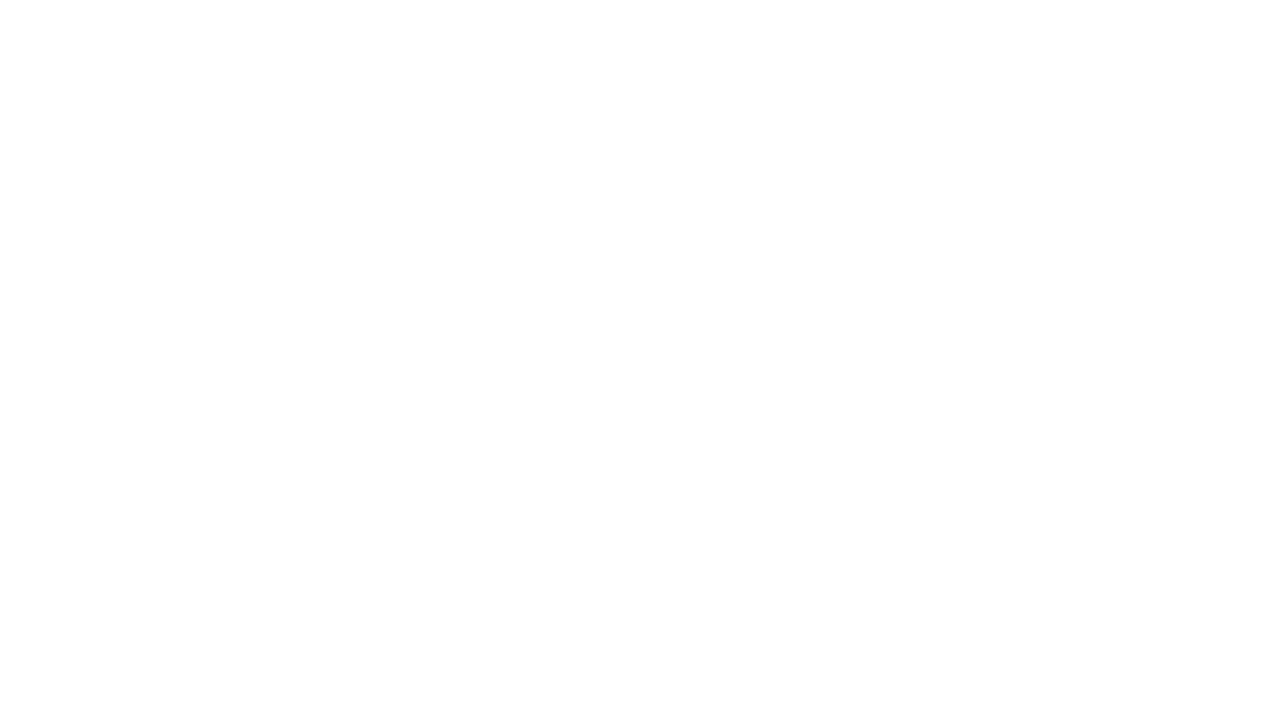 scroll, scrollTop: 0, scrollLeft: 0, axis: both 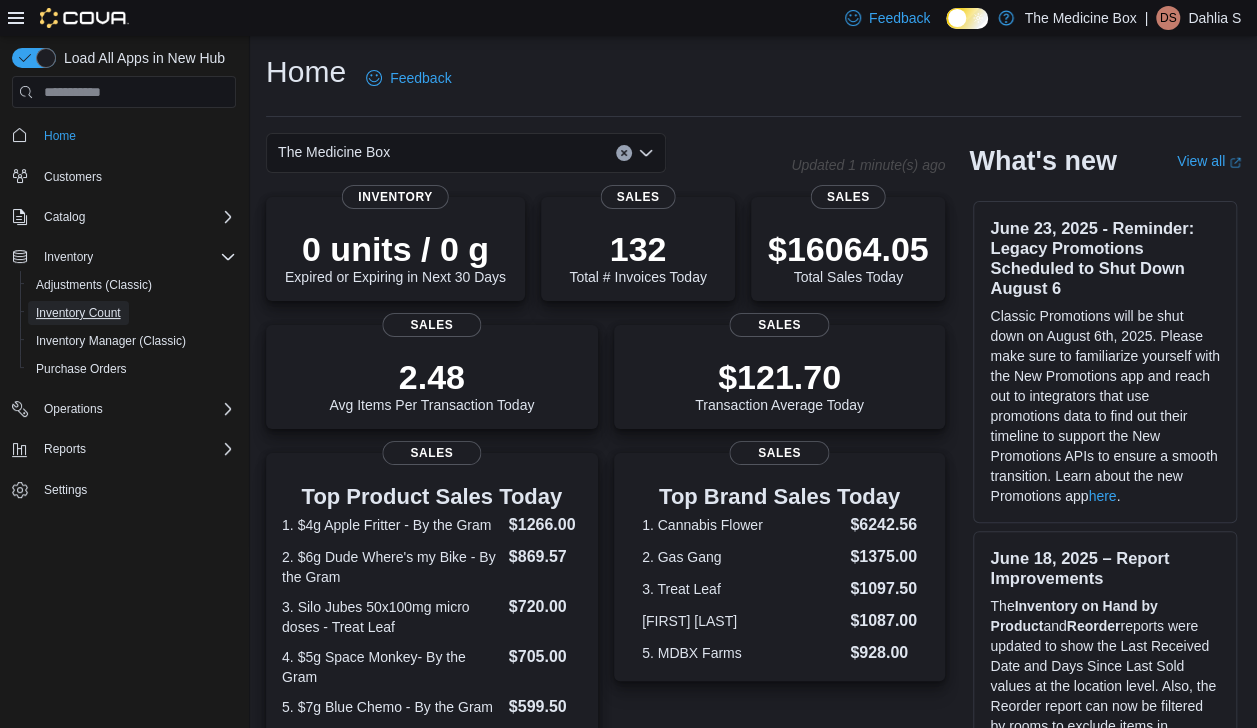 click on "Inventory Count" at bounding box center (78, 313) 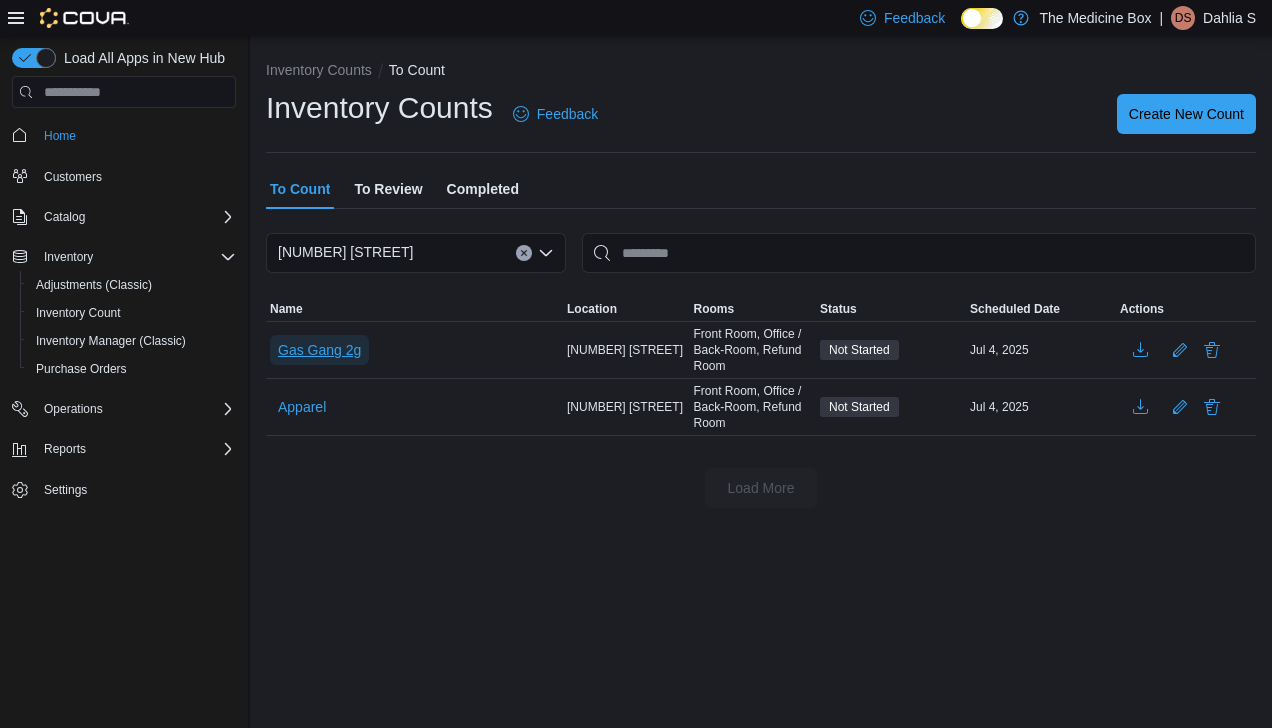 click on "Gas Gang 2g" at bounding box center [319, 350] 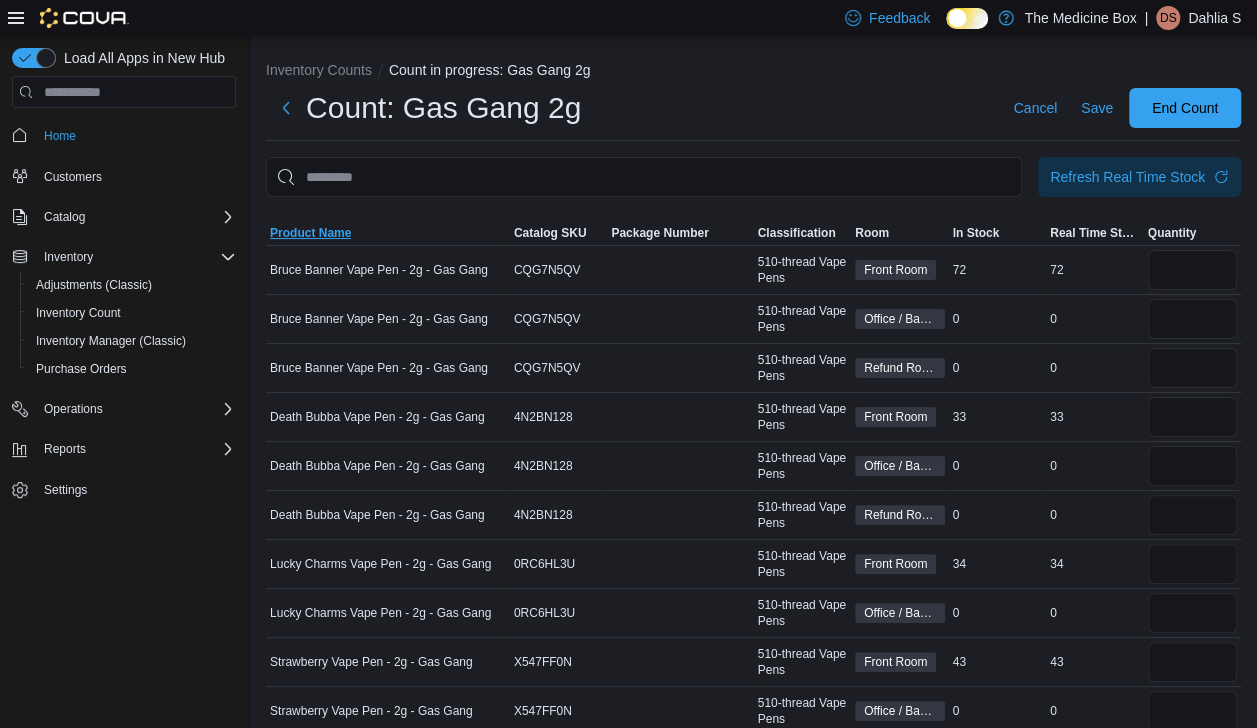 click on "Product Name" at bounding box center [310, 233] 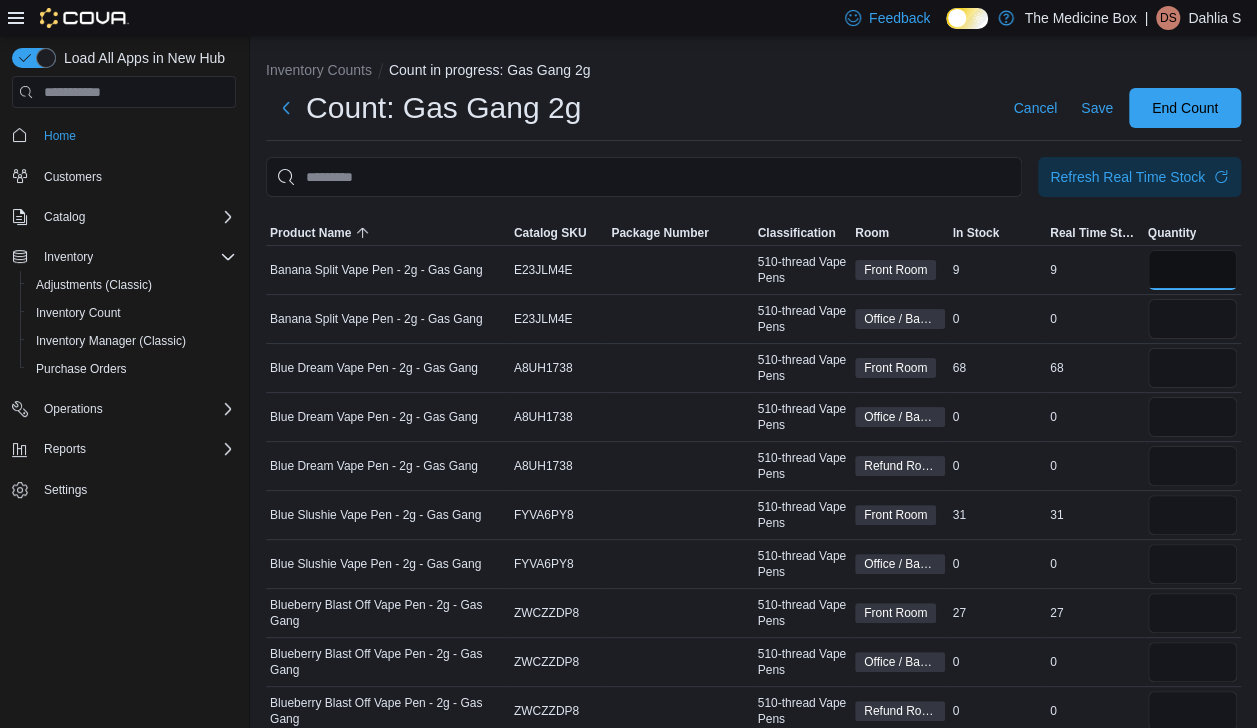 click at bounding box center [1193, 270] 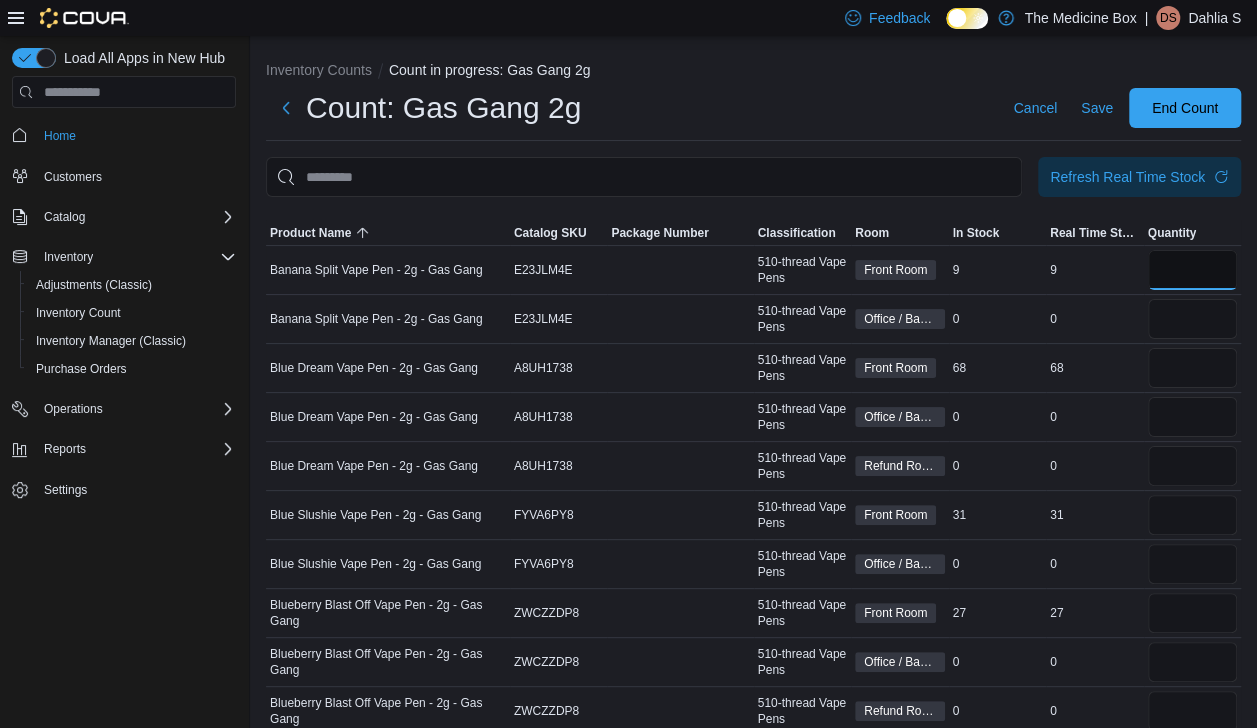 type on "*" 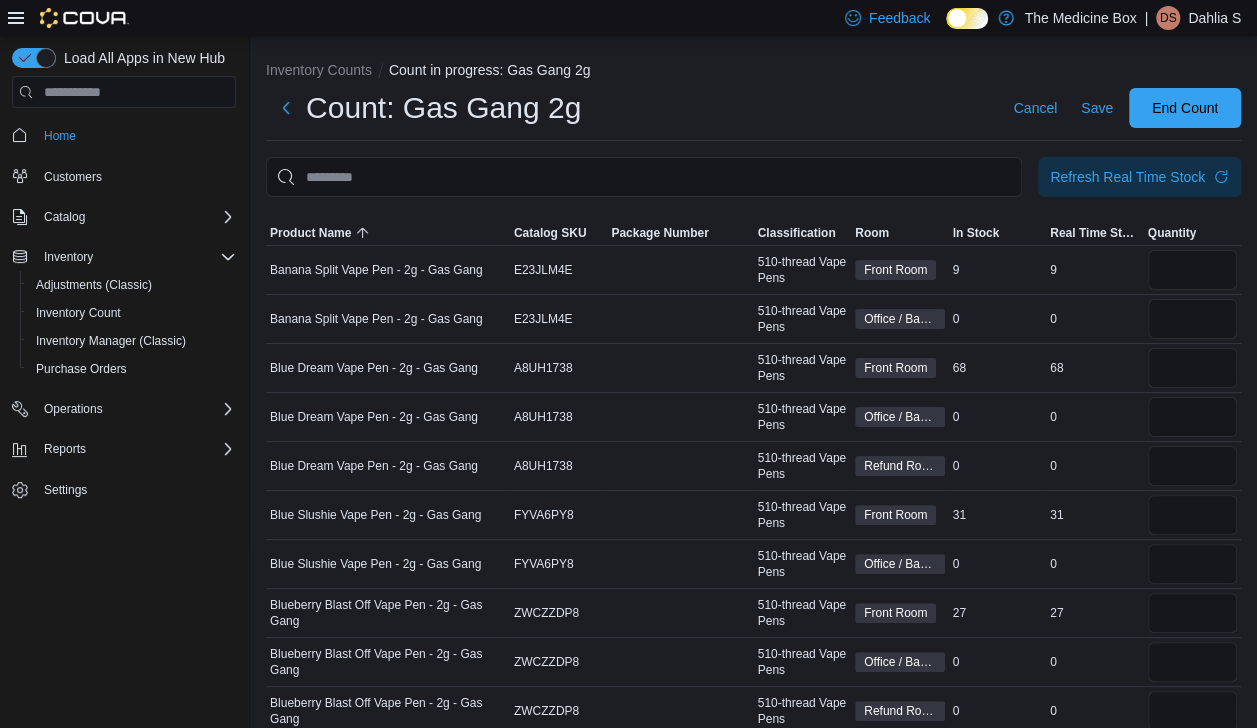 click on "Inventory Counts Count in progress: Gas Gang 2g Count: Gas Gang 2g  Cancel Save End Count Refresh Real Time Stock Sorting This table contains 114 rows. Product Name Catalog SKU Package Number Classification Room In Stock Real Time Stock Quantity Banana Split  Vape Pen - 2g - Gas Gang Catalog SKU E23JLM4E Package Number 510-thread Vape Pens Front Room In Stock 9  Real Time Stock 9  * Banana Split  Vape Pen - 2g - Gas Gang Catalog SKU E23JLM4E Package Number 510-thread Vape Pens Office / Back-Room In Stock 0  Real Time Stock 0  Blue Dream Vape Pen - 2g - Gas Gang Catalog SKU A8UH1738 Package Number 510-thread Vape Pens Front Room In Stock 68  Real Time Stock 68  Blue Dream Vape Pen - 2g - Gas Gang Catalog SKU A8UH1738 Package Number 510-thread Vape Pens Office / Back-Room In Stock 0  Real Time Stock 0  Blue Dream Vape Pen - 2g - Gas Gang Catalog SKU A8UH1738 Package Number 510-thread Vape Pens Refund Room In Stock 0  Real Time Stock 0  Blue Slushie Vape Pen - 2g - Gas Gang Catalog SKU FYVA6PY8 Package Number 0" at bounding box center [753, 2942] 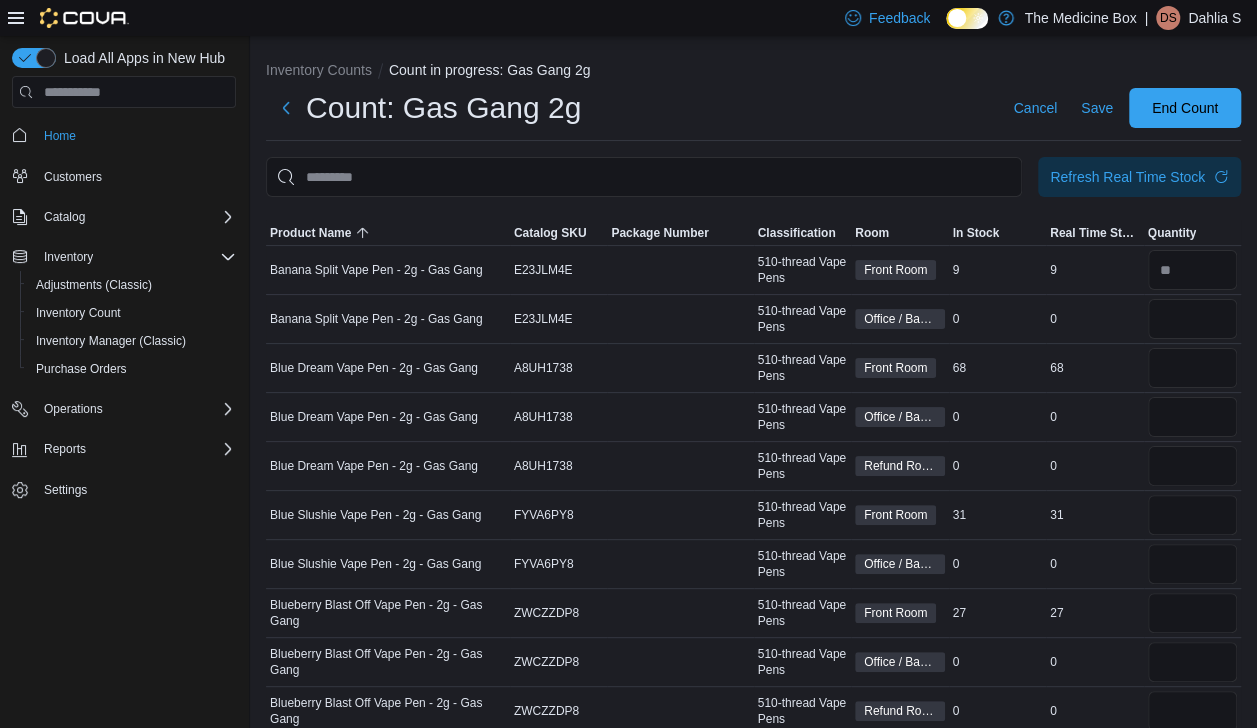 type 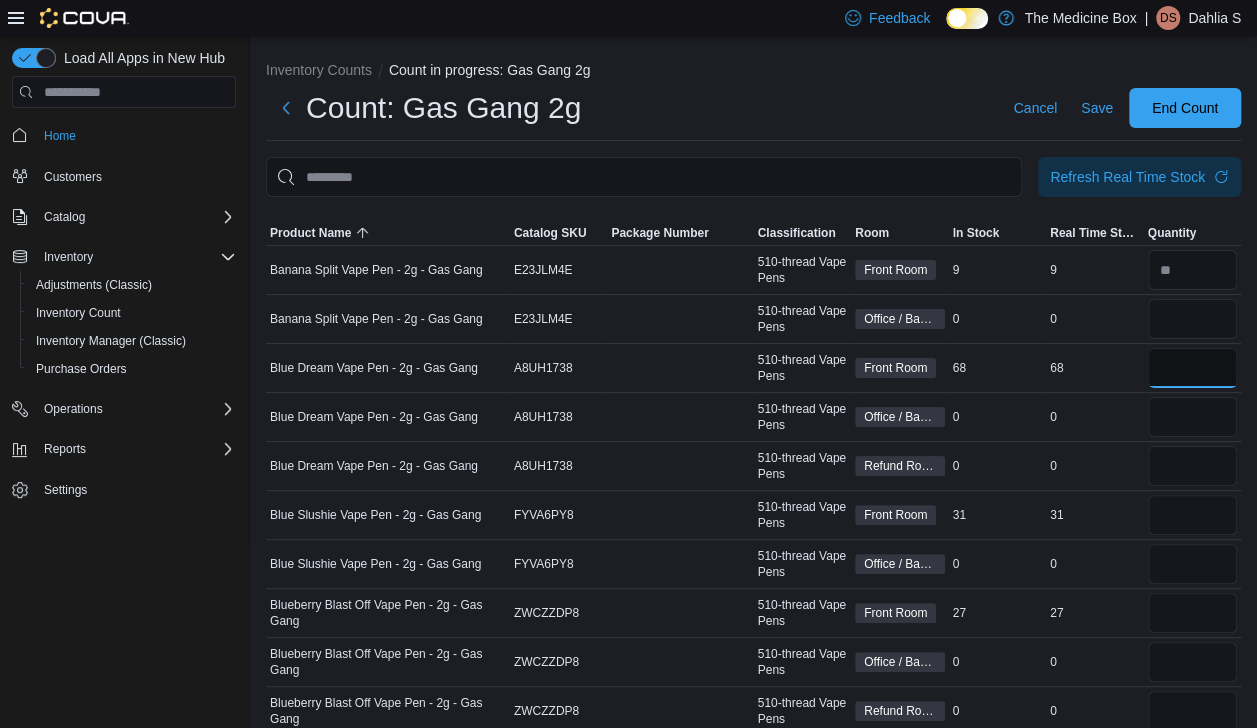 click at bounding box center [1193, 368] 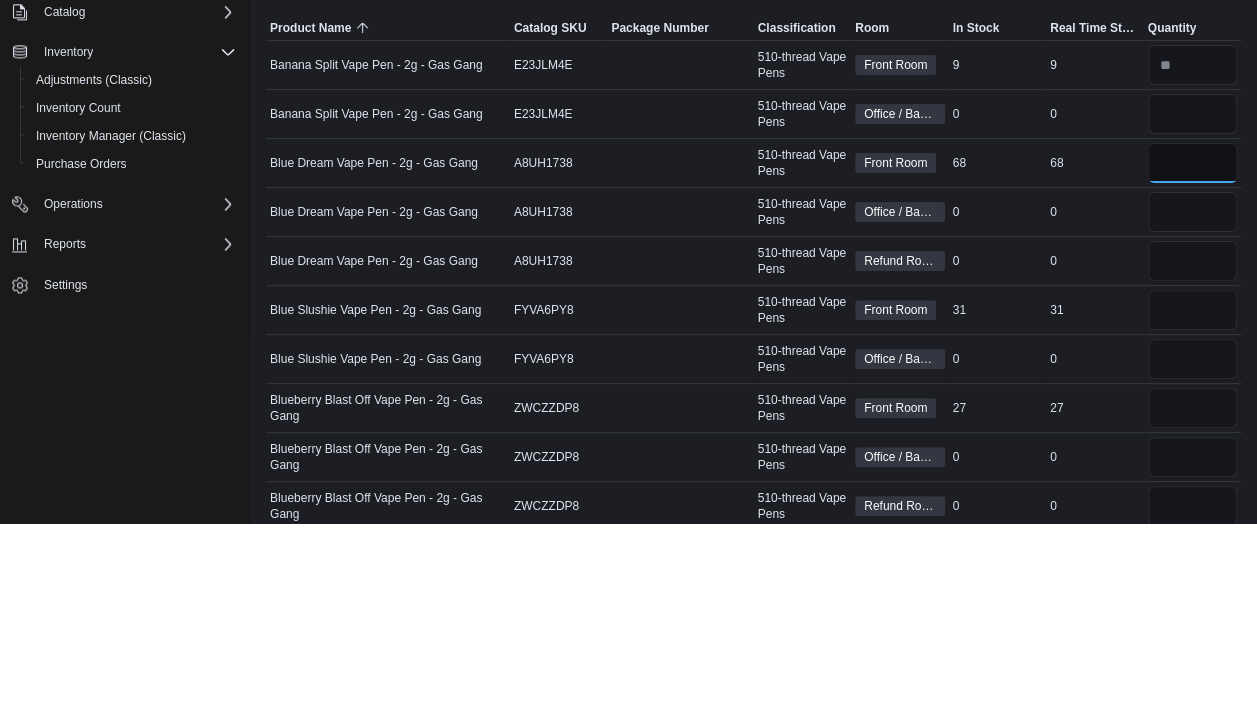 type on "**" 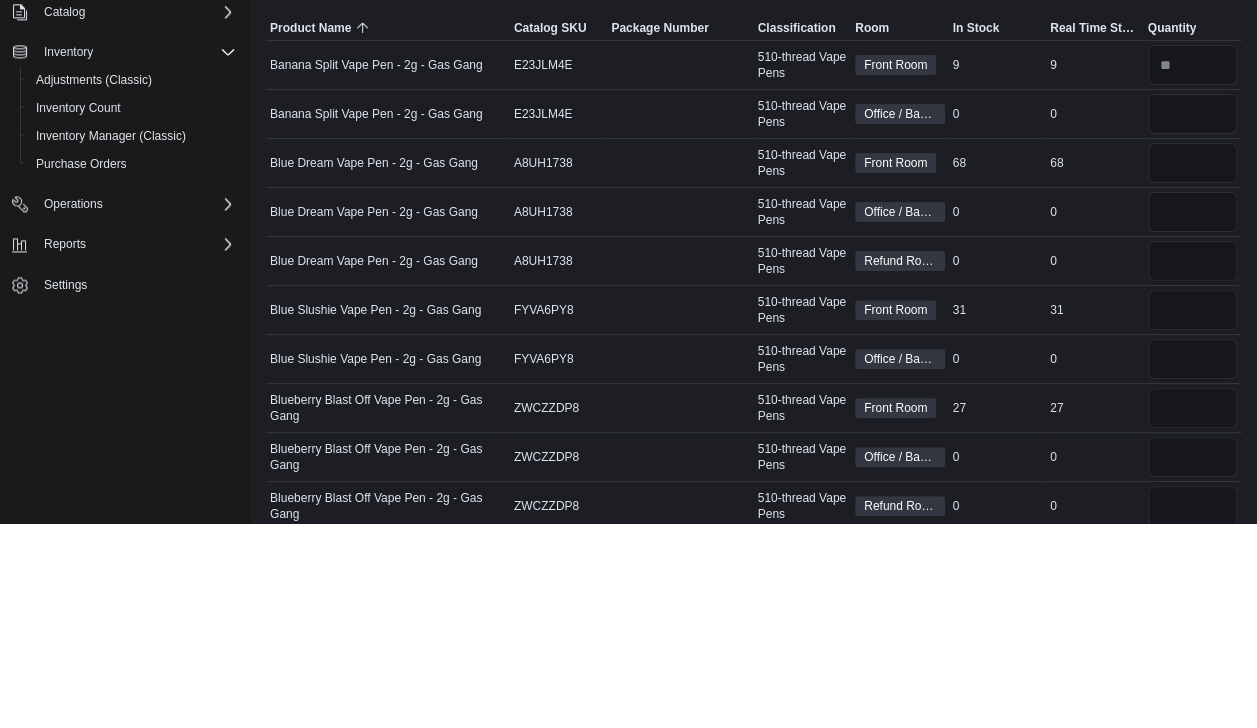 click on "Office / Back-Room" at bounding box center (900, 417) 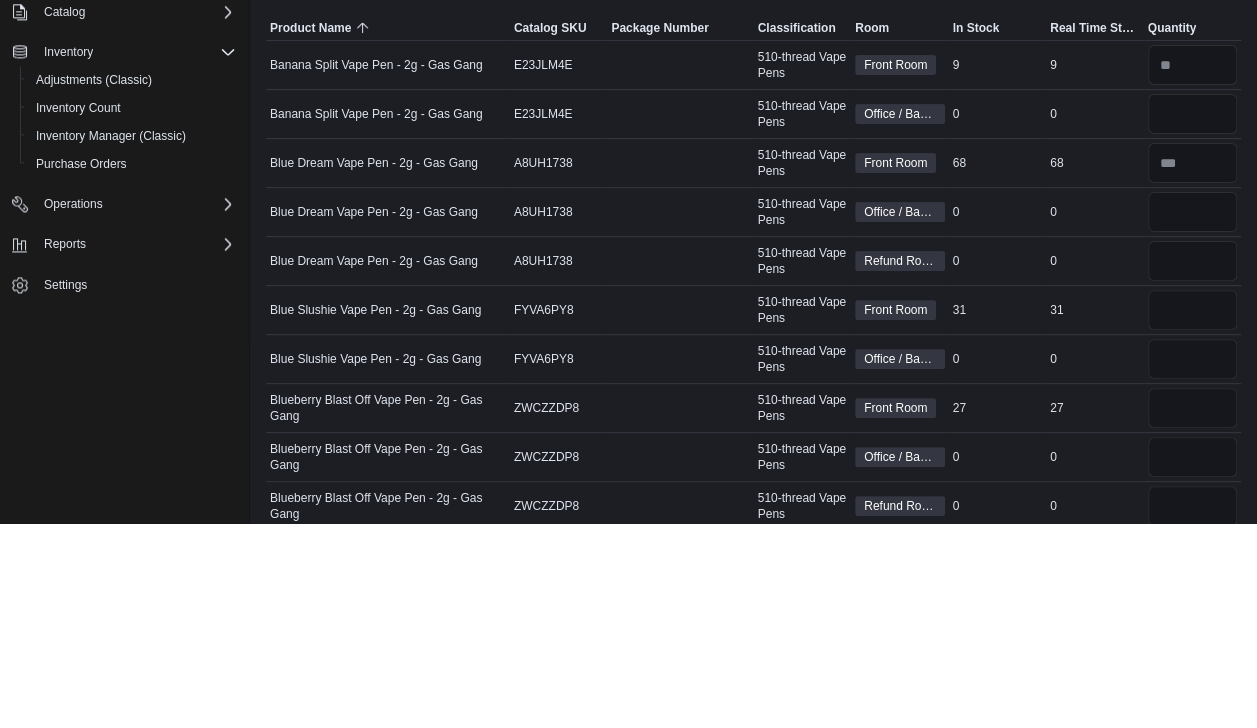 type 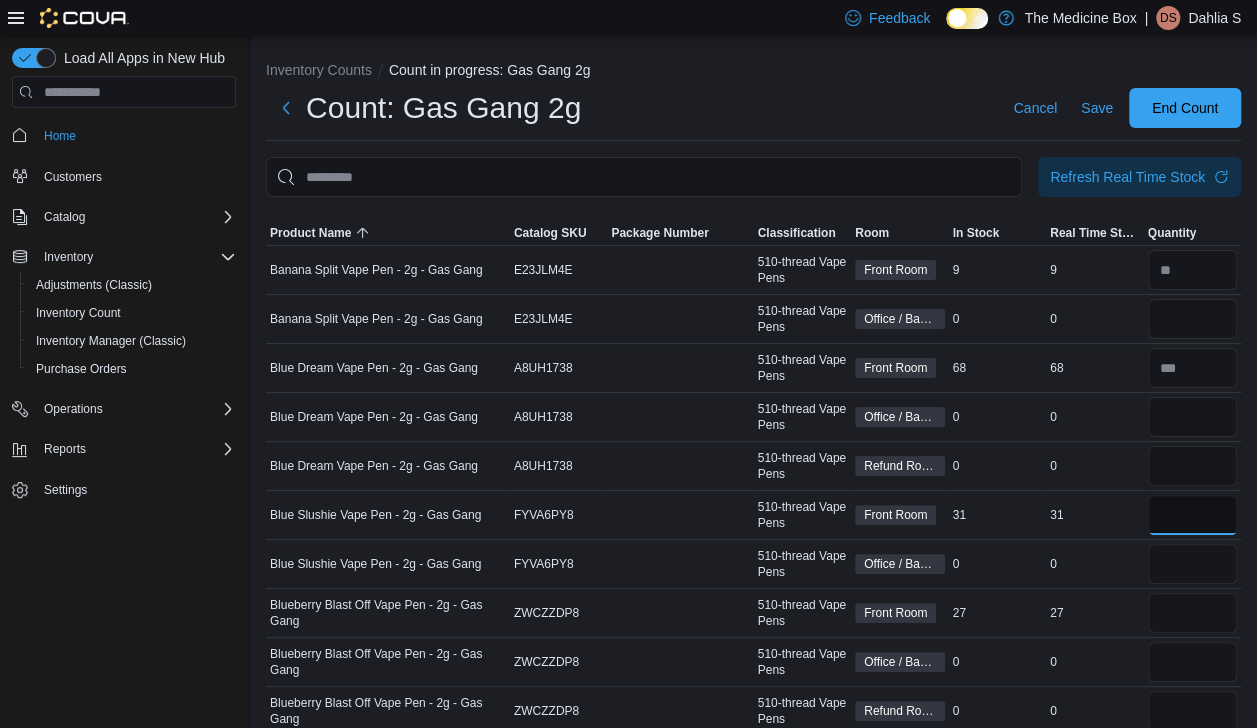 click at bounding box center (1193, 515) 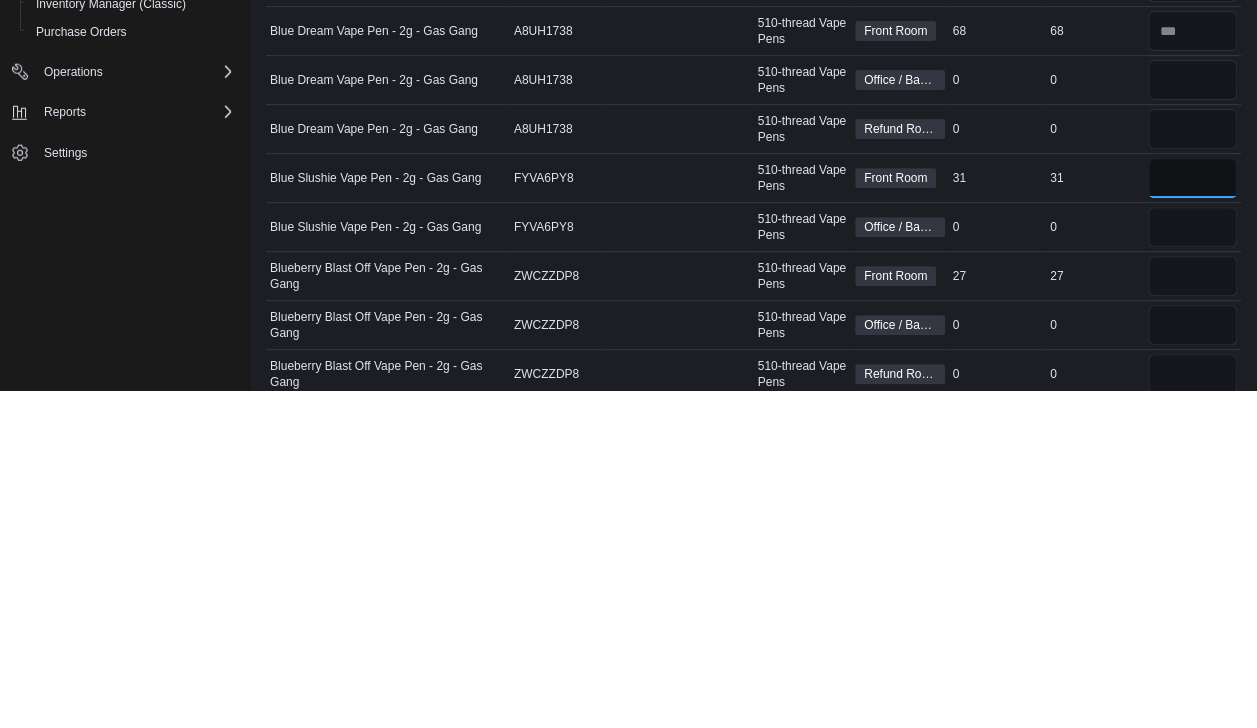 type on "**" 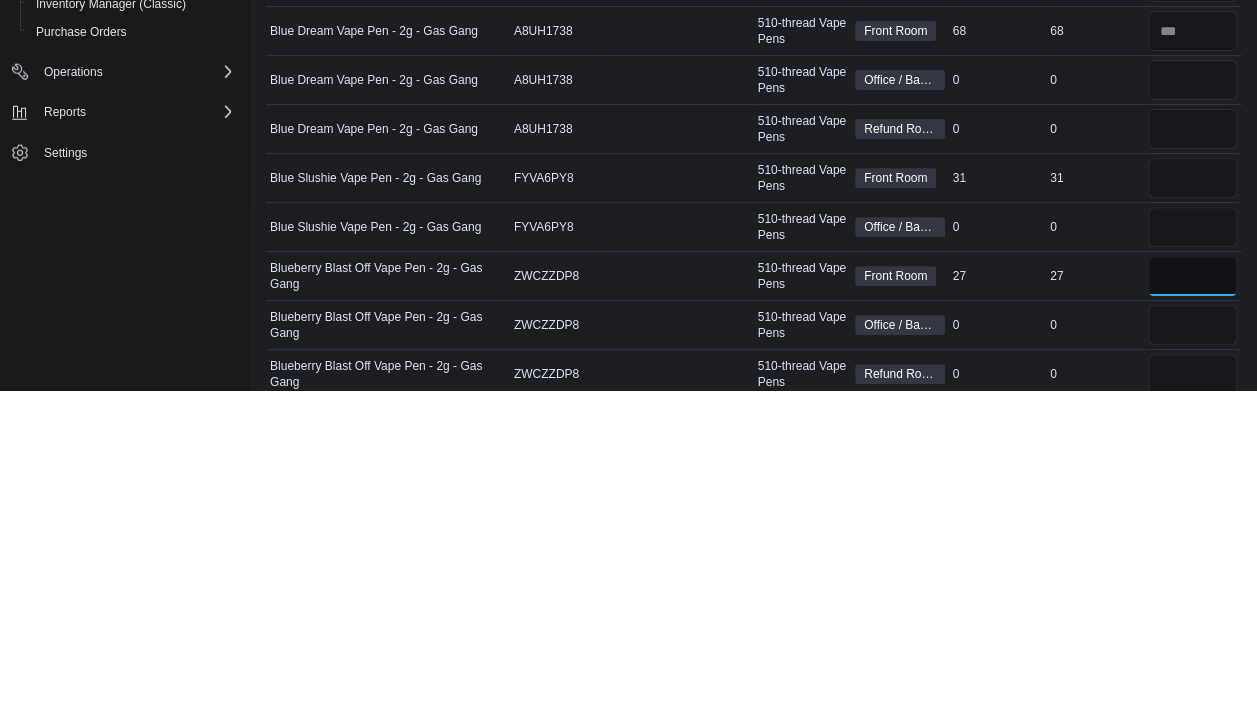 click at bounding box center (1193, 613) 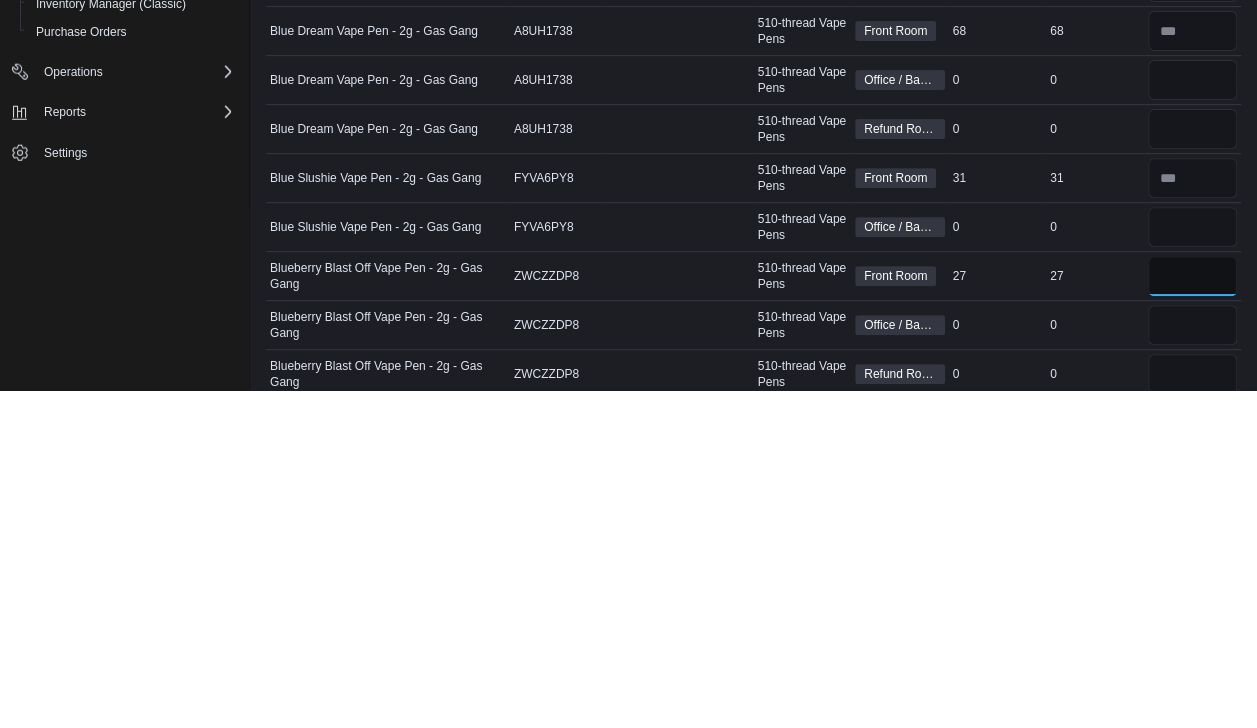 type 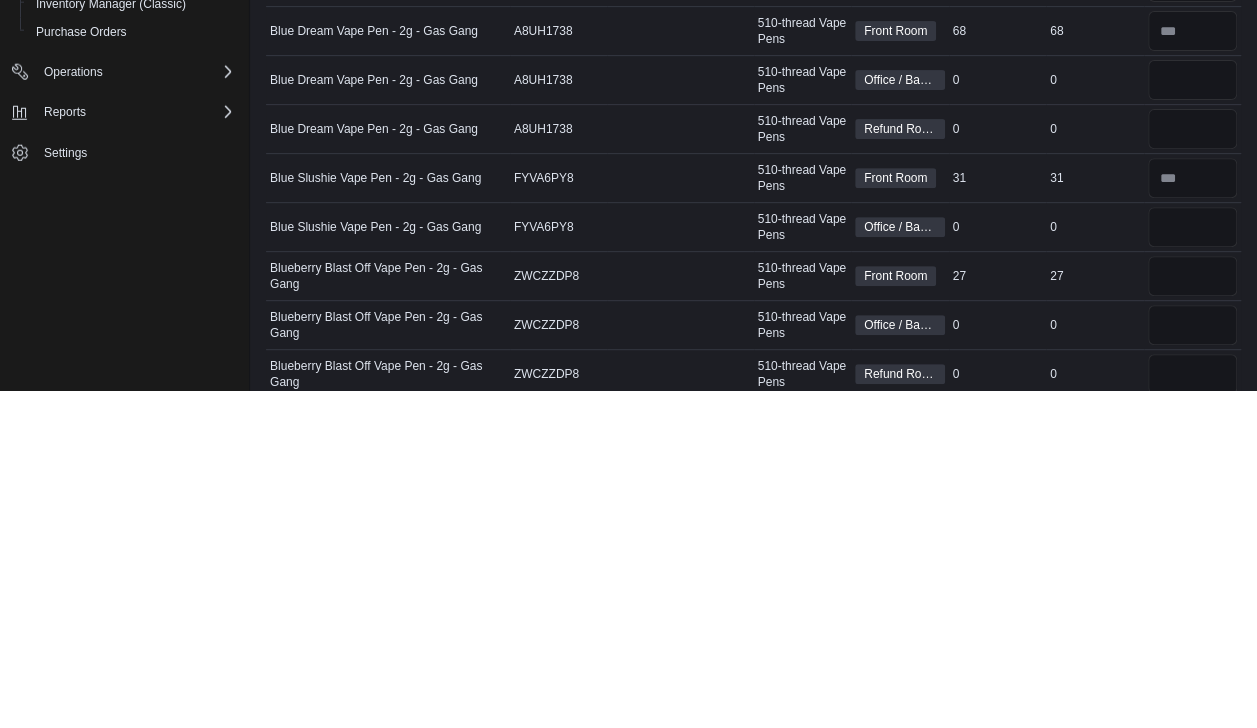 click on "Package Number" at bounding box center (680, 515) 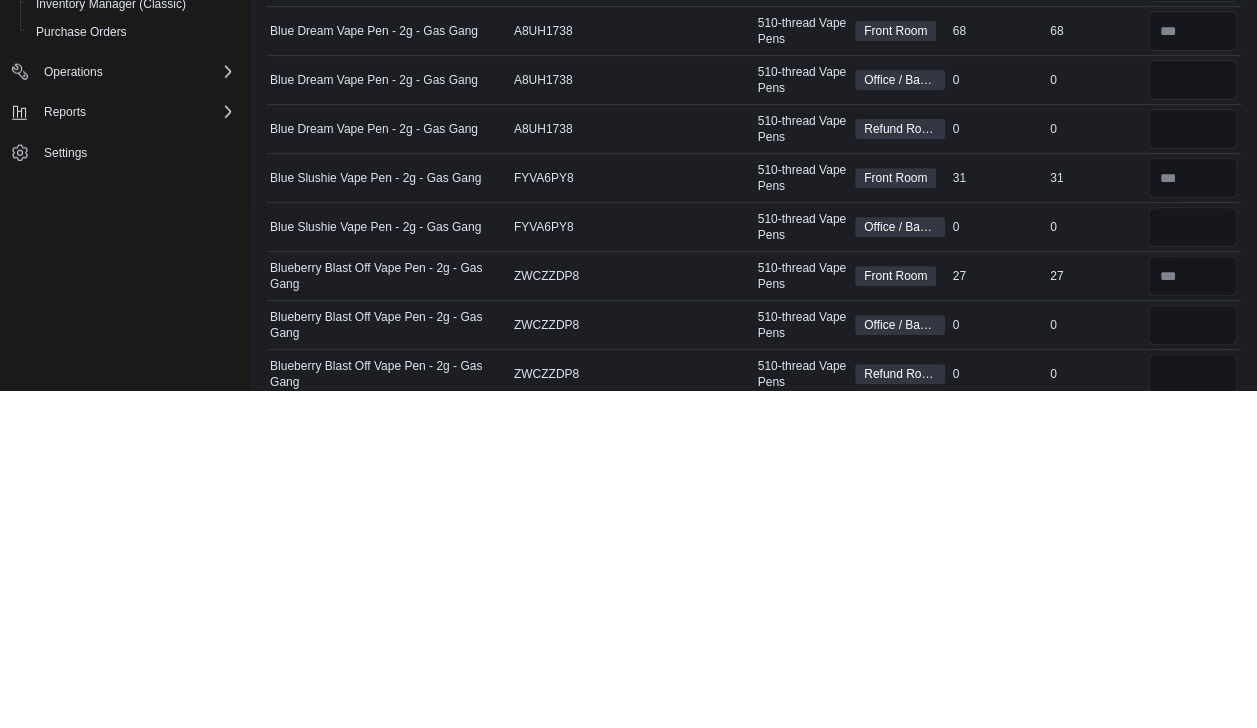 type 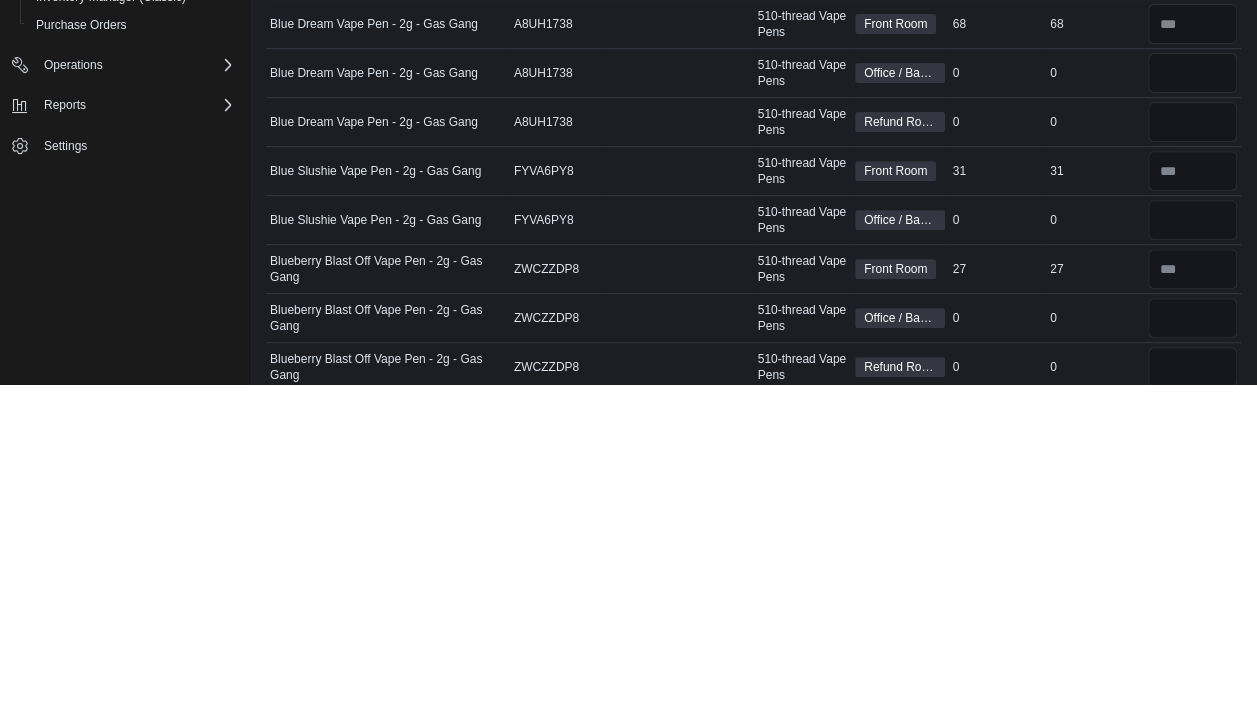 click on "Package Number" at bounding box center [659, 233] 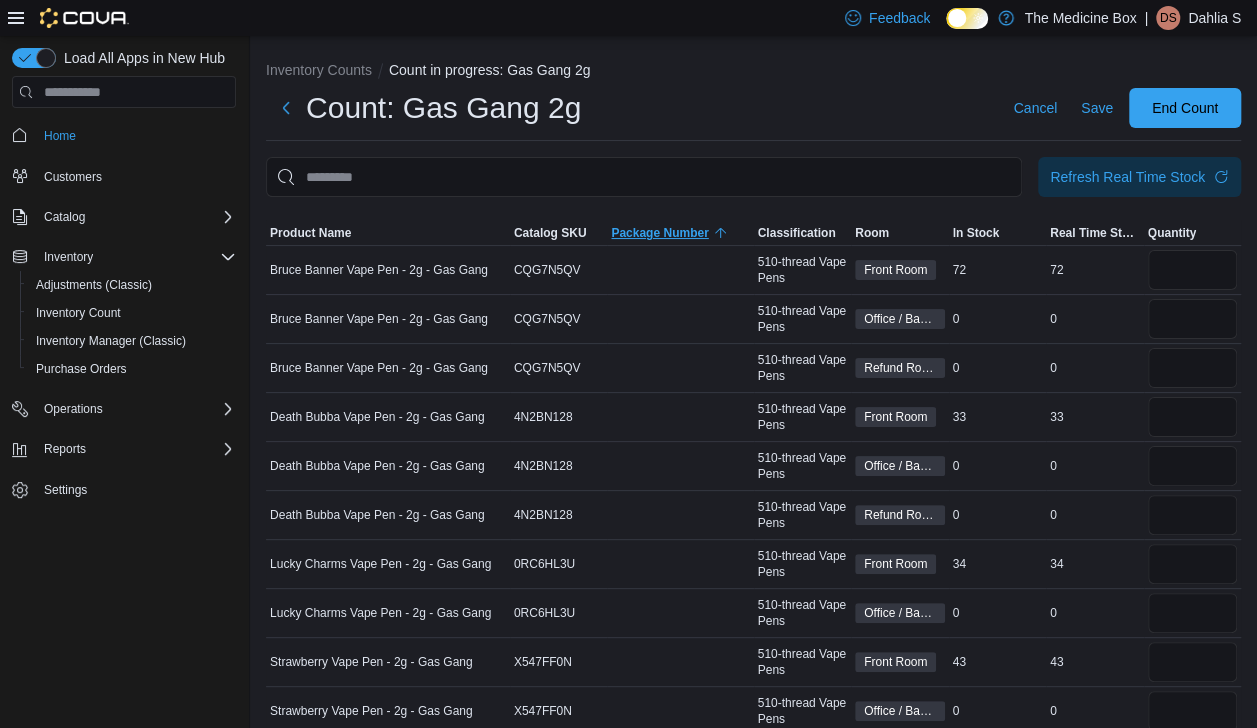 scroll, scrollTop: 91, scrollLeft: 0, axis: vertical 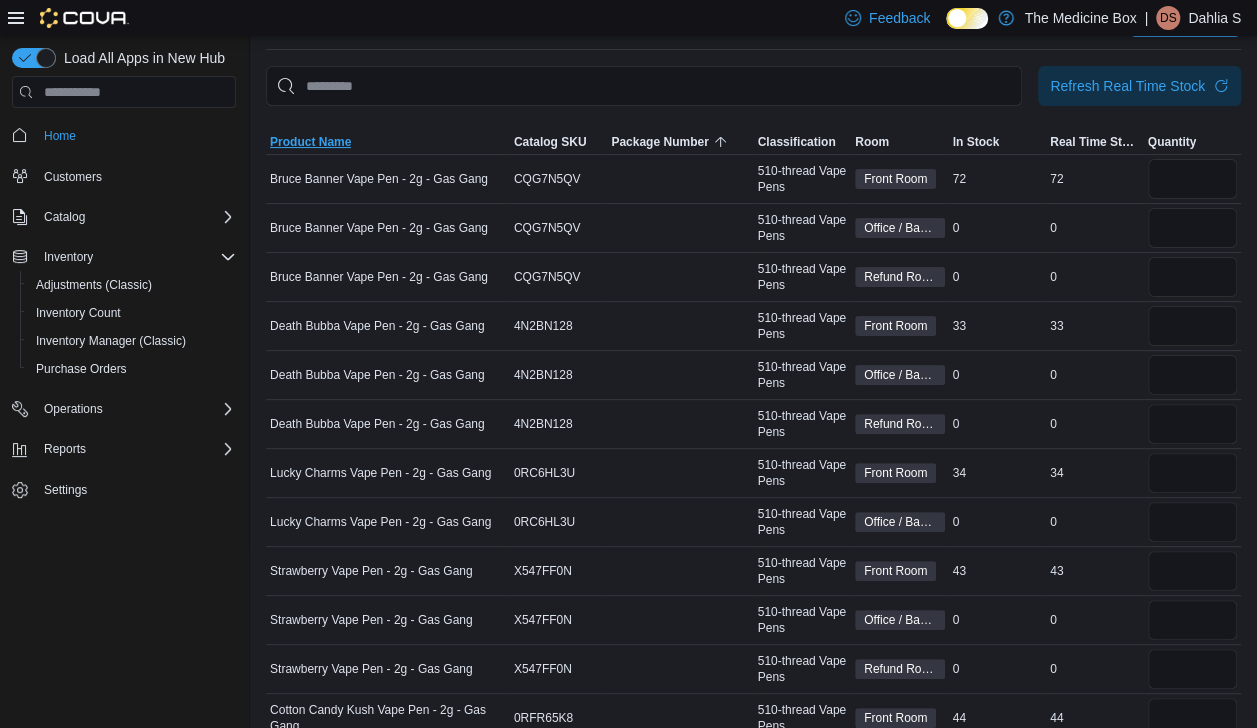 click on "Product Name" at bounding box center (310, 142) 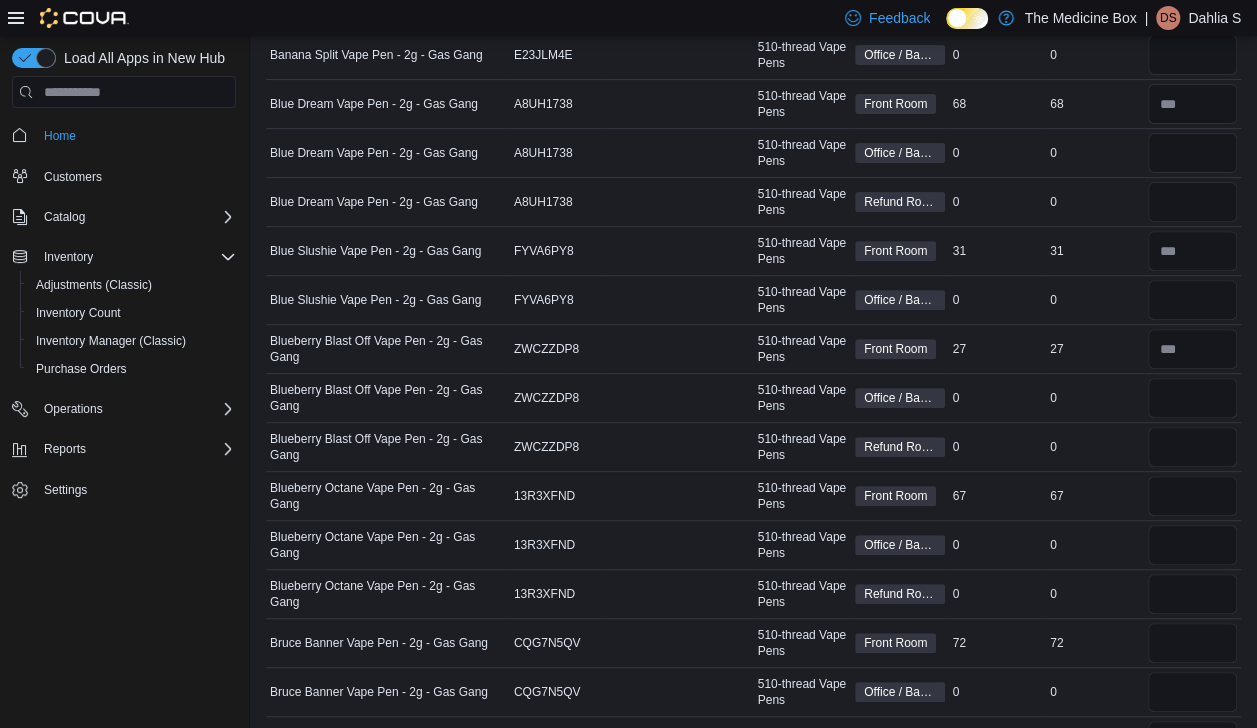 scroll, scrollTop: 282, scrollLeft: 0, axis: vertical 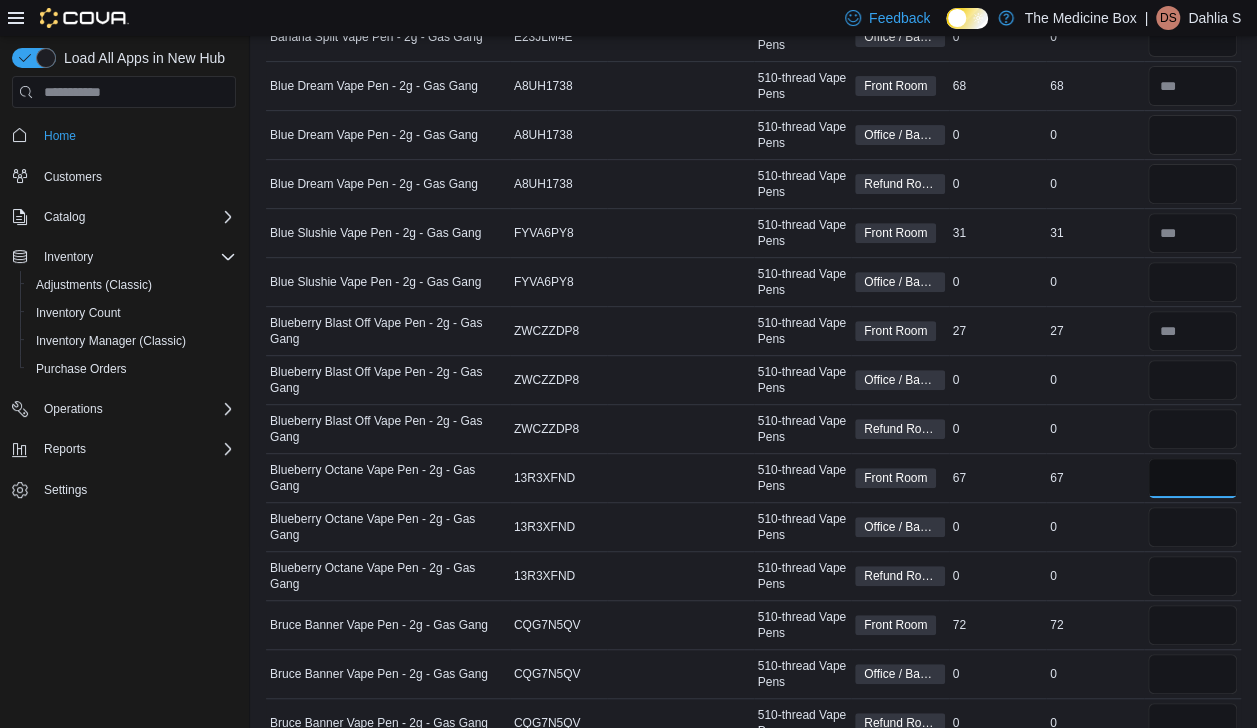 click at bounding box center (1193, 478) 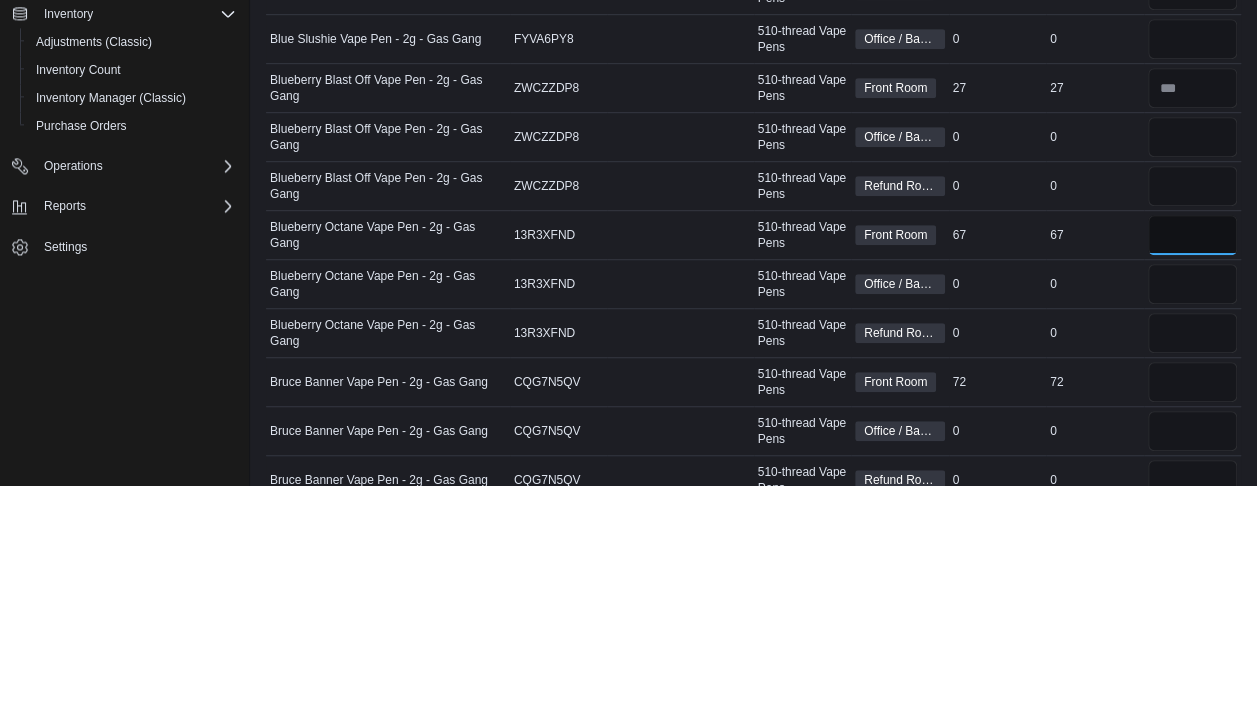 scroll, scrollTop: 282, scrollLeft: 0, axis: vertical 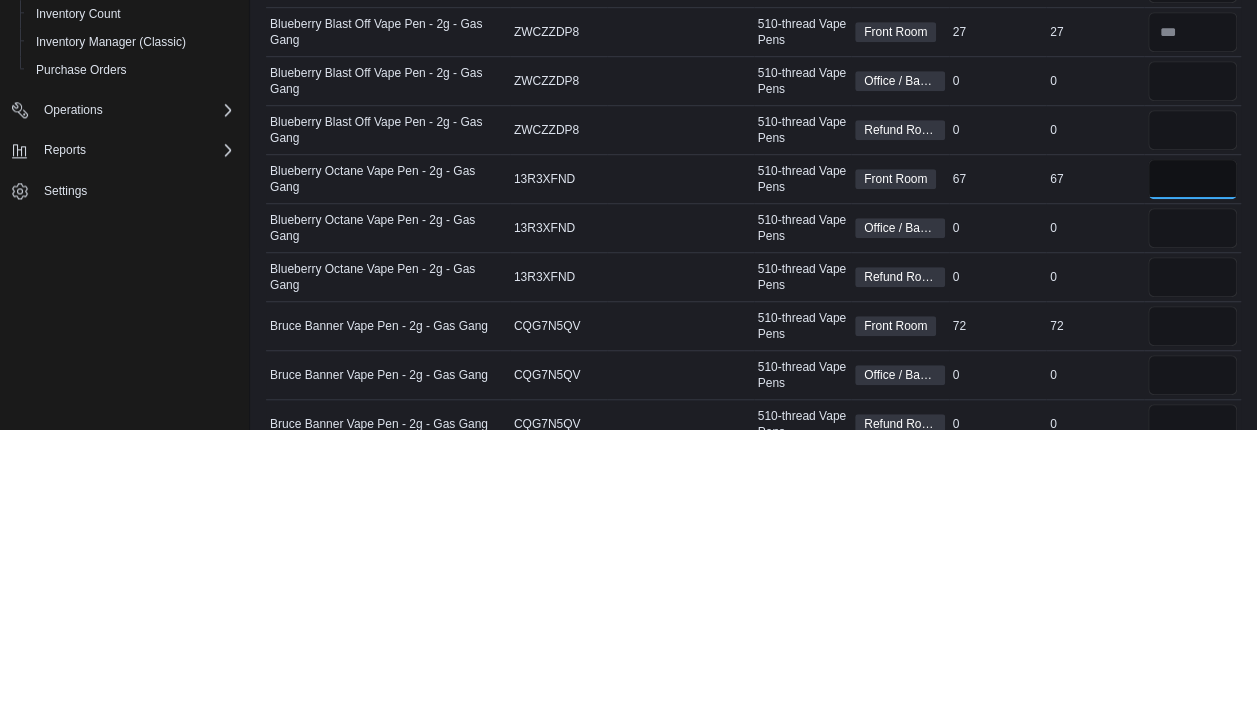 type on "**" 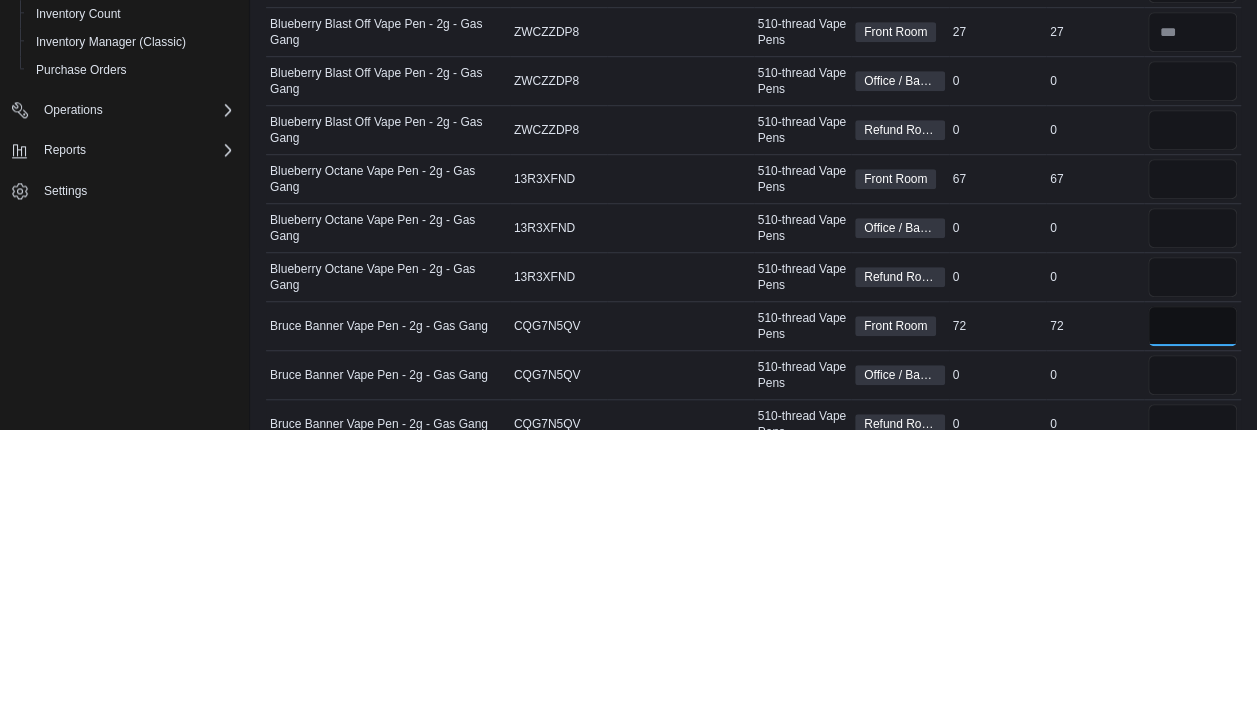 click at bounding box center (1193, 625) 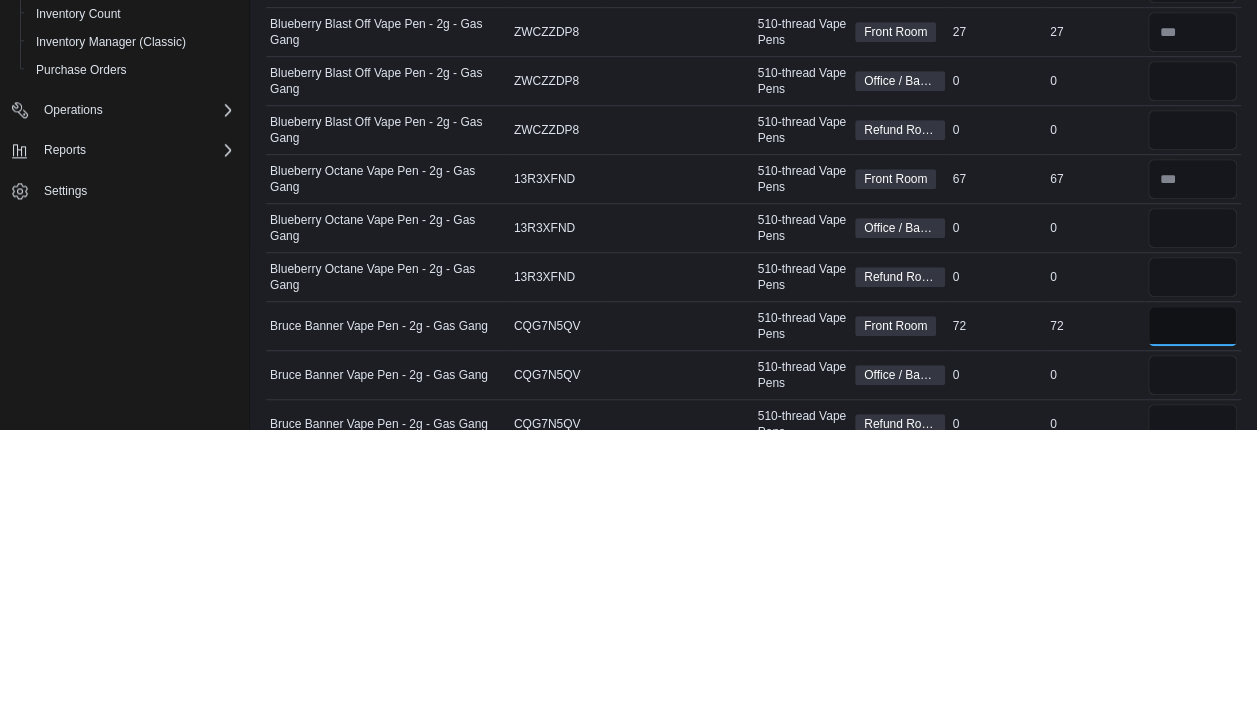 type 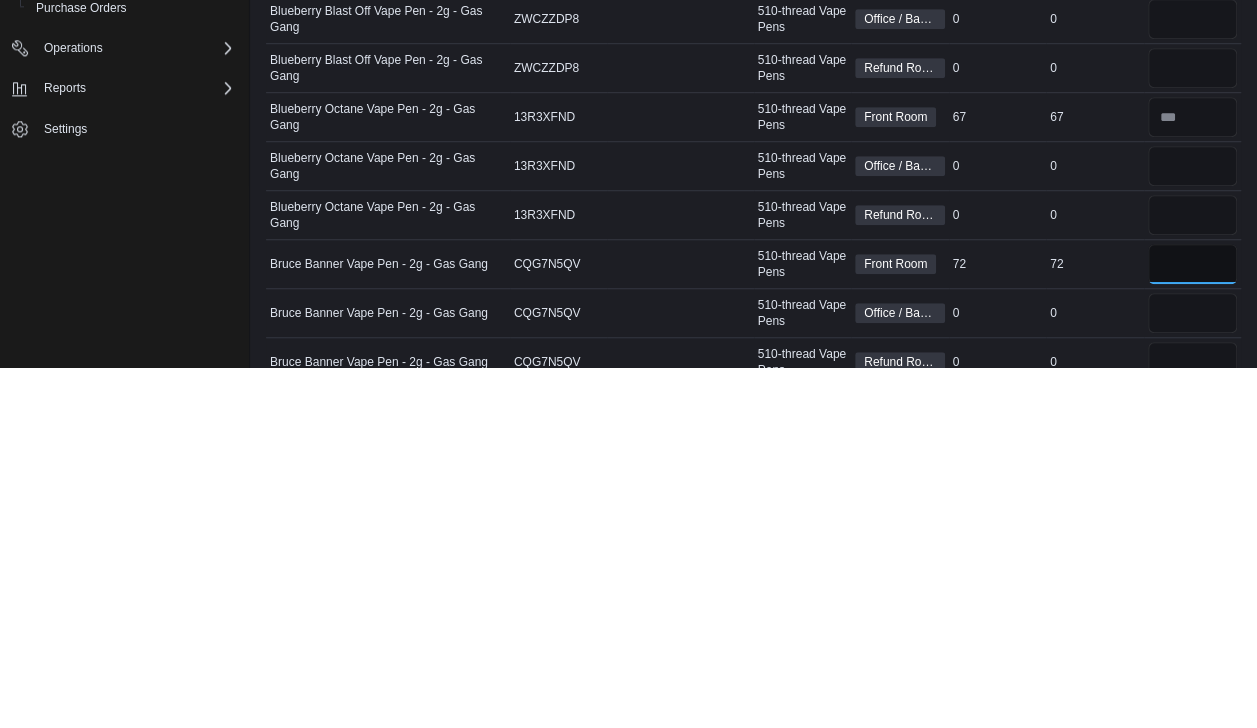 type on "**" 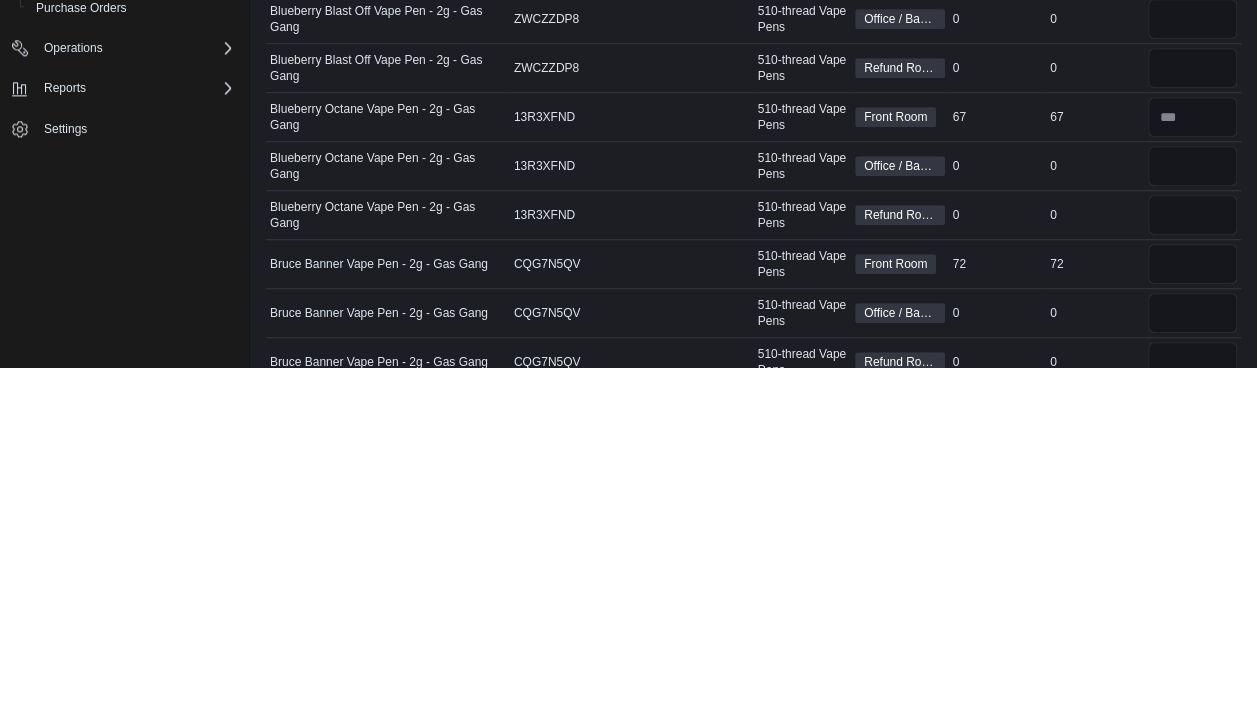 click on "Package Number" at bounding box center (680, 478) 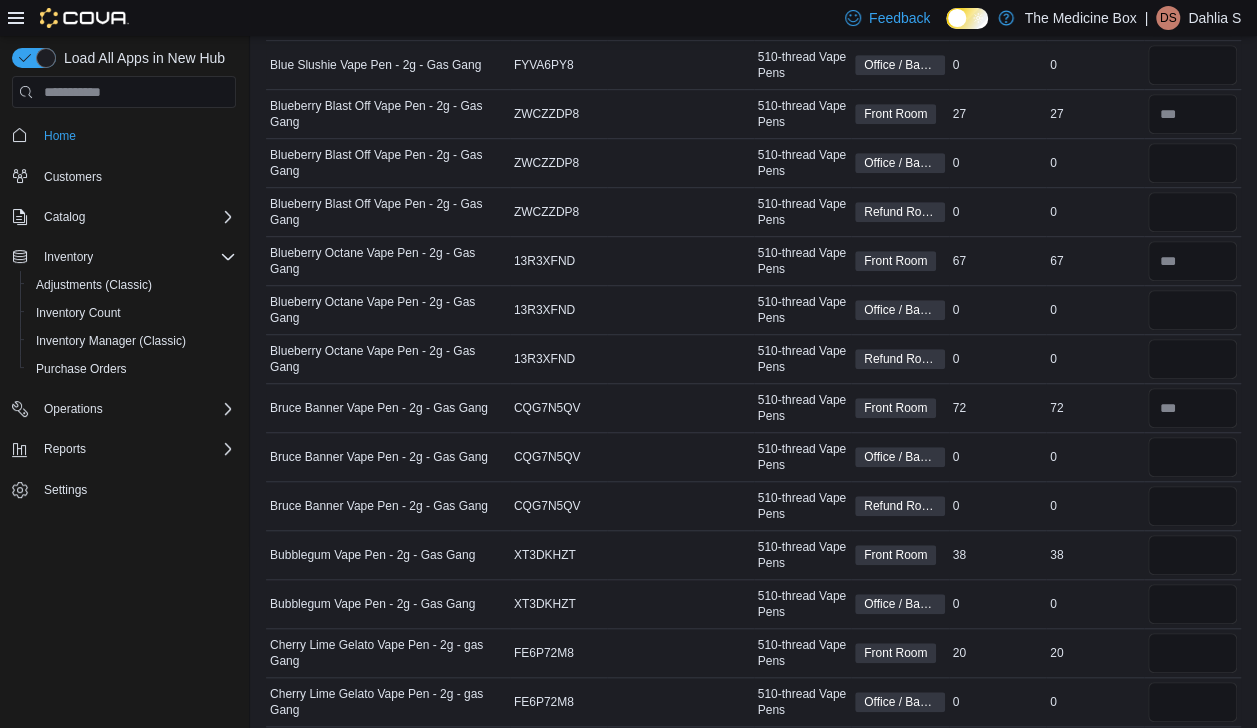 scroll, scrollTop: 501, scrollLeft: 0, axis: vertical 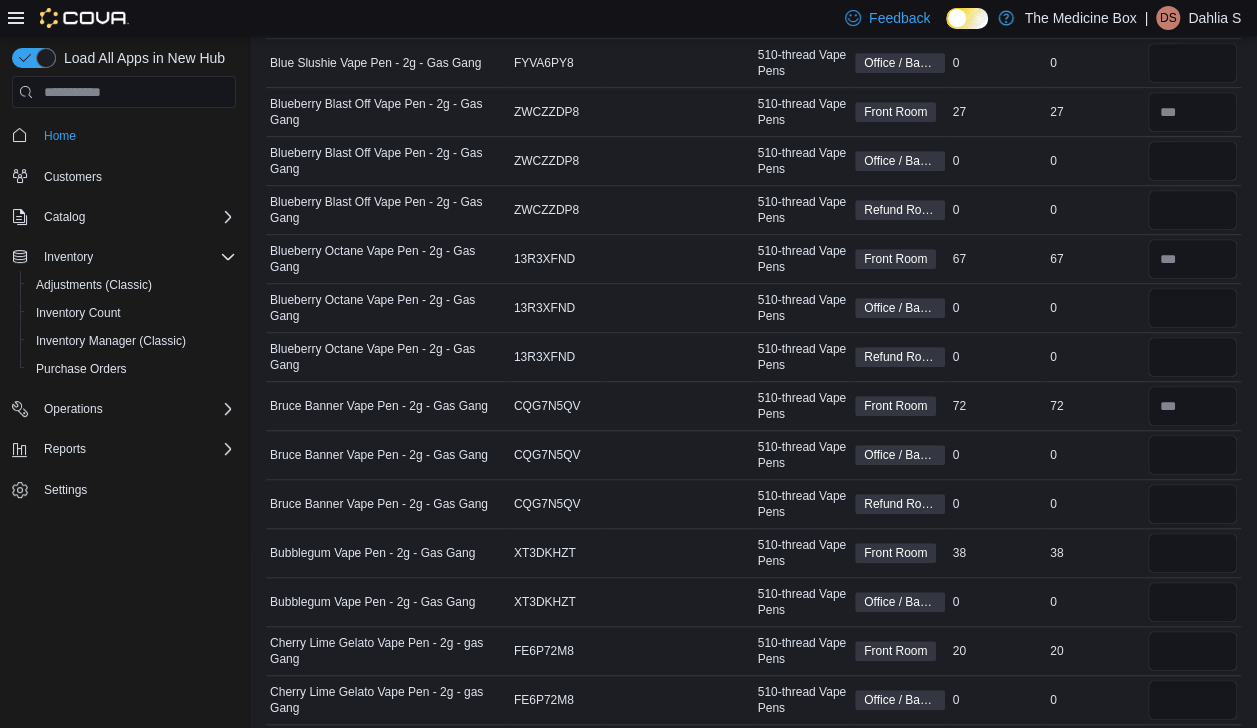 click on "Package Number" at bounding box center [680, 161] 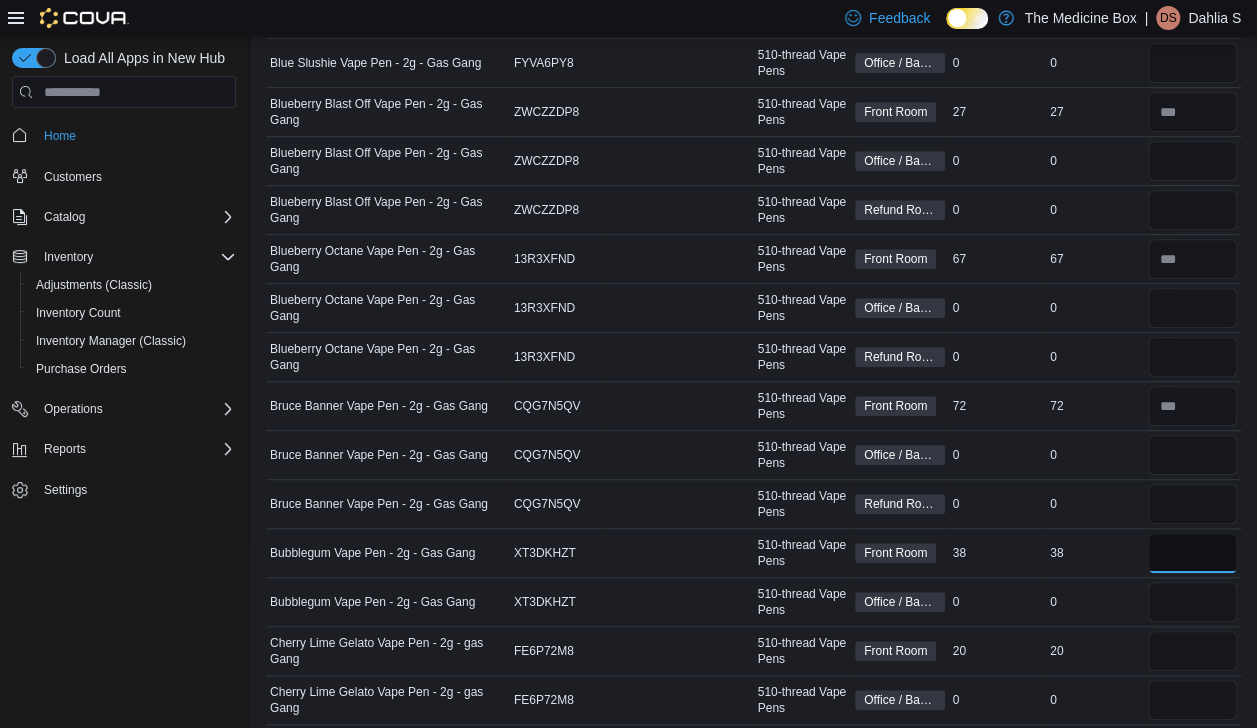 click at bounding box center [1193, 553] 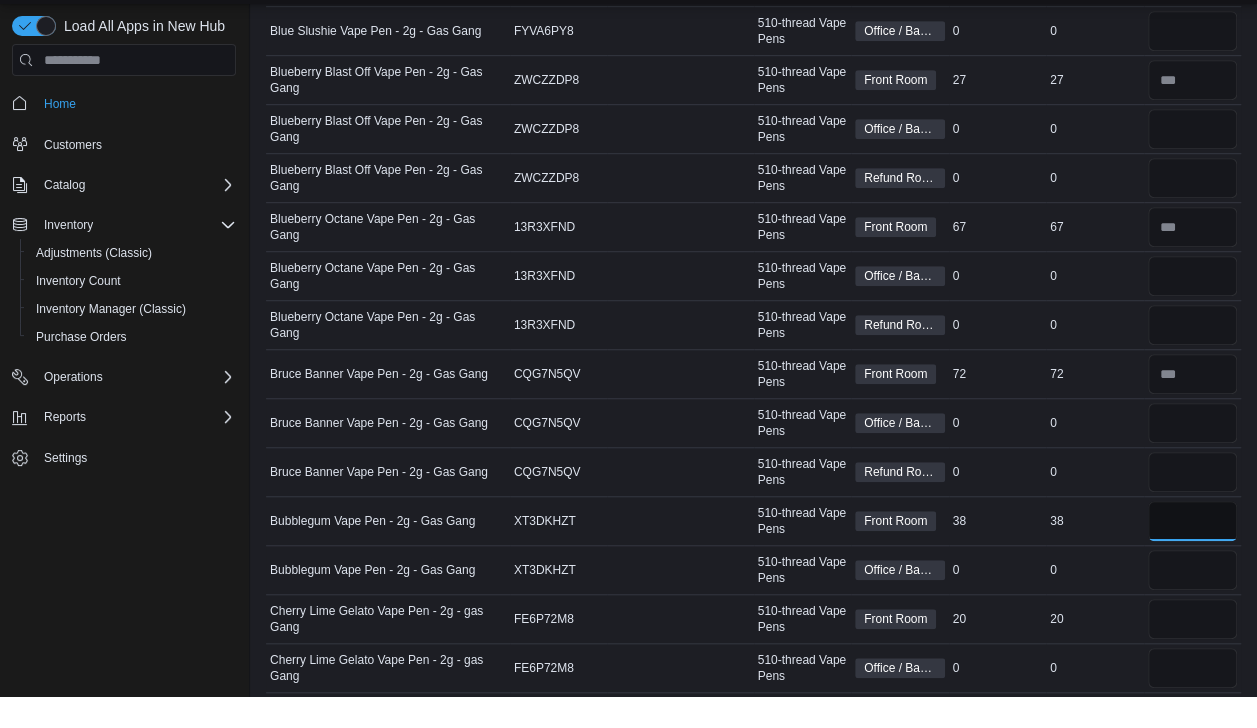 scroll, scrollTop: 501, scrollLeft: 0, axis: vertical 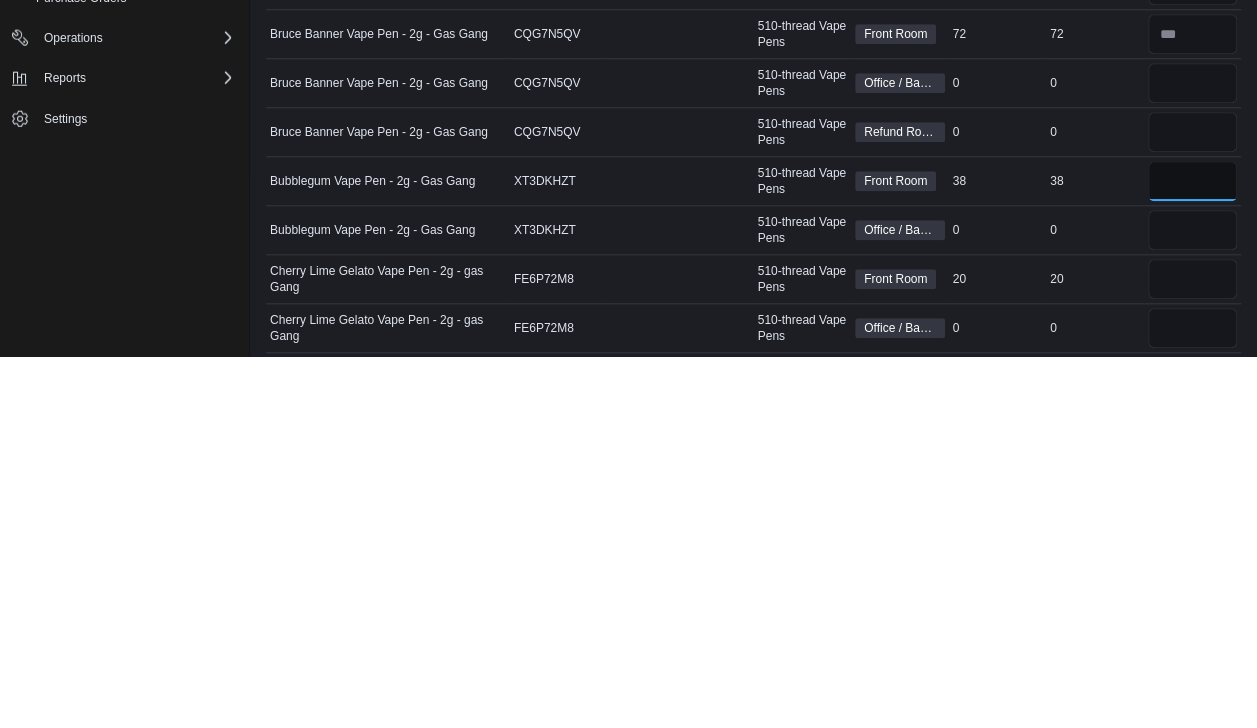 type on "**" 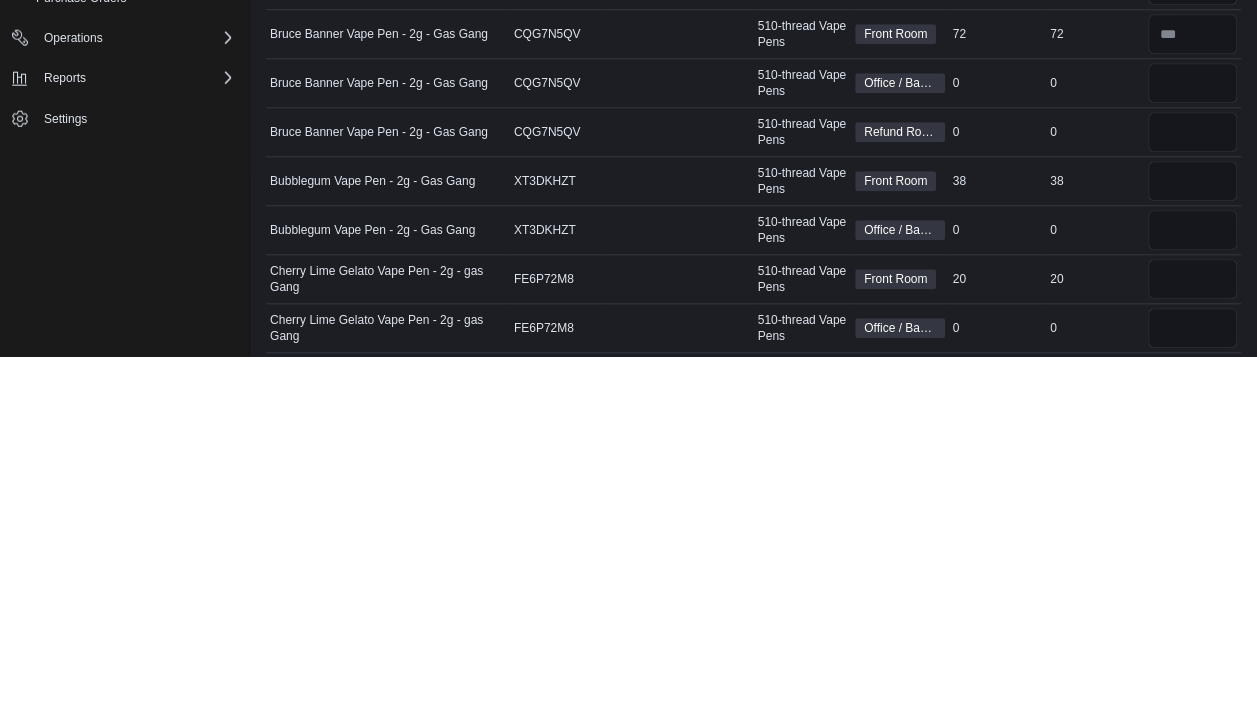 click on "Catalog SKU XT3DKHZT" at bounding box center [559, 602] 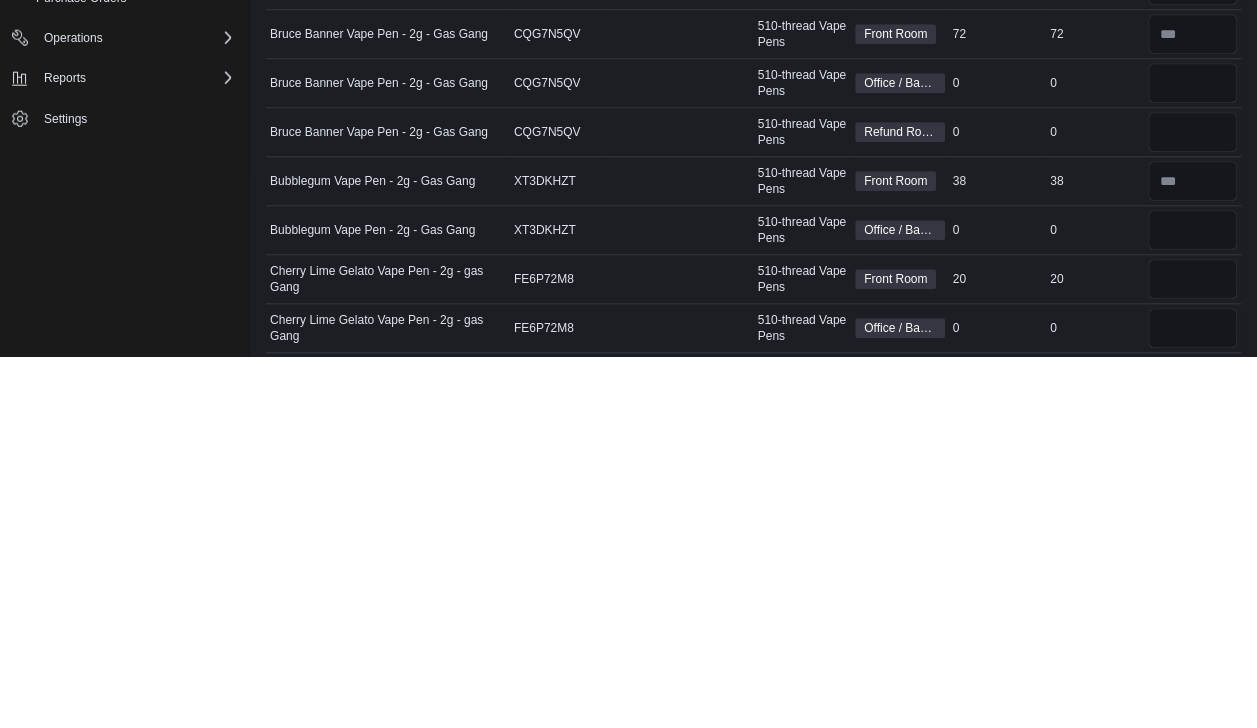 type 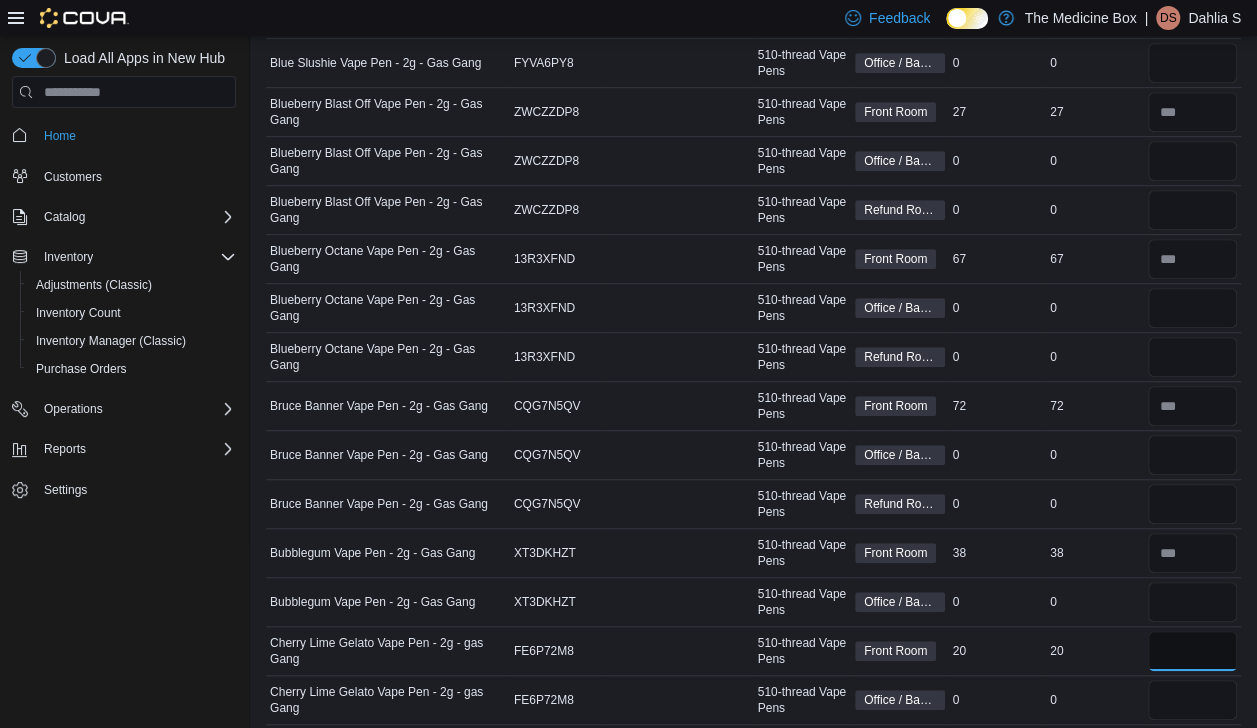 click at bounding box center (1193, 651) 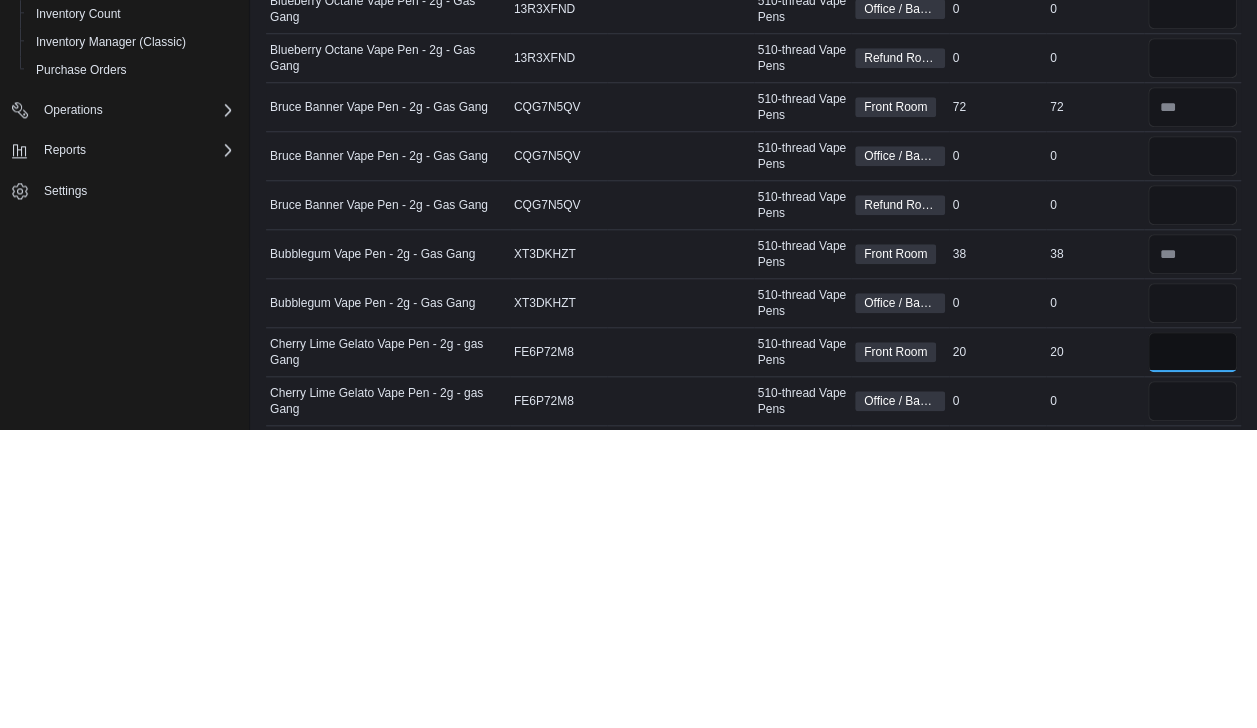 scroll, scrollTop: 592, scrollLeft: 0, axis: vertical 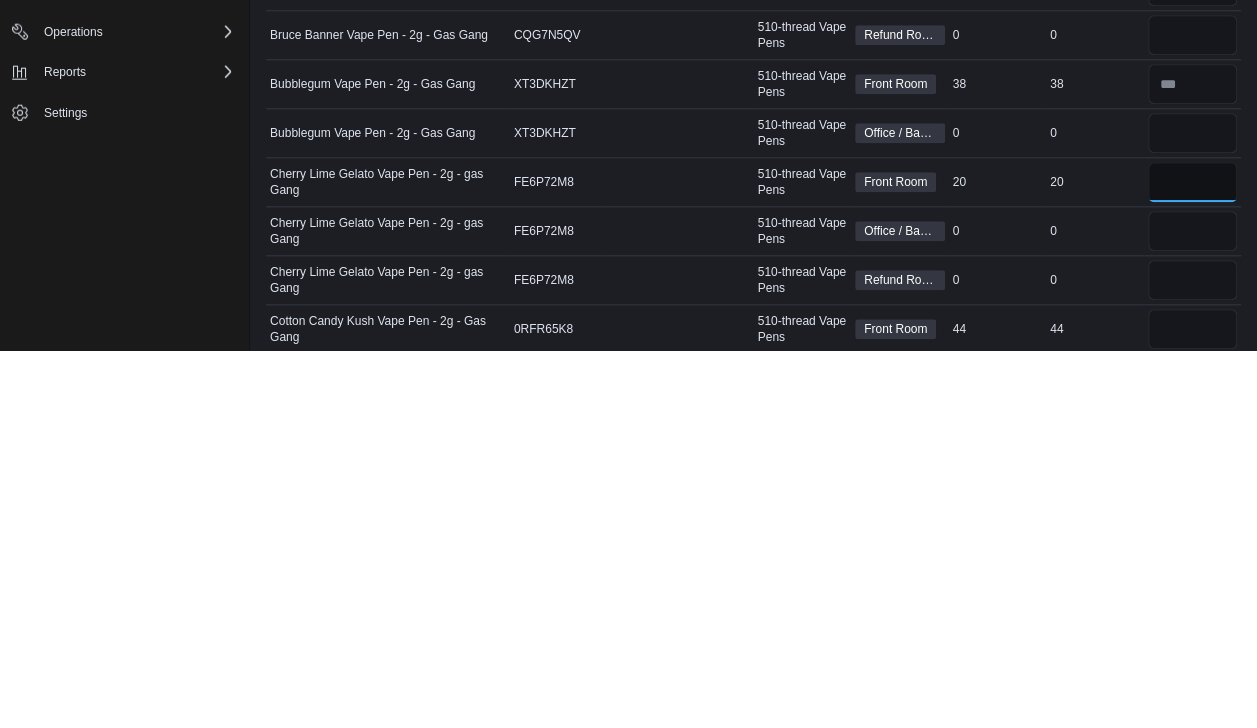 type on "*" 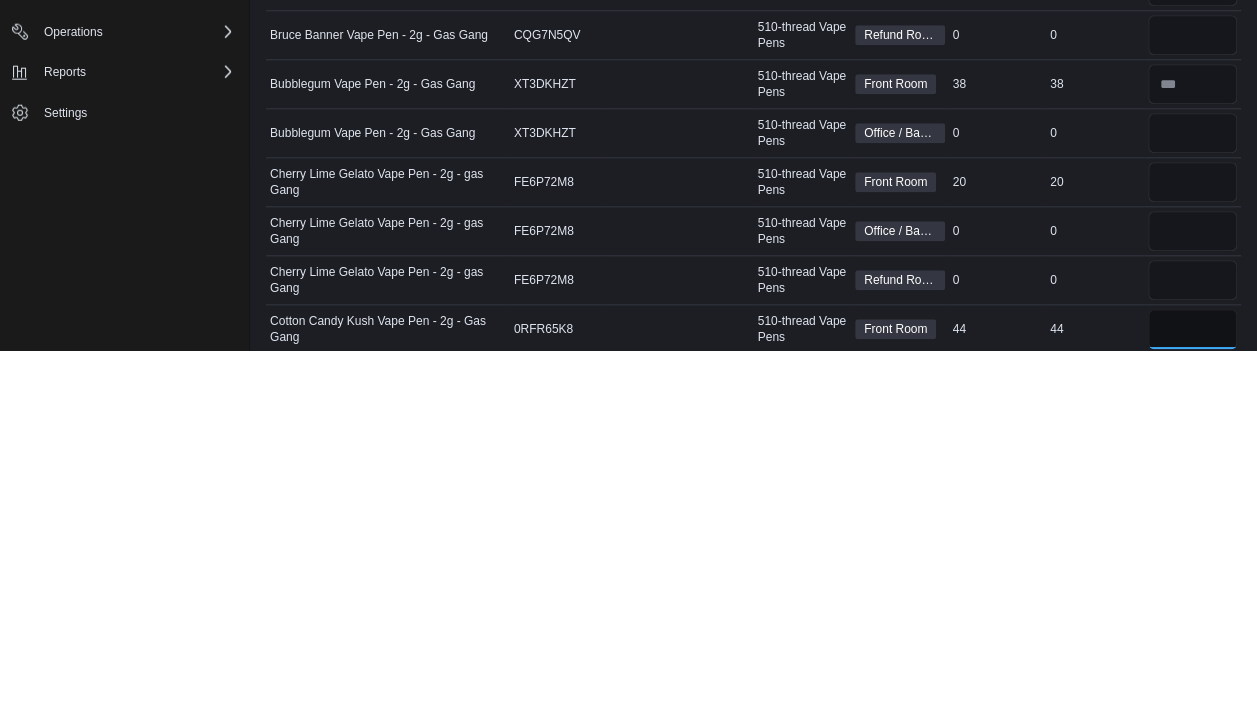 click at bounding box center [1193, 707] 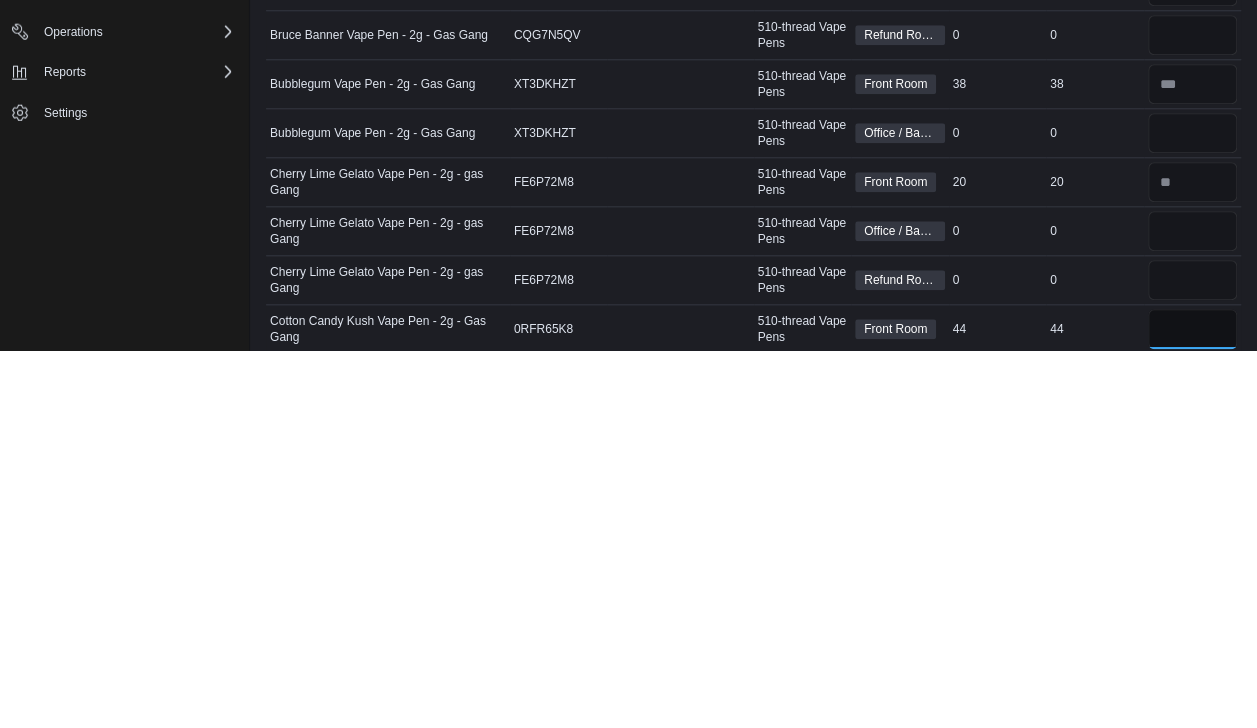 type on "**" 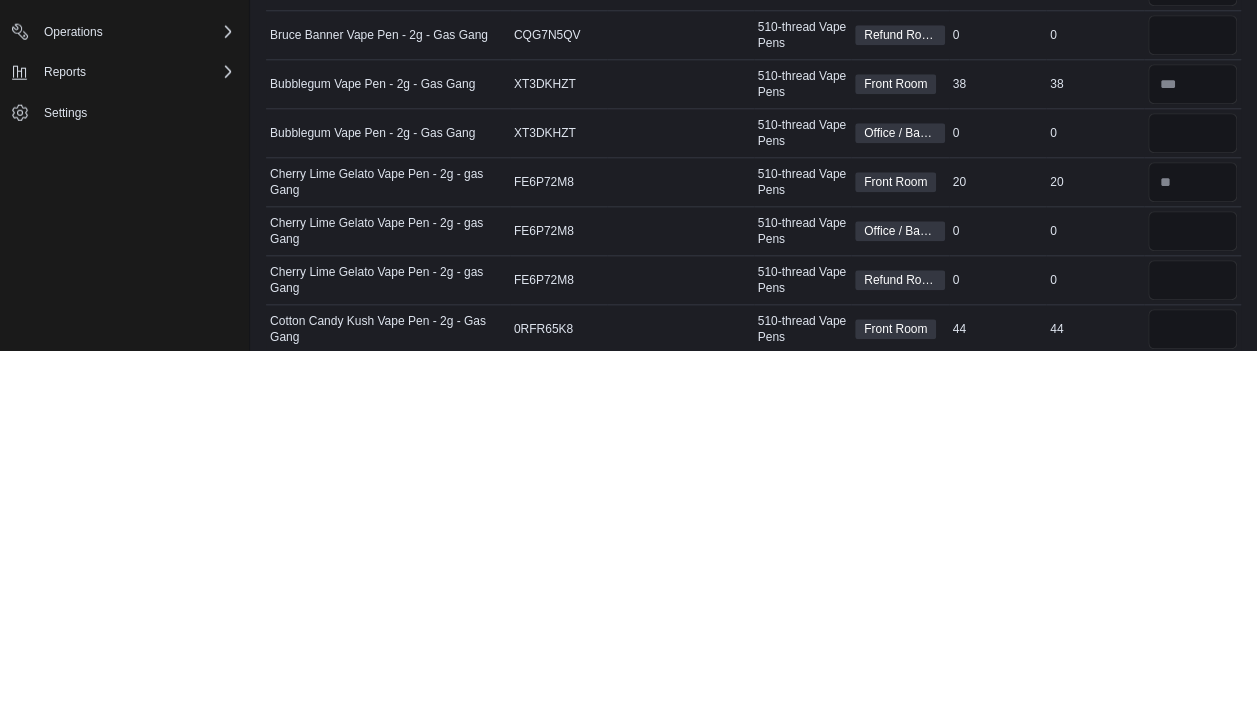 click on "FE6P72M8" at bounding box center [559, 560] 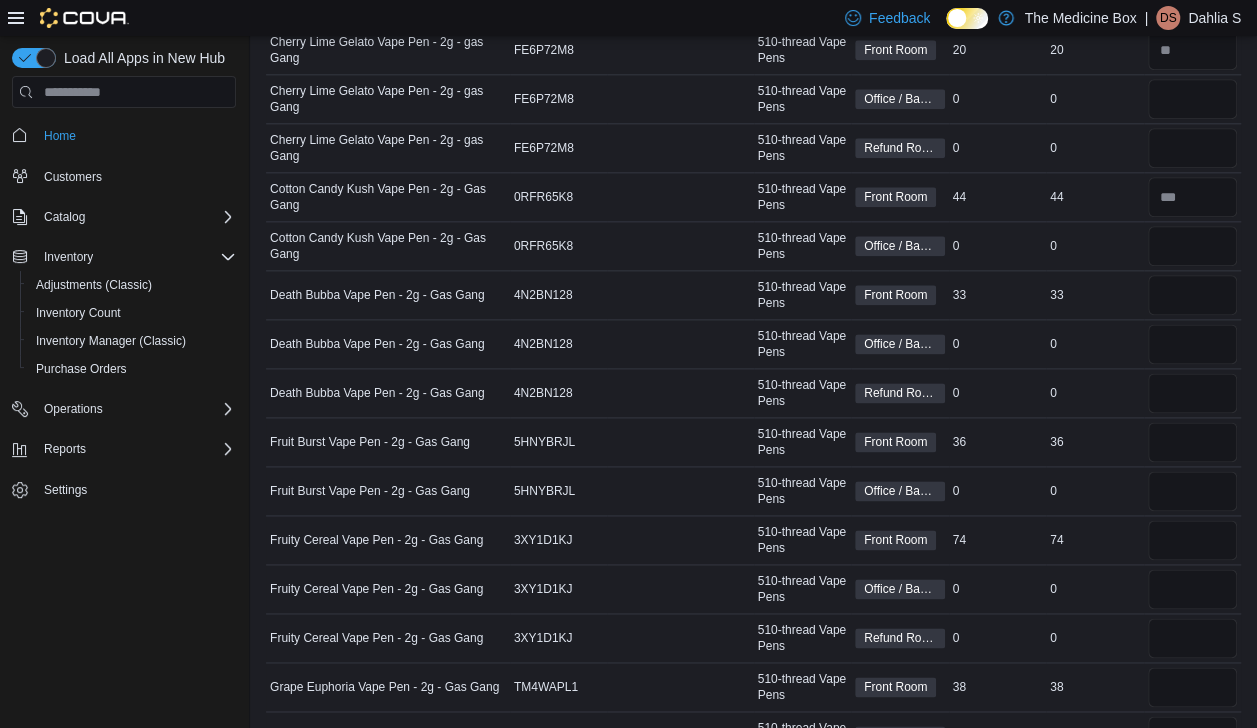 scroll, scrollTop: 1116, scrollLeft: 0, axis: vertical 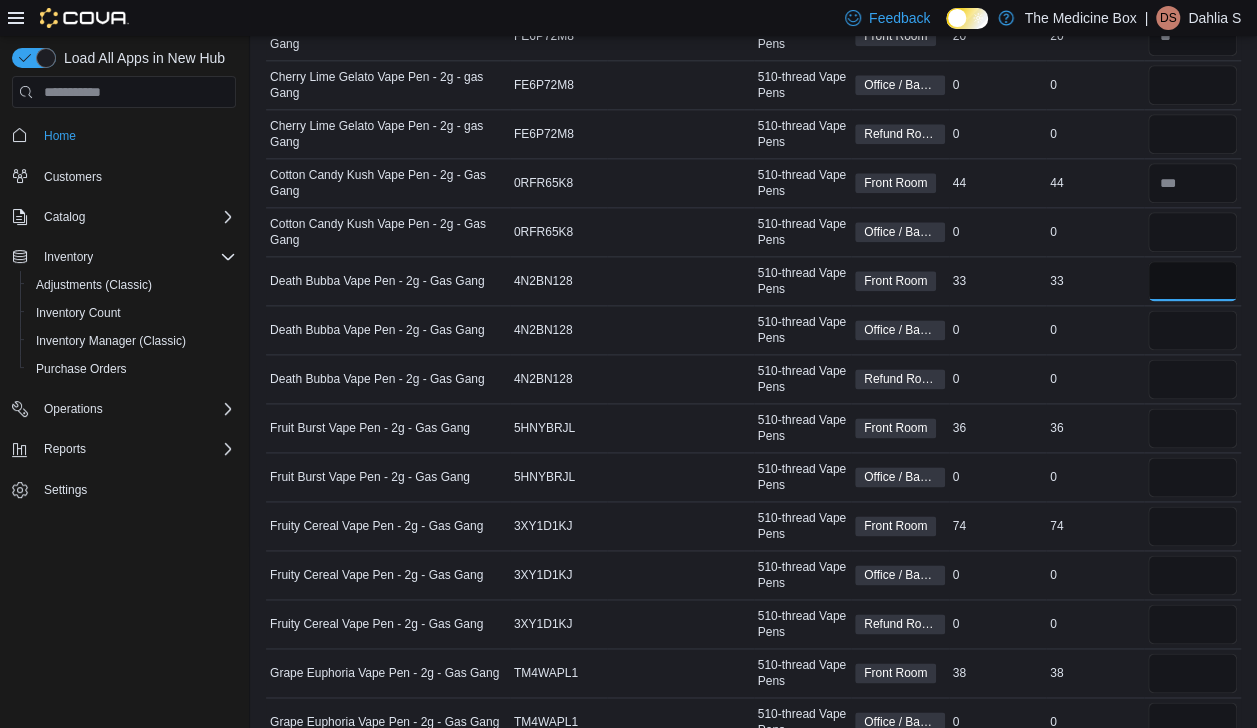 click at bounding box center (1193, 281) 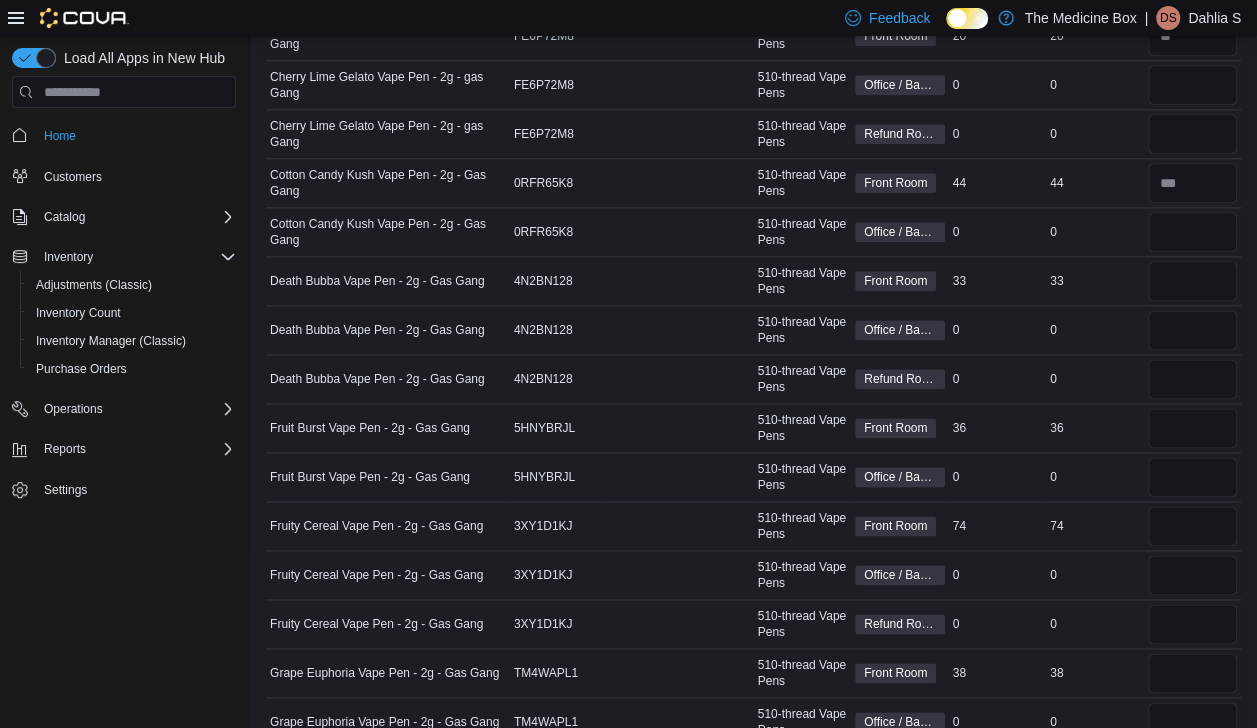 click at bounding box center (680, 232) 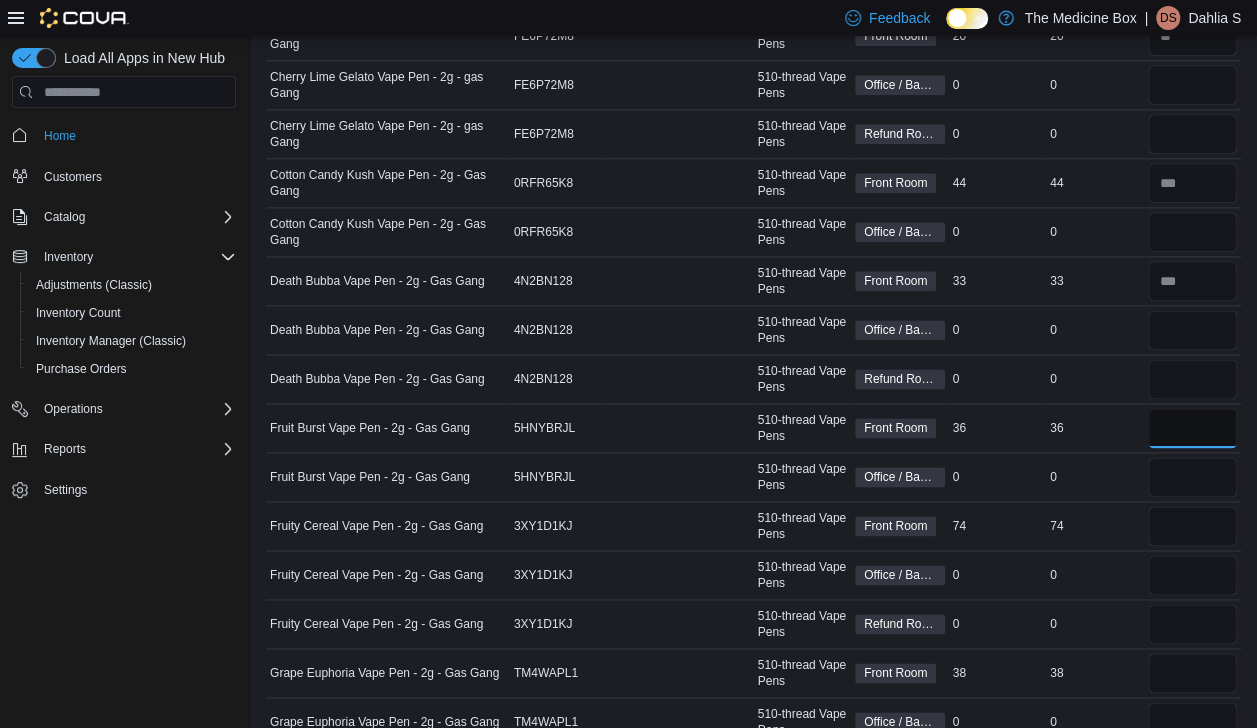click at bounding box center [1193, 428] 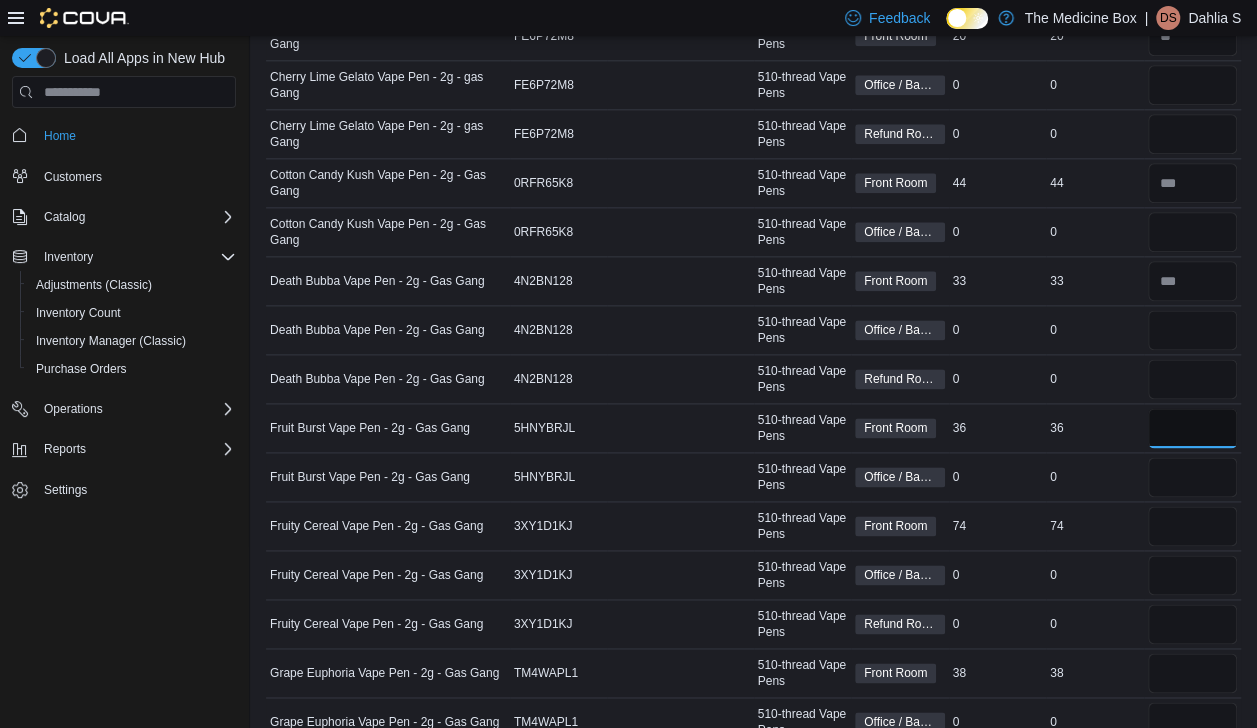 scroll, scrollTop: 1116, scrollLeft: 0, axis: vertical 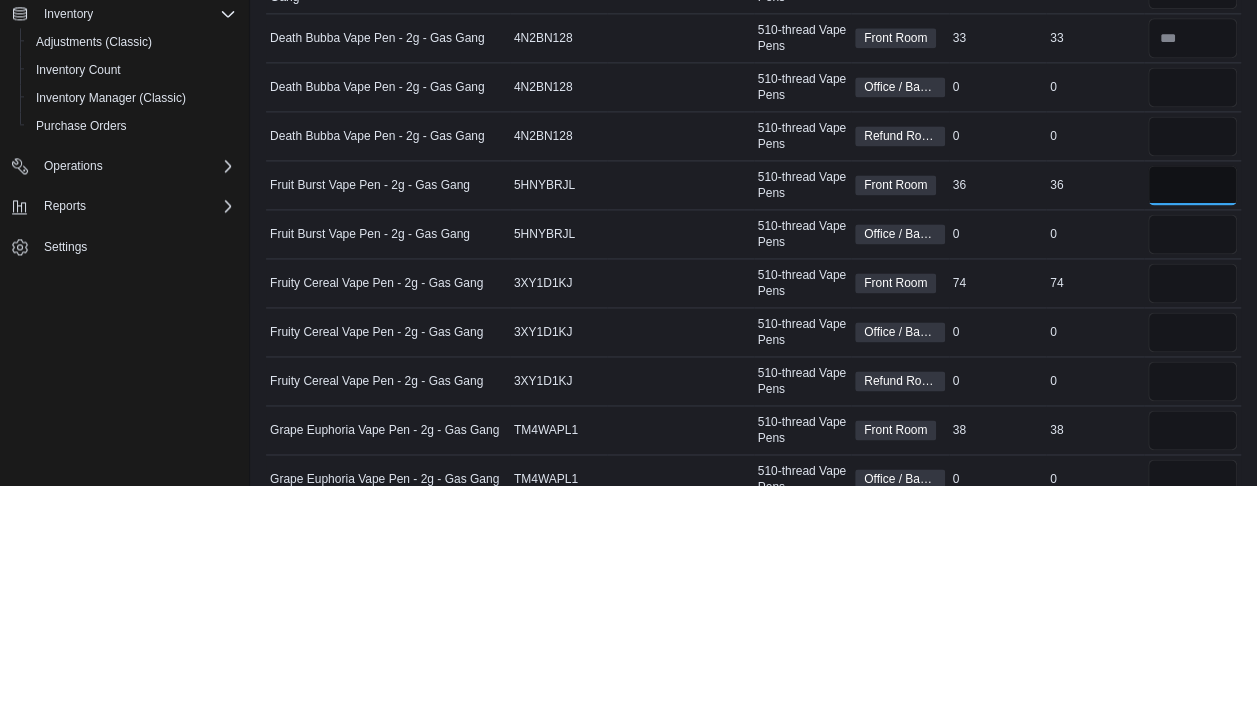 type on "**" 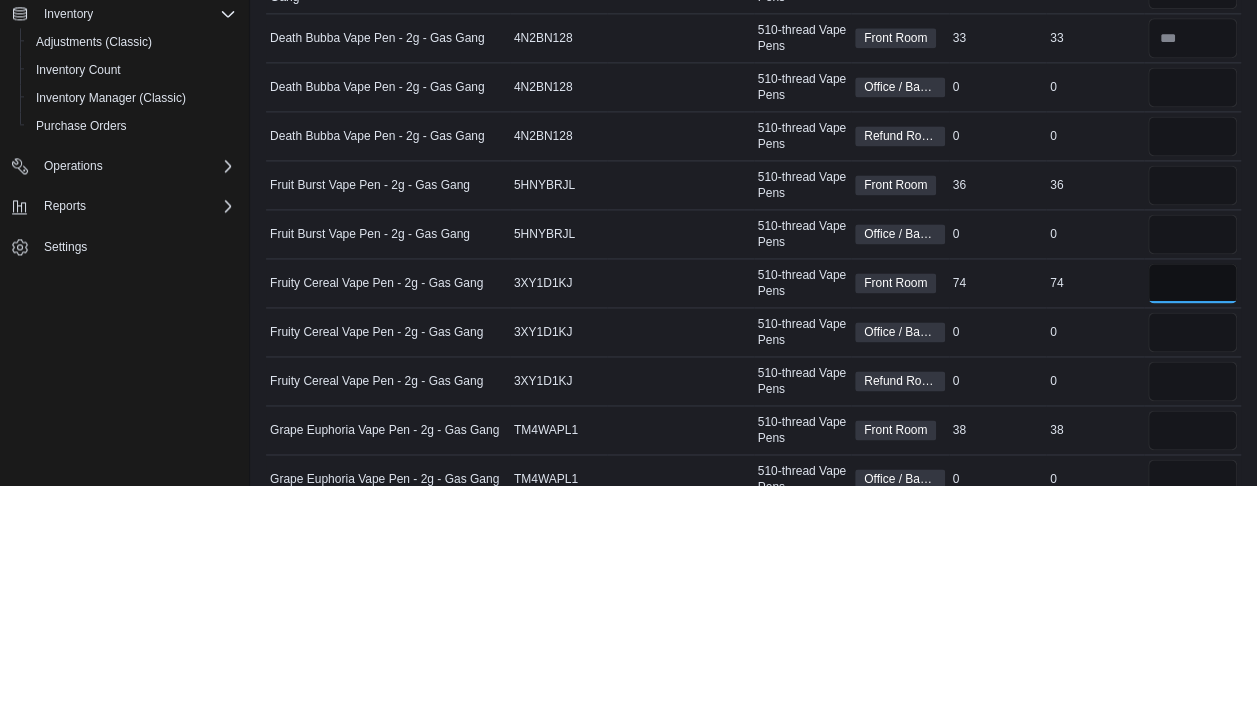 click at bounding box center (1193, 526) 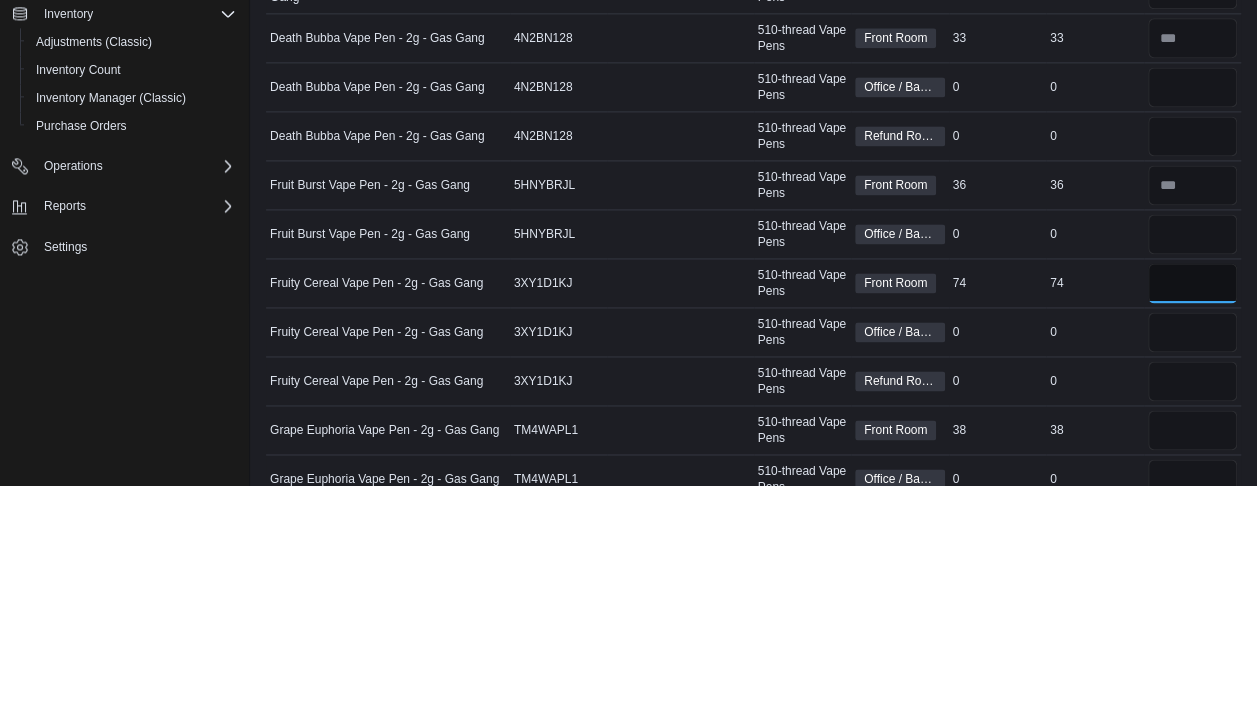 type on "**" 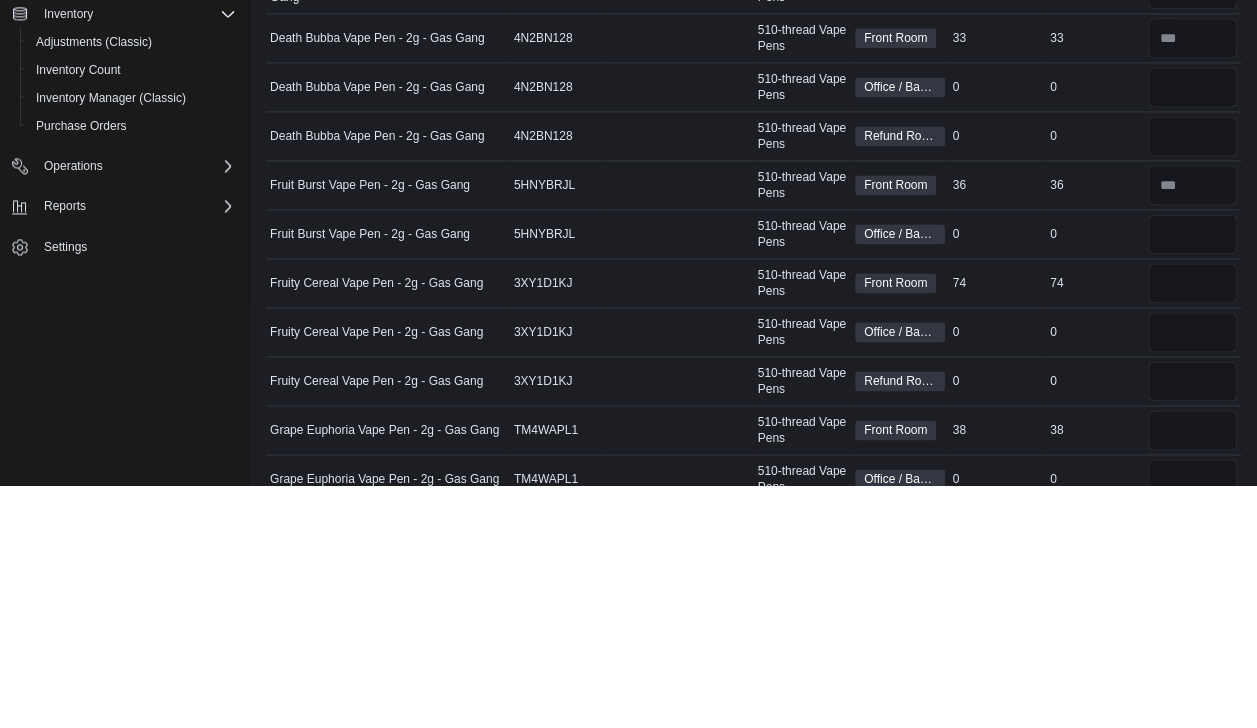 click on "Package Number" at bounding box center [680, 477] 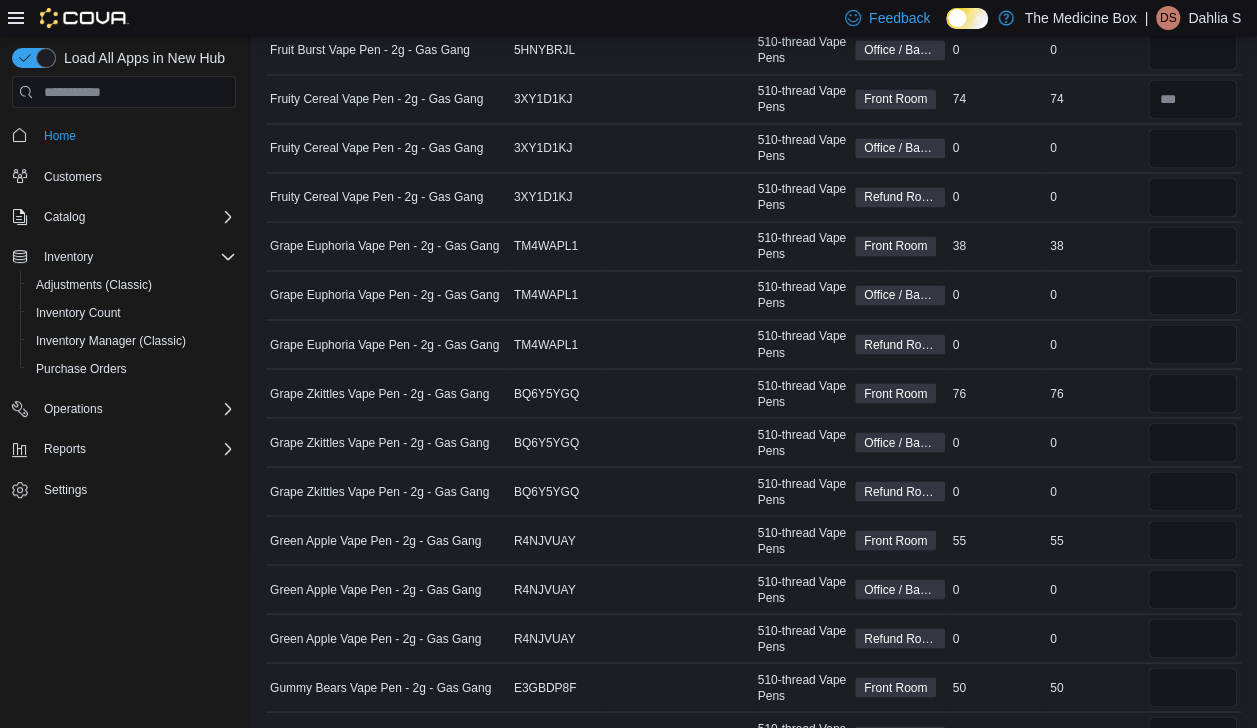 scroll, scrollTop: 1546, scrollLeft: 0, axis: vertical 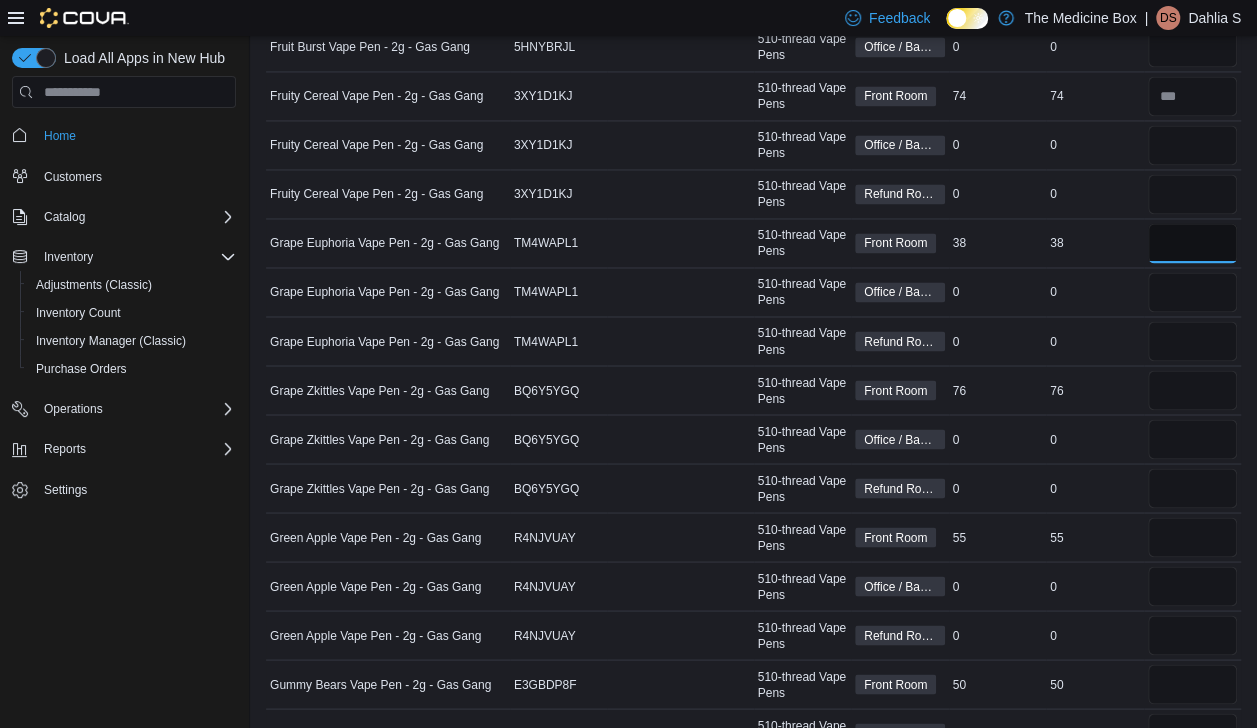 click at bounding box center (1193, 243) 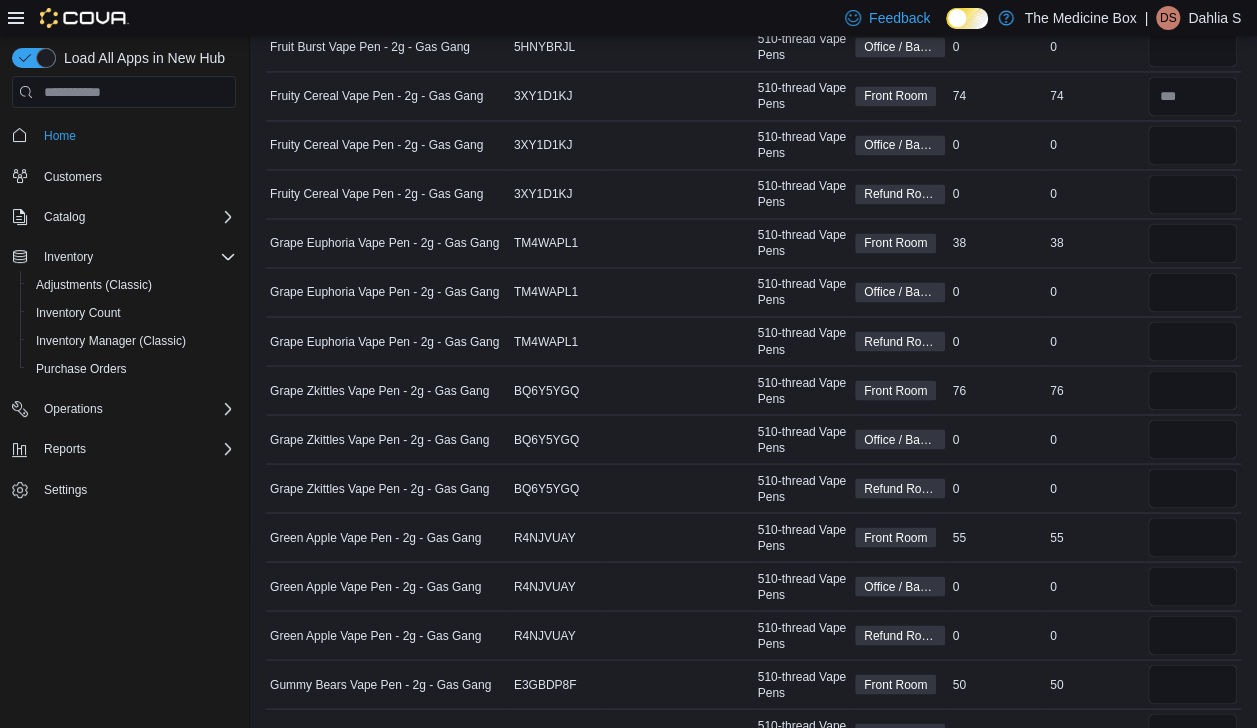 click on "Package Number" at bounding box center [680, 243] 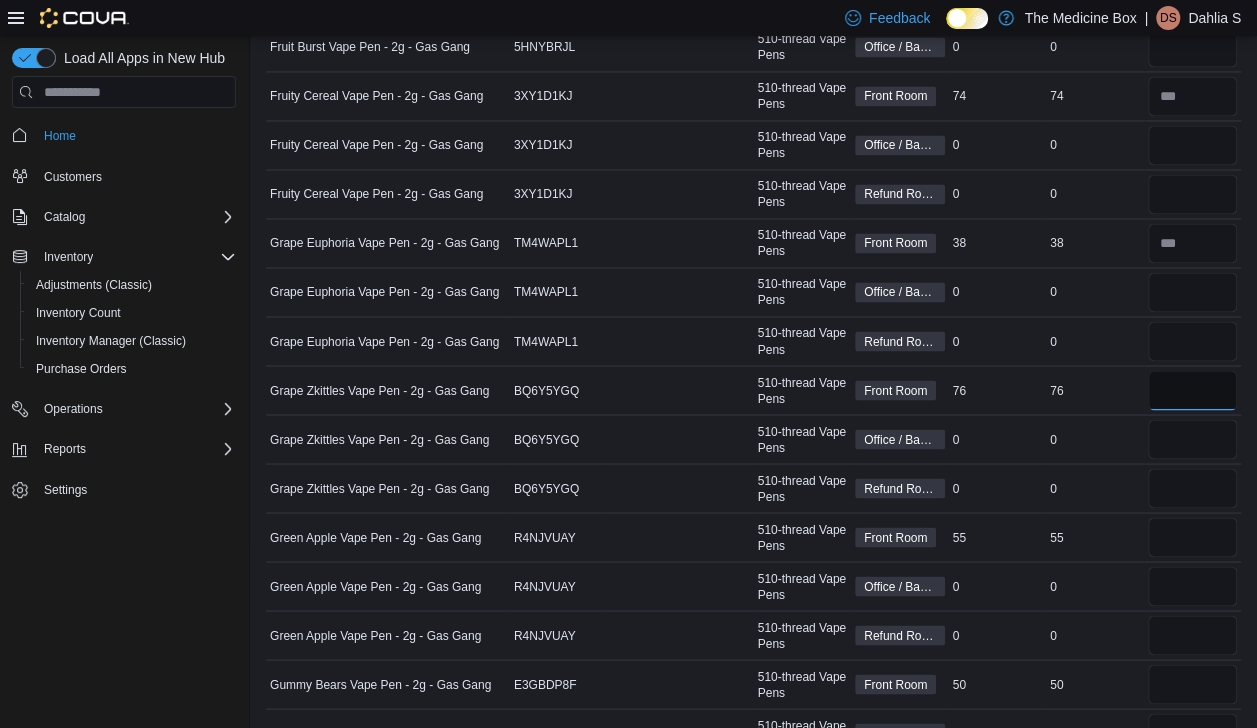 click at bounding box center [1193, 390] 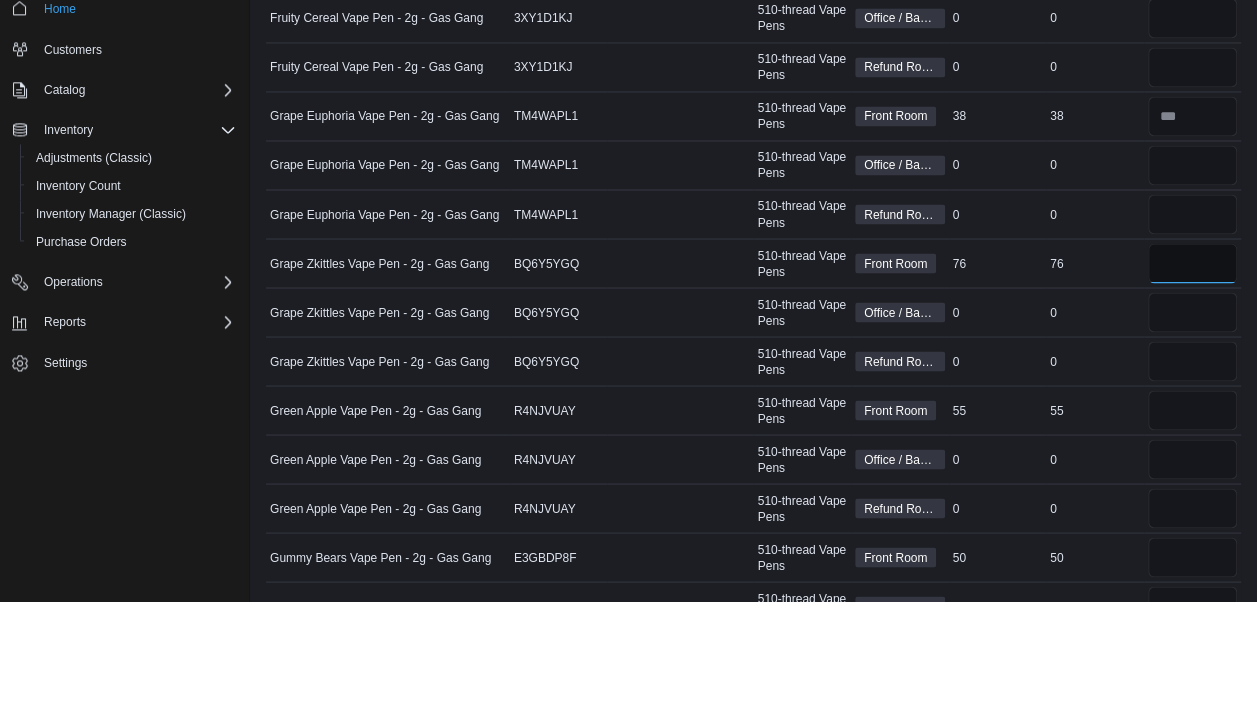 scroll, scrollTop: 1546, scrollLeft: 0, axis: vertical 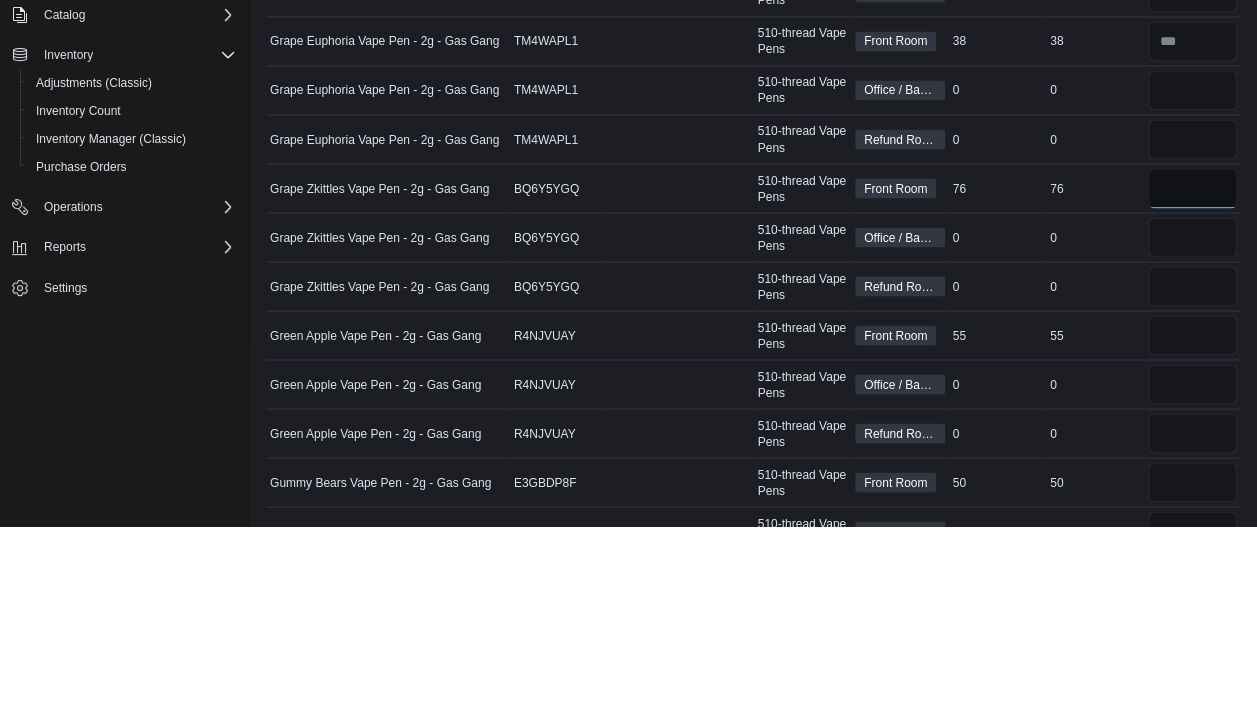 type on "**" 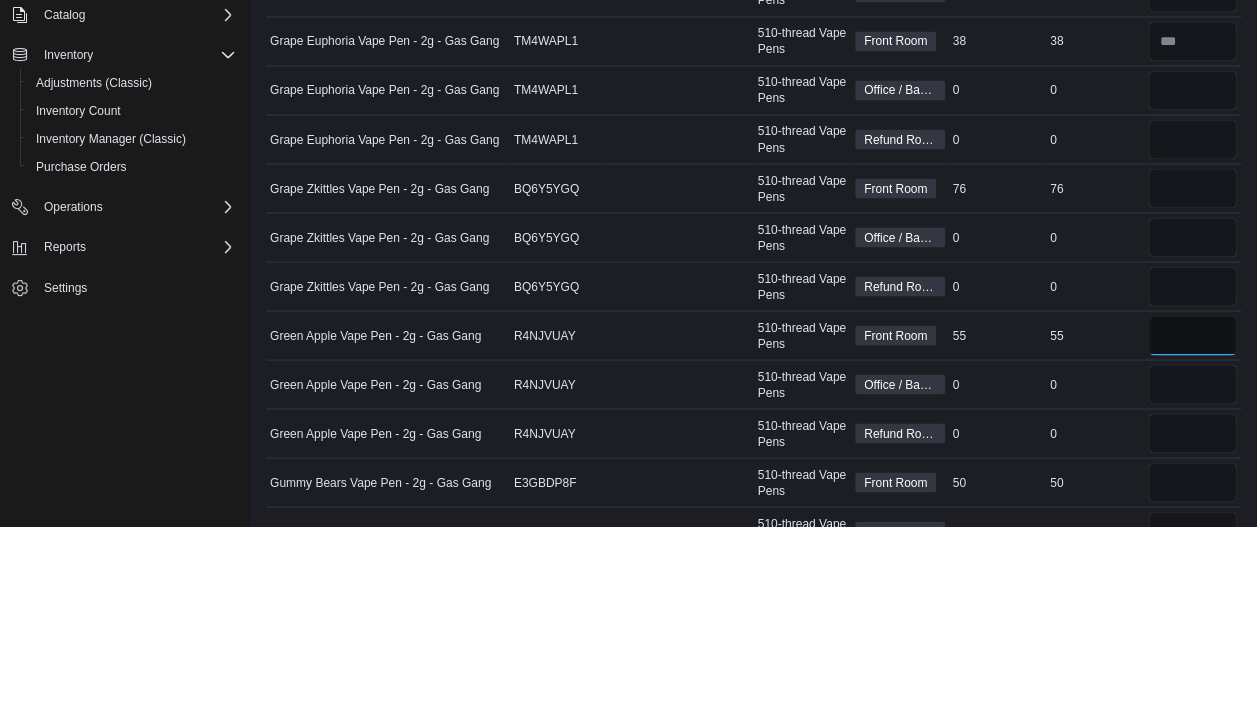 click at bounding box center [1193, 537] 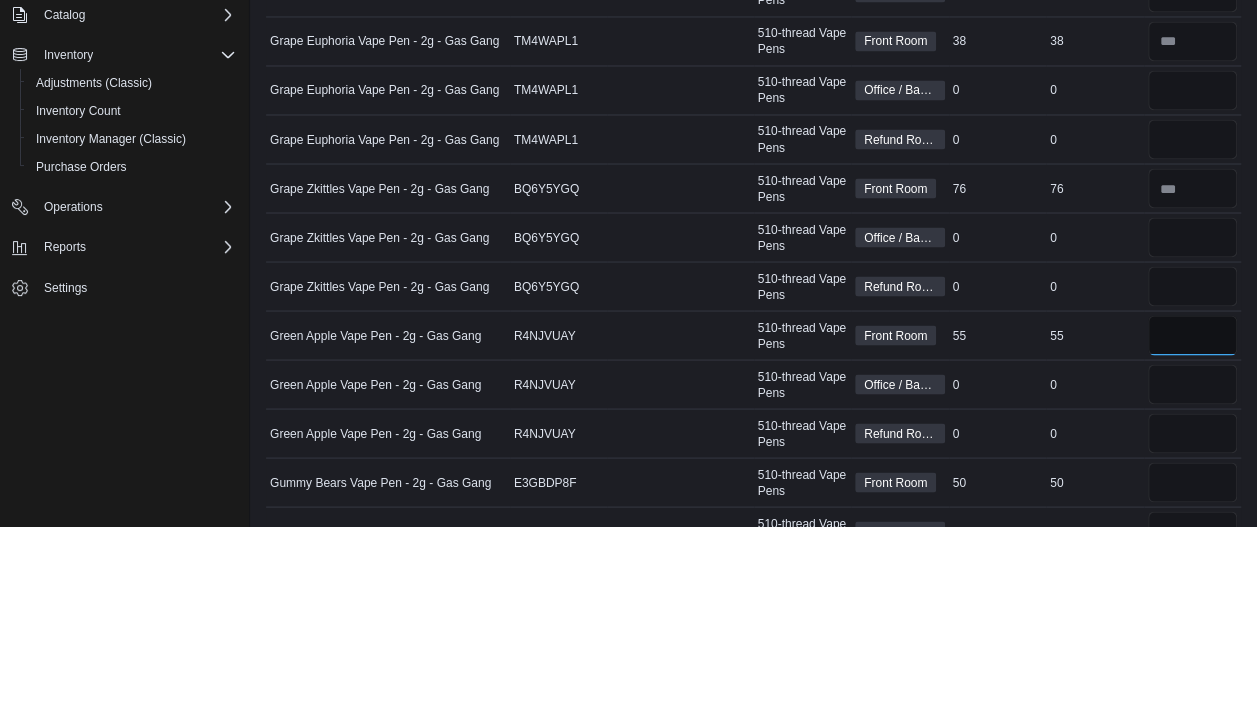 type 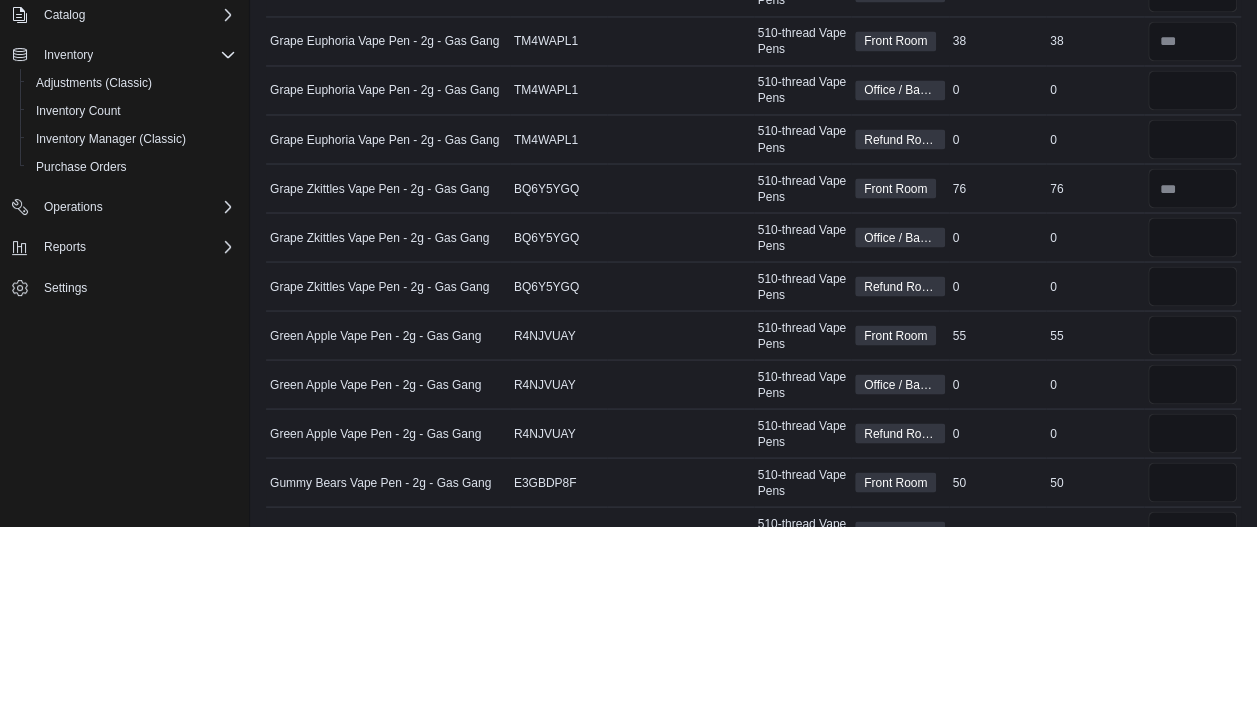 click at bounding box center [680, 439] 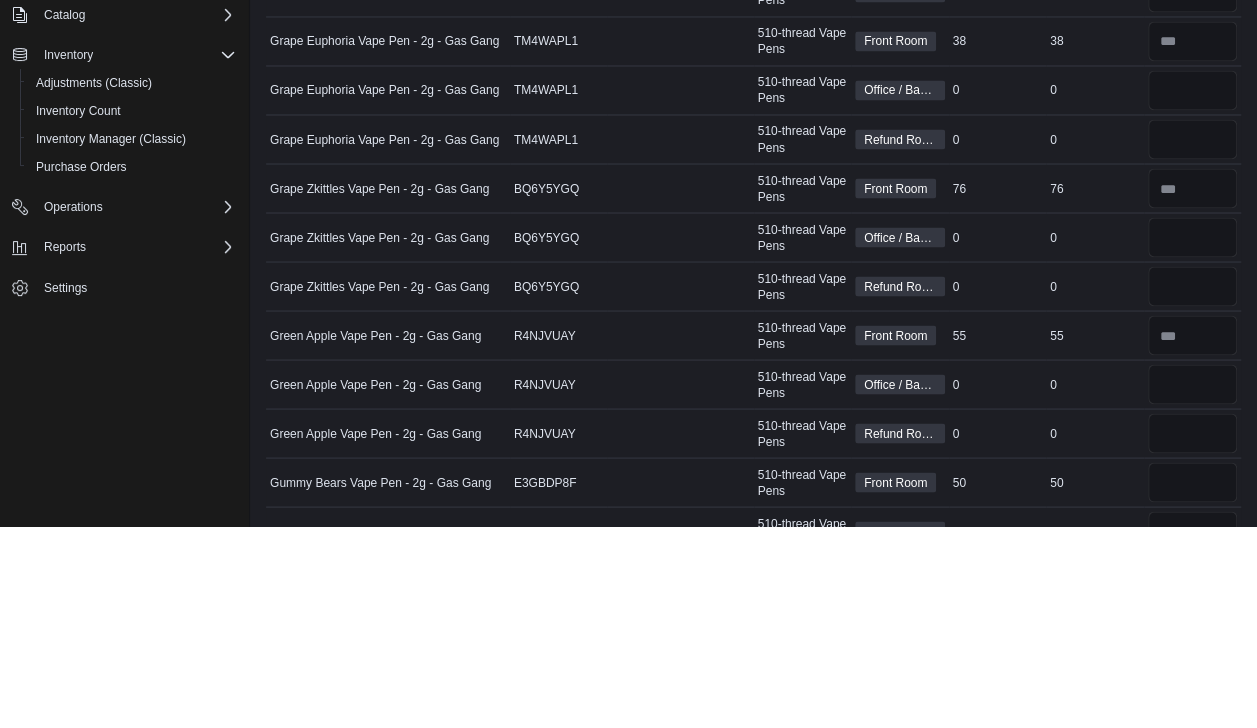type 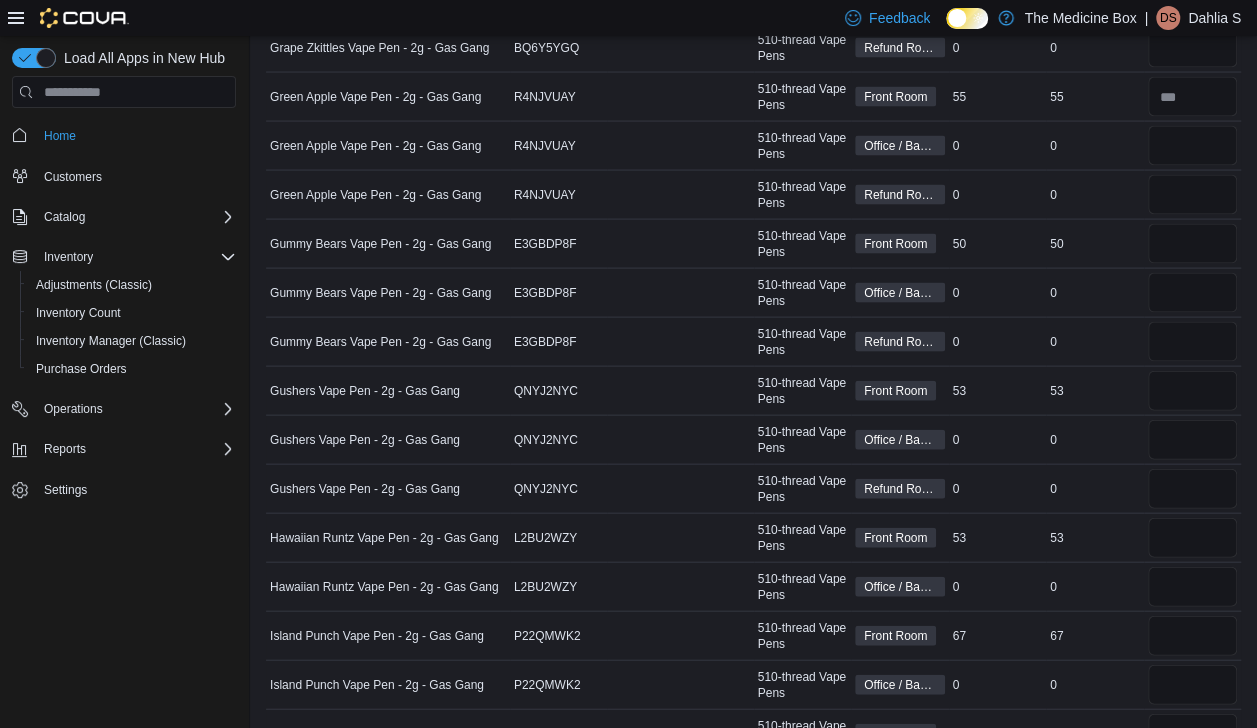 scroll, scrollTop: 1994, scrollLeft: 0, axis: vertical 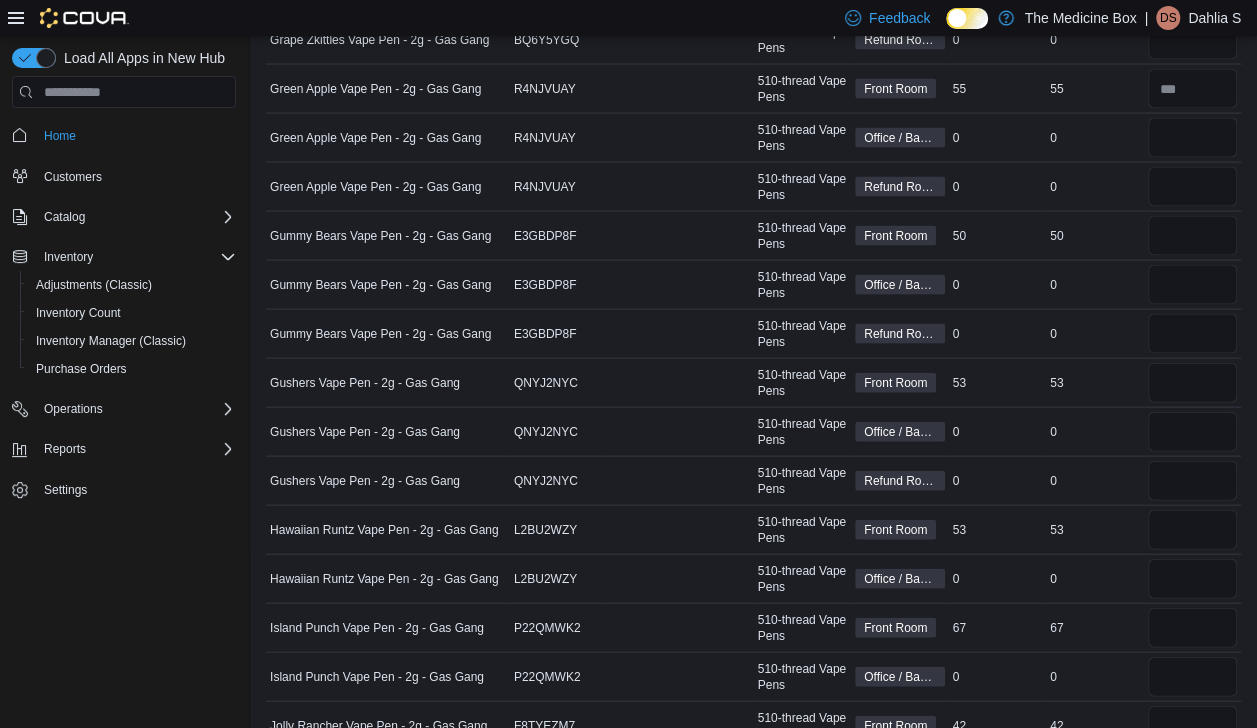 click at bounding box center (1193, 285) 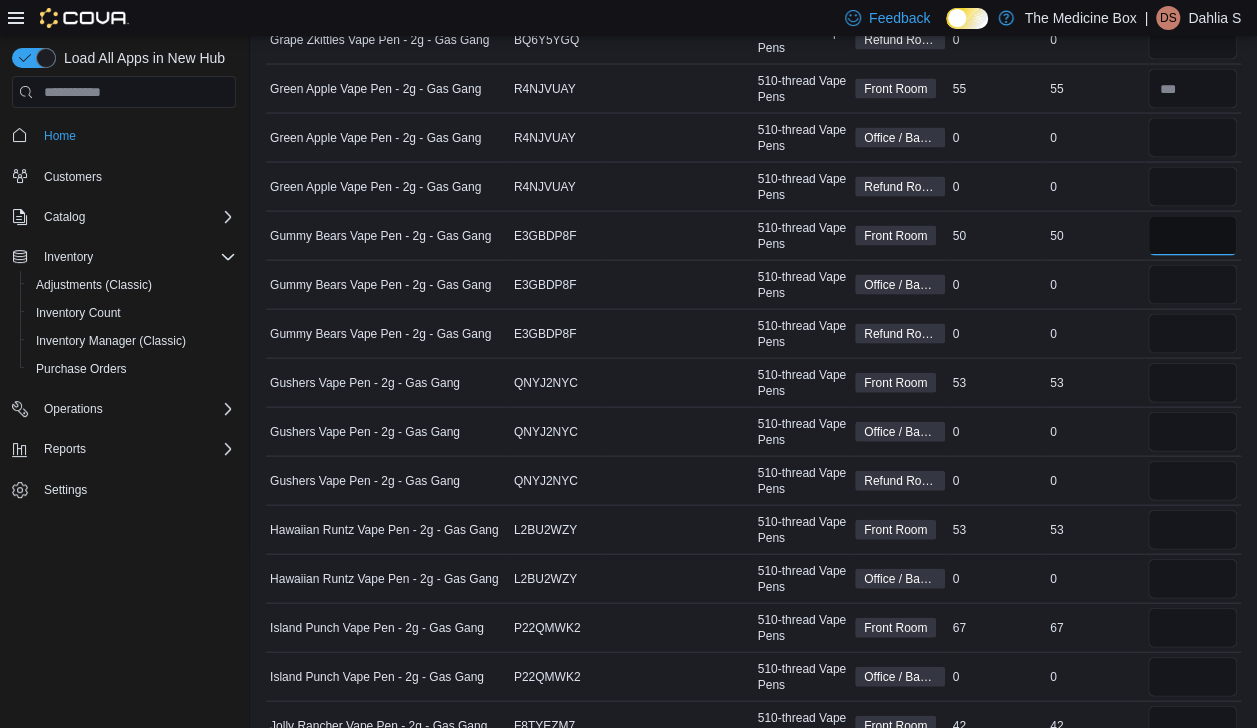 click at bounding box center [1193, 236] 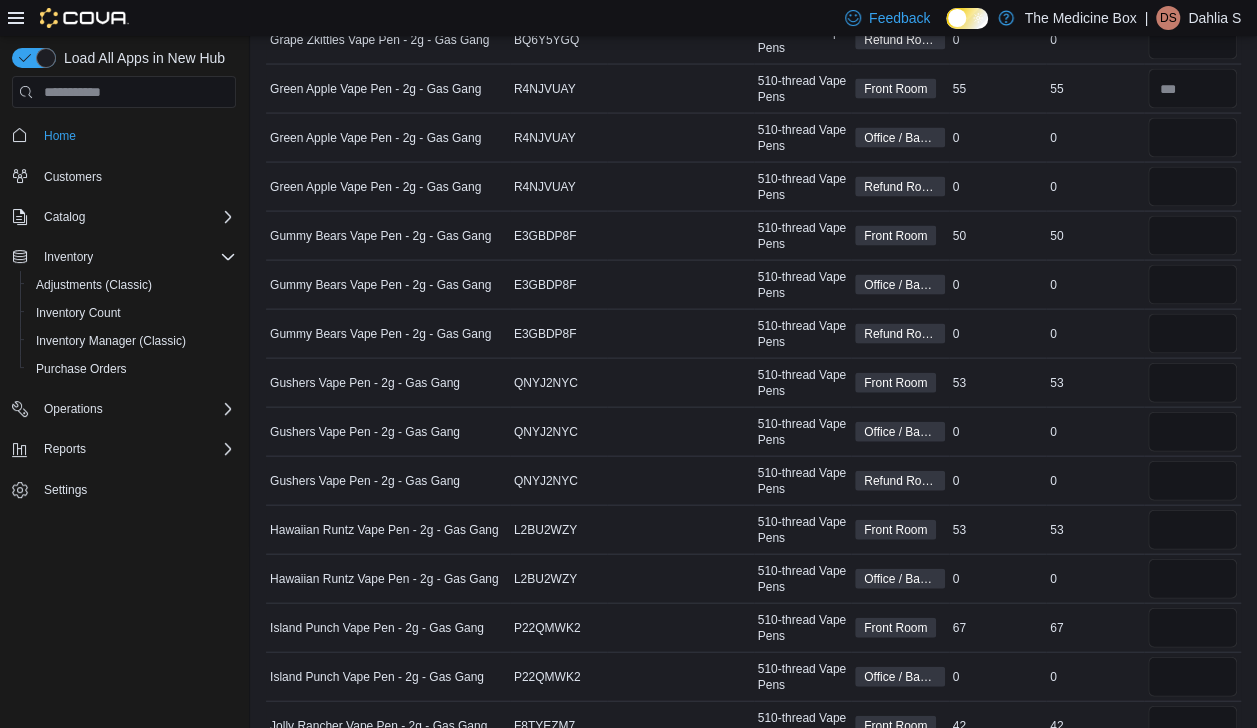 click at bounding box center [680, 187] 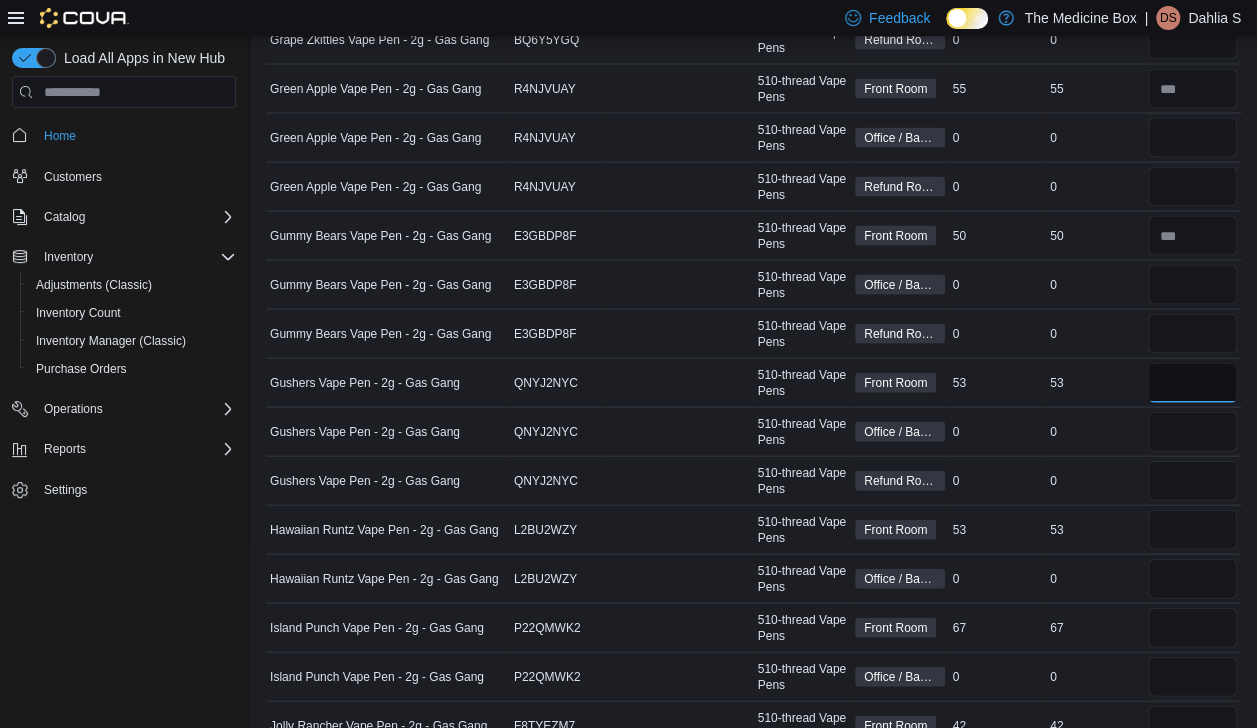click at bounding box center [1193, 383] 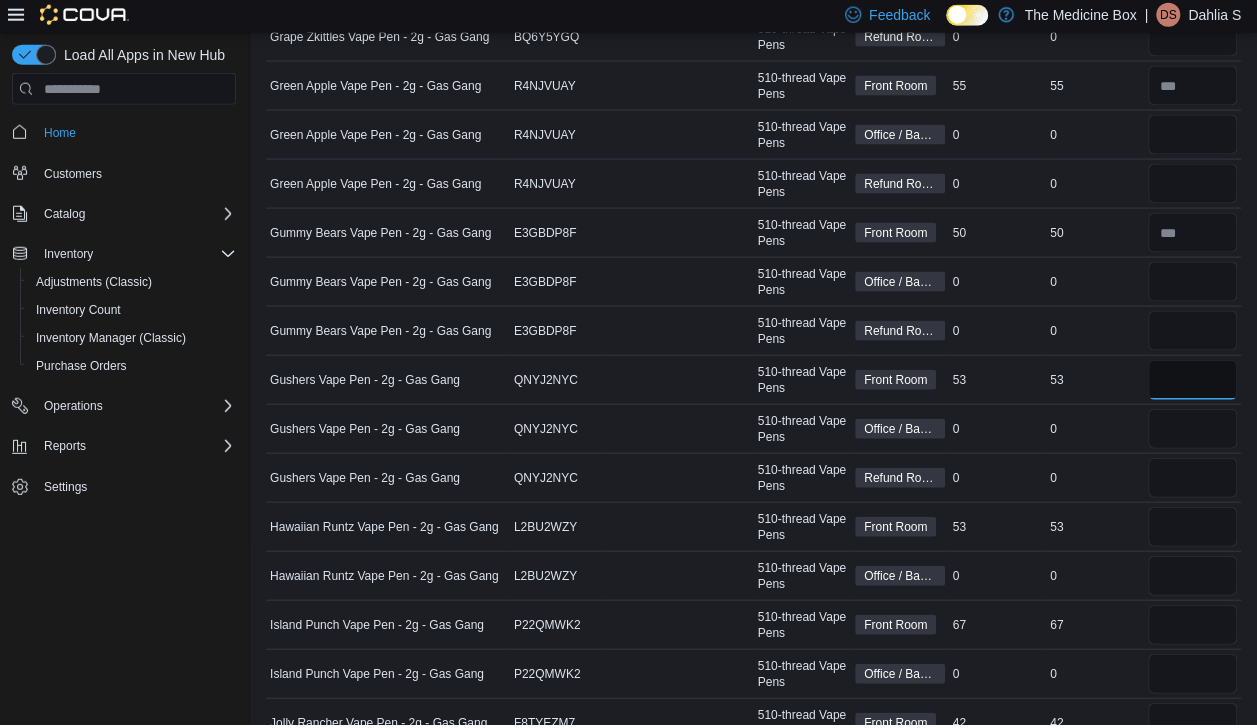 scroll, scrollTop: 1994, scrollLeft: 0, axis: vertical 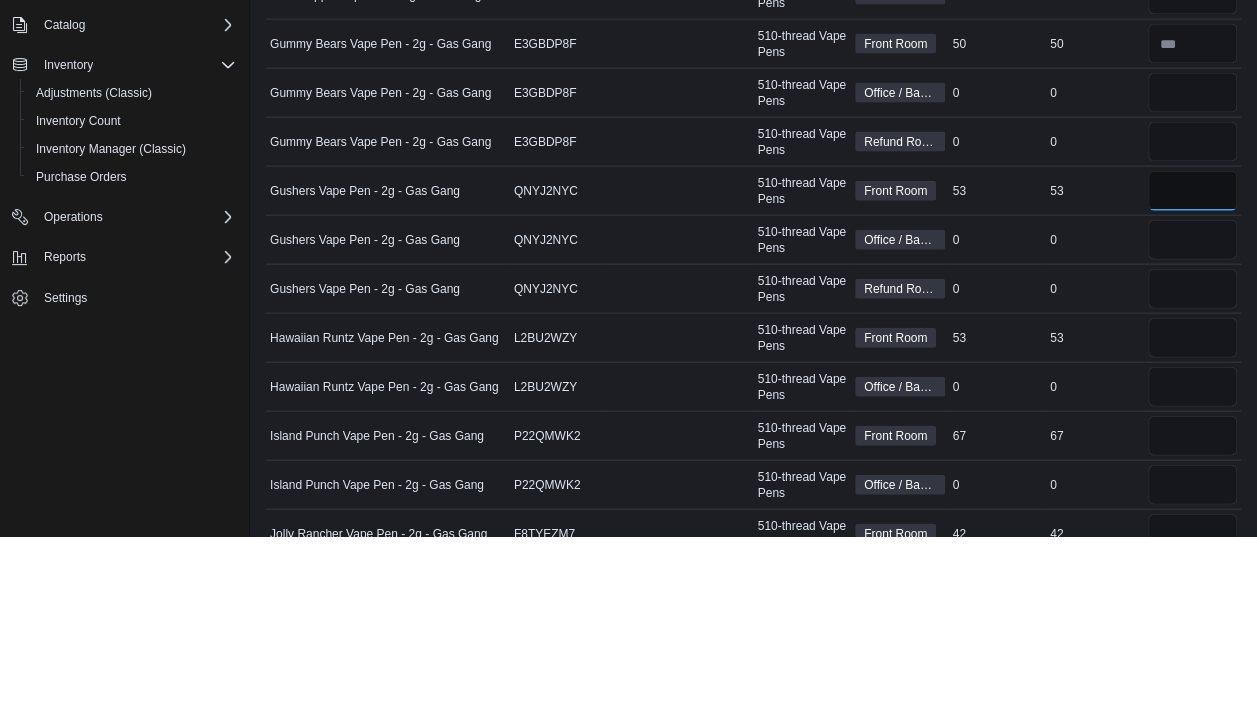 type on "**" 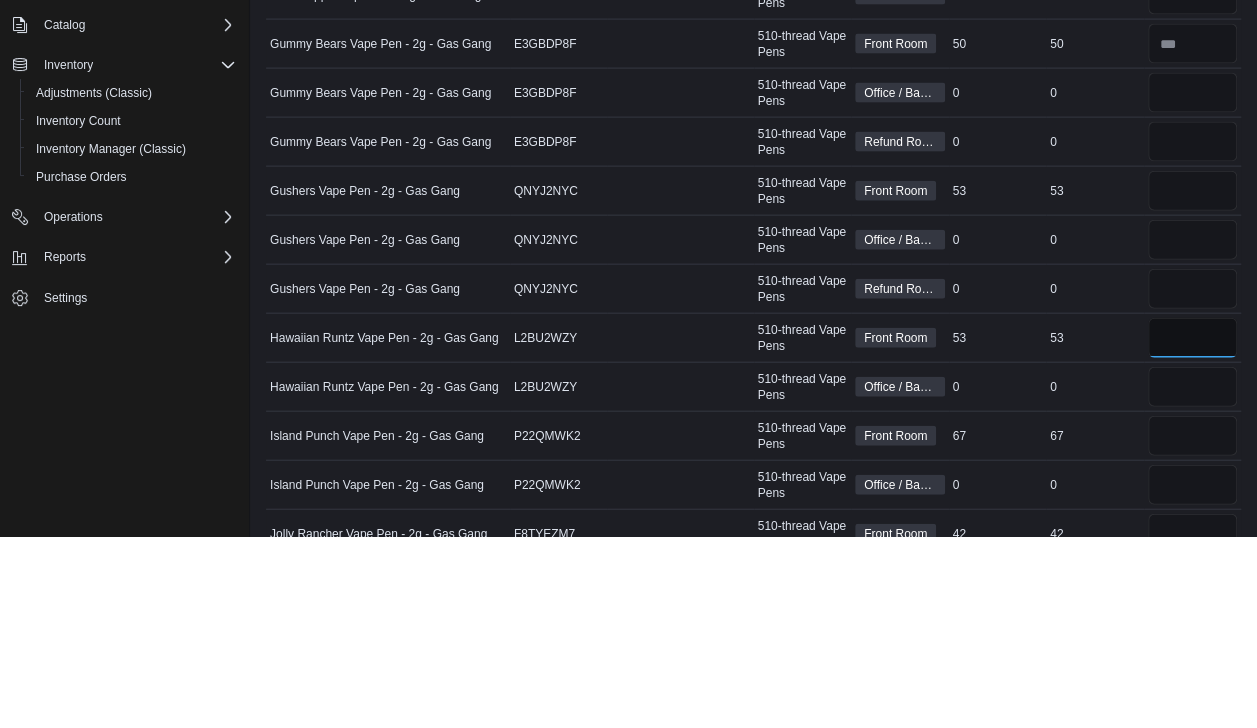 click at bounding box center [1193, 530] 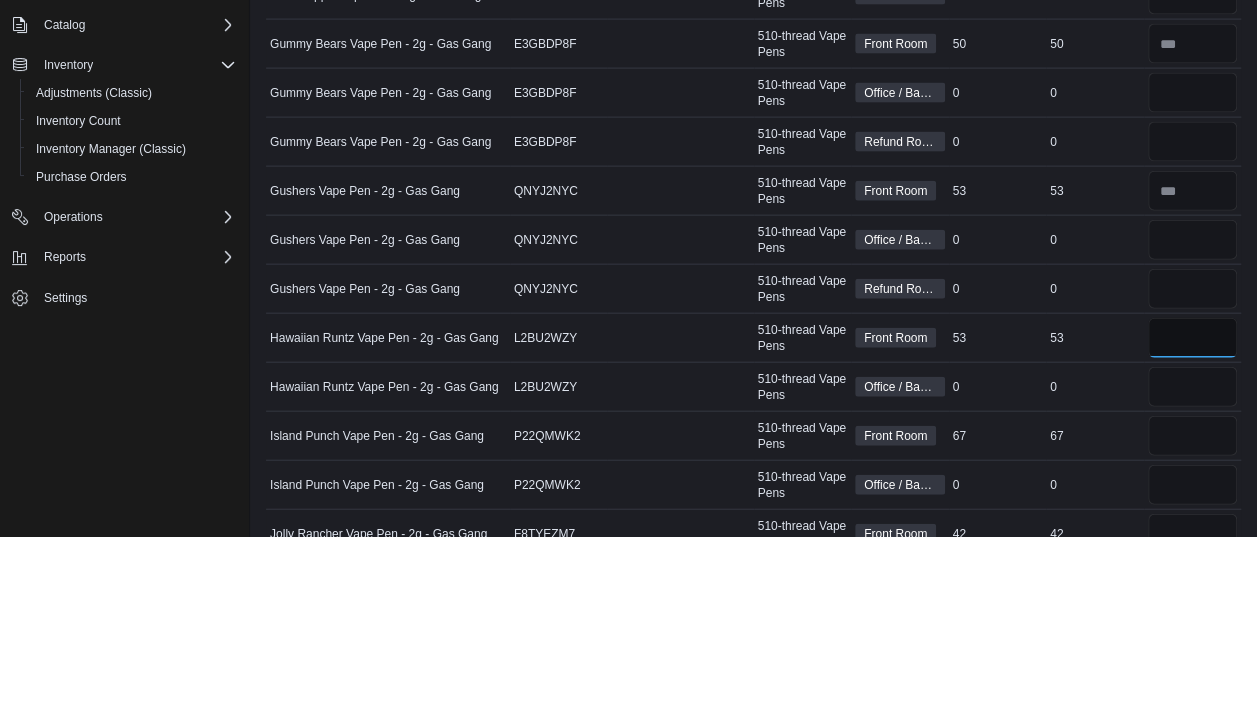 type on "**" 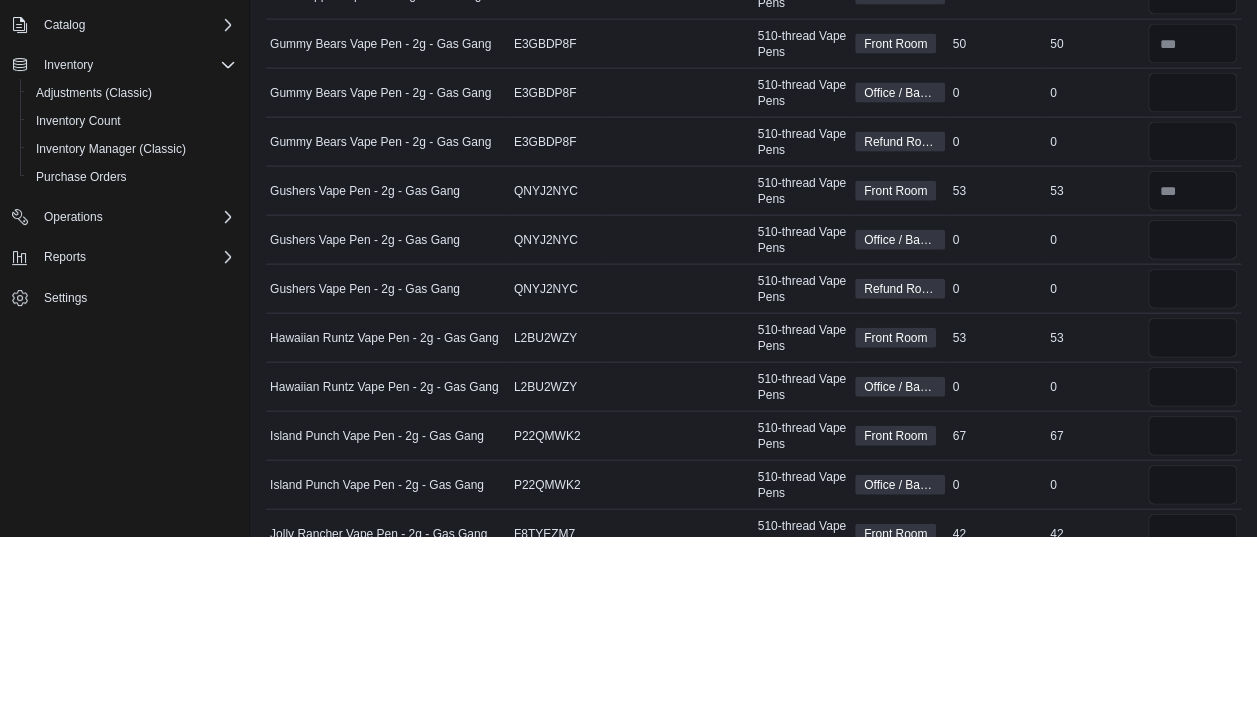 click on "Catalog SKU QNYJ2NYC" at bounding box center (559, 383) 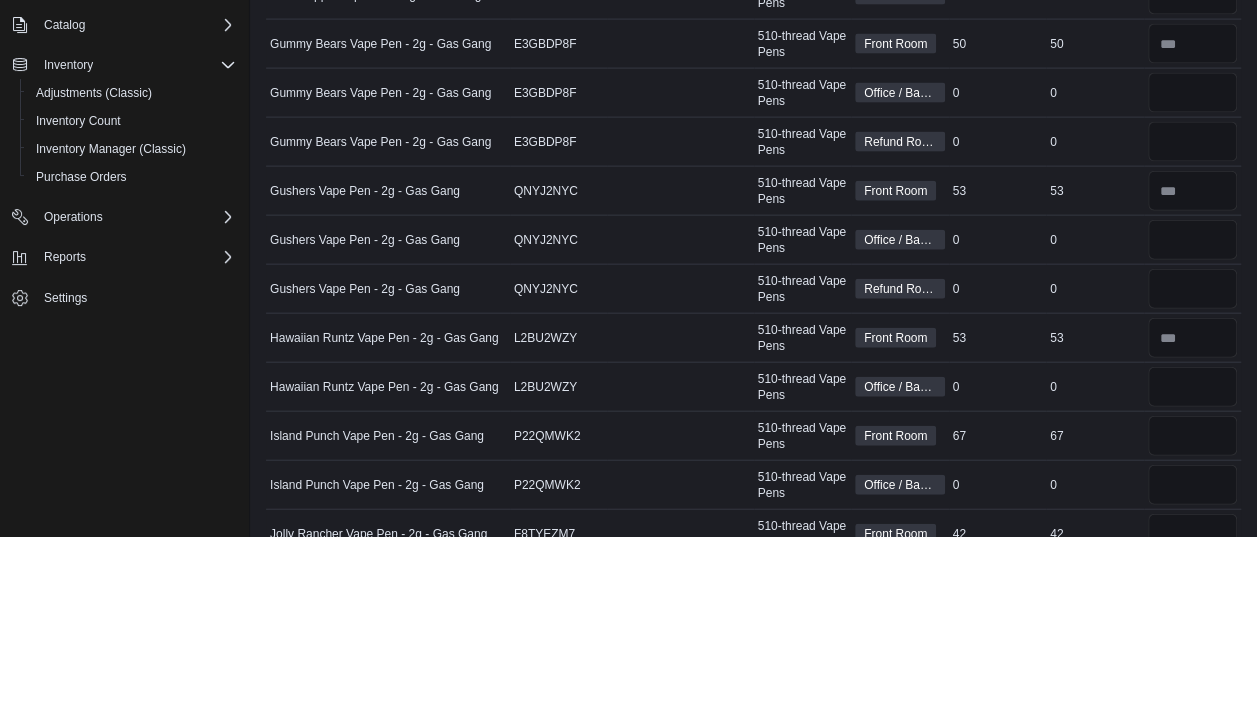 type 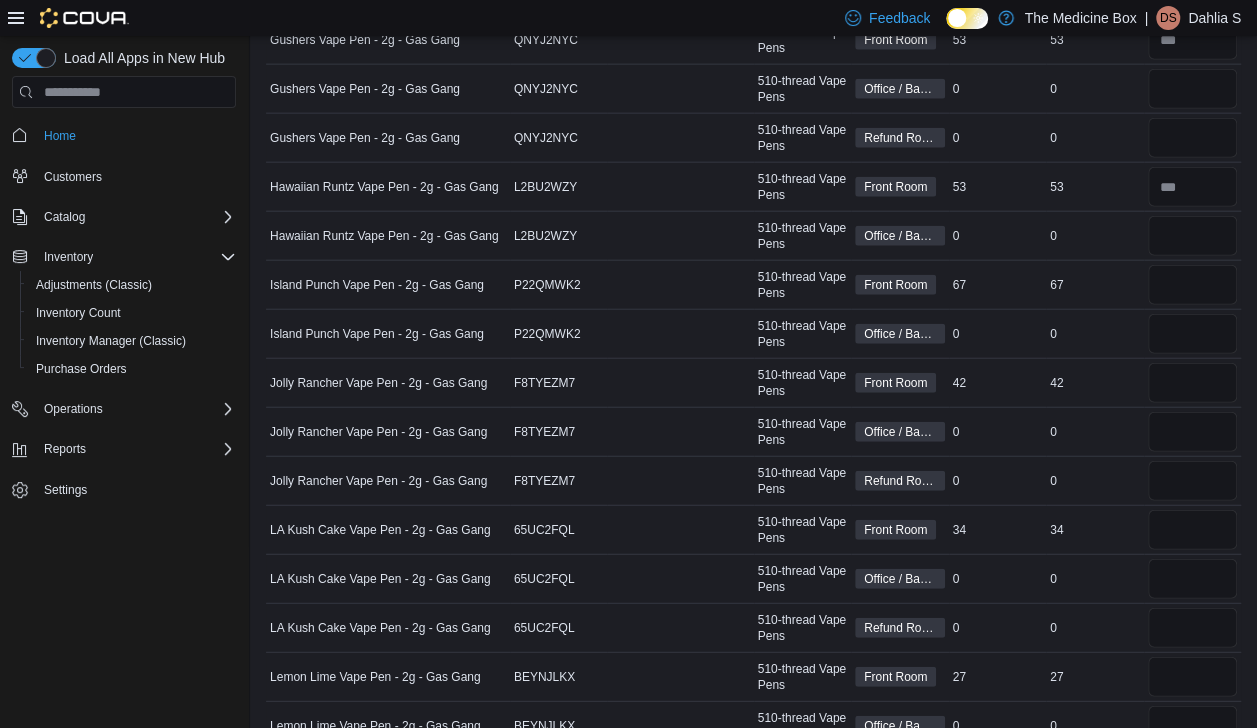 scroll, scrollTop: 2353, scrollLeft: 0, axis: vertical 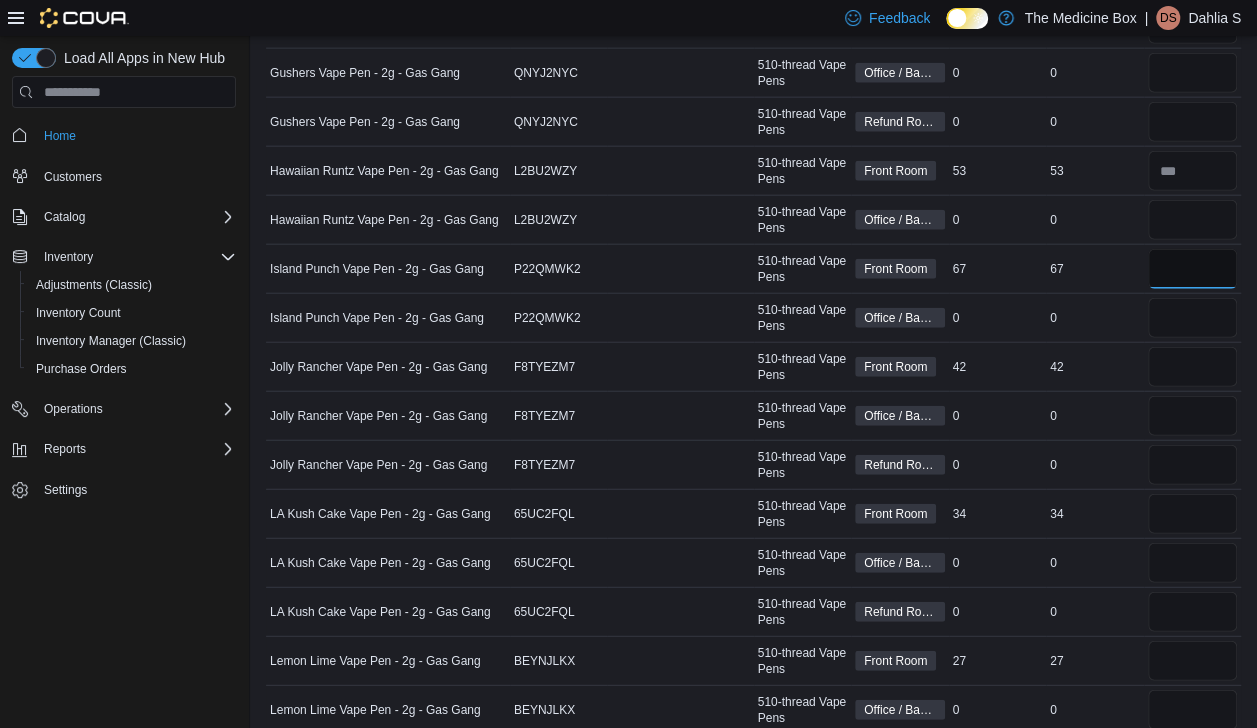 click at bounding box center [1193, 269] 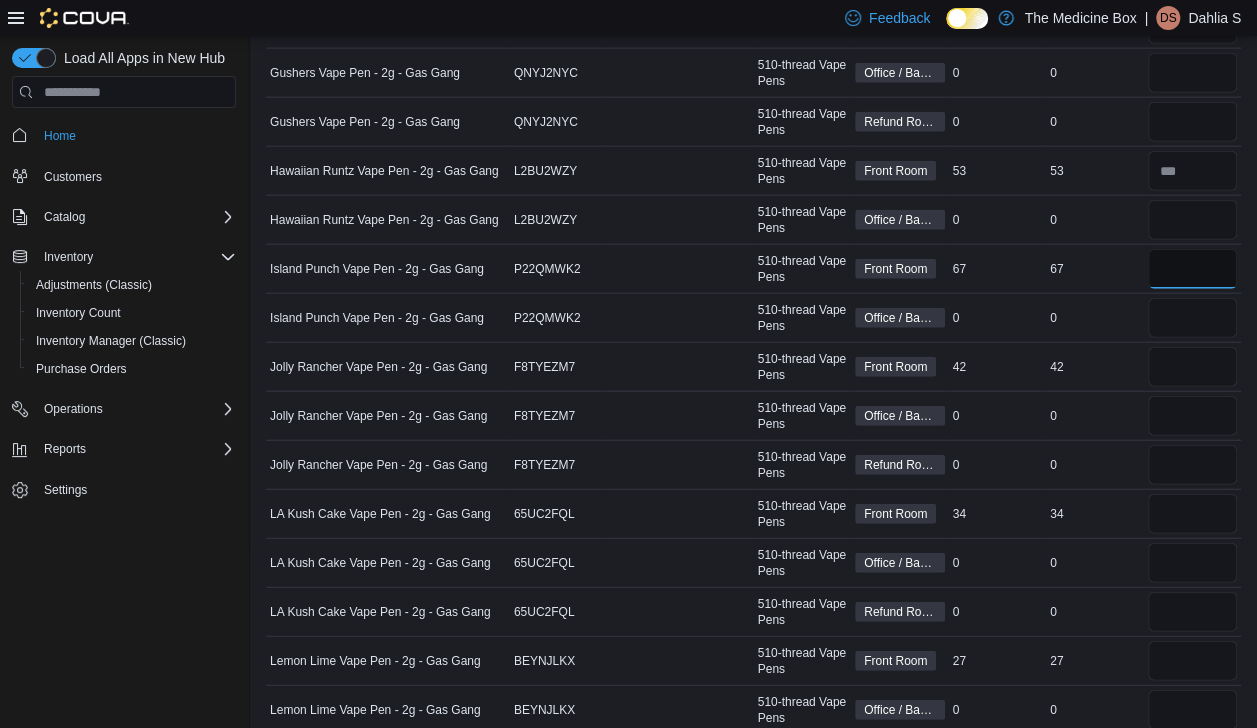 type on "**" 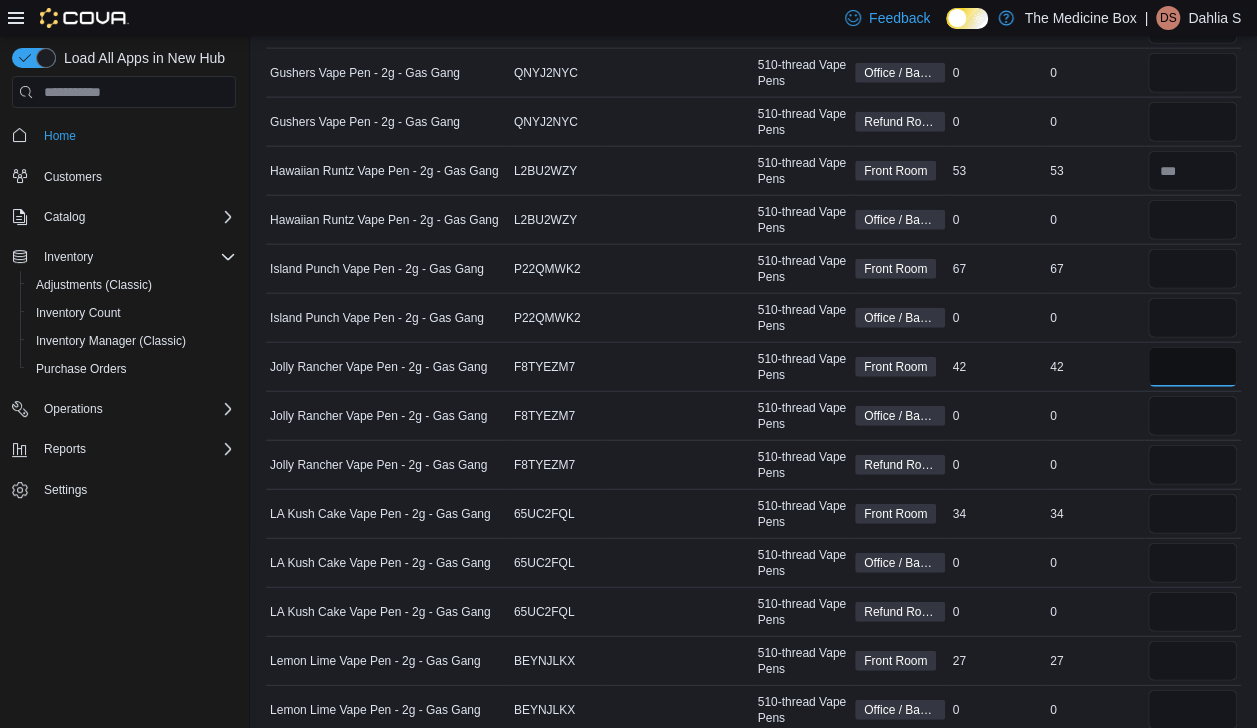 click at bounding box center (1193, 367) 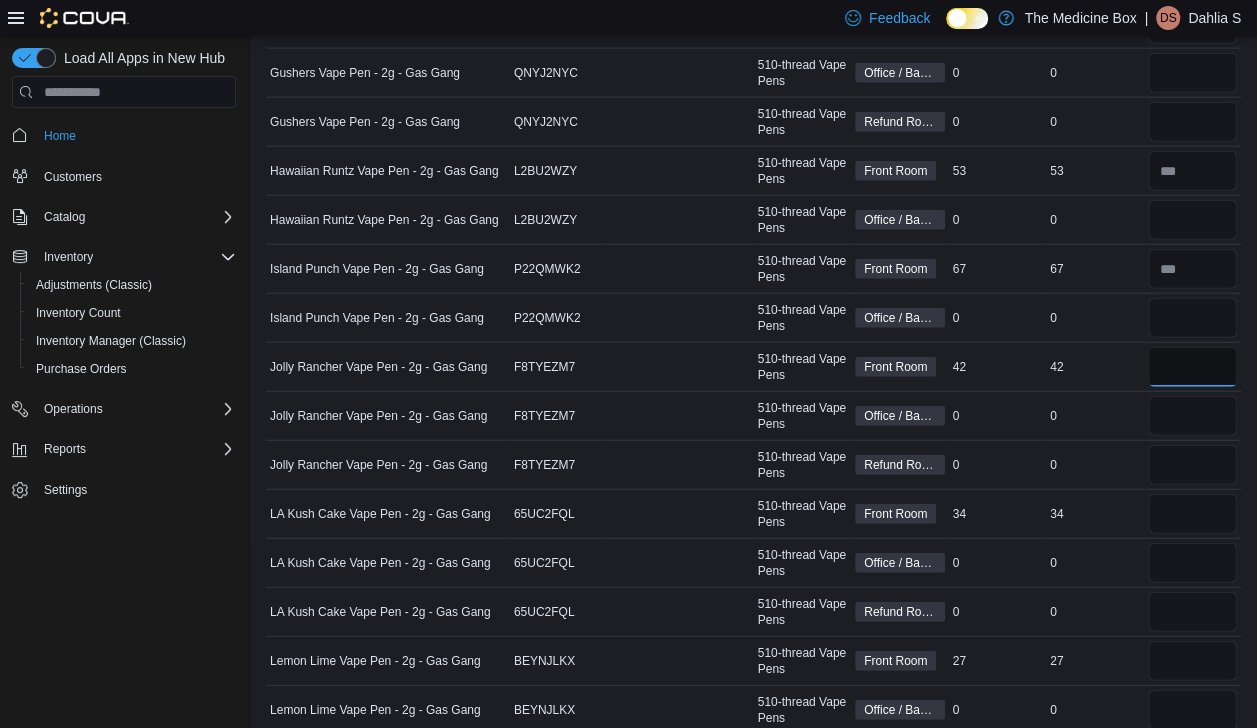 scroll, scrollTop: 2353, scrollLeft: 0, axis: vertical 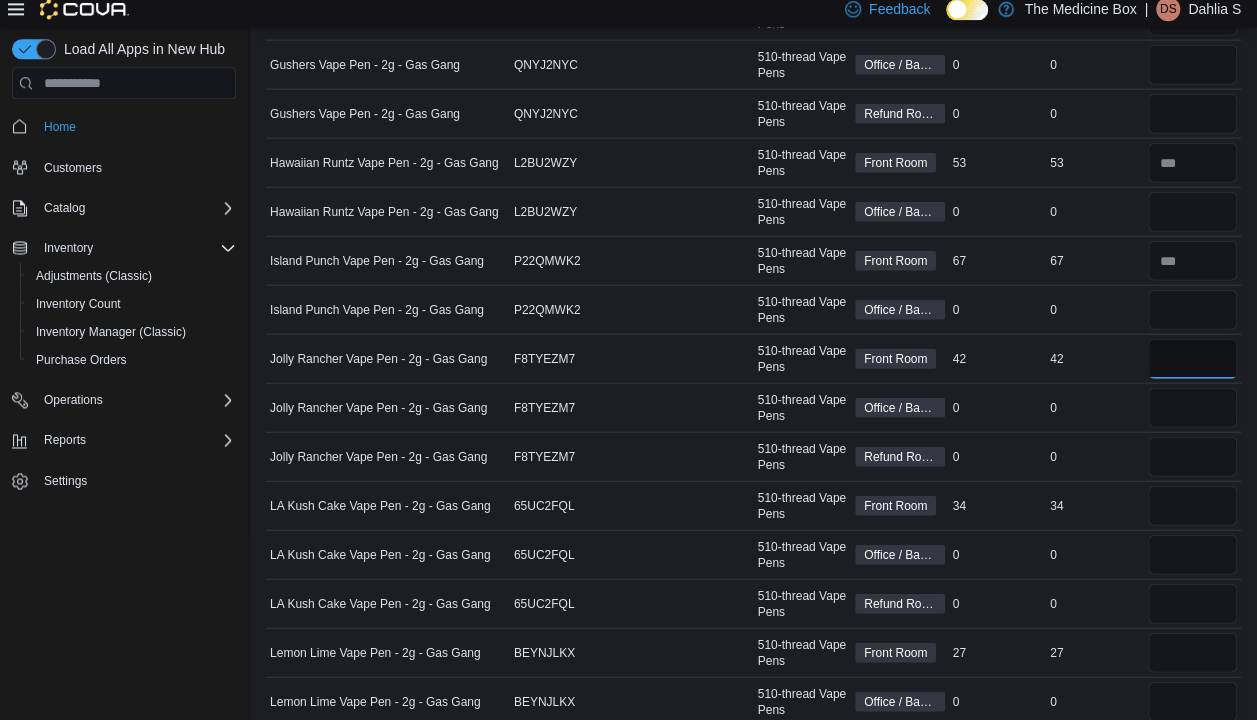 type on "**" 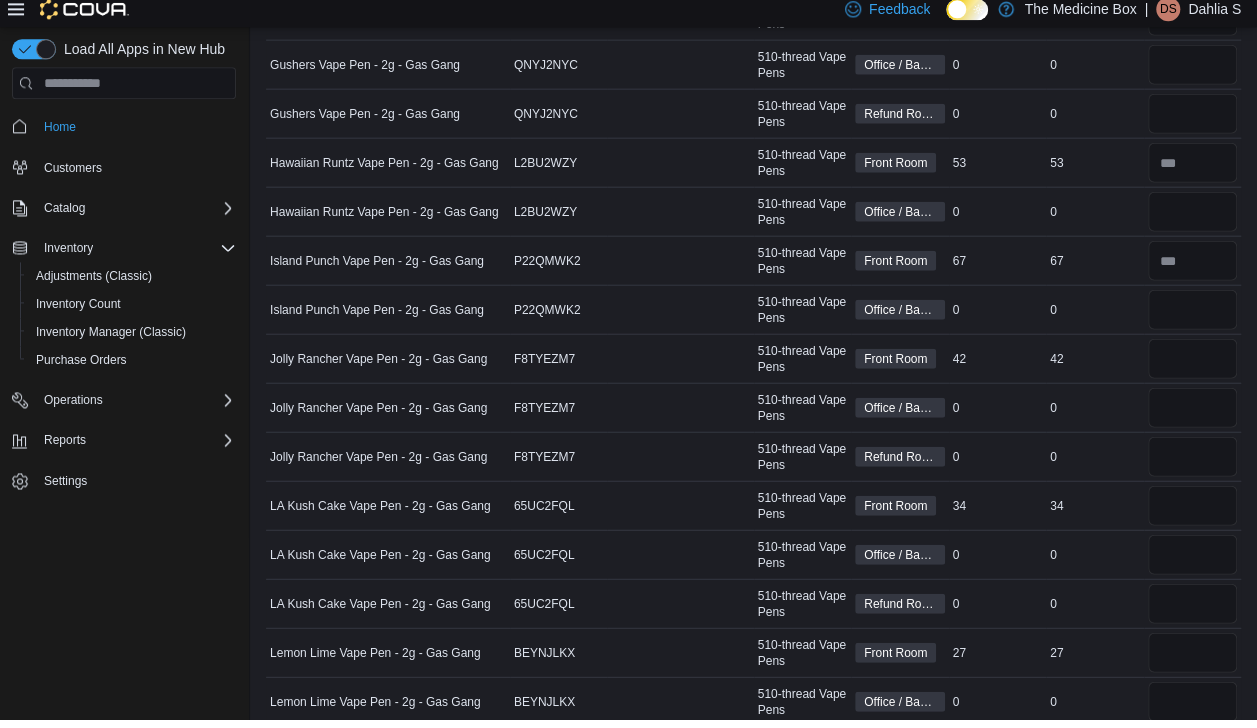 click on "Package Number" at bounding box center [680, 269] 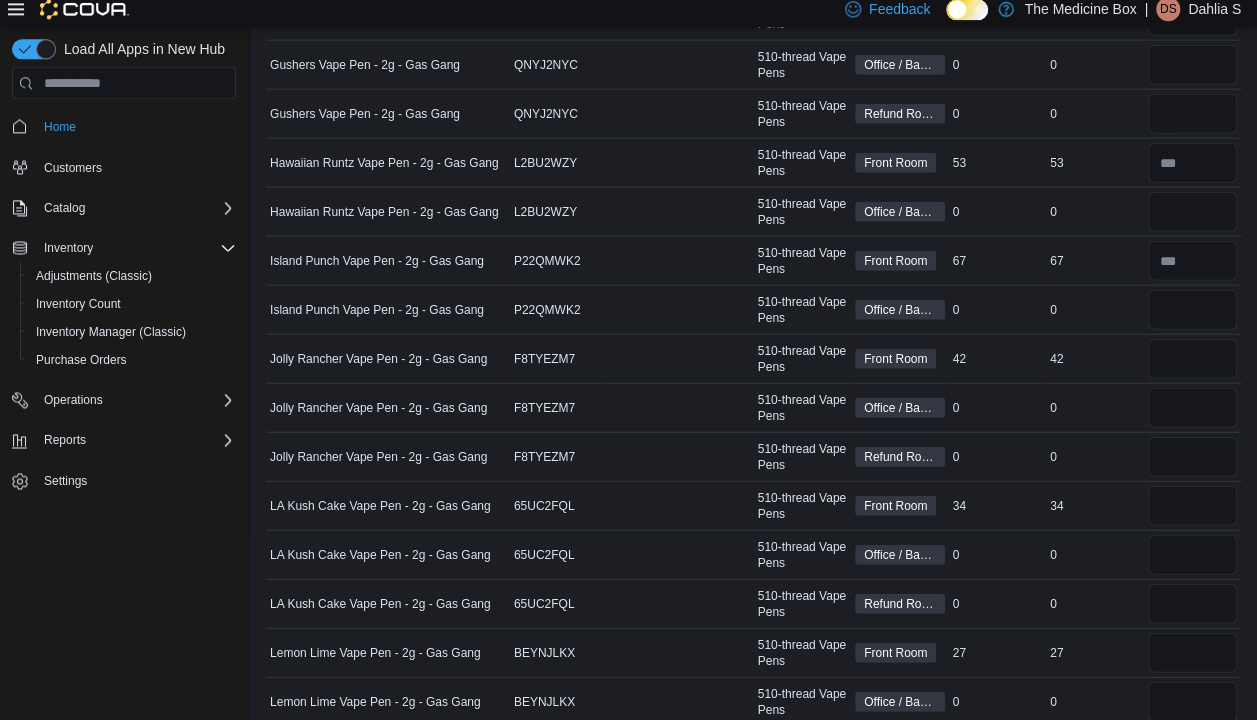 type 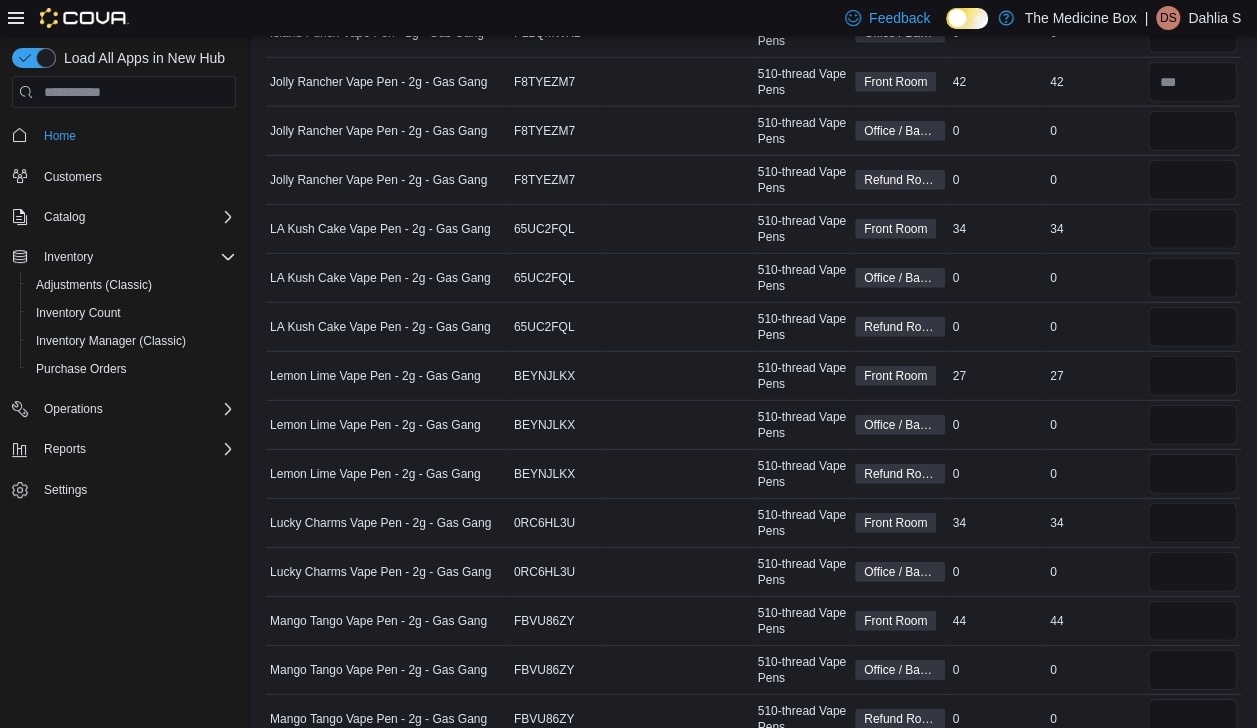 scroll, scrollTop: 2653, scrollLeft: 0, axis: vertical 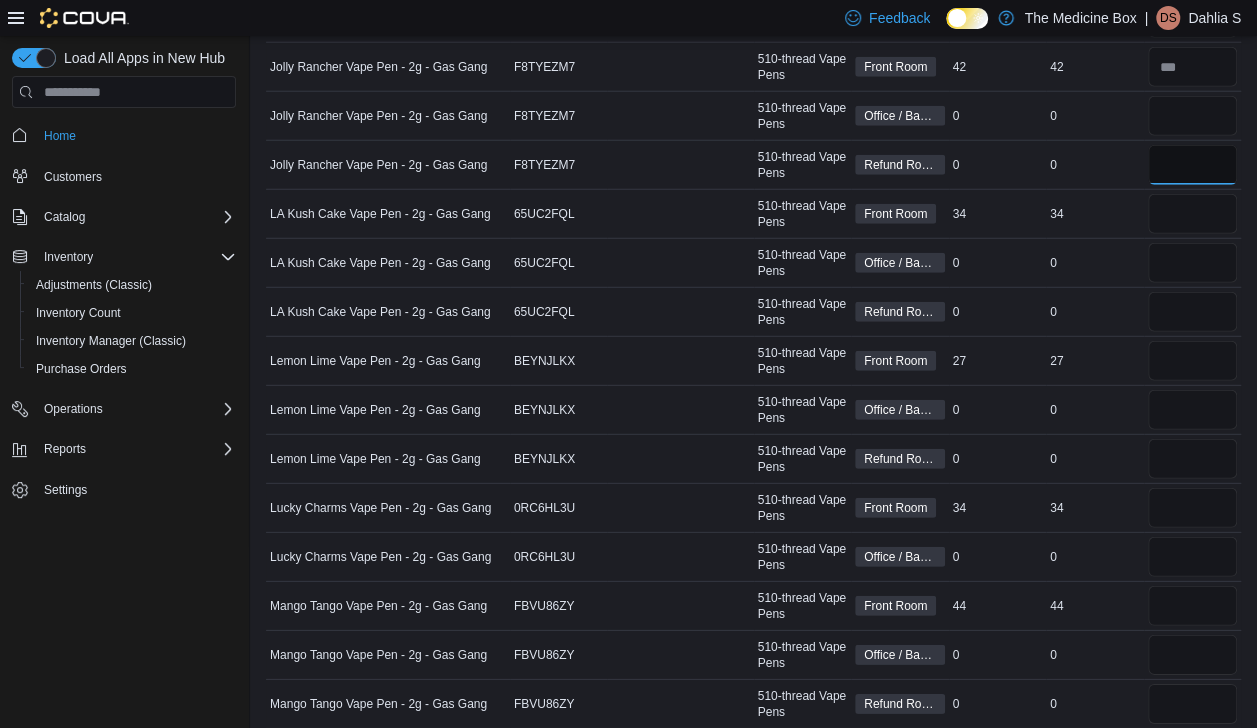 click at bounding box center [1193, 165] 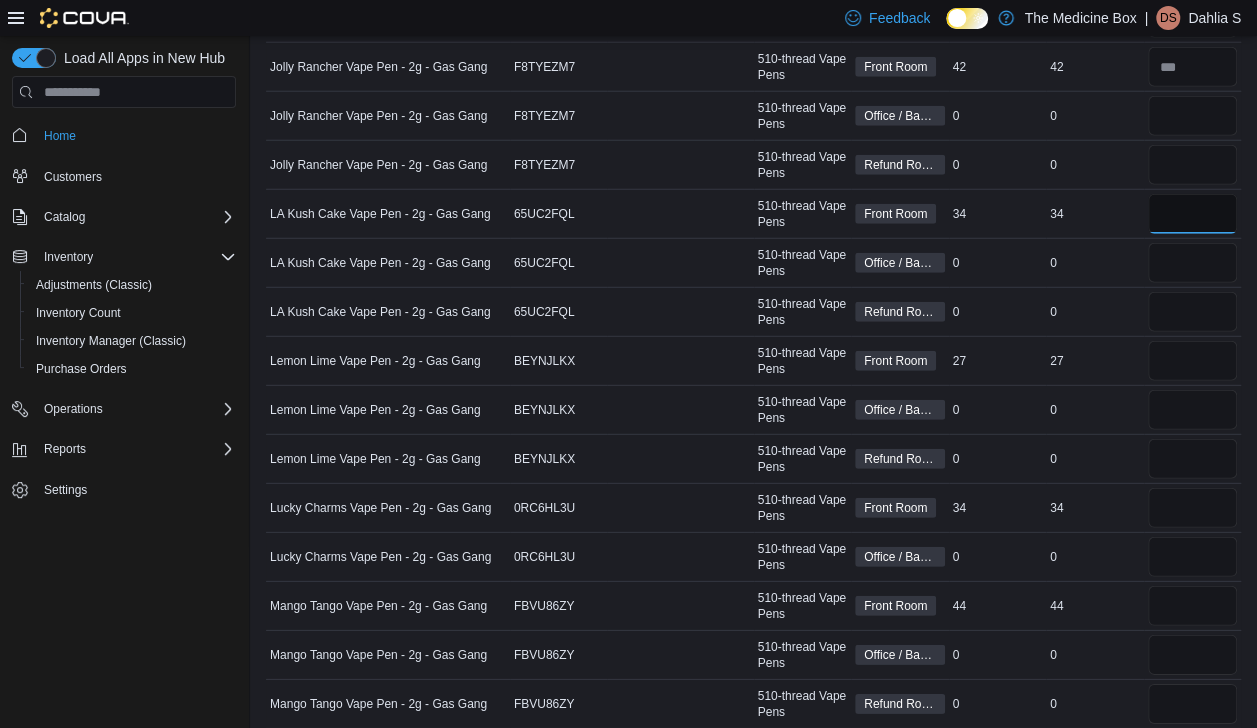 click at bounding box center (1193, 214) 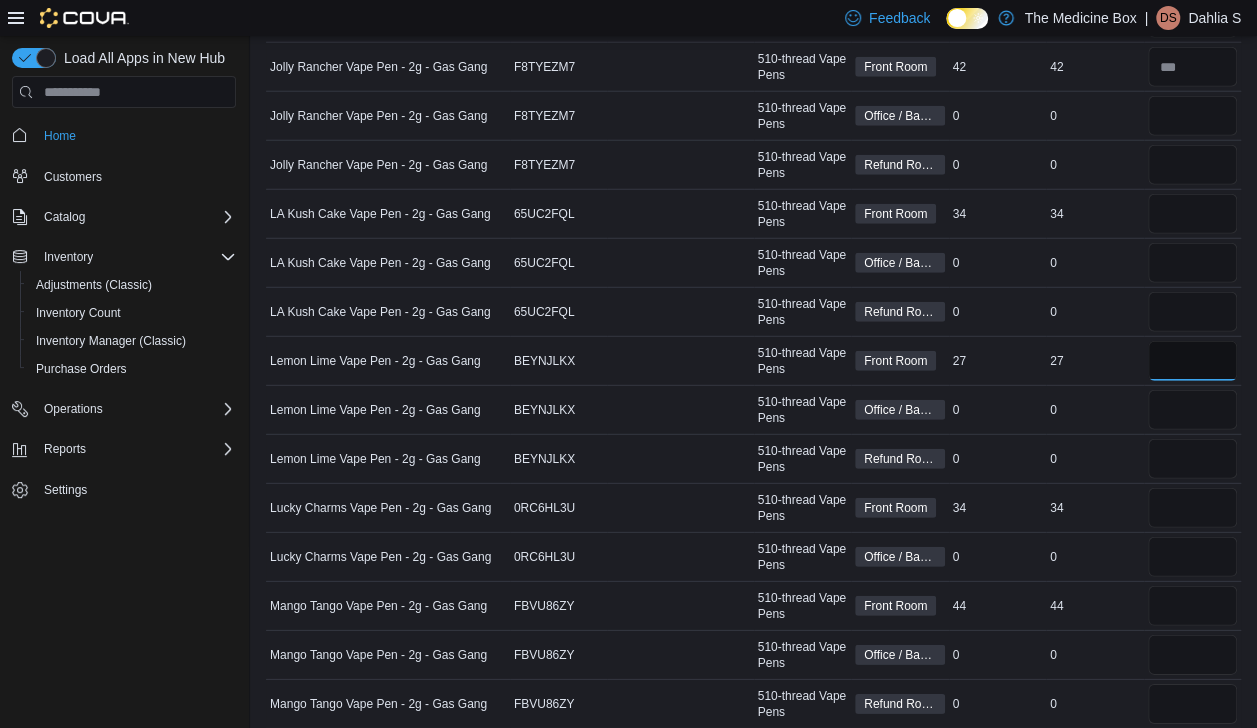 click at bounding box center [1193, 361] 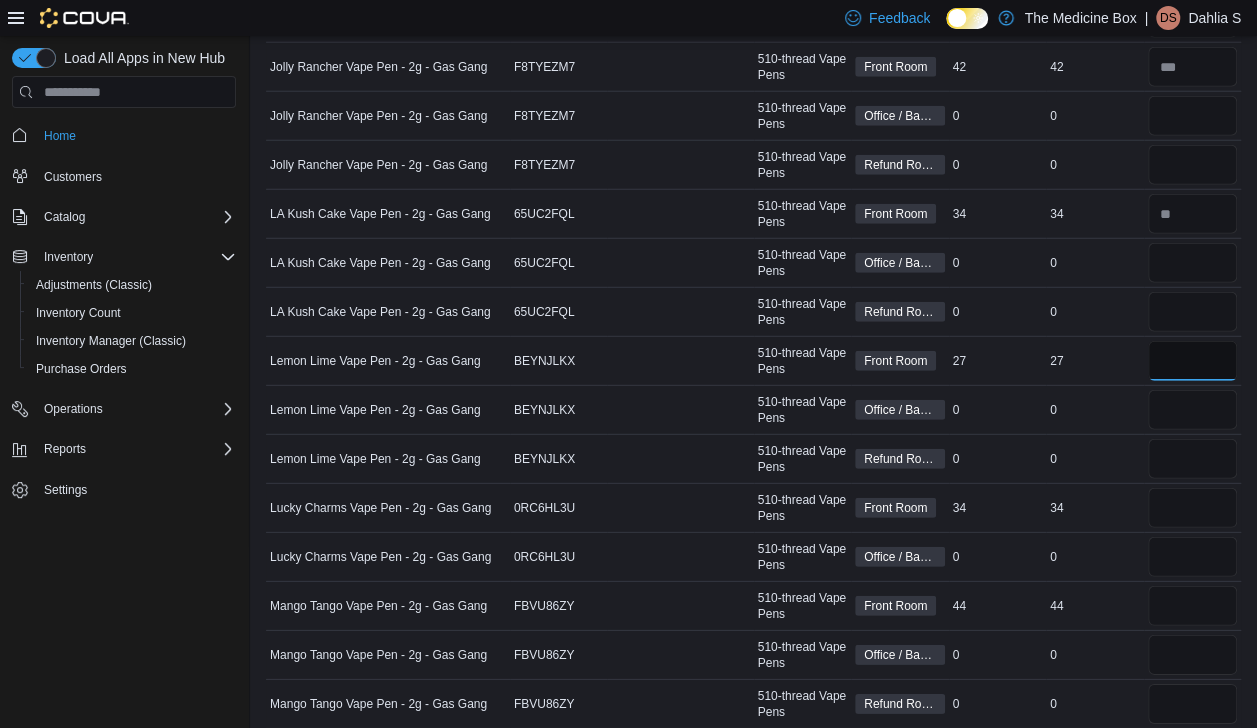 scroll, scrollTop: 2653, scrollLeft: 0, axis: vertical 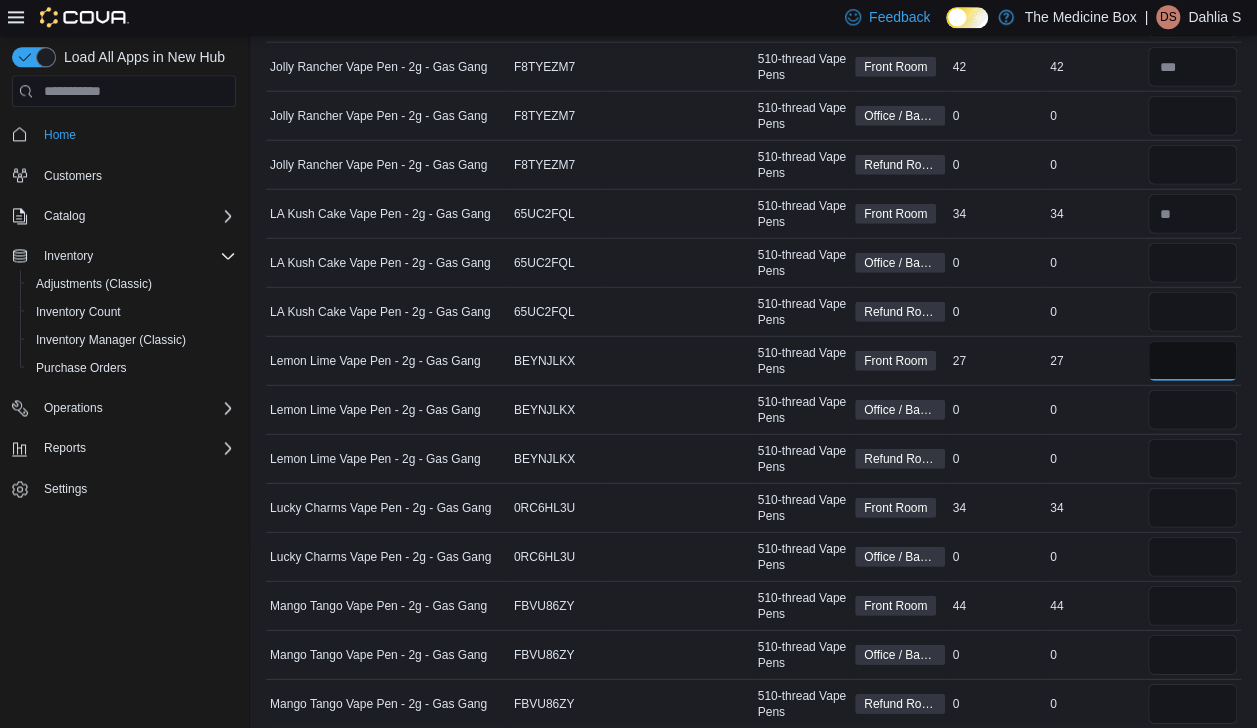 type on "**" 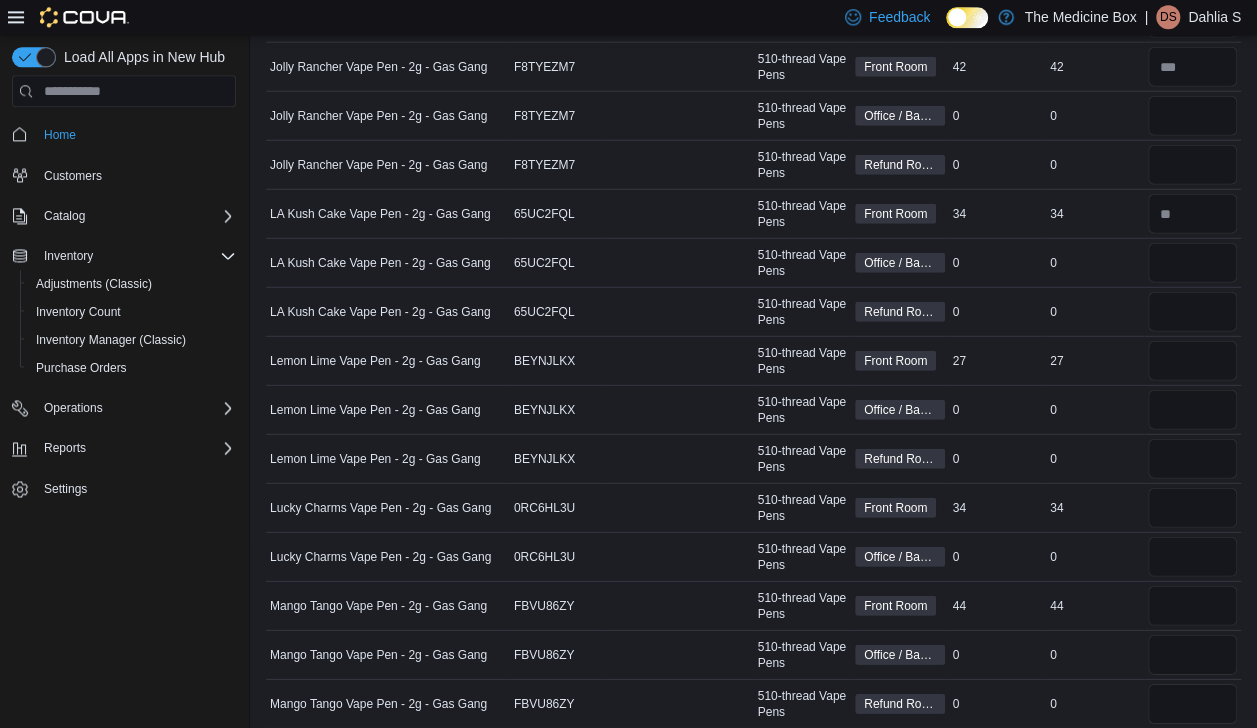 click on "Package Number" at bounding box center [680, 263] 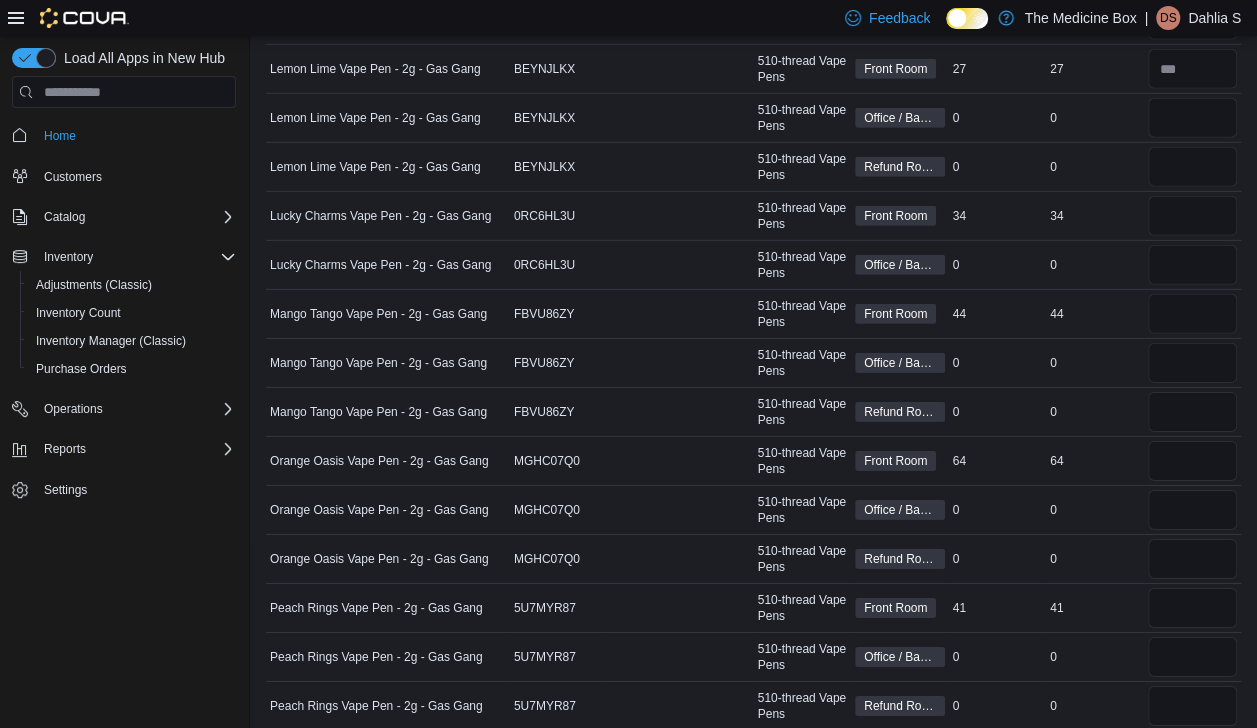 scroll, scrollTop: 2946, scrollLeft: 0, axis: vertical 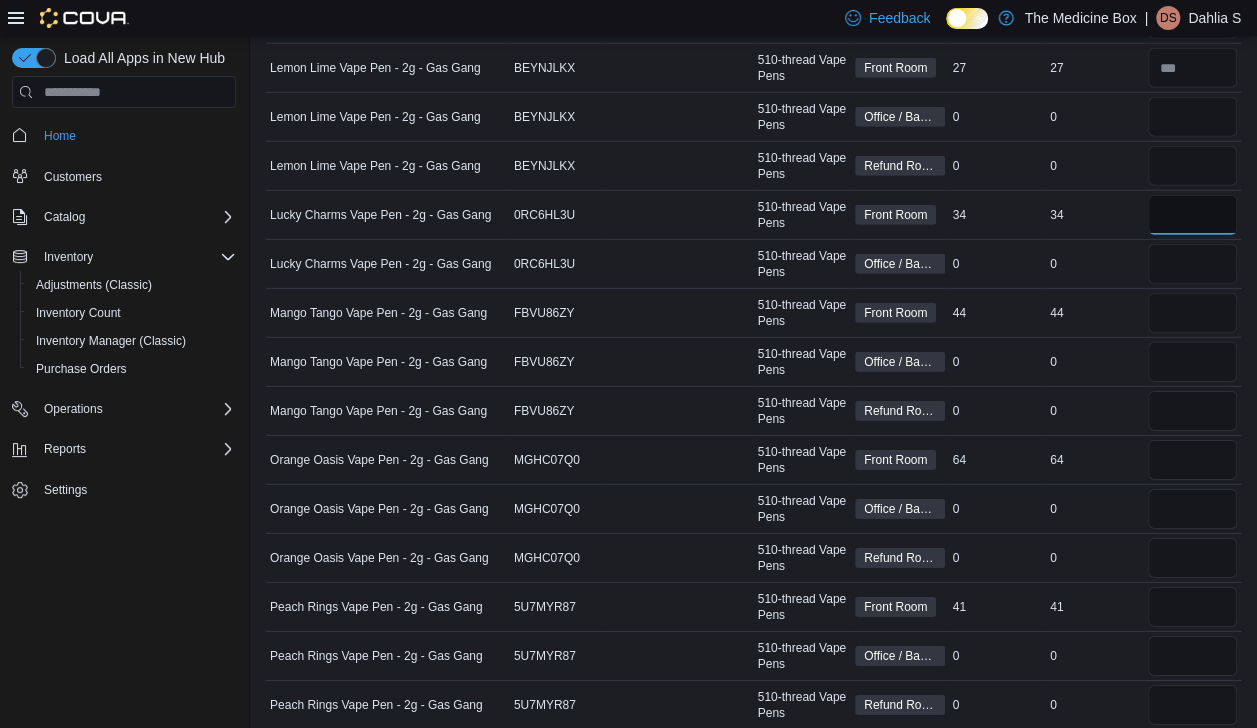 click at bounding box center (1193, 215) 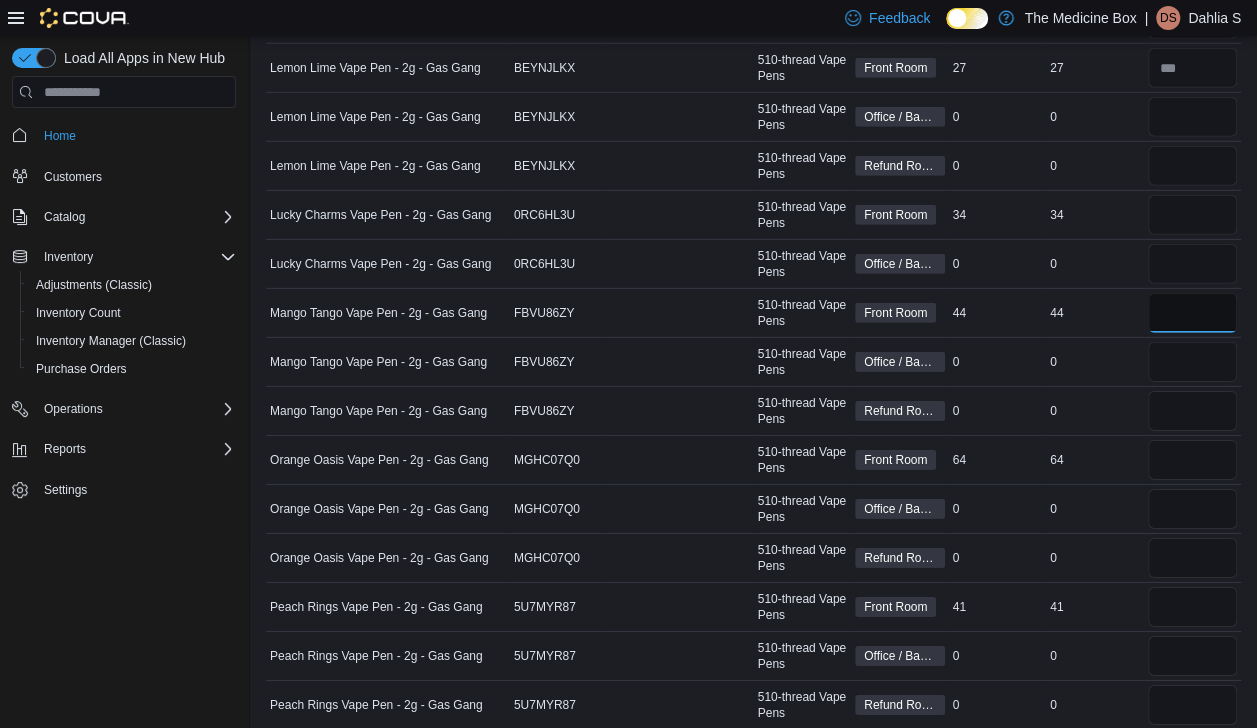 click at bounding box center [1193, 313] 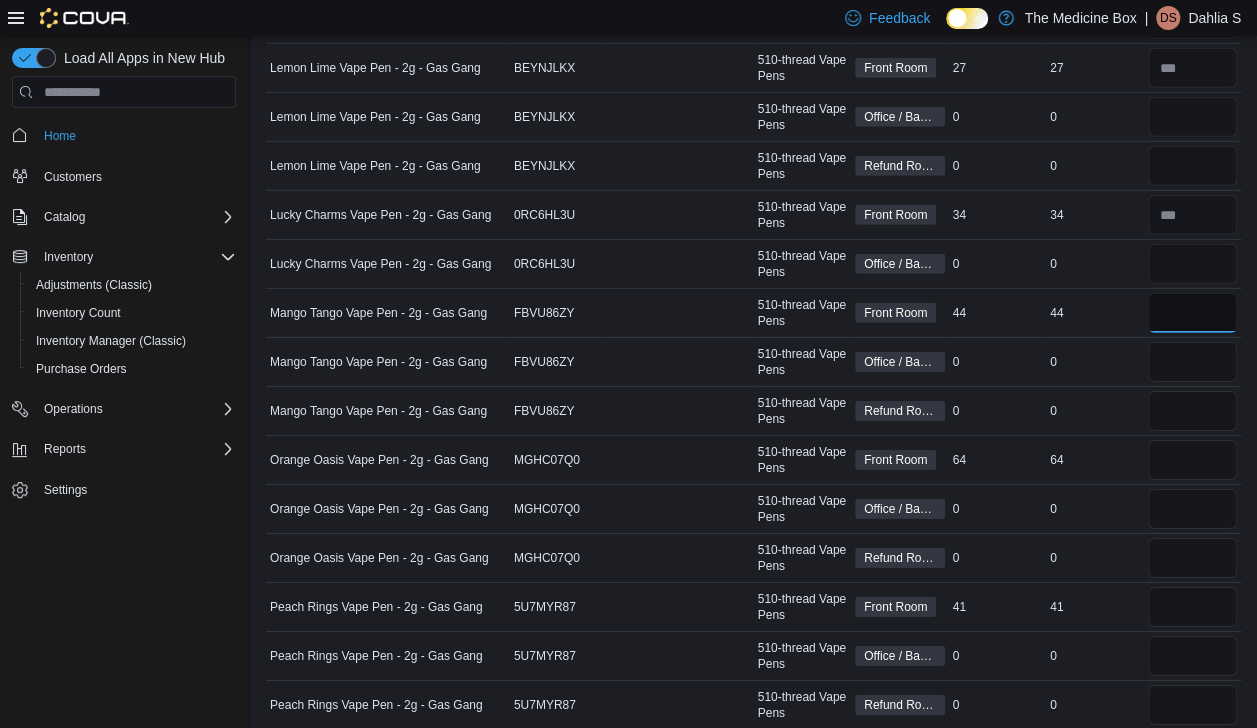 type 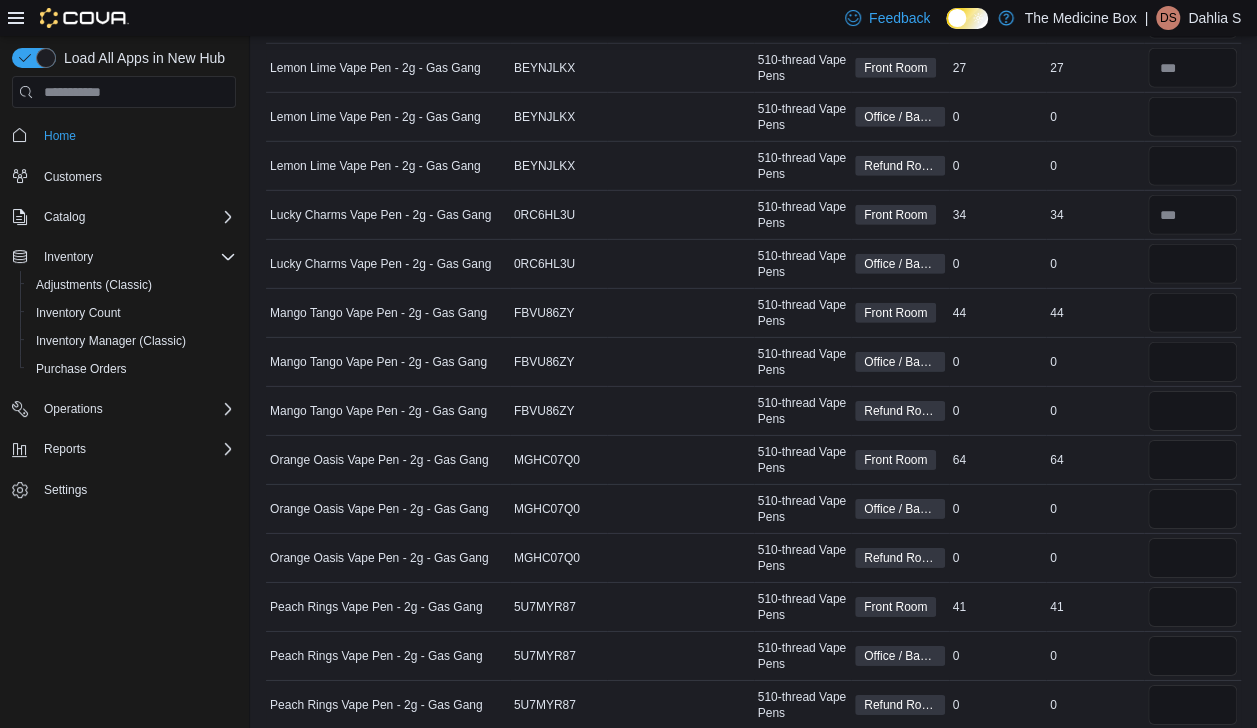 click on "Package Number" at bounding box center [680, 264] 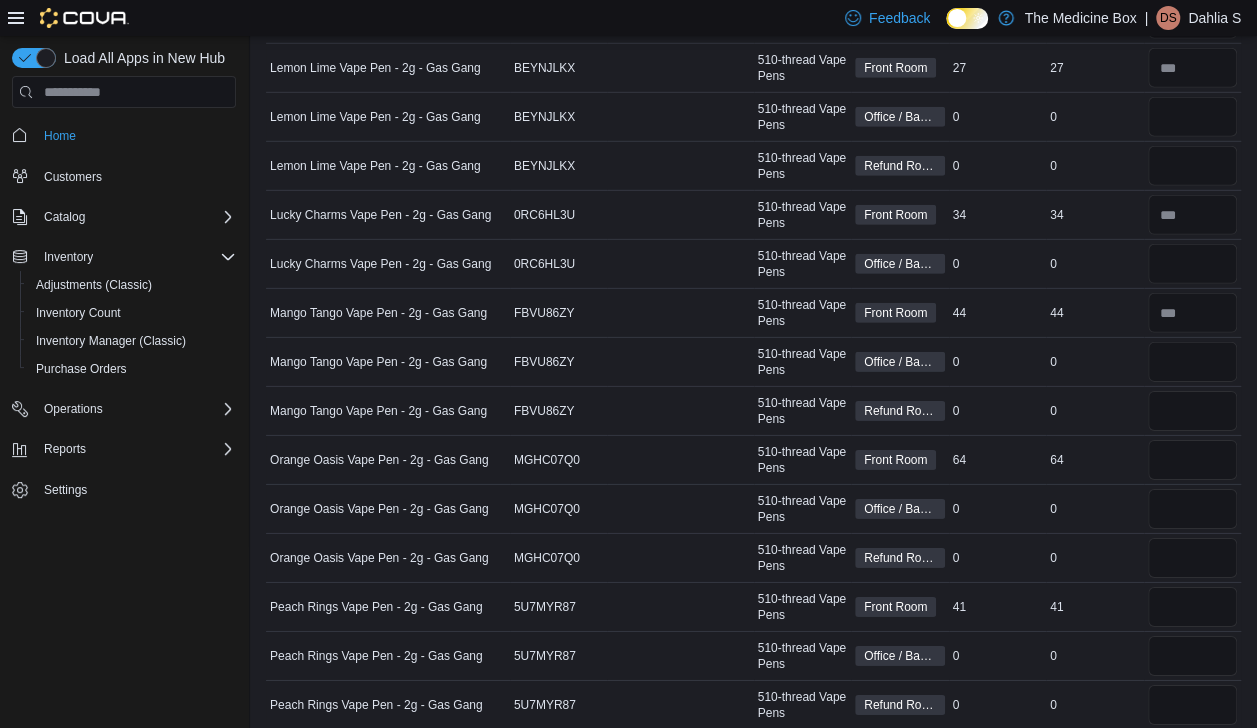 type 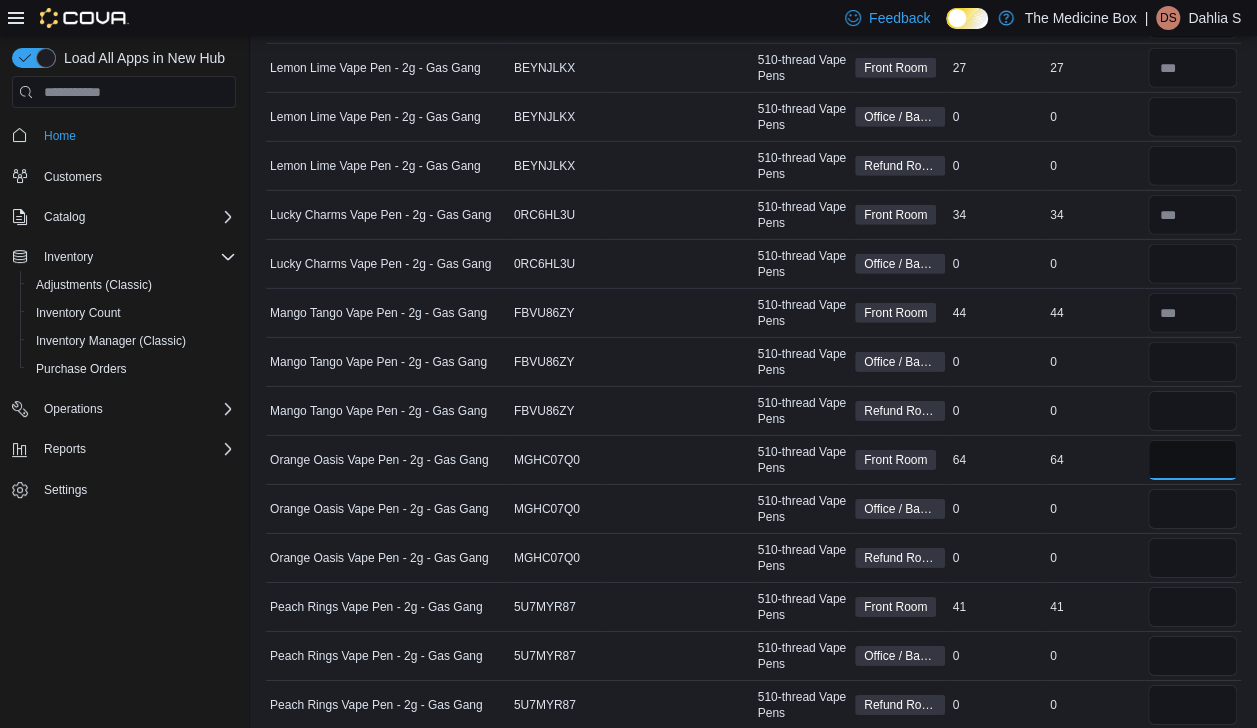 click at bounding box center (1193, 460) 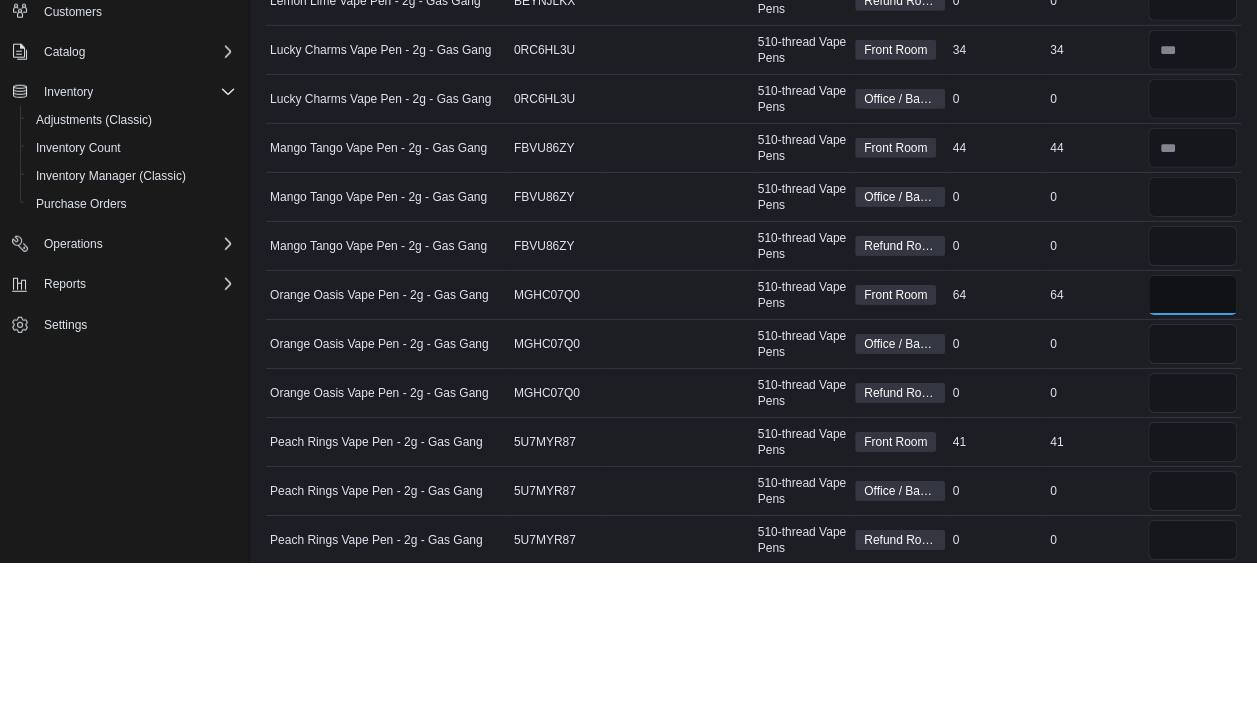 scroll, scrollTop: 2946, scrollLeft: 0, axis: vertical 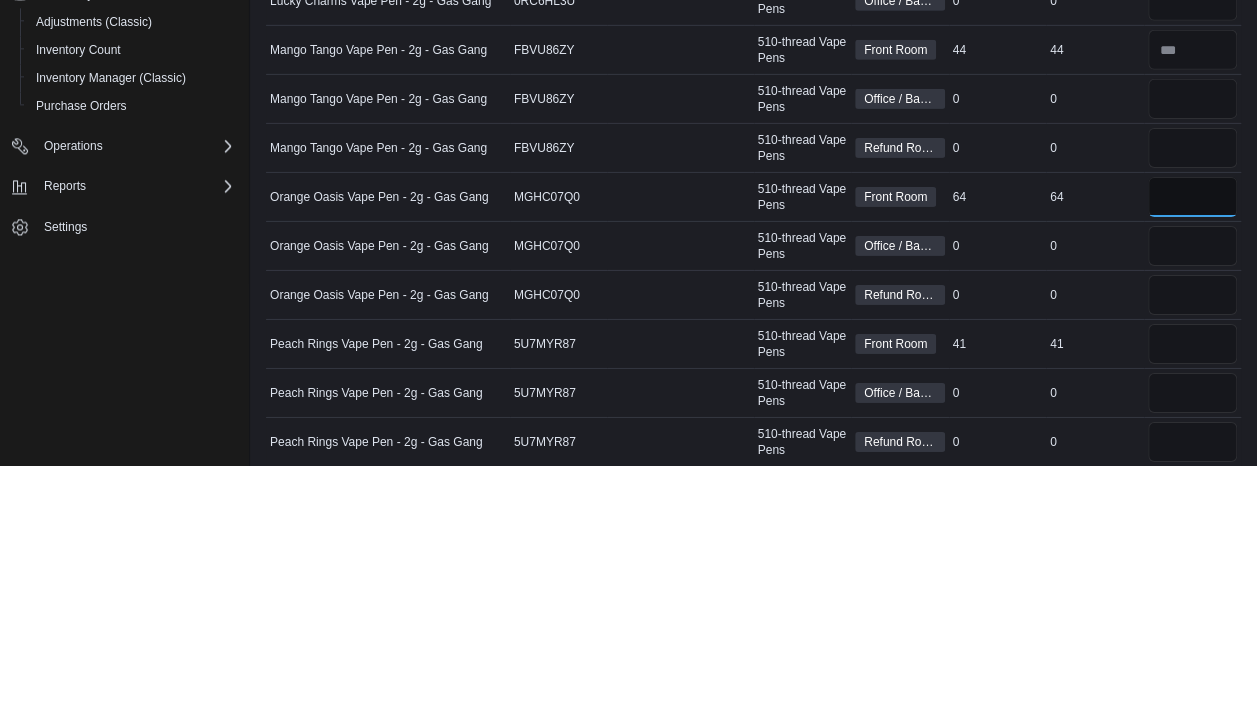 type on "**" 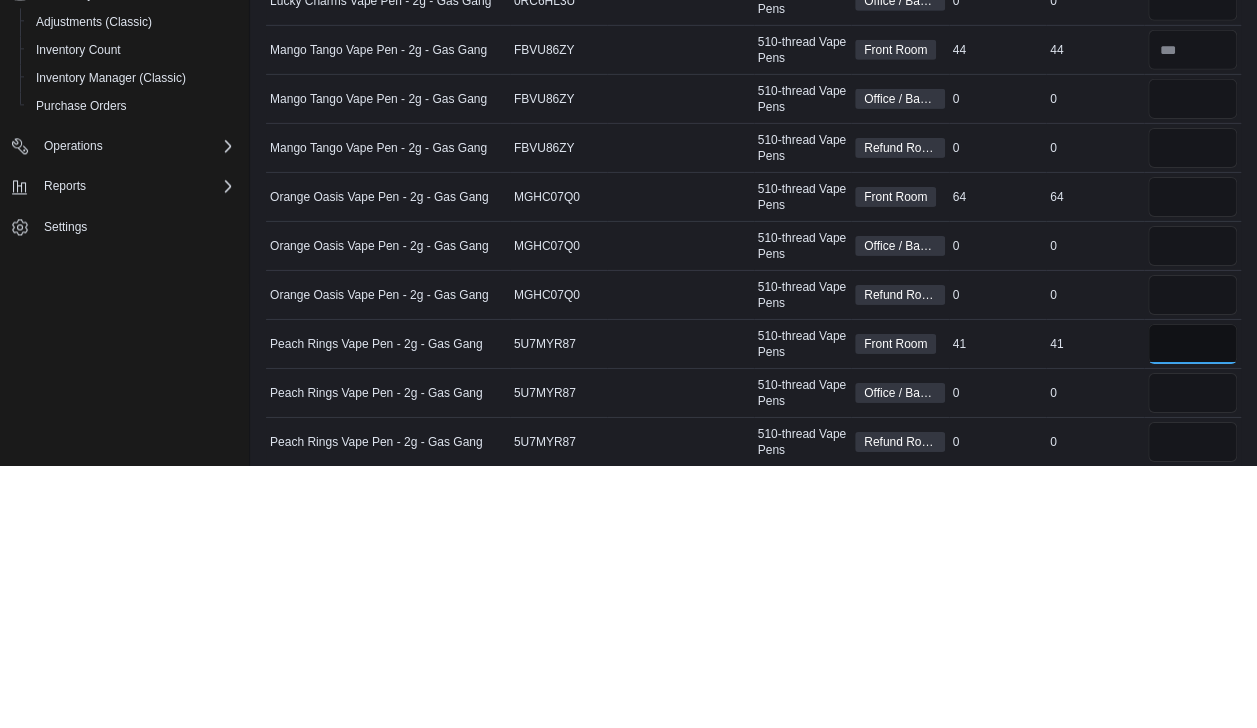 click at bounding box center [1193, 607] 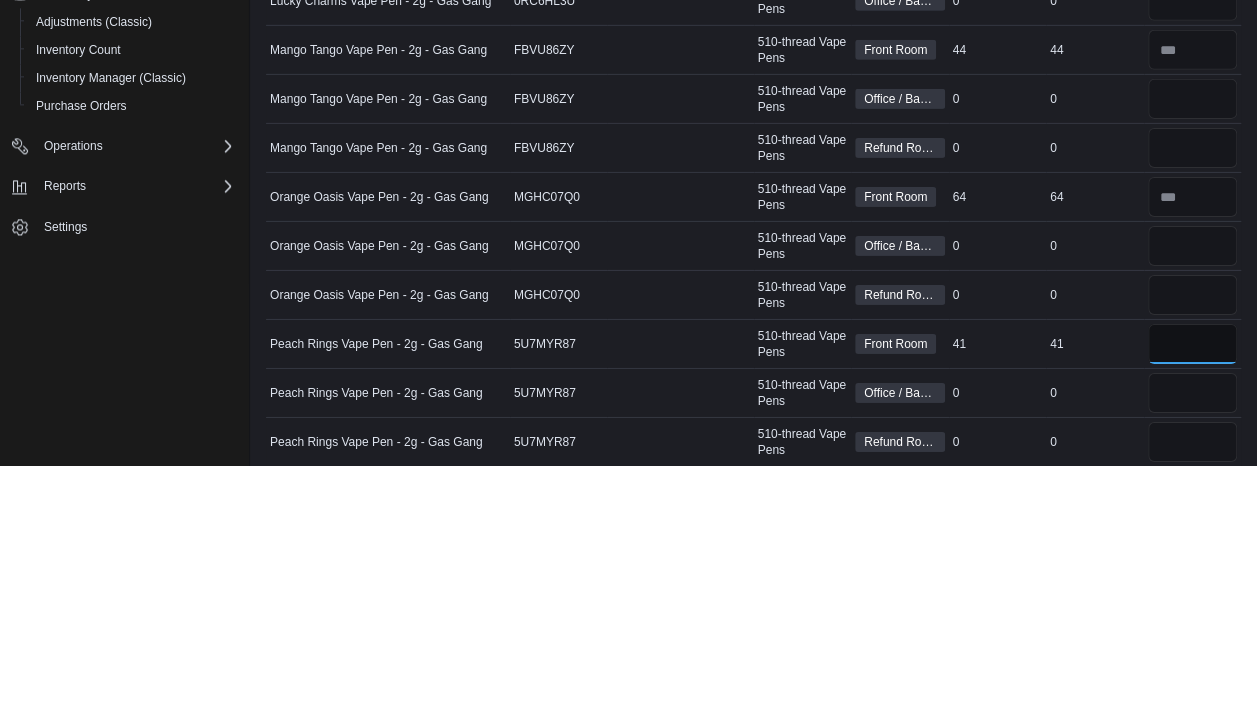 type on "**" 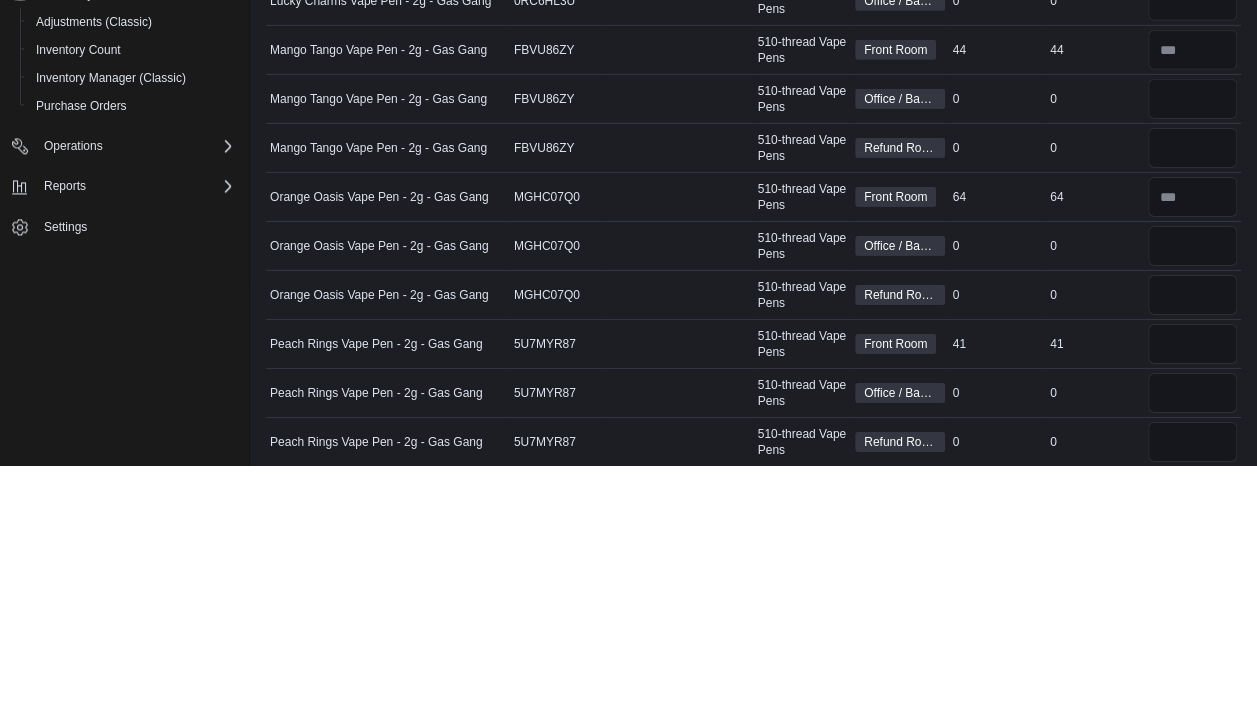 click on "Catalog SKU MGHC07Q0" at bounding box center (559, 509) 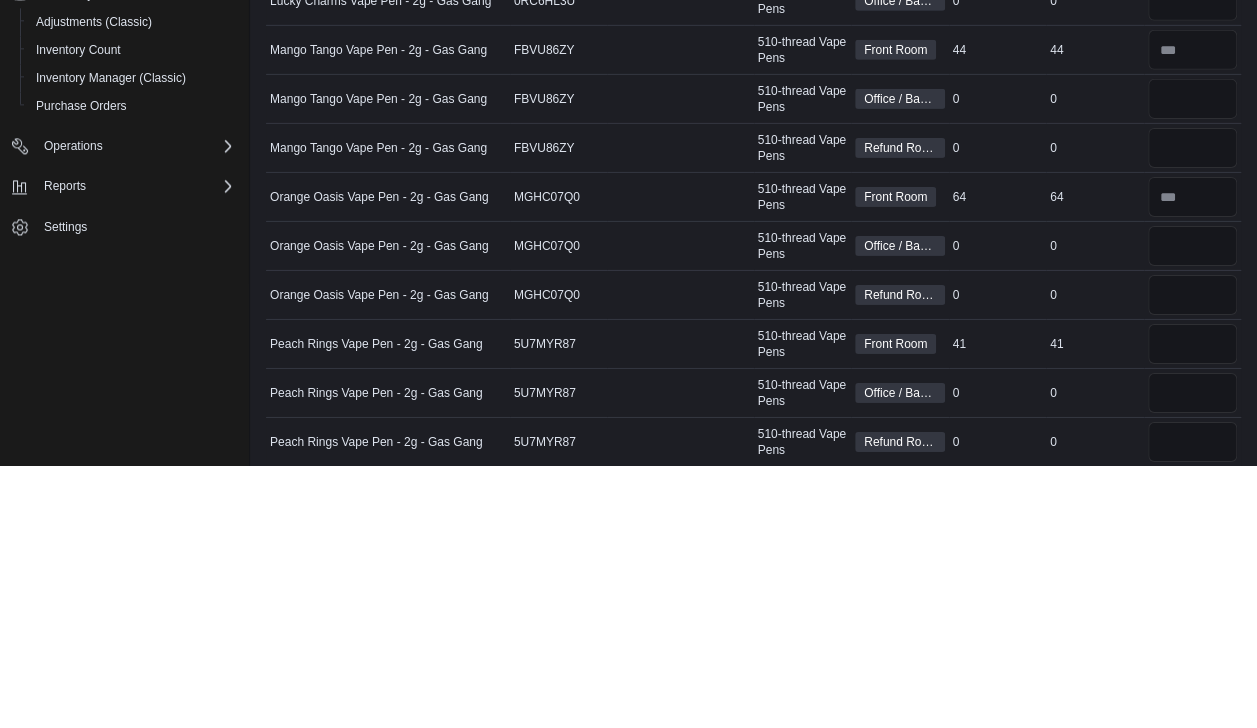 type 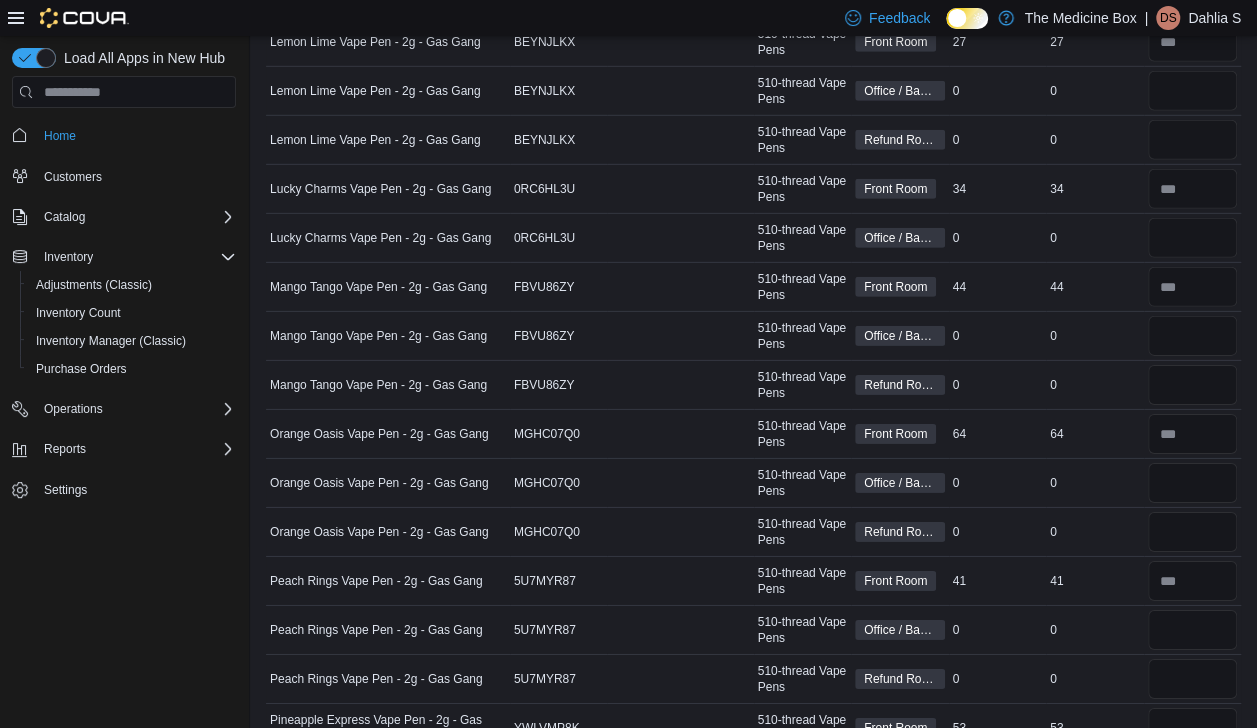 click on "510-thread Vape Pens" at bounding box center (803, 189) 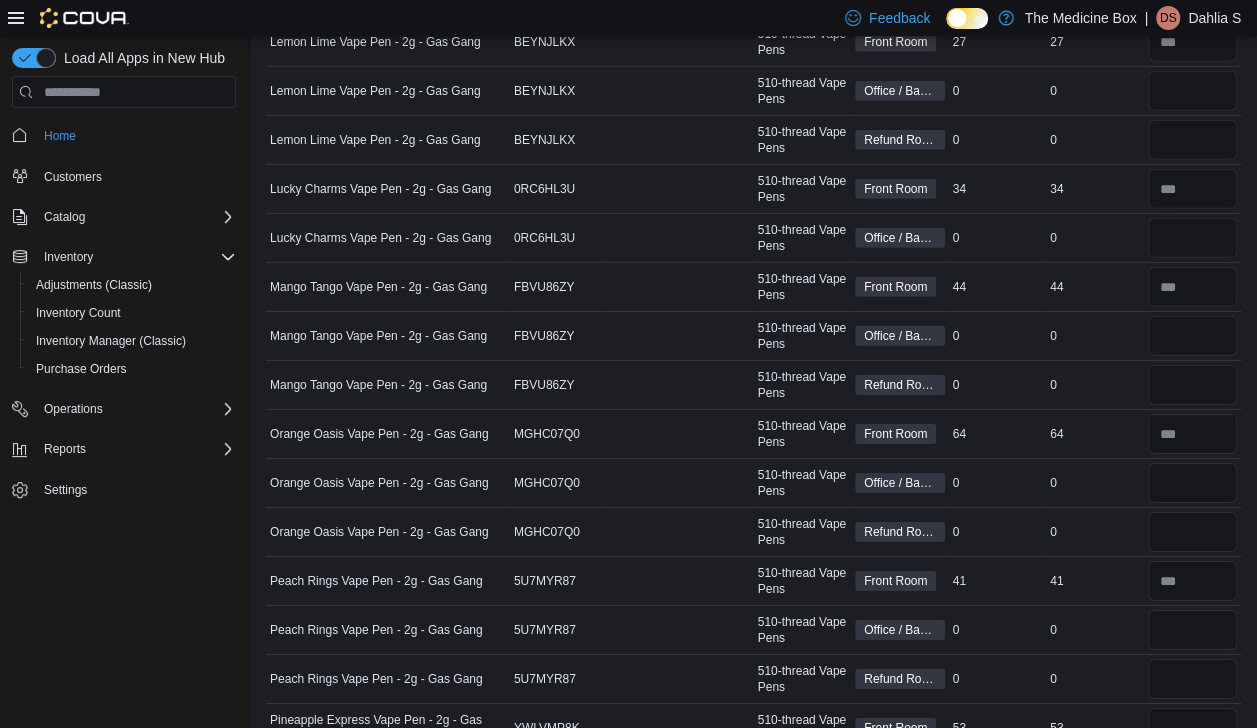 click on "Front Room" at bounding box center (900, 581) 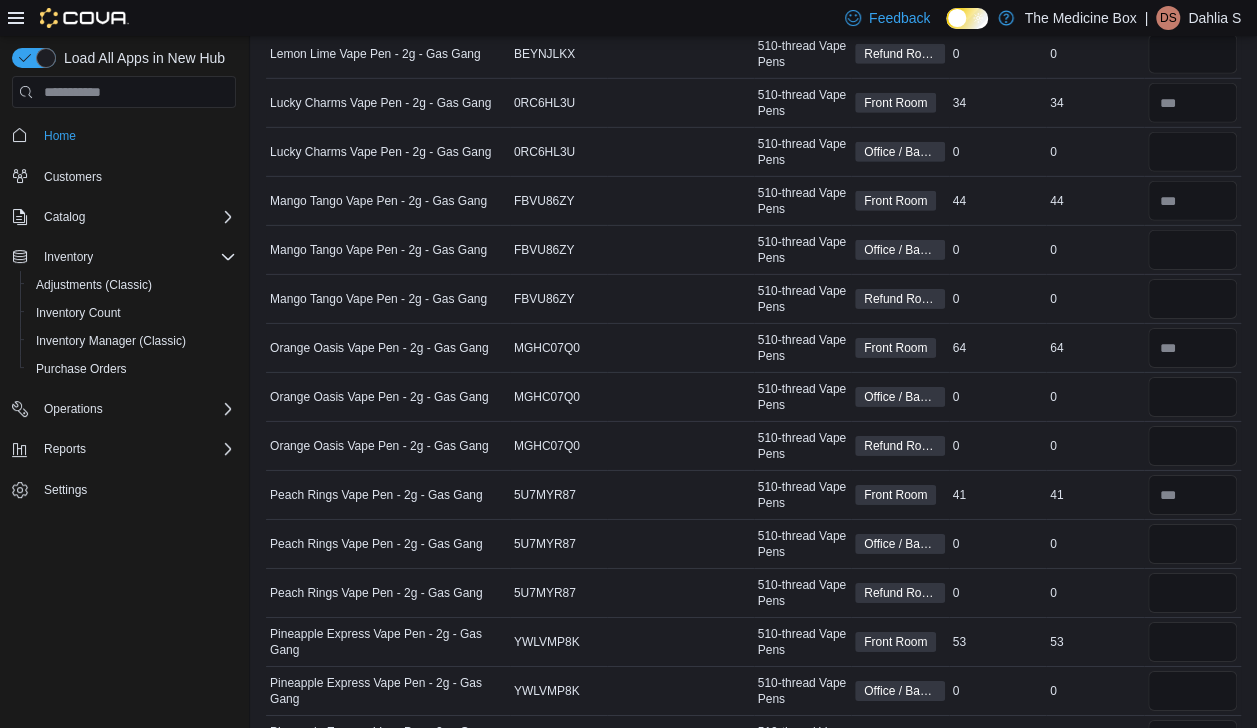 click on "510-thread Vape Pens" at bounding box center [803, 593] 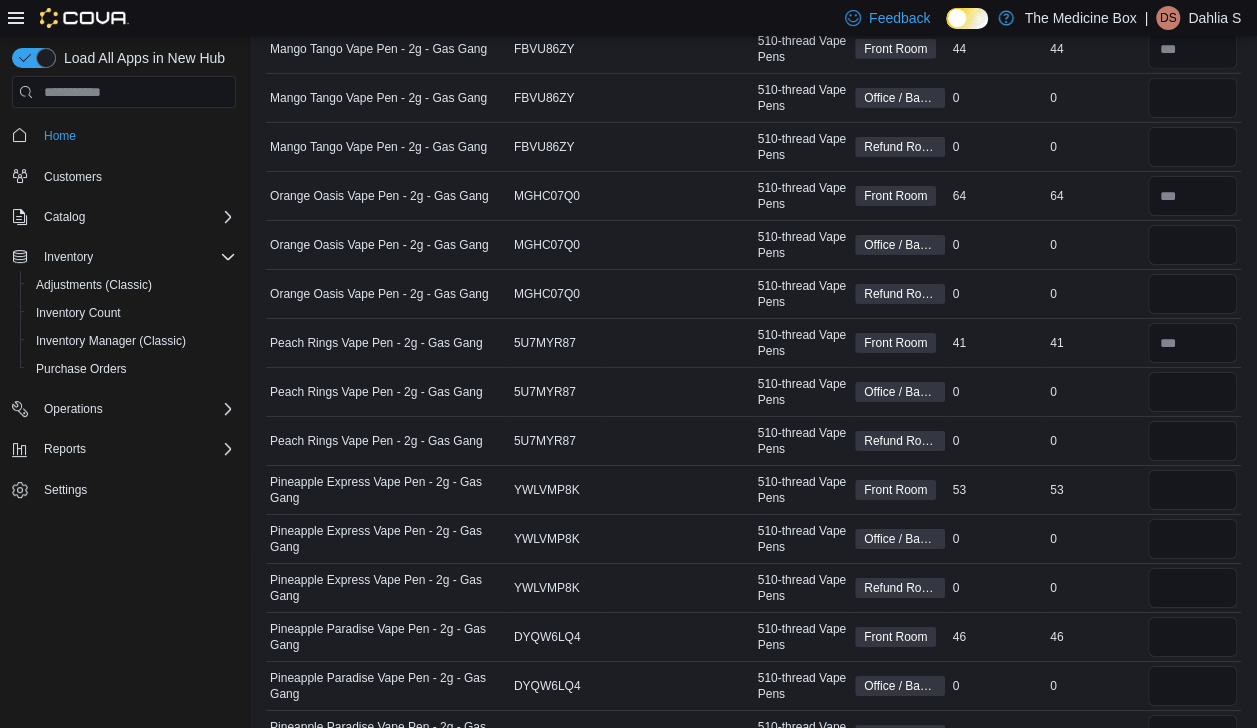 click on "510-thread Vape Pens" at bounding box center [803, 539] 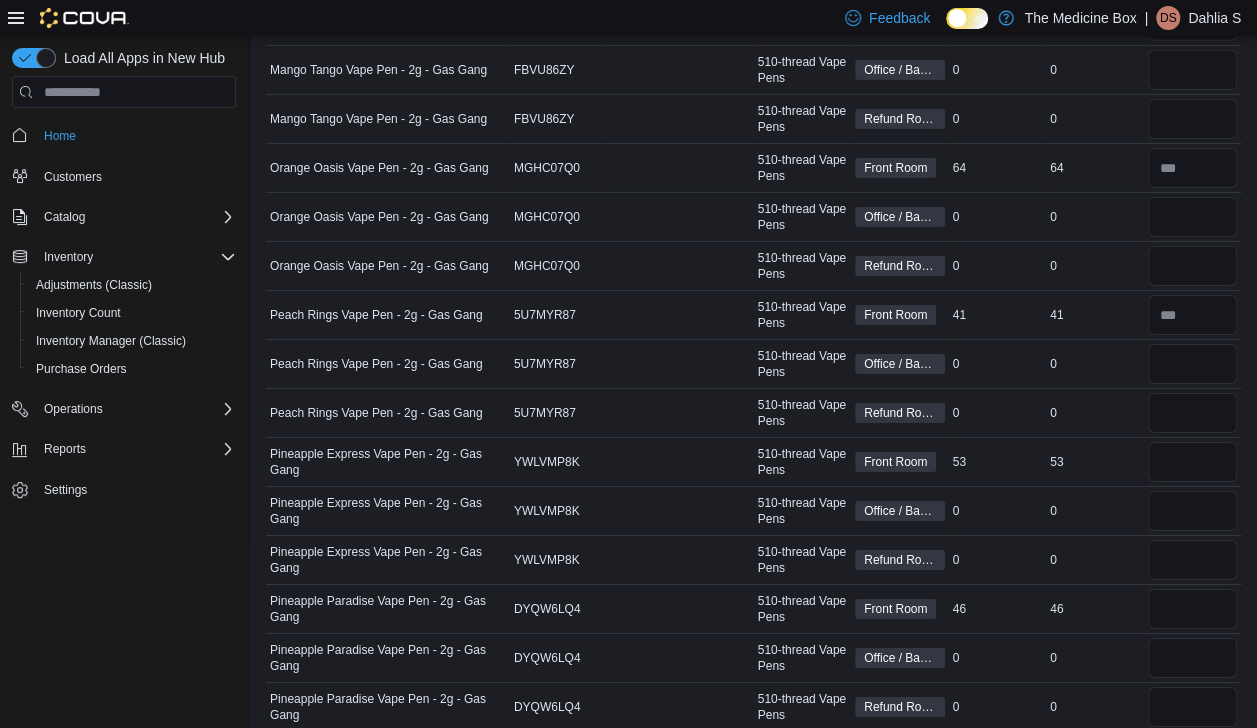 scroll, scrollTop: 3287, scrollLeft: 0, axis: vertical 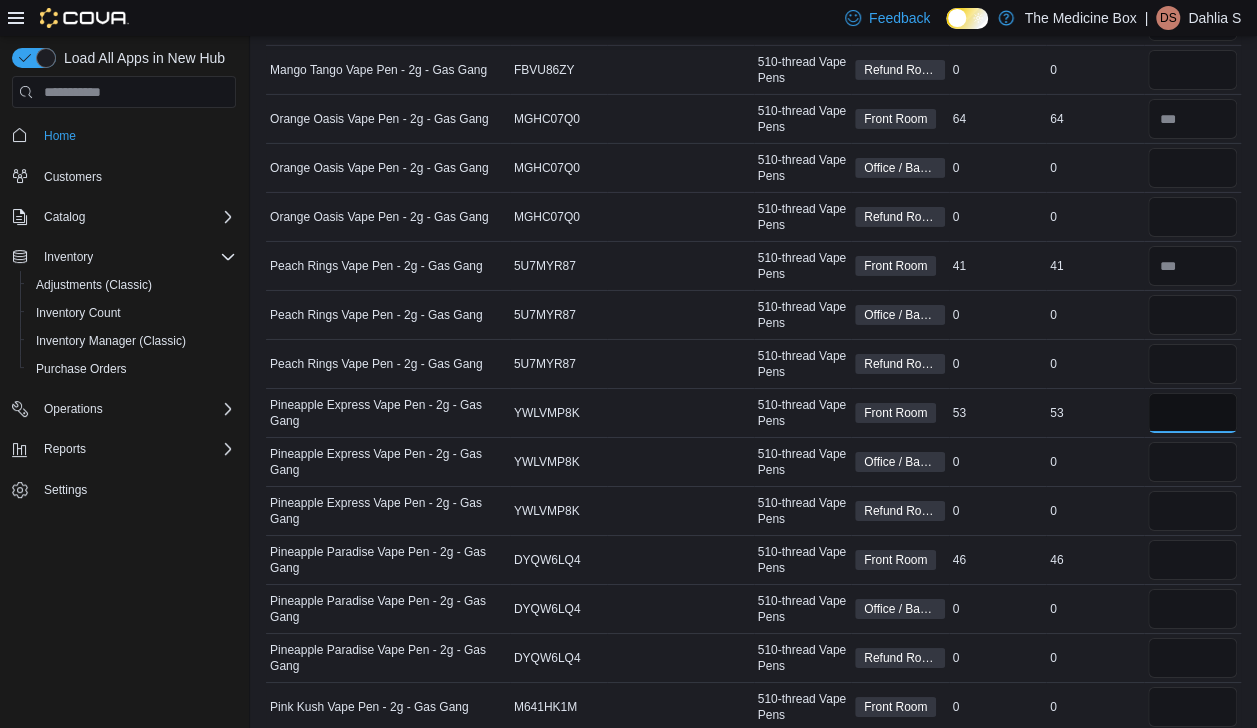 click at bounding box center [1193, 413] 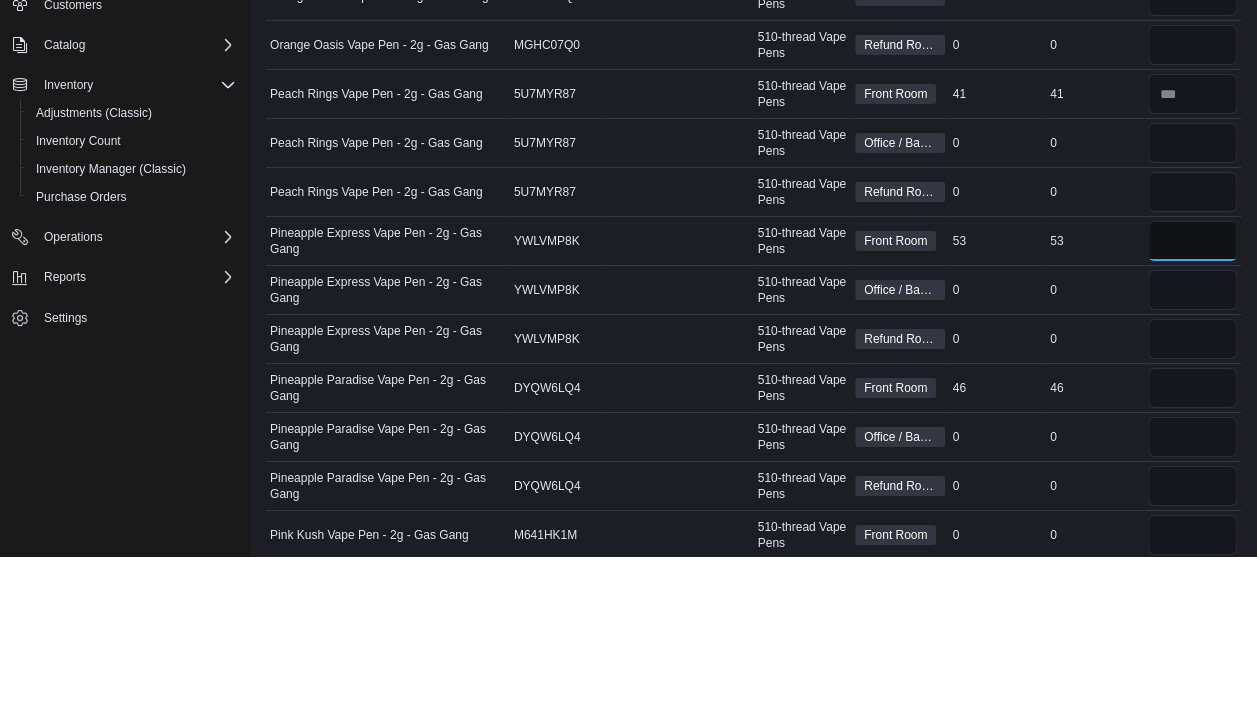scroll, scrollTop: 3287, scrollLeft: 0, axis: vertical 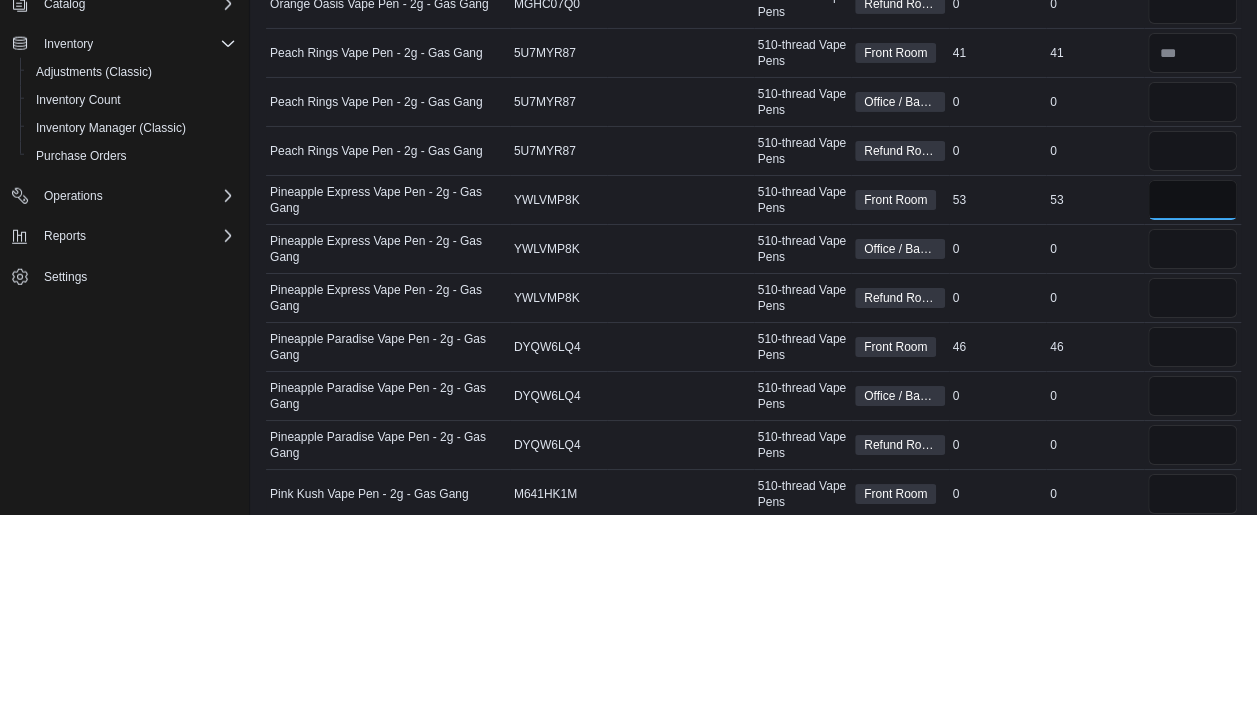 type on "**" 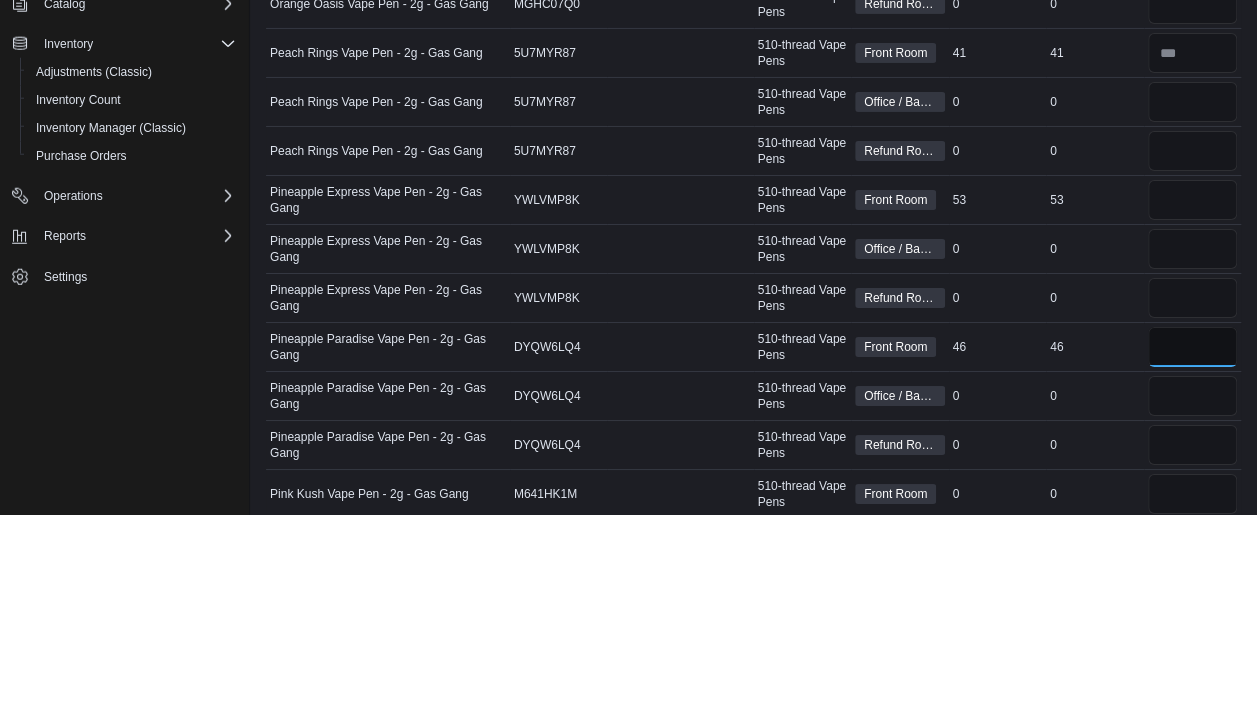click at bounding box center (1193, 560) 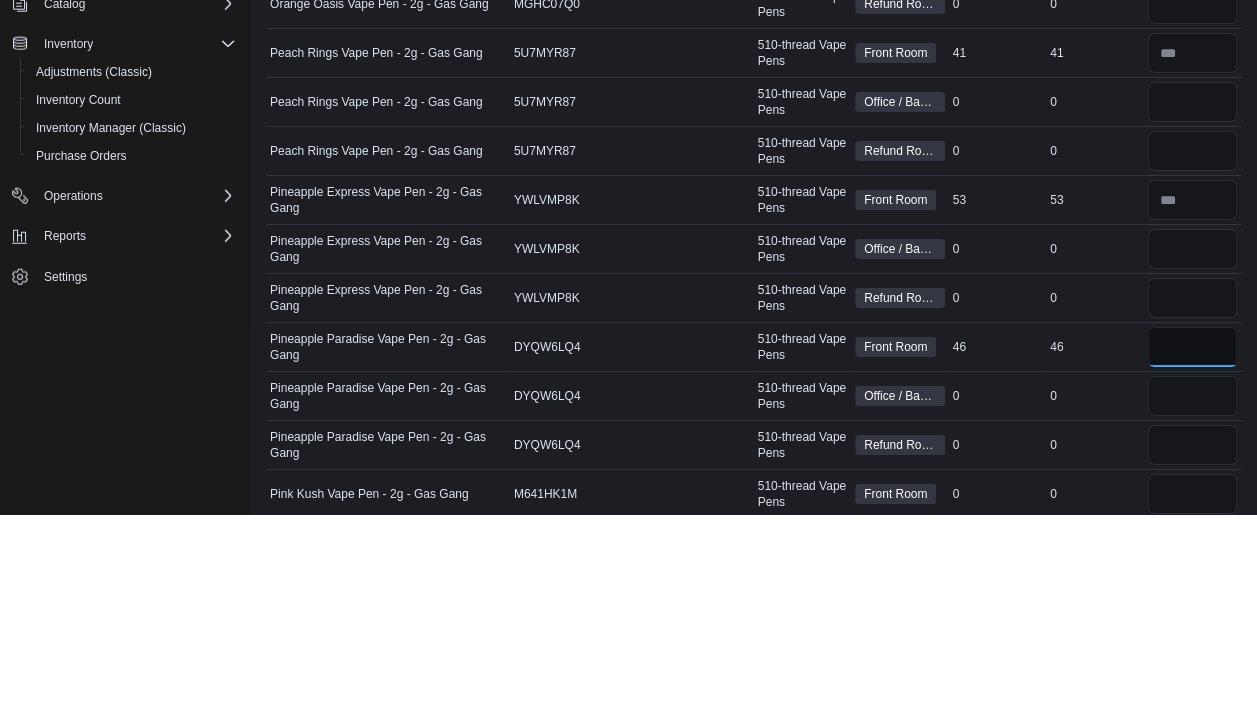 type on "**" 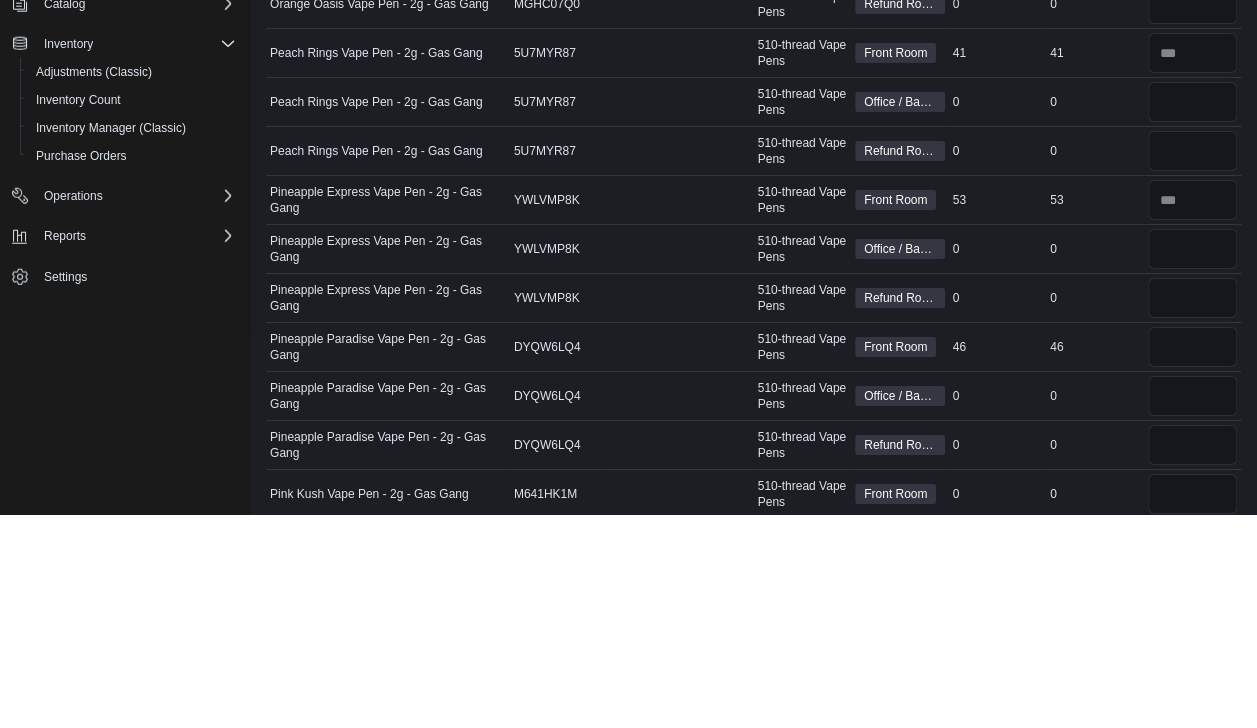 click on "Package Number" at bounding box center [680, 462] 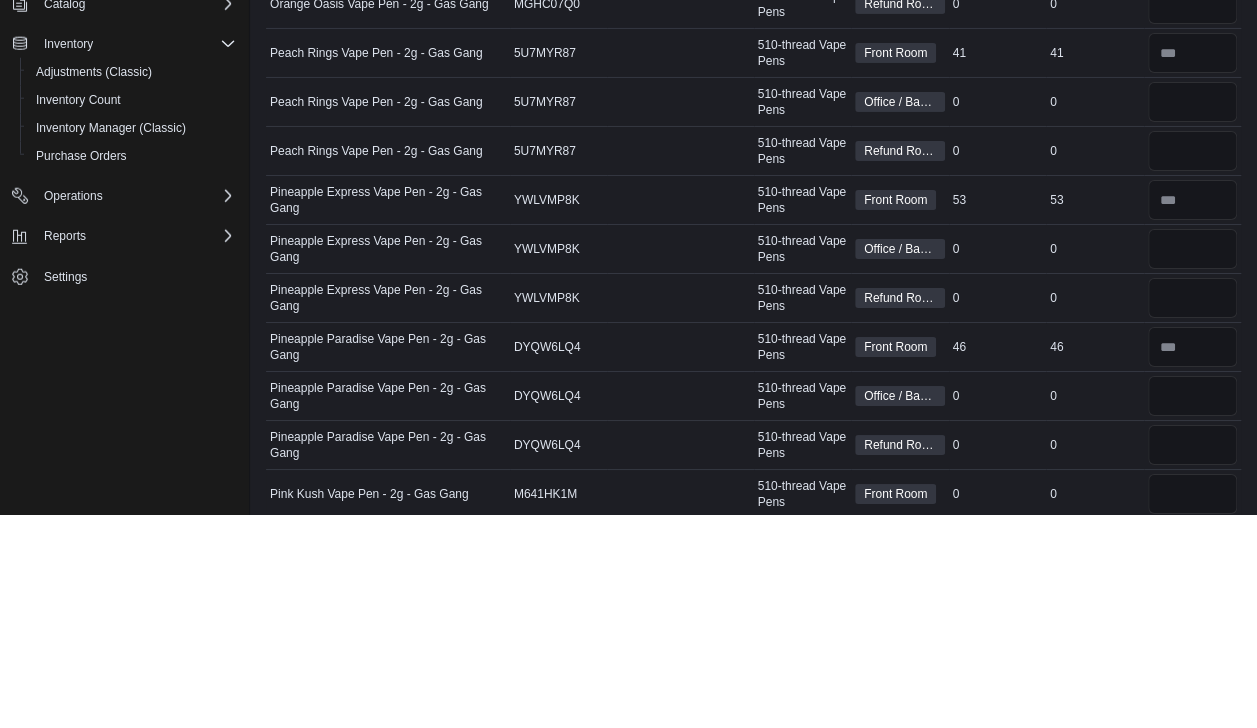 type 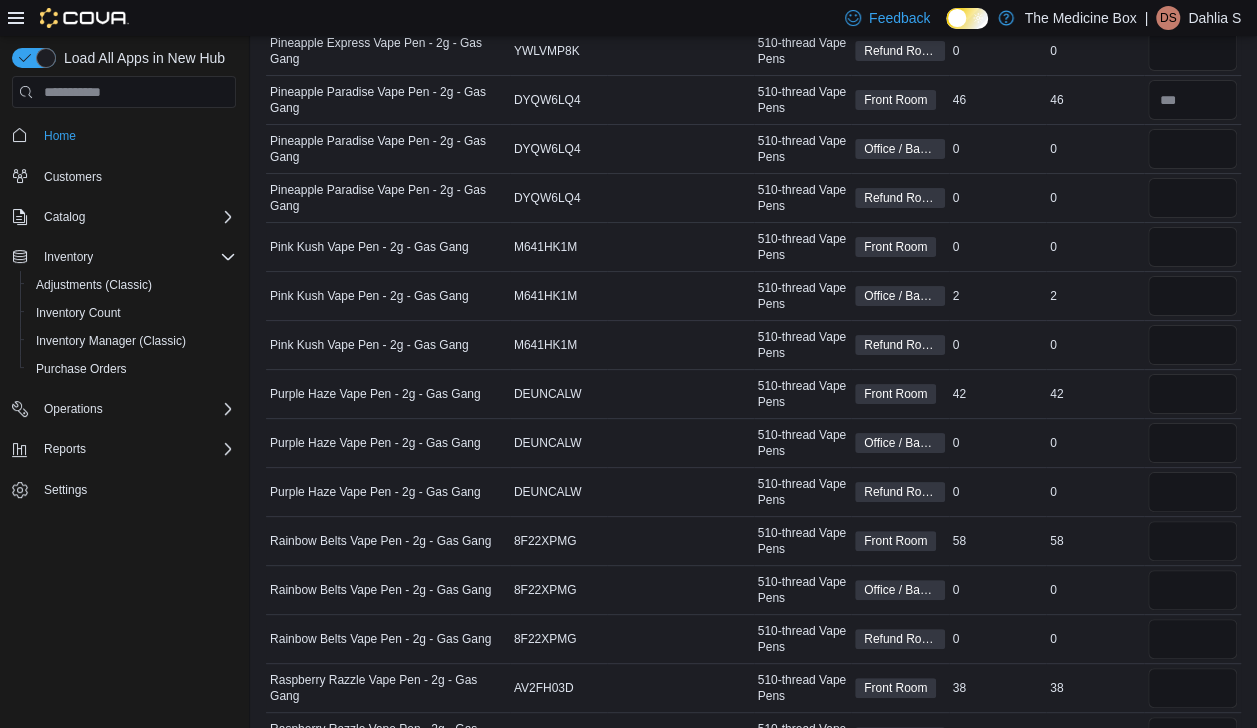scroll, scrollTop: 3757, scrollLeft: 0, axis: vertical 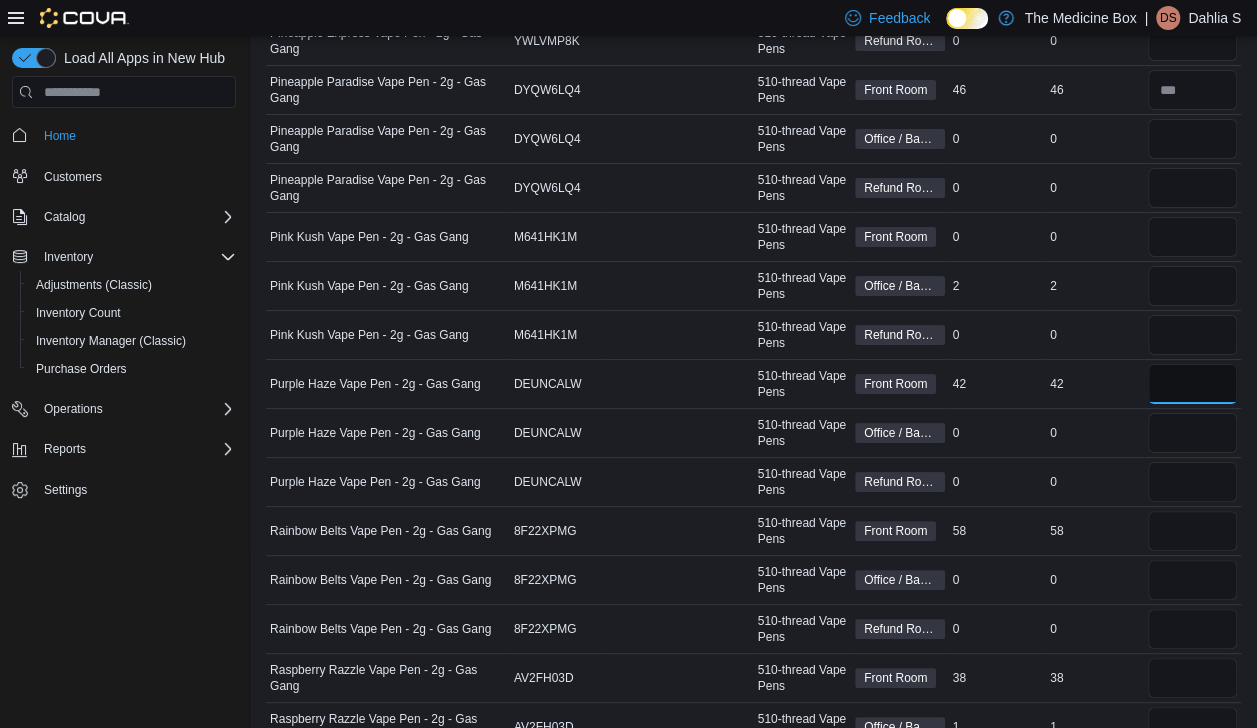 click at bounding box center (1193, 384) 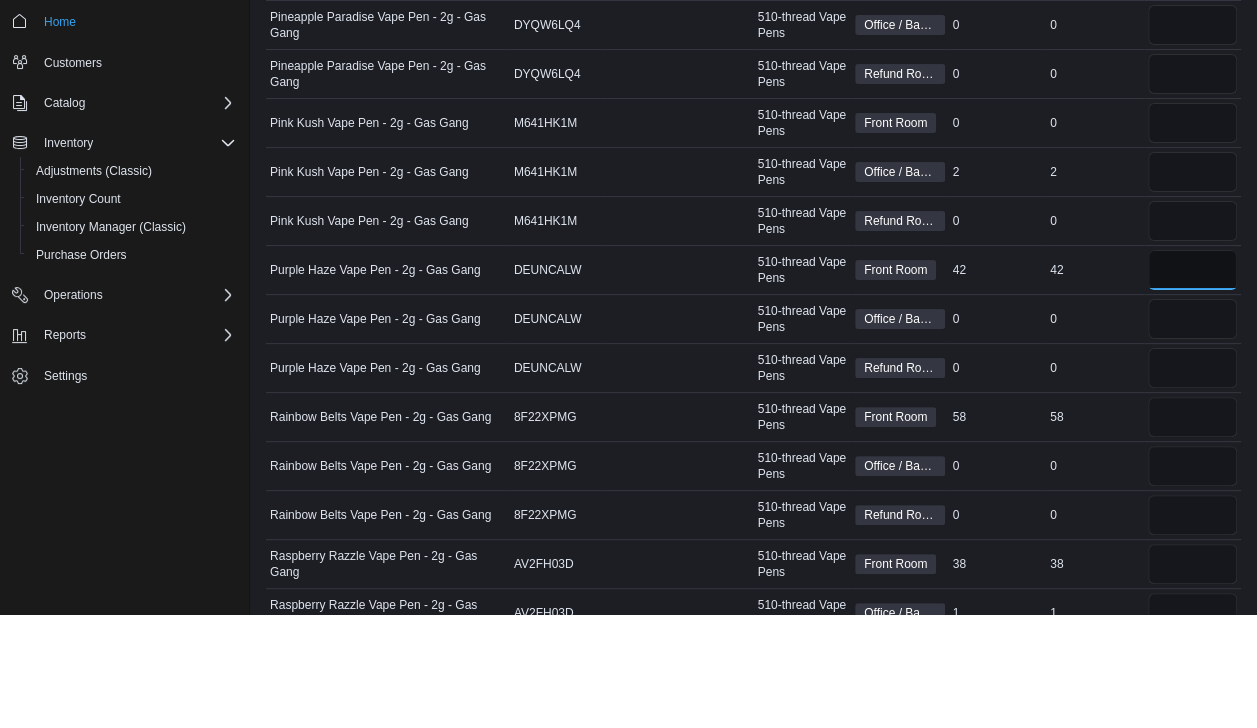 scroll, scrollTop: 3757, scrollLeft: 0, axis: vertical 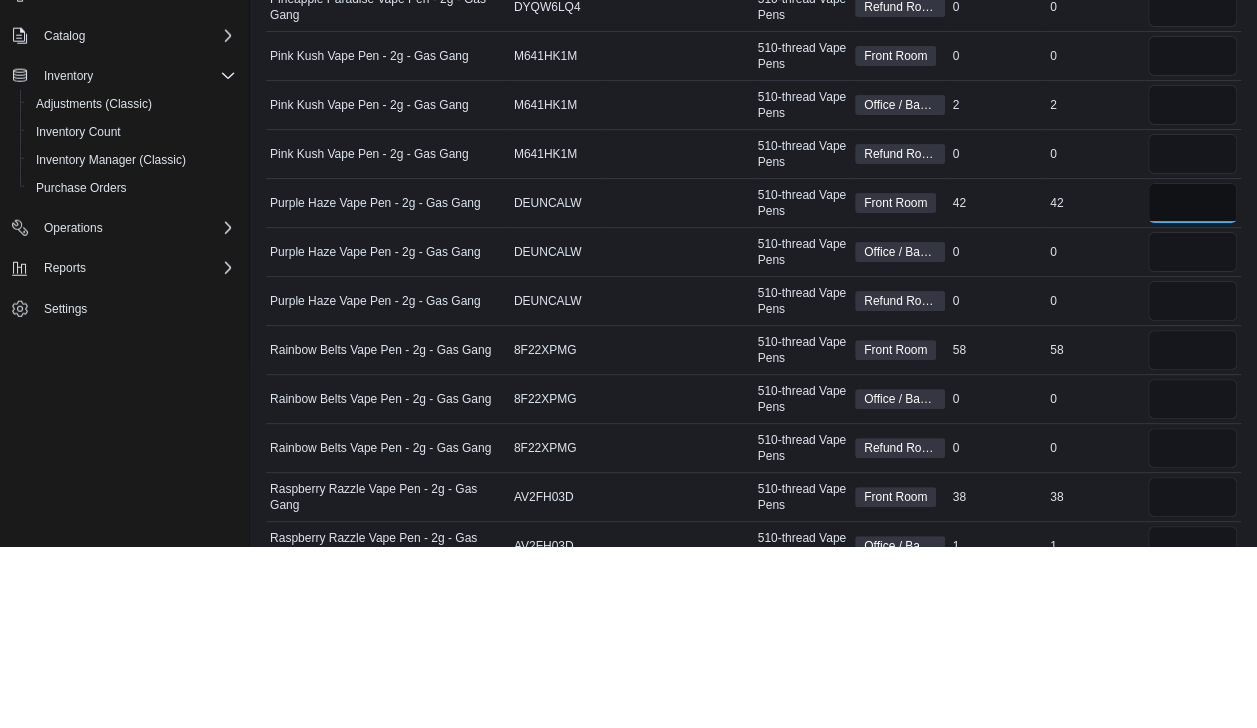 type on "**" 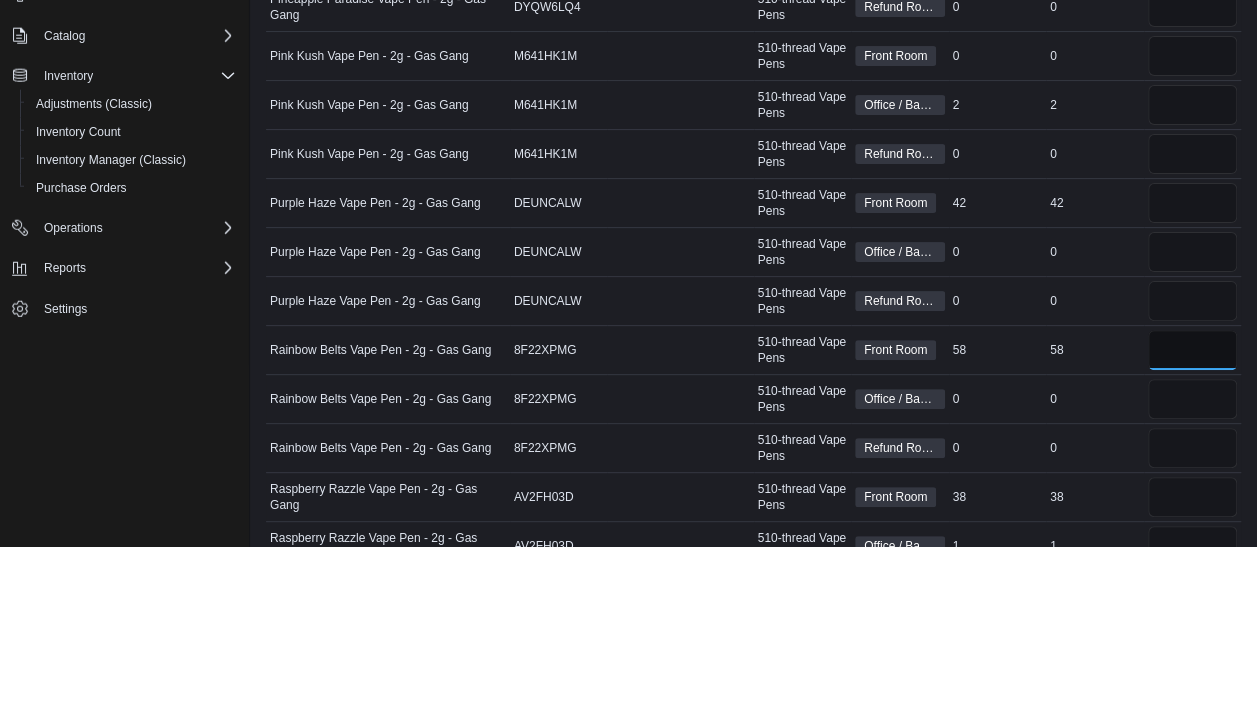 click at bounding box center (1193, 531) 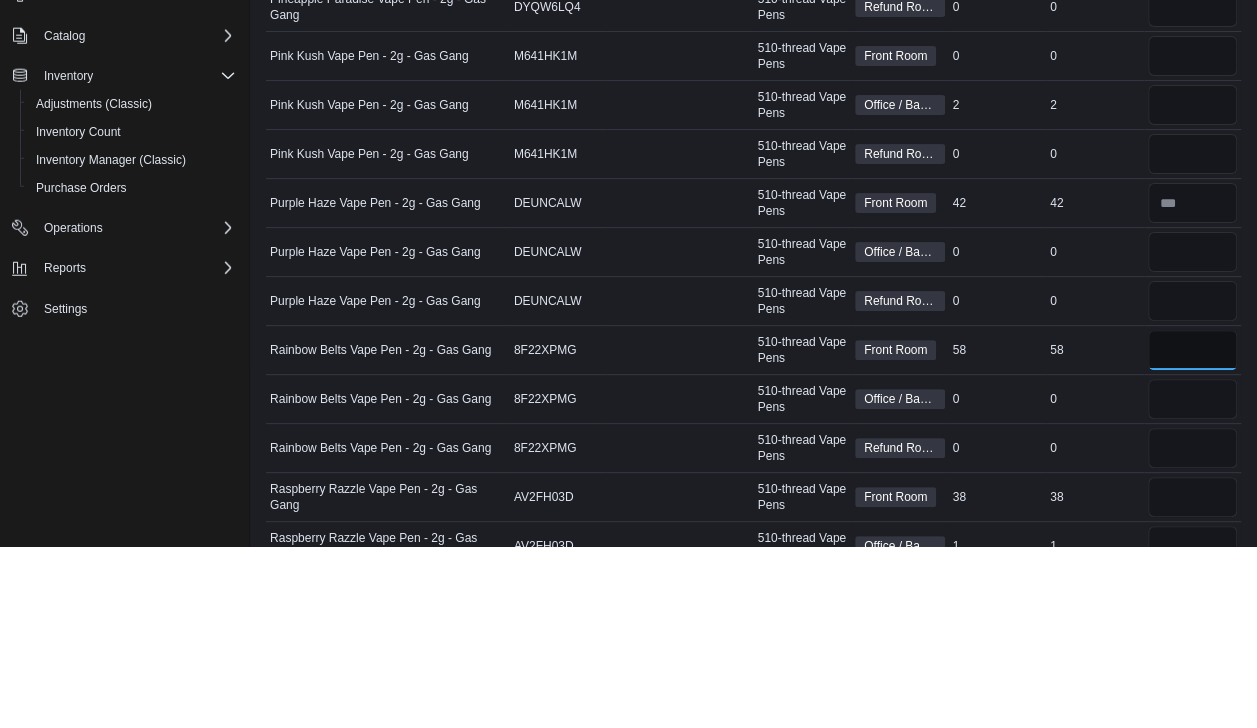 type on "**" 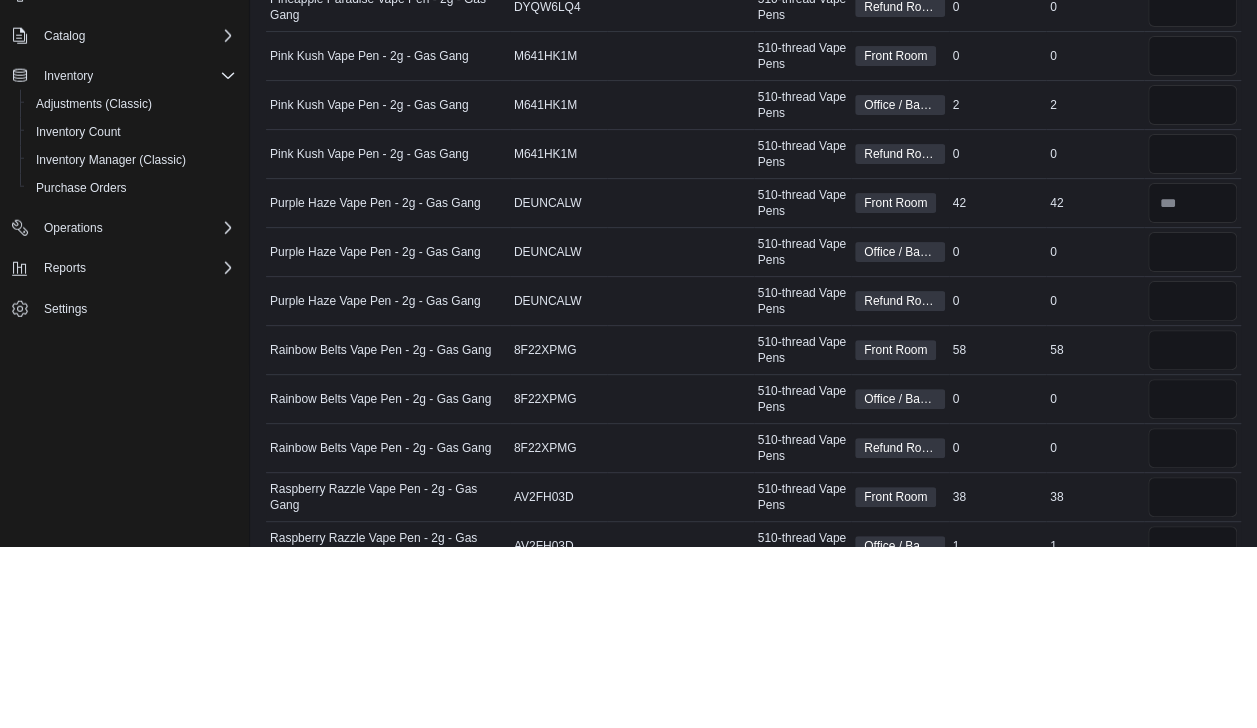 click on "Purple Haze Vape Pen - 2g - Gas Gang" at bounding box center (388, 384) 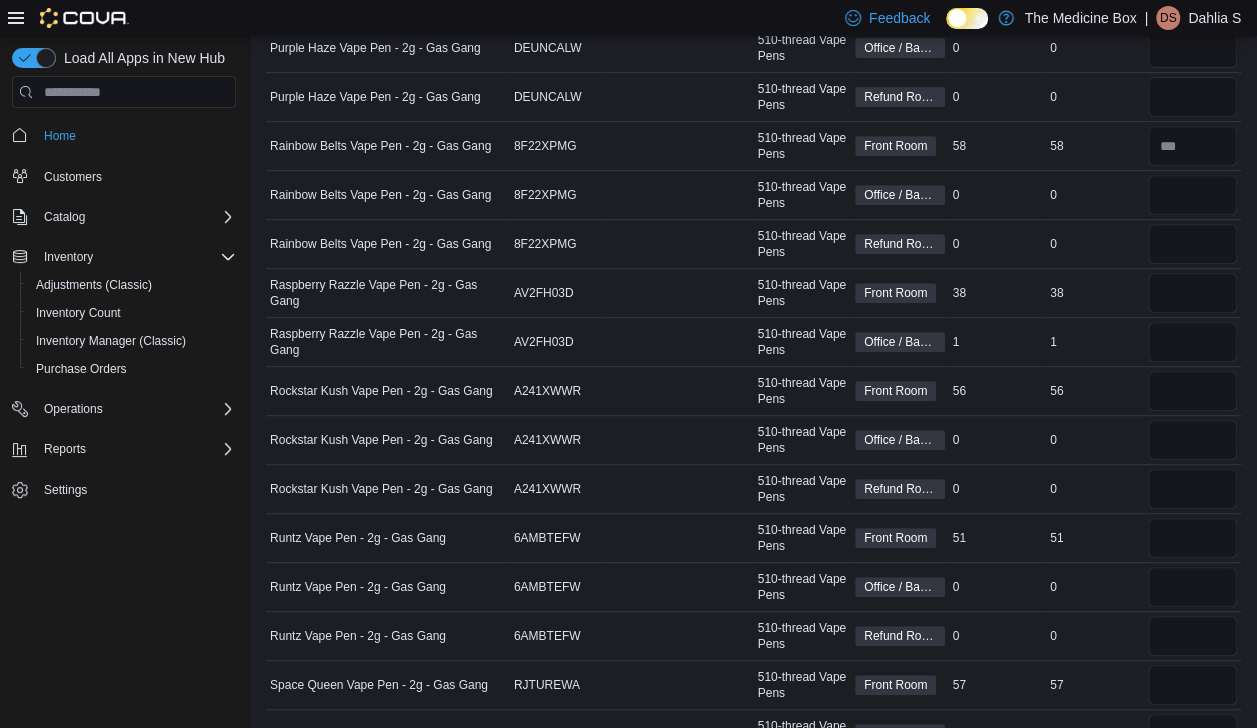 scroll, scrollTop: 4146, scrollLeft: 0, axis: vertical 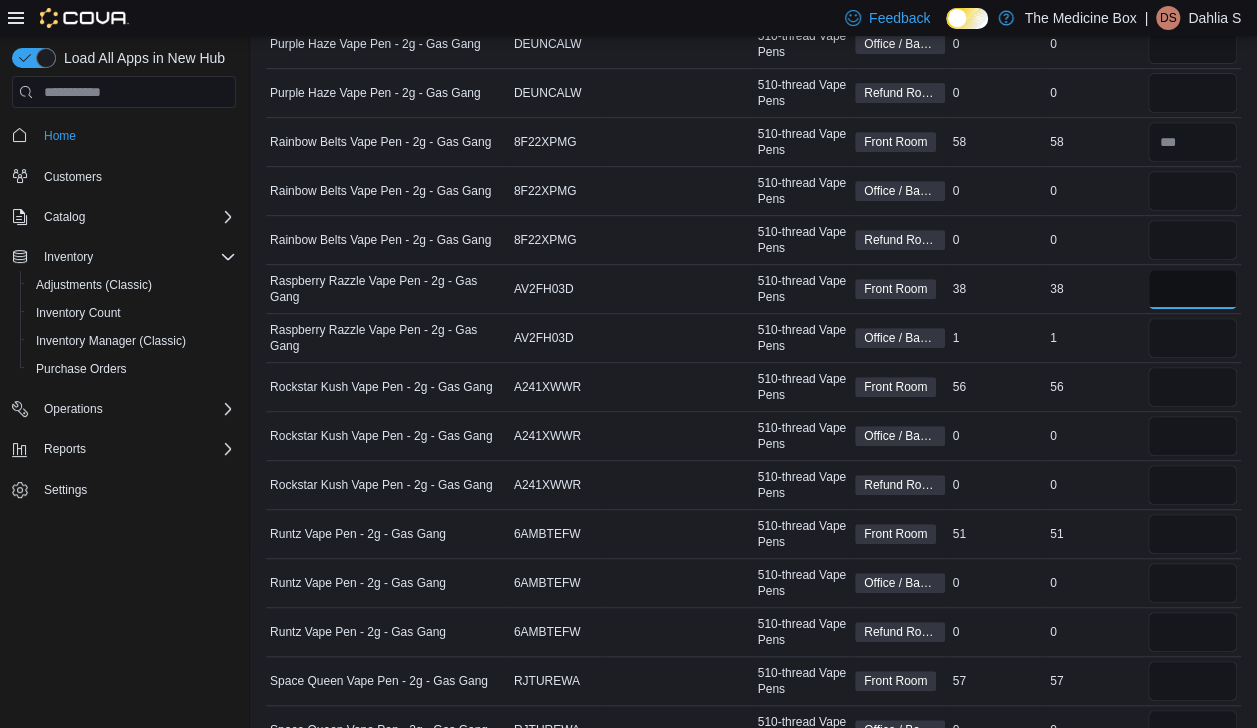 click at bounding box center (1193, 289) 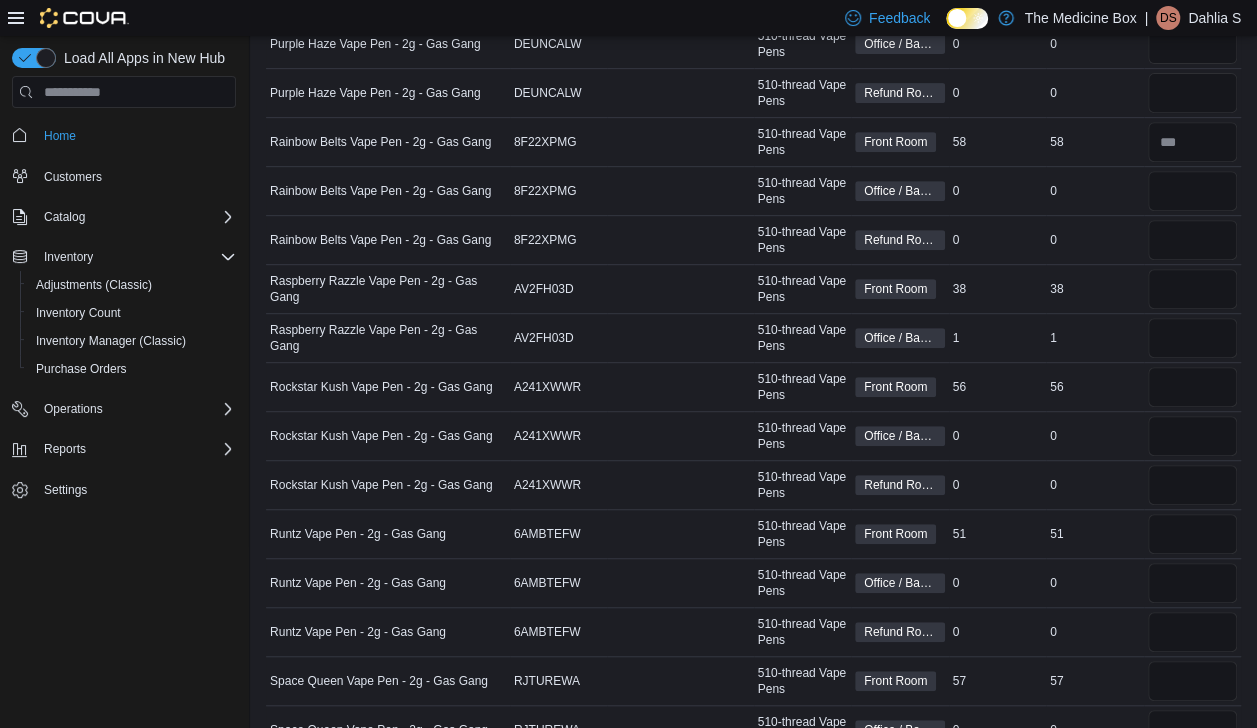 click on "Package Number" at bounding box center (680, 240) 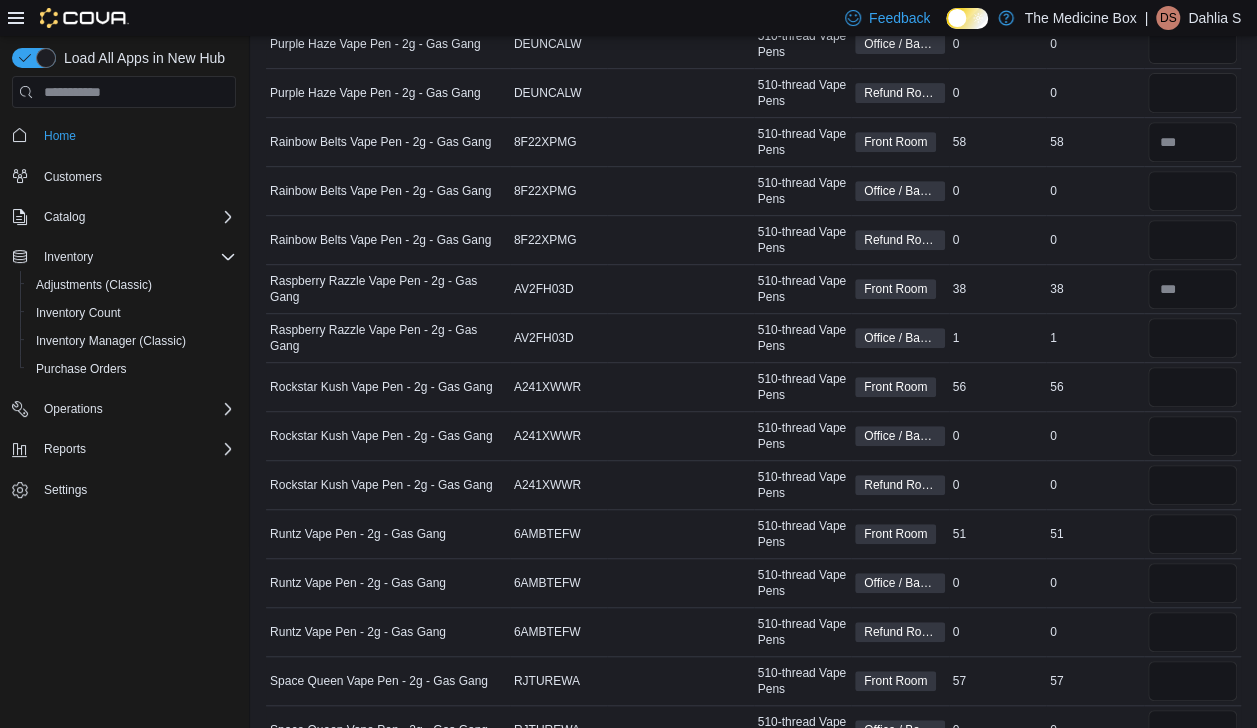 type 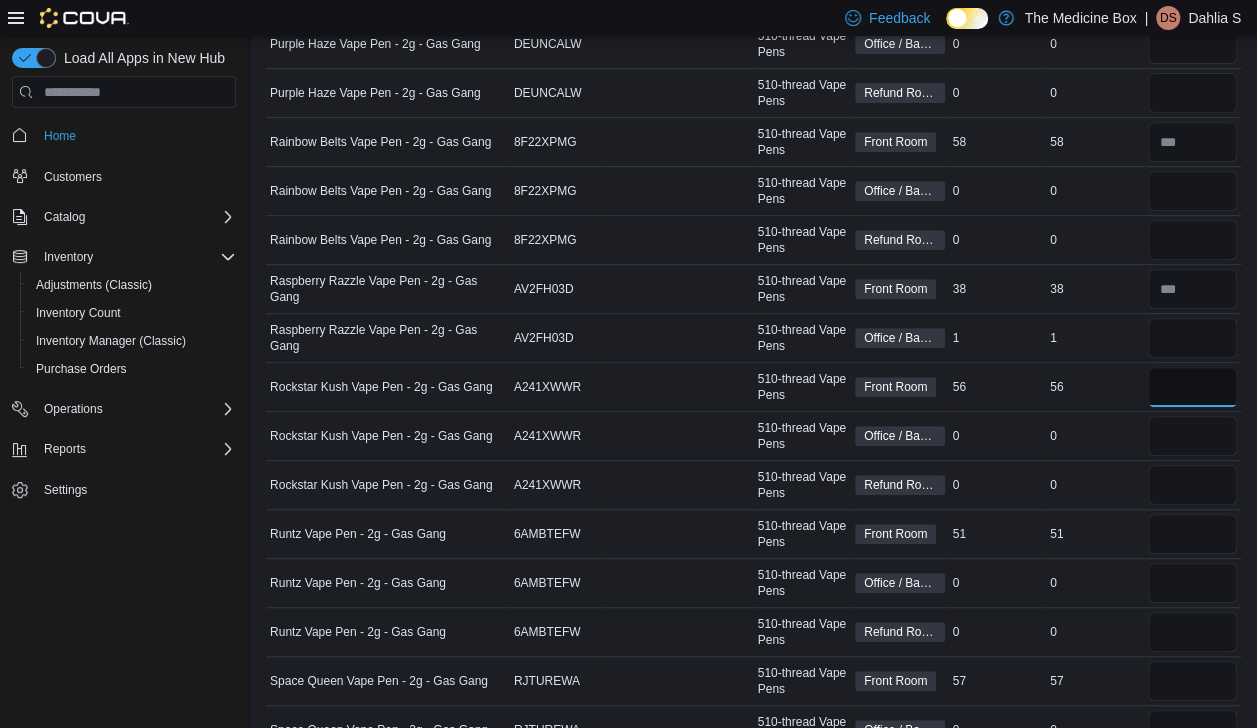 click at bounding box center (1193, 387) 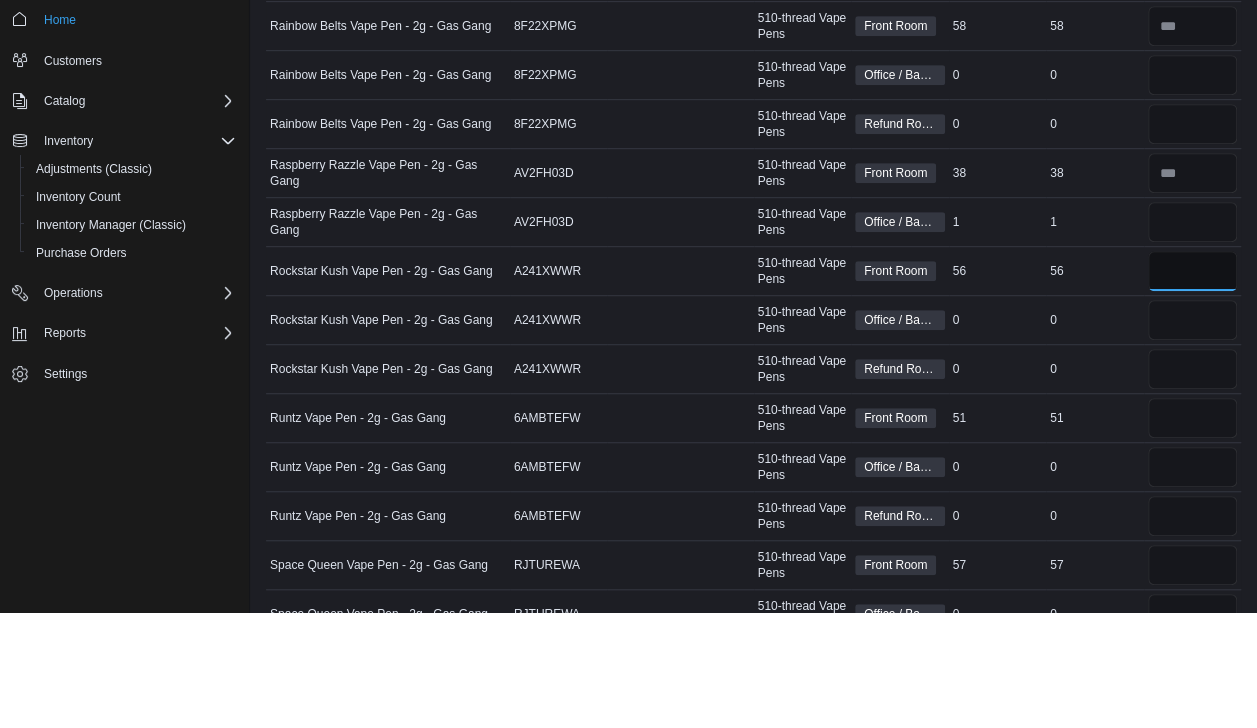 scroll, scrollTop: 4146, scrollLeft: 0, axis: vertical 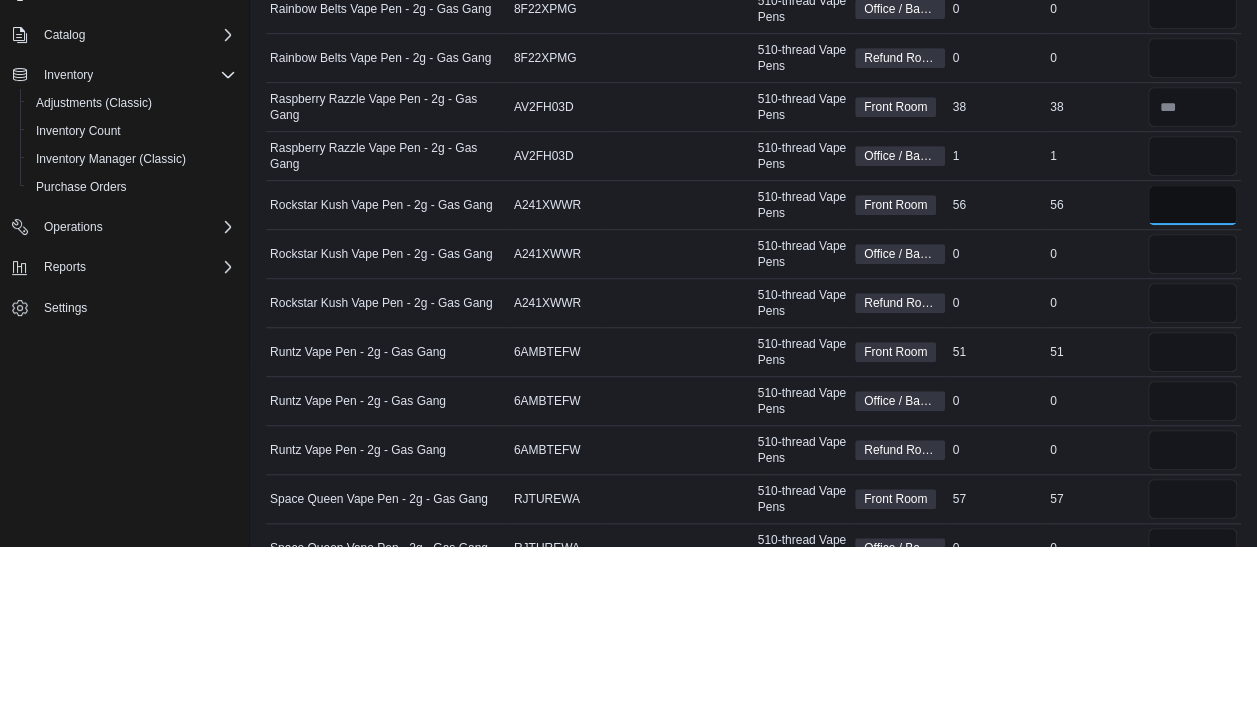 type on "**" 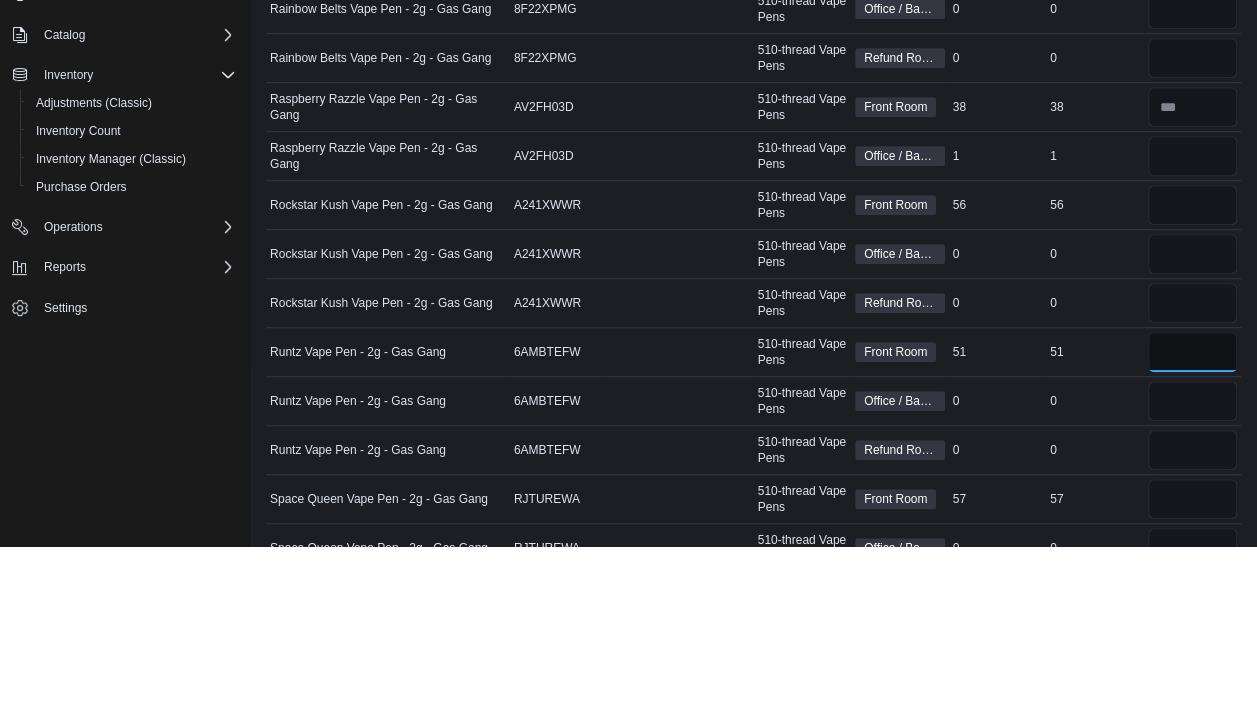 click at bounding box center (1193, 534) 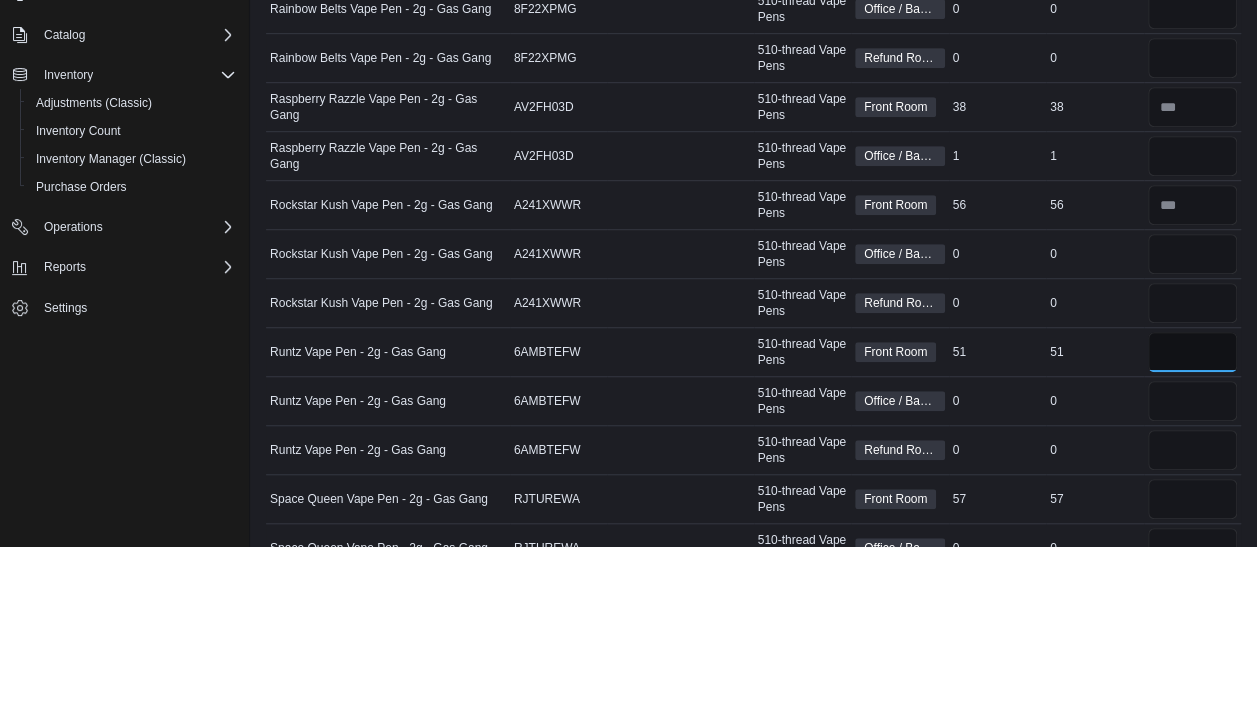 type 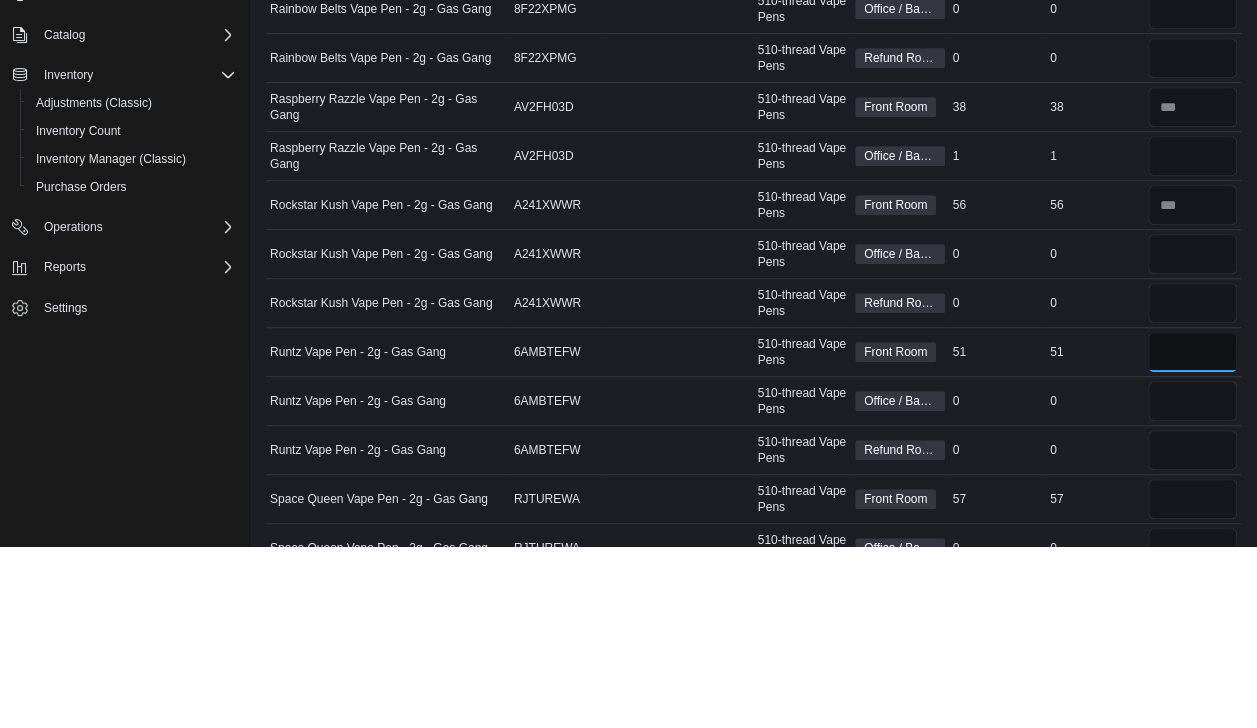 type on "**" 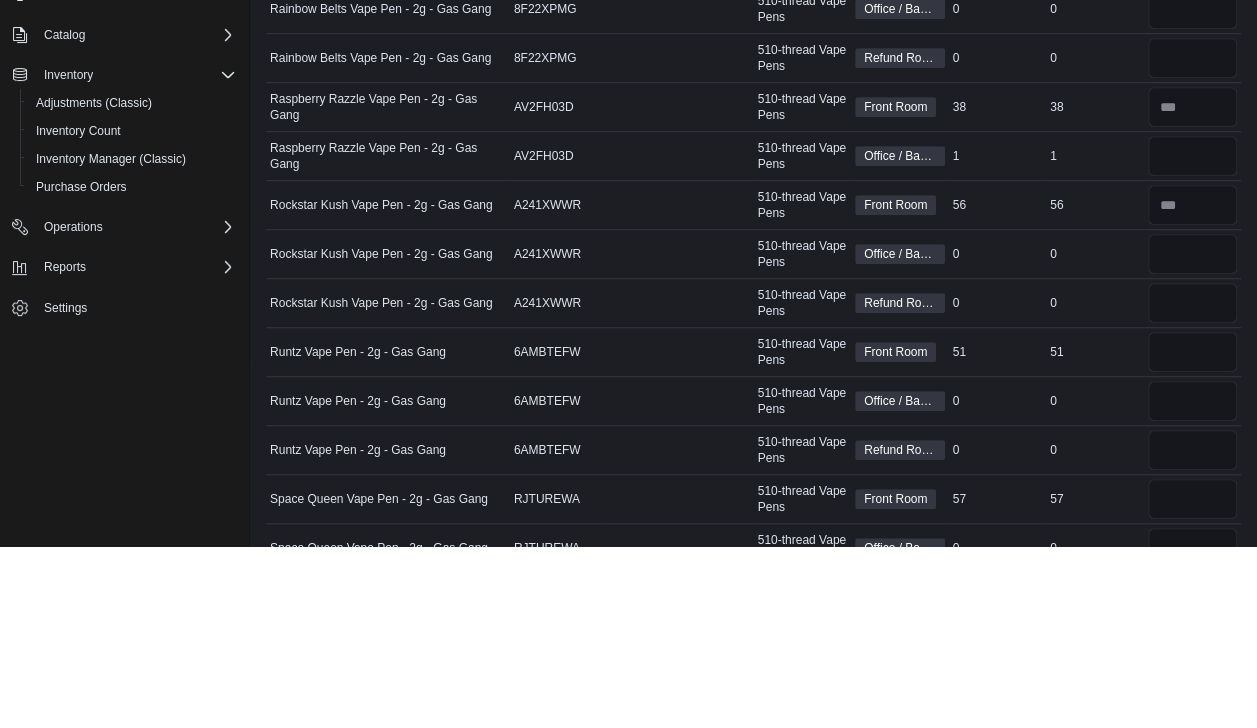 click on "A241XWWR" at bounding box center (559, 436) 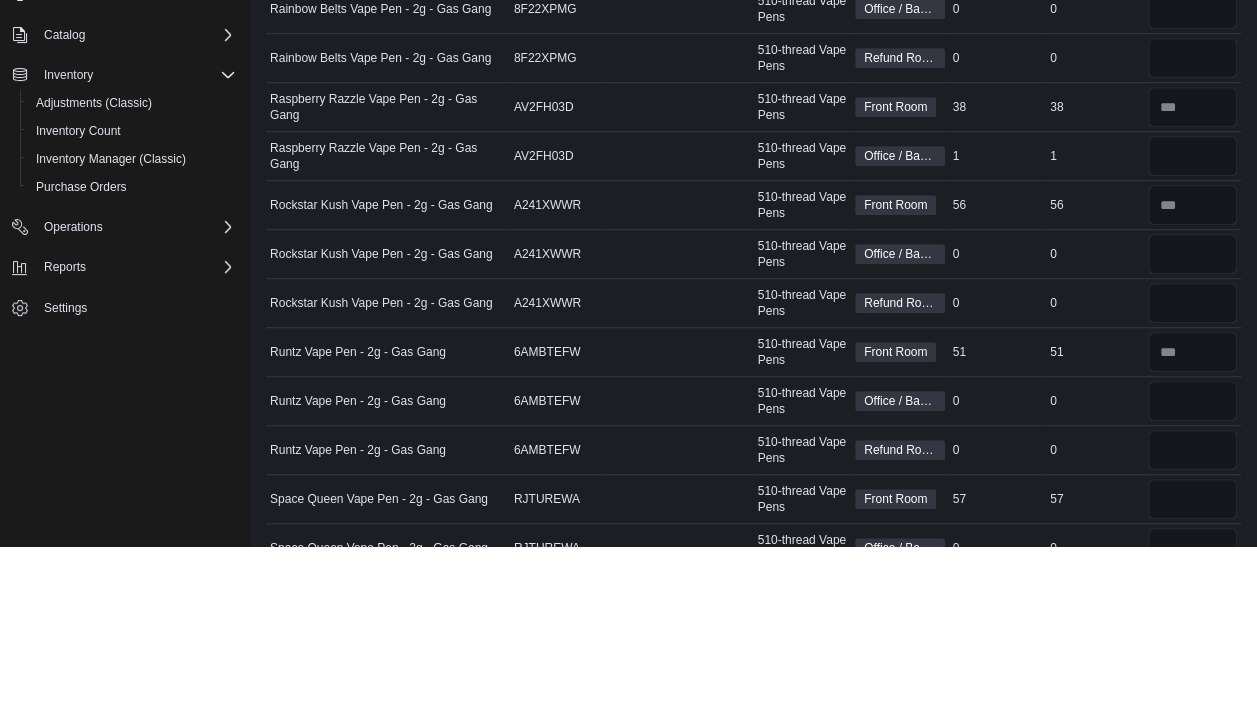 type 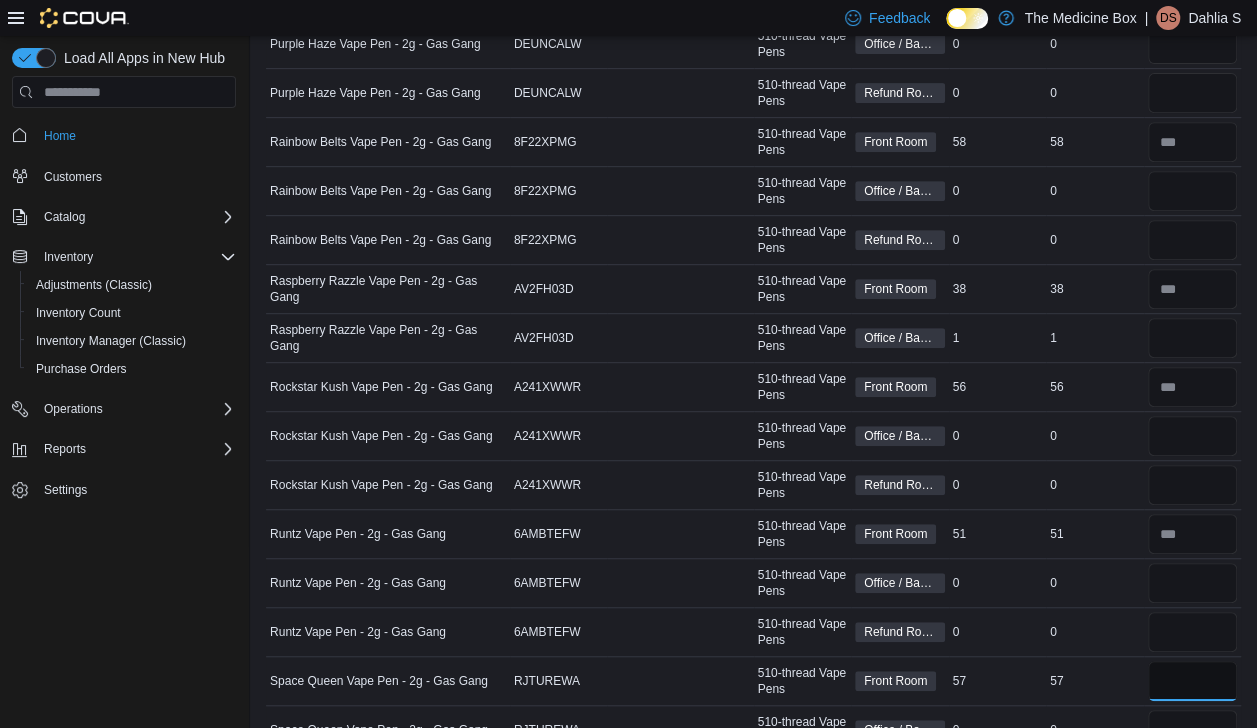 click at bounding box center [1193, 681] 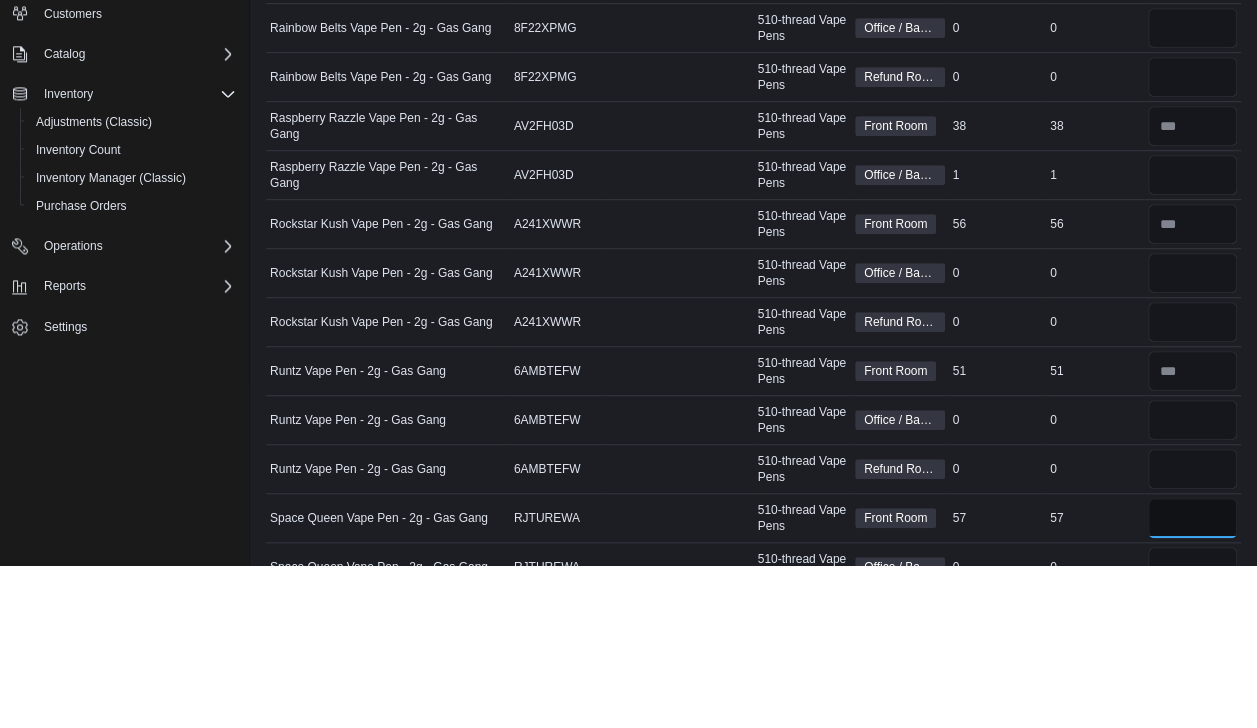 scroll, scrollTop: 4242, scrollLeft: 0, axis: vertical 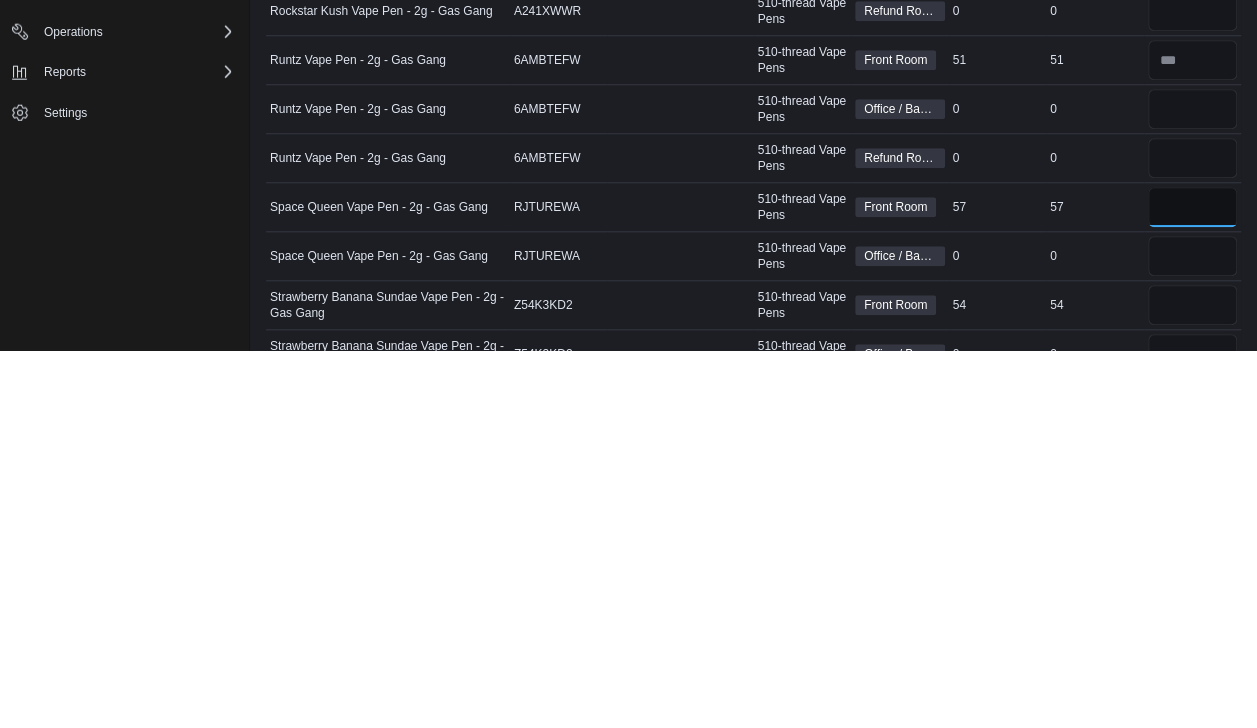 type on "**" 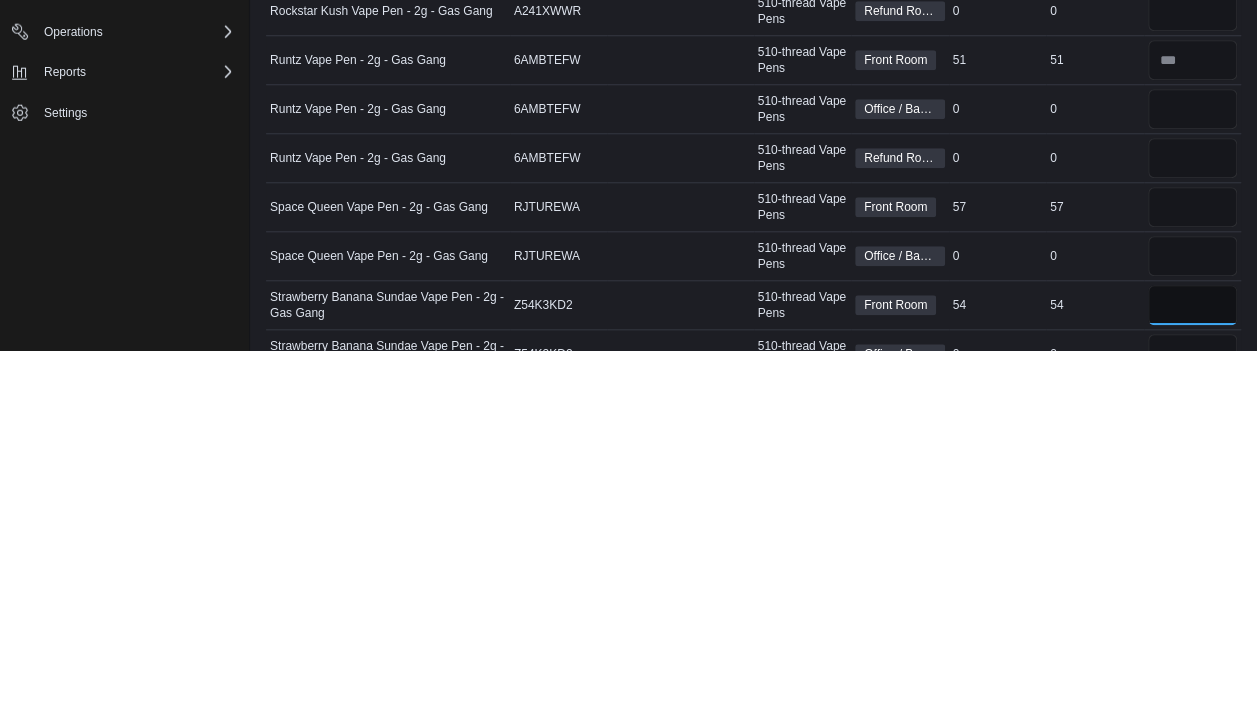 click at bounding box center [1193, 683] 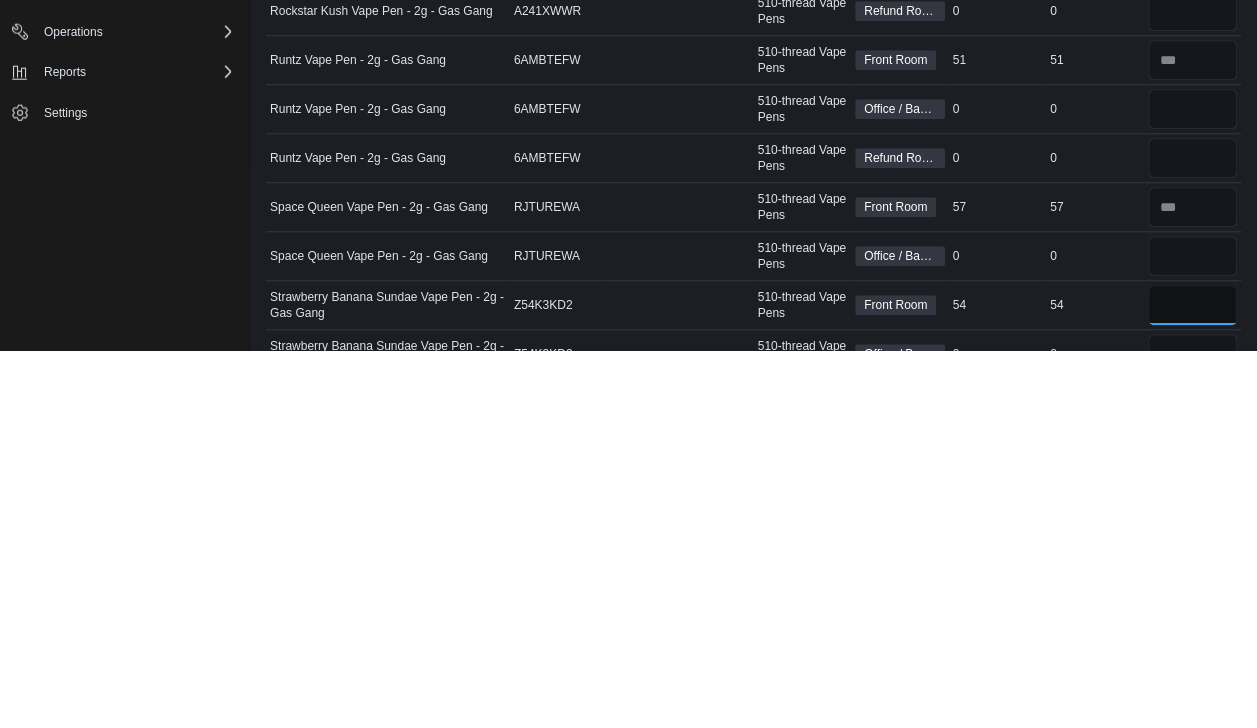 type on "**" 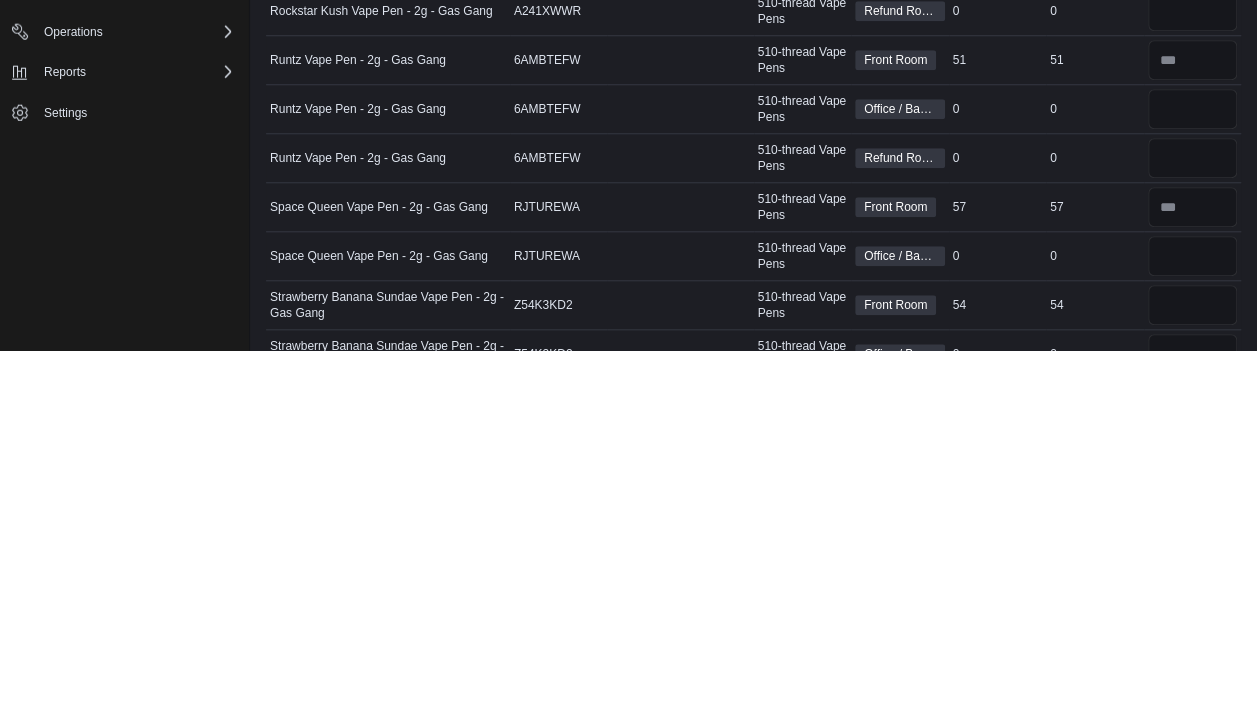 click on "Package Number" at bounding box center (680, 585) 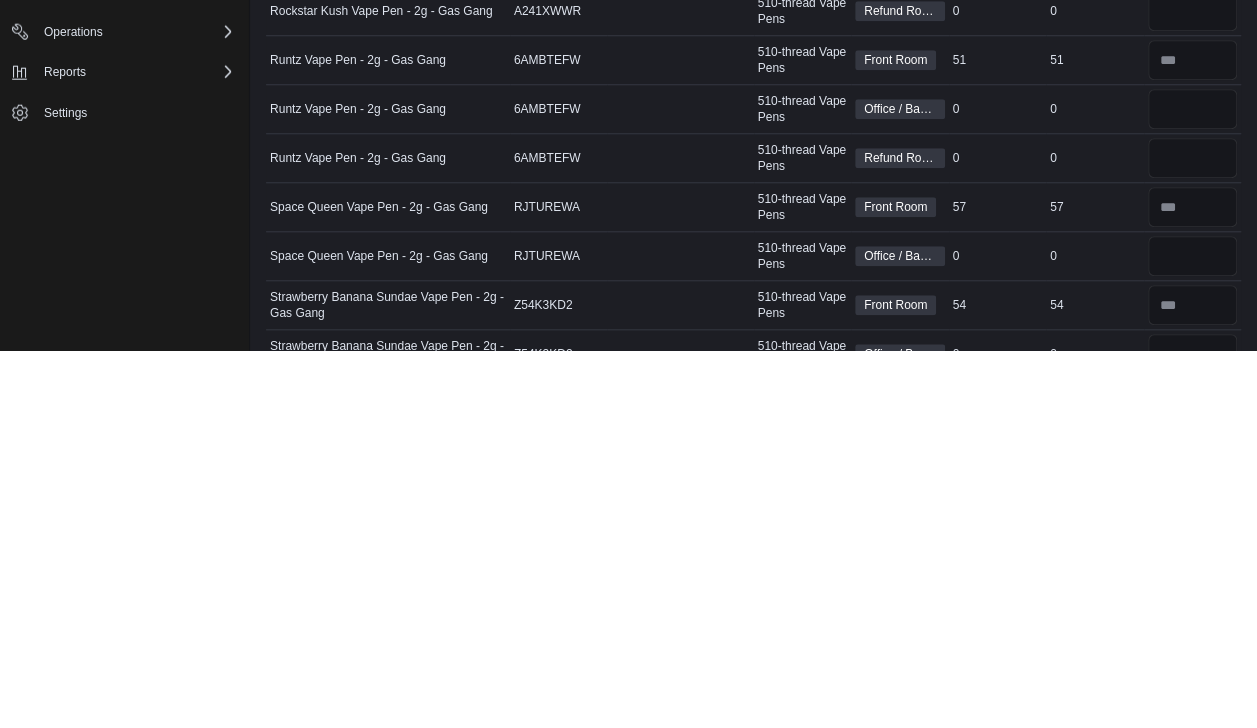 type 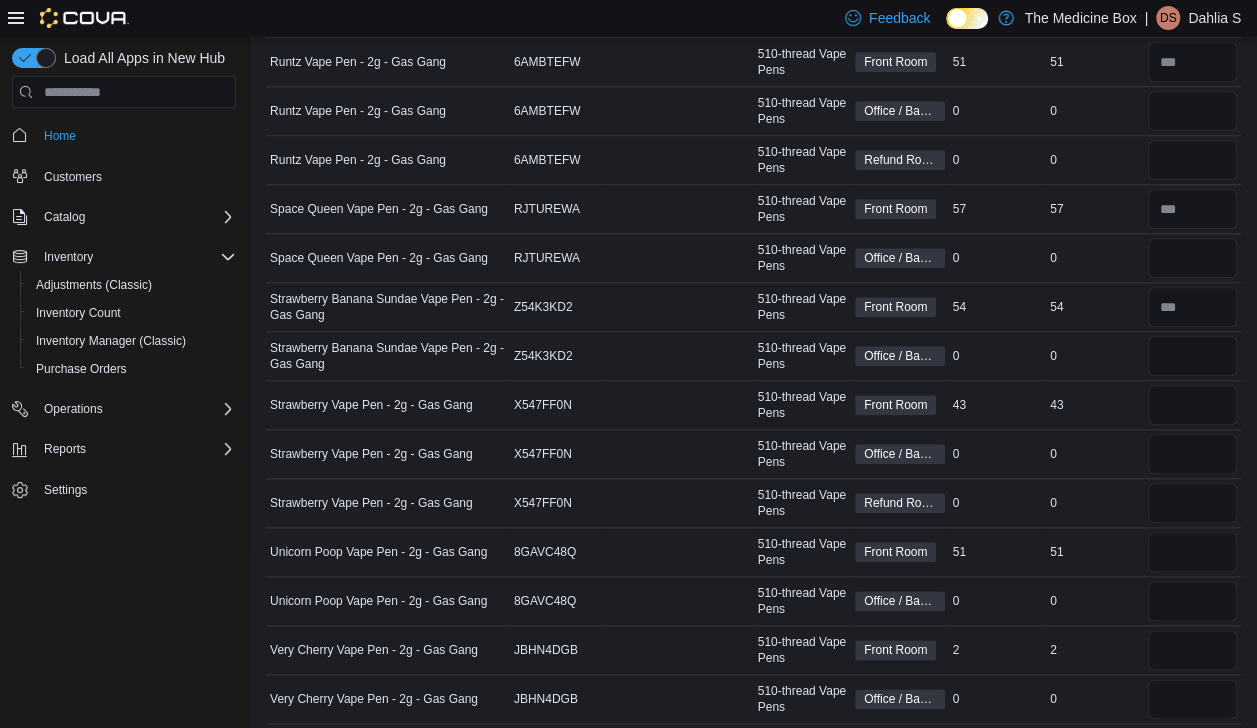 scroll, scrollTop: 4619, scrollLeft: 0, axis: vertical 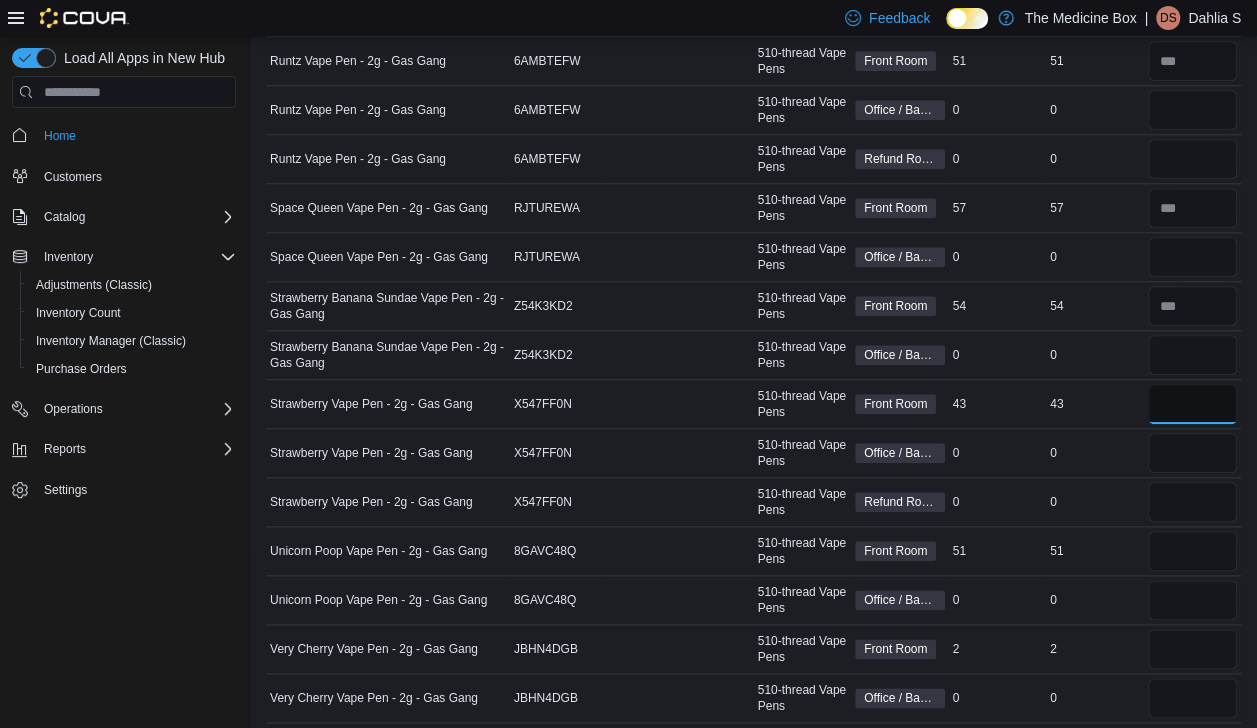 click at bounding box center [1193, 404] 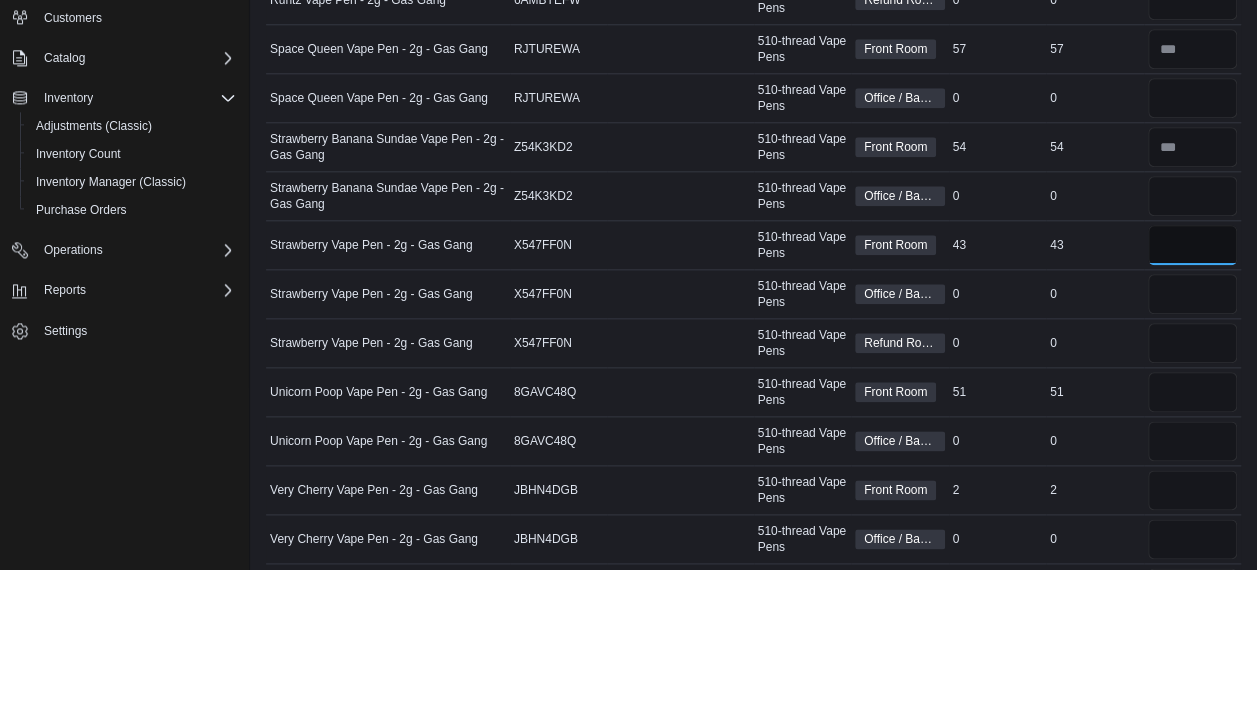 scroll, scrollTop: 4619, scrollLeft: 0, axis: vertical 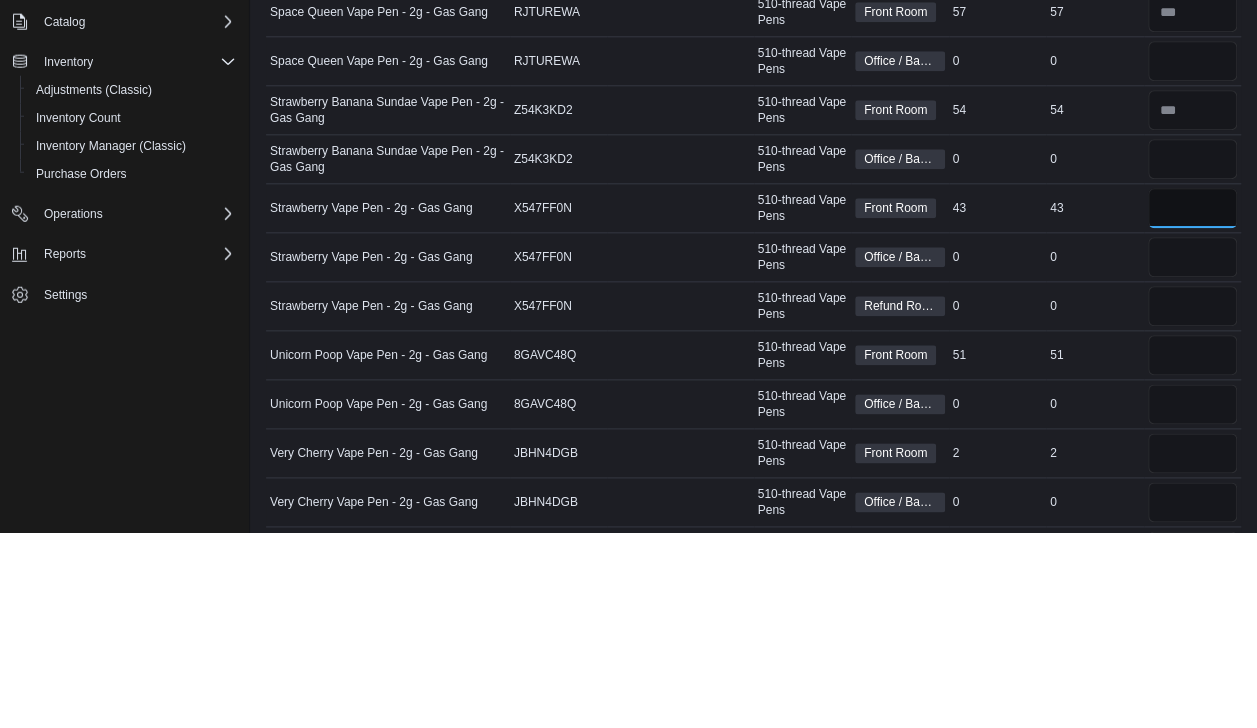 type on "**" 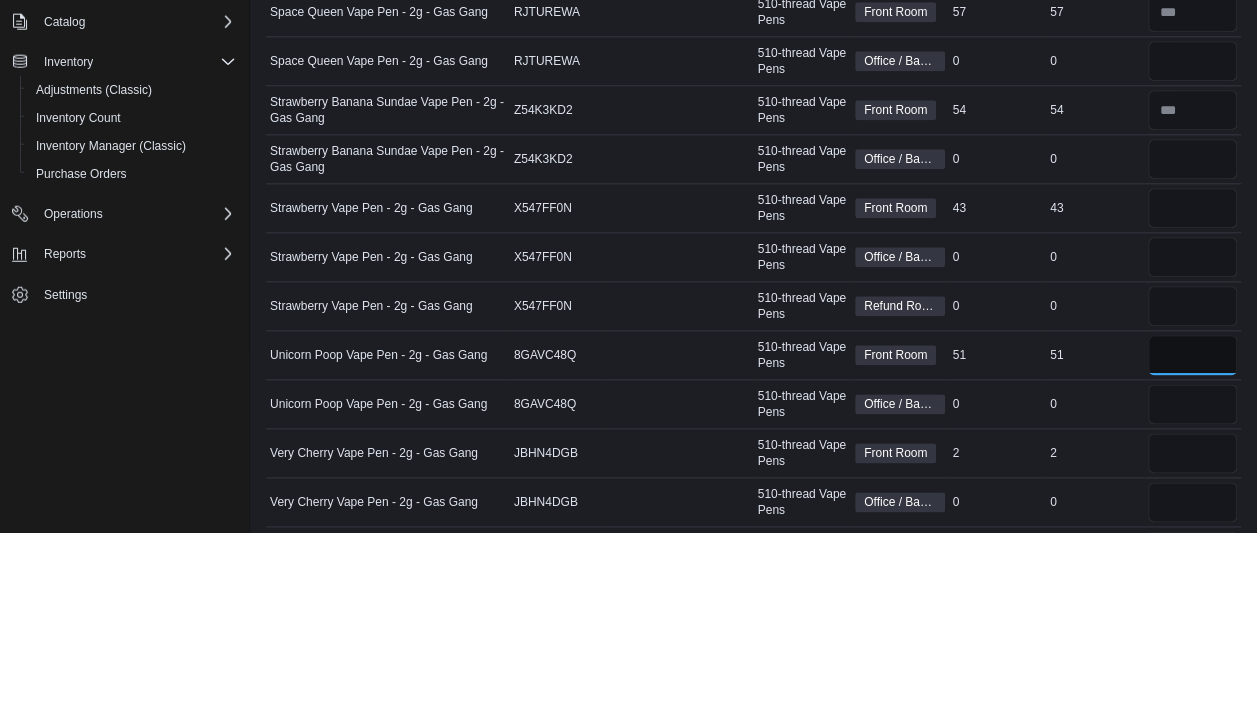 click at bounding box center (1193, 551) 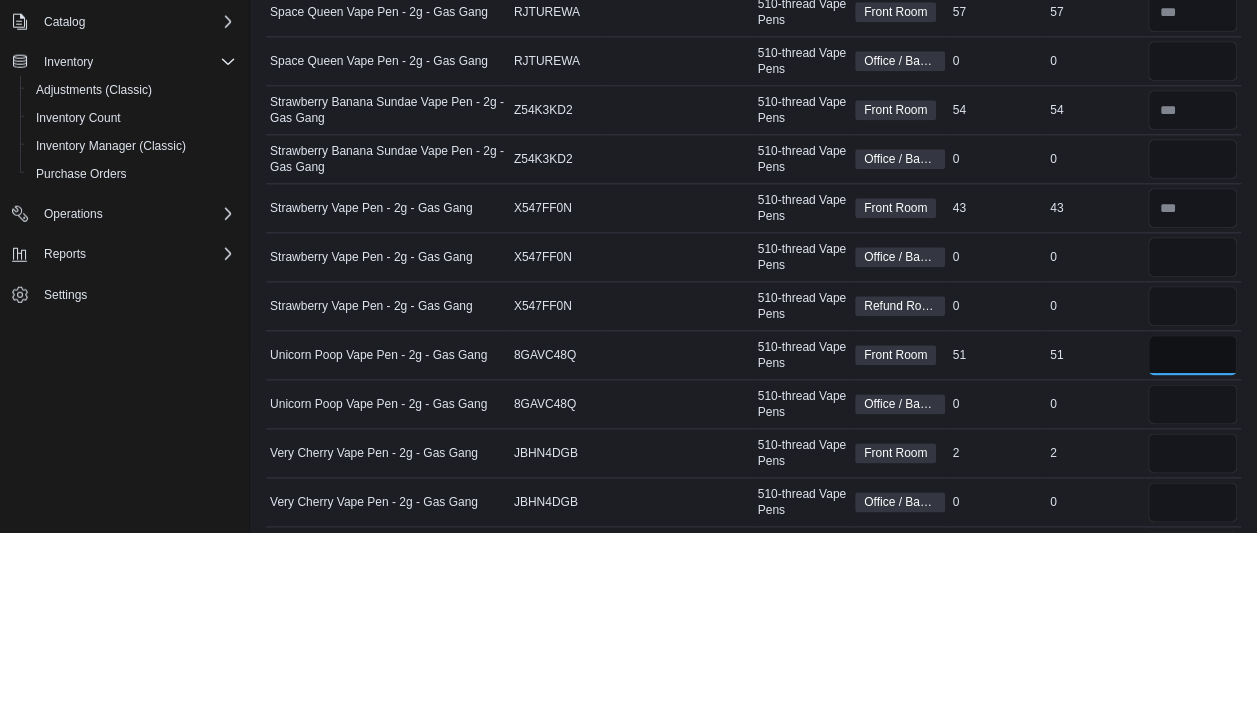 type 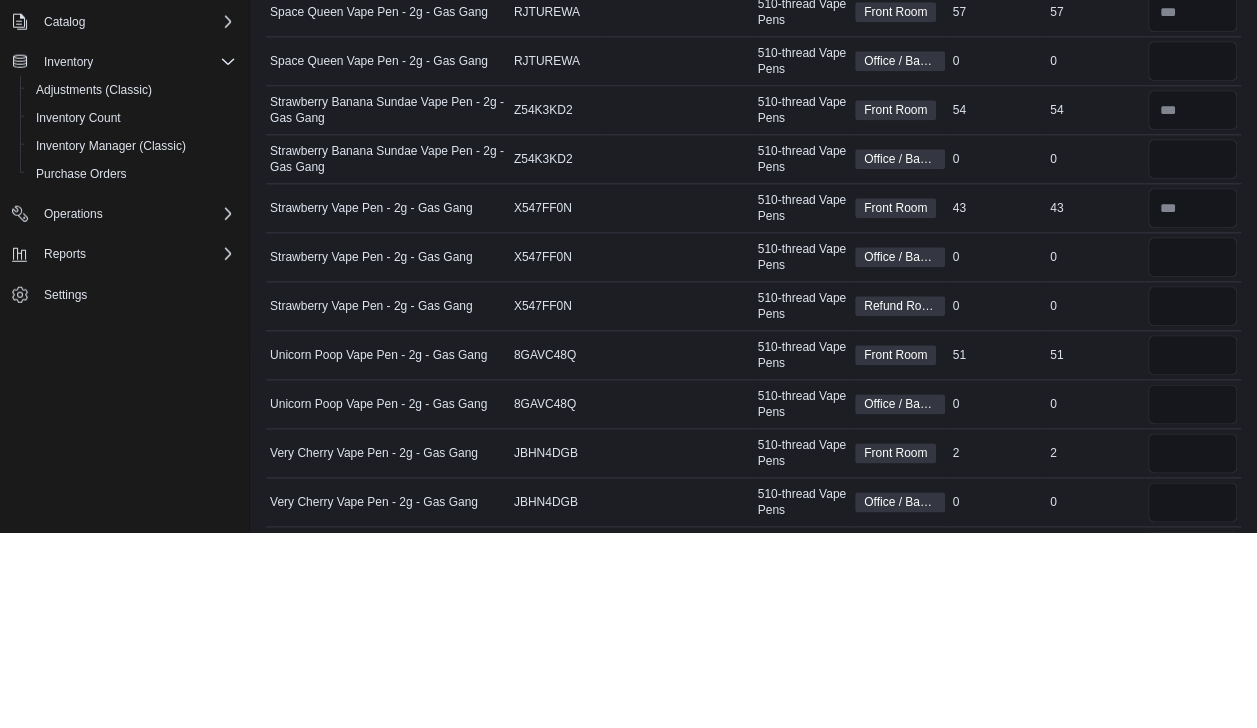 click on "Catalog SKU X547FF0N" at bounding box center (559, 453) 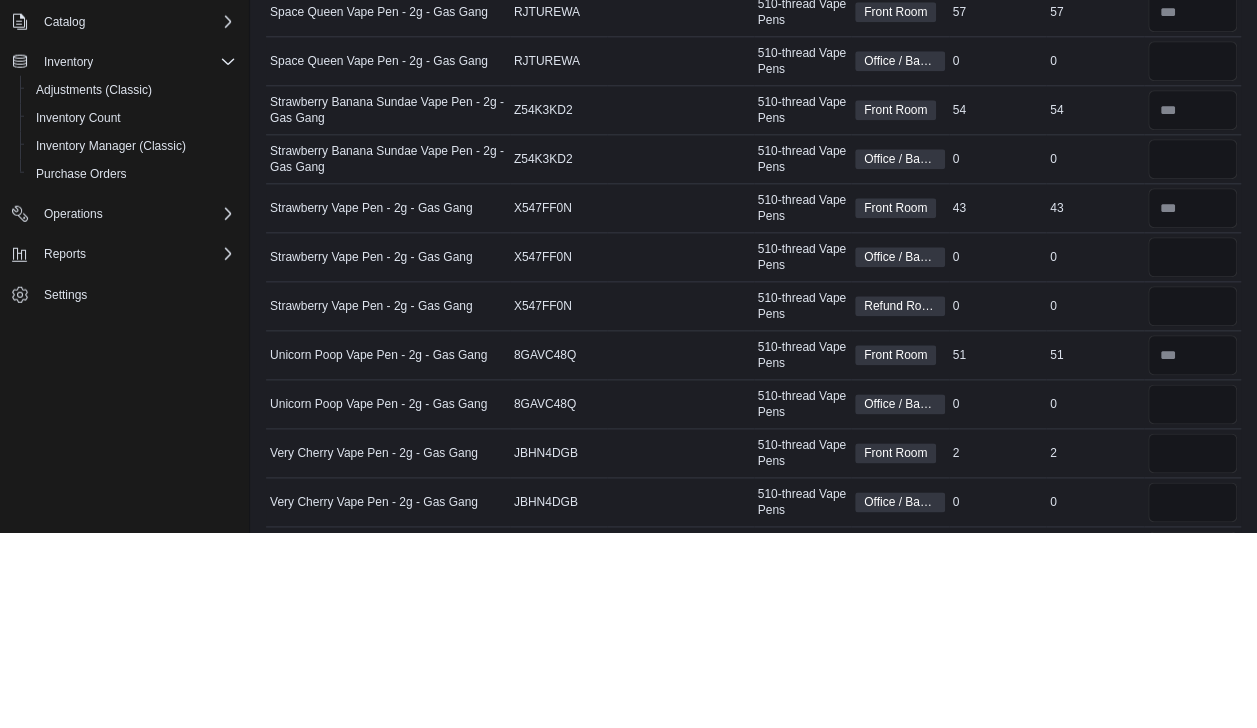 type 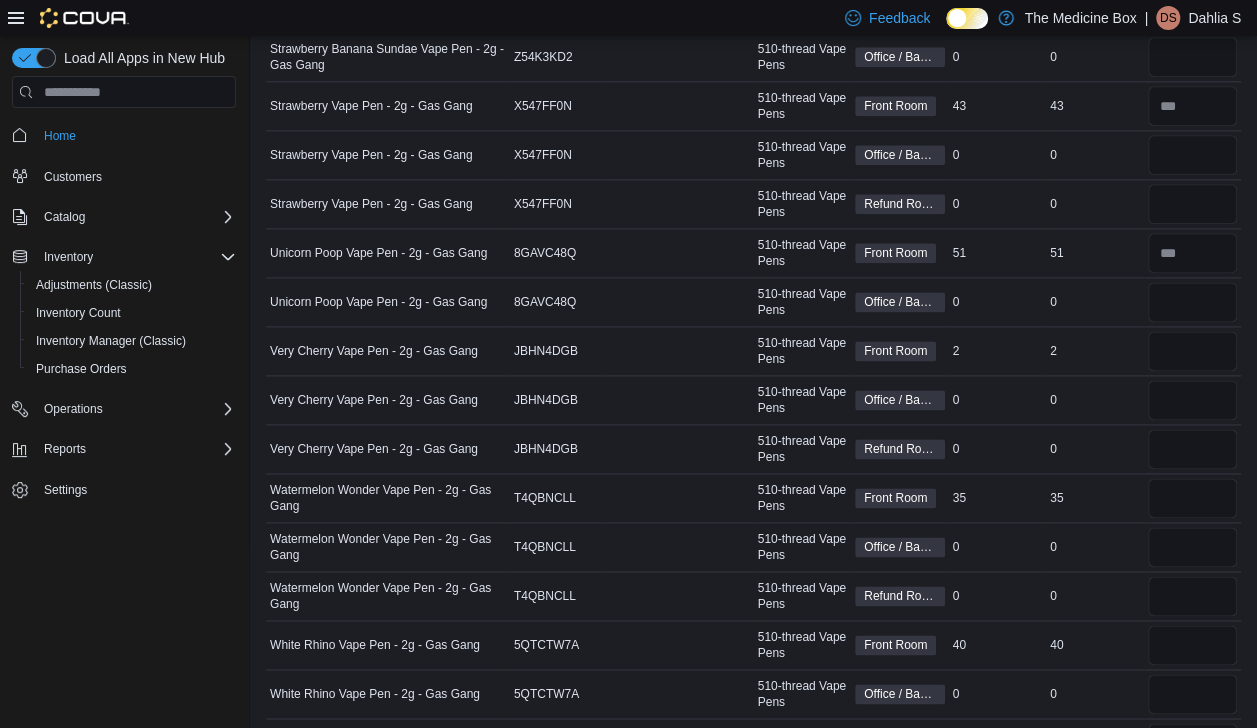 scroll, scrollTop: 4978, scrollLeft: 0, axis: vertical 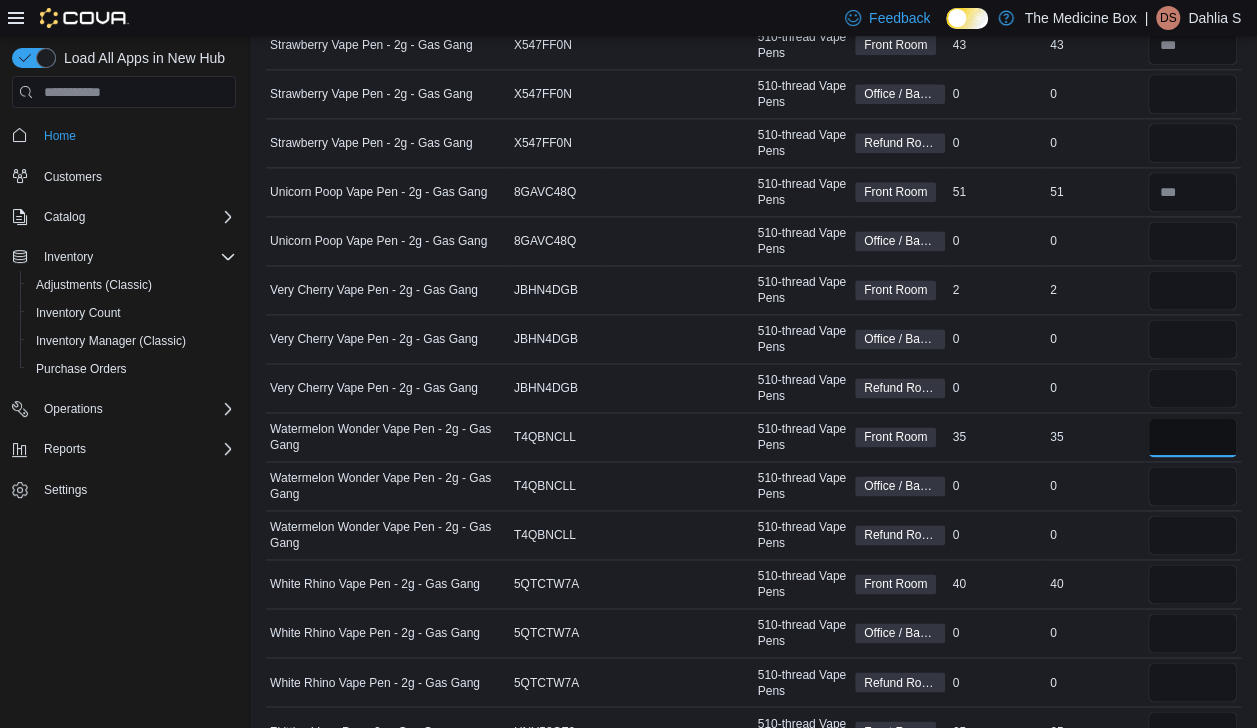 click at bounding box center (1193, 437) 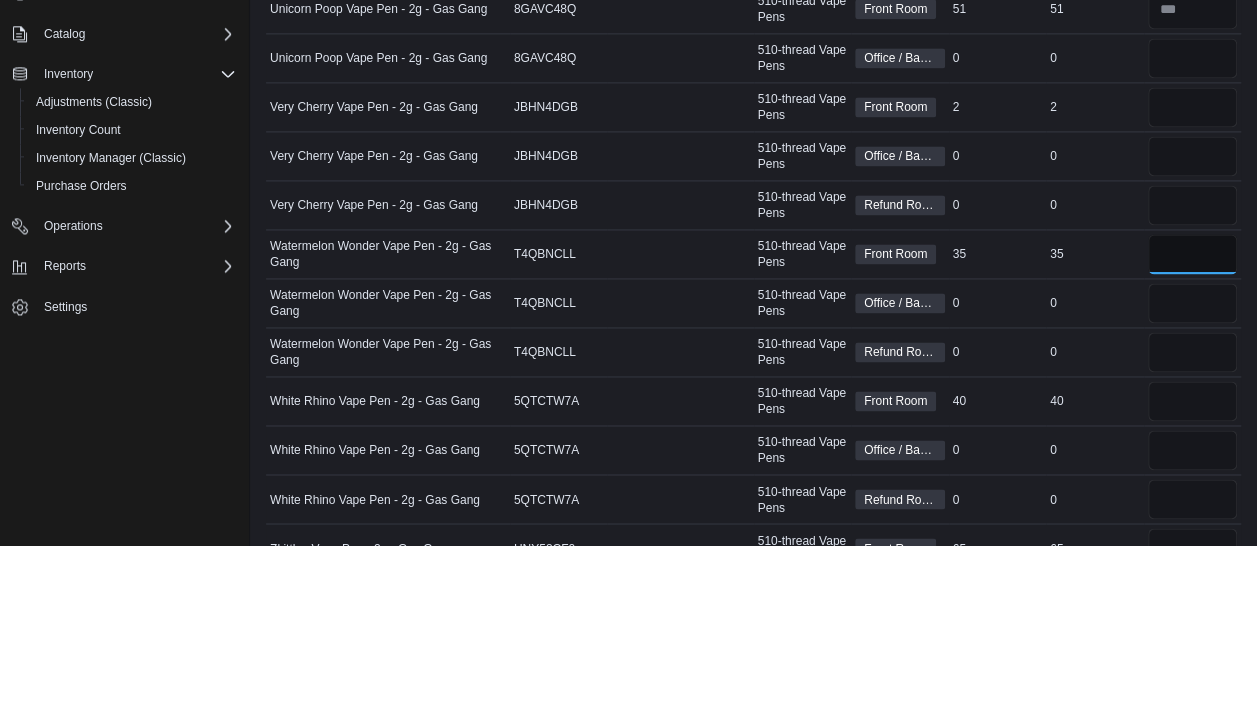 scroll, scrollTop: 4978, scrollLeft: 0, axis: vertical 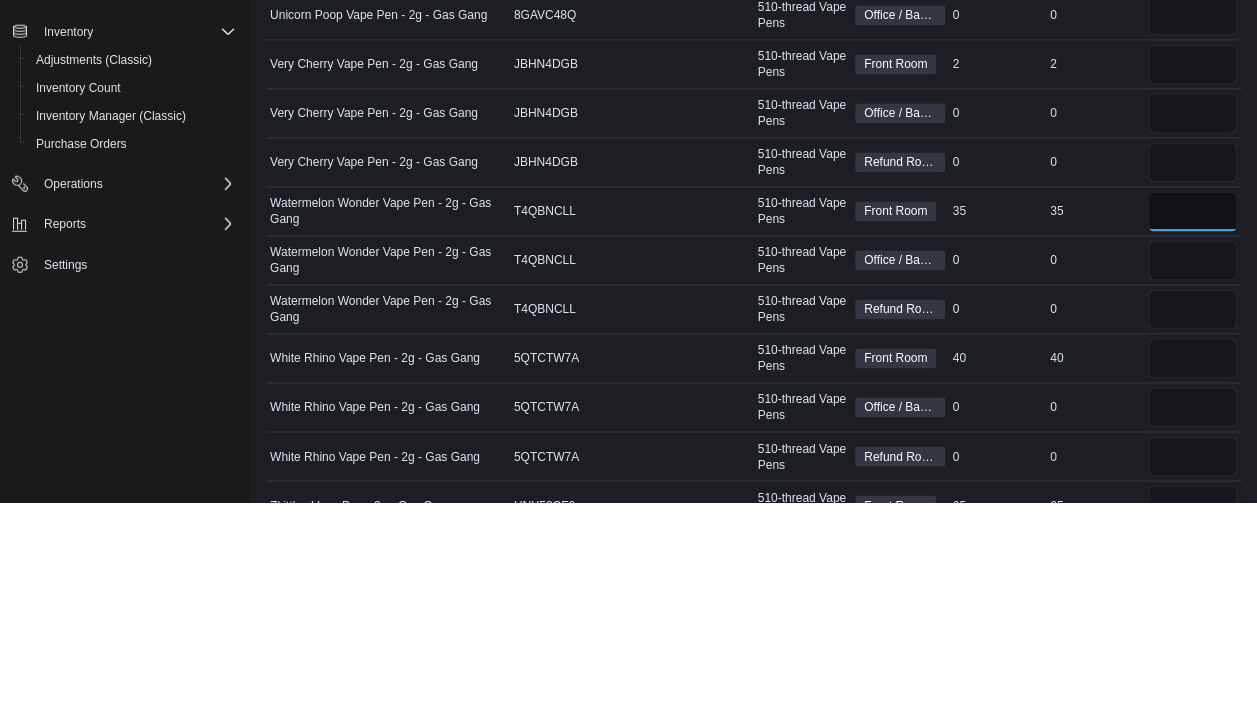type on "*" 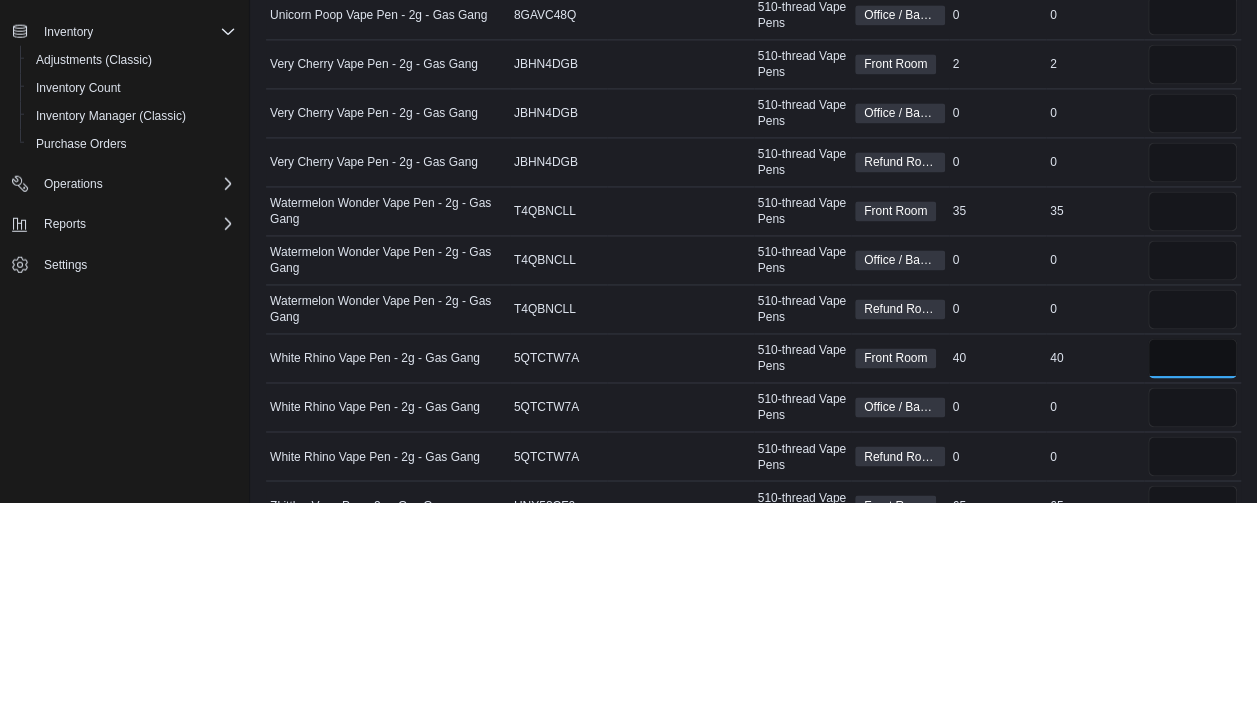 click at bounding box center [1193, 584] 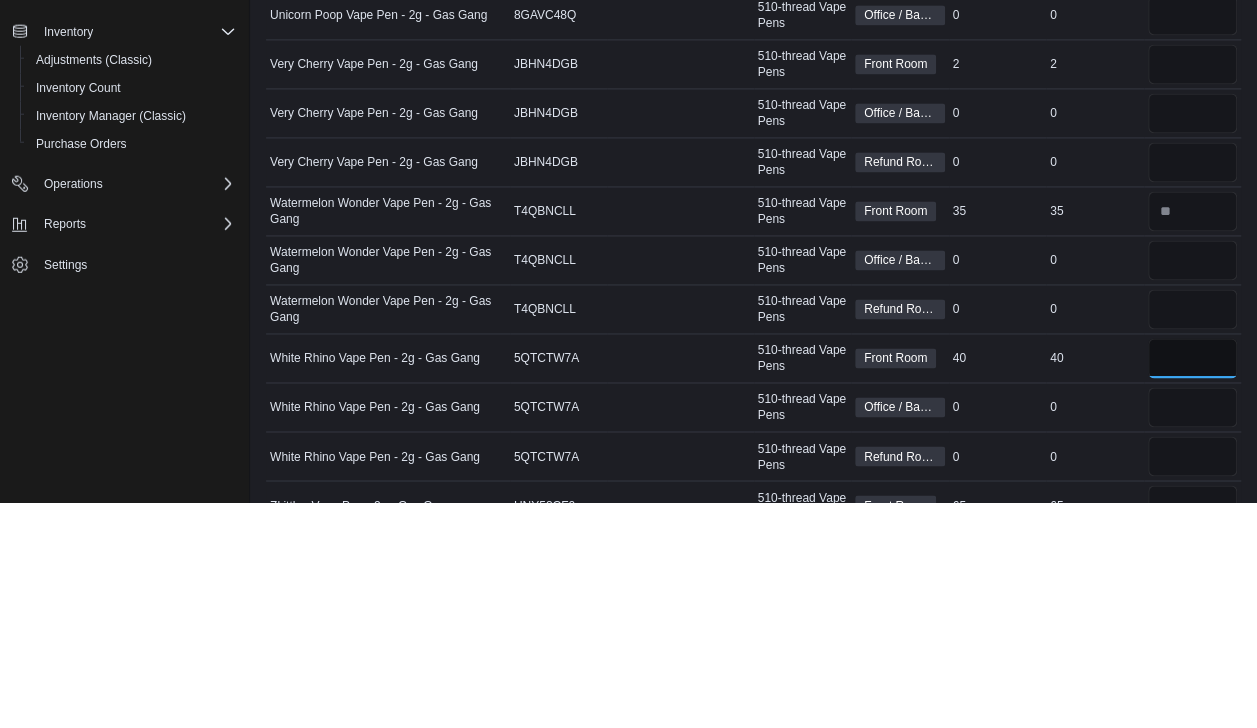 type on "**" 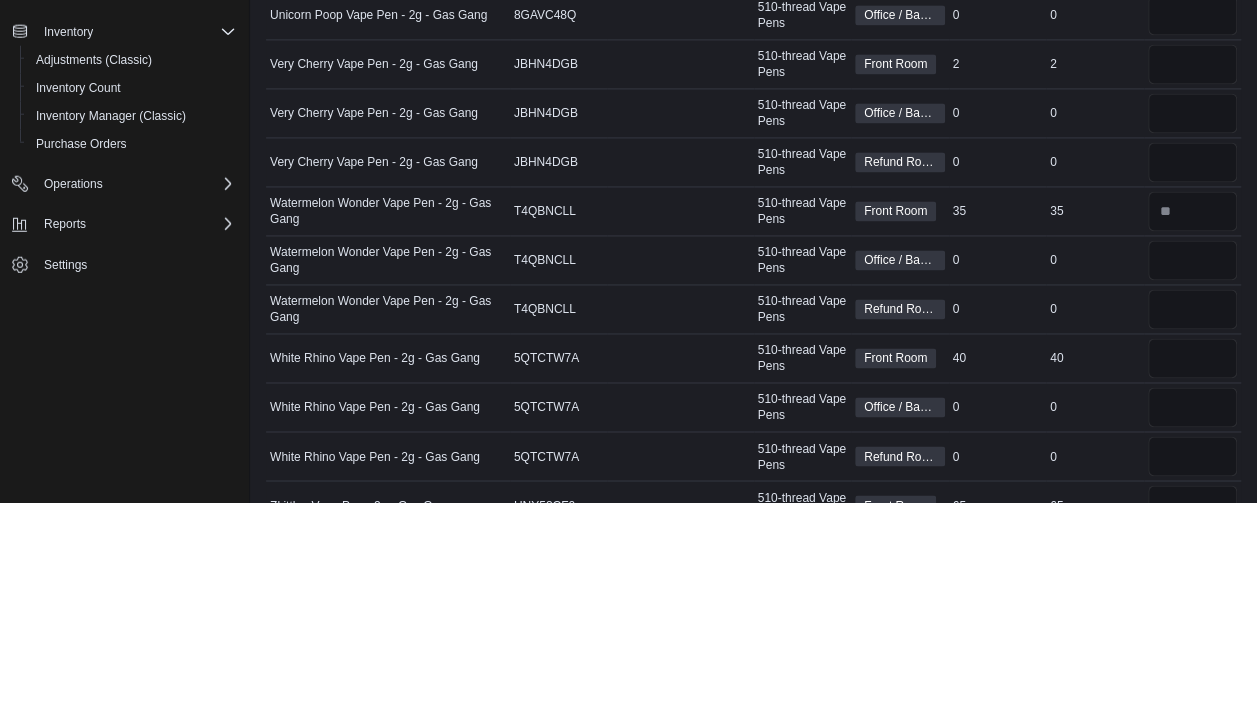 click on "Package Number" at bounding box center (680, 486) 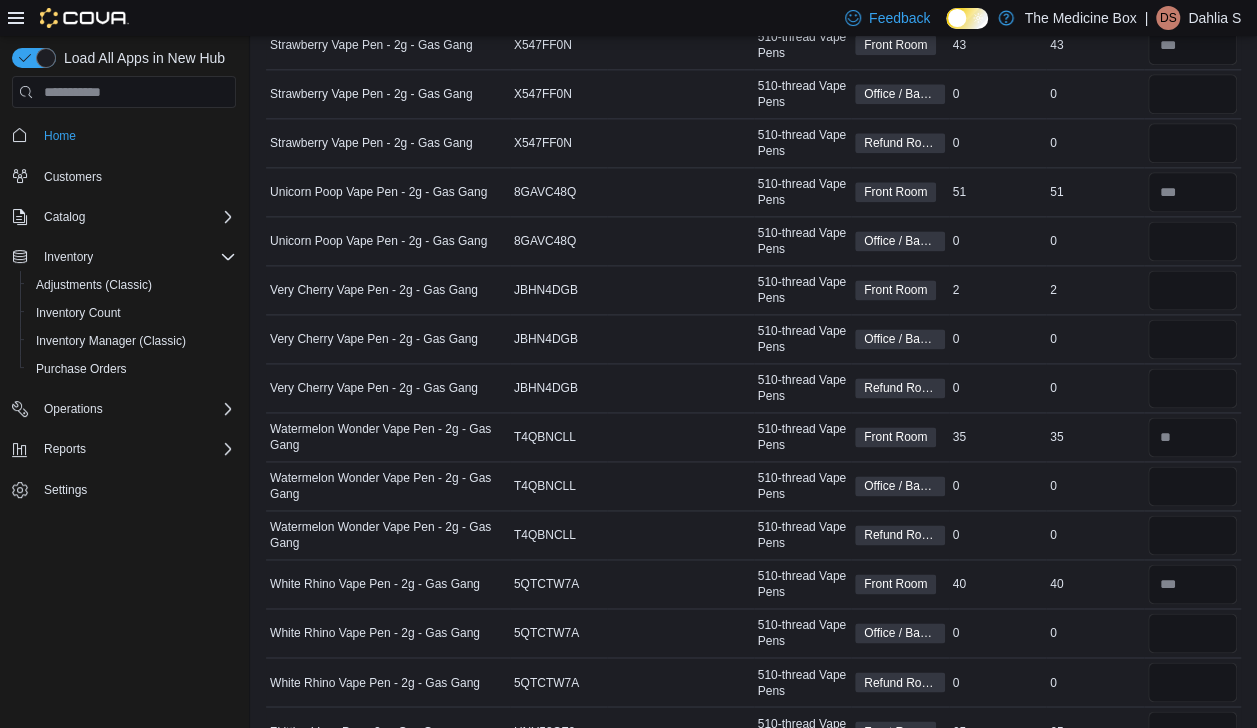 scroll, scrollTop: 5082, scrollLeft: 0, axis: vertical 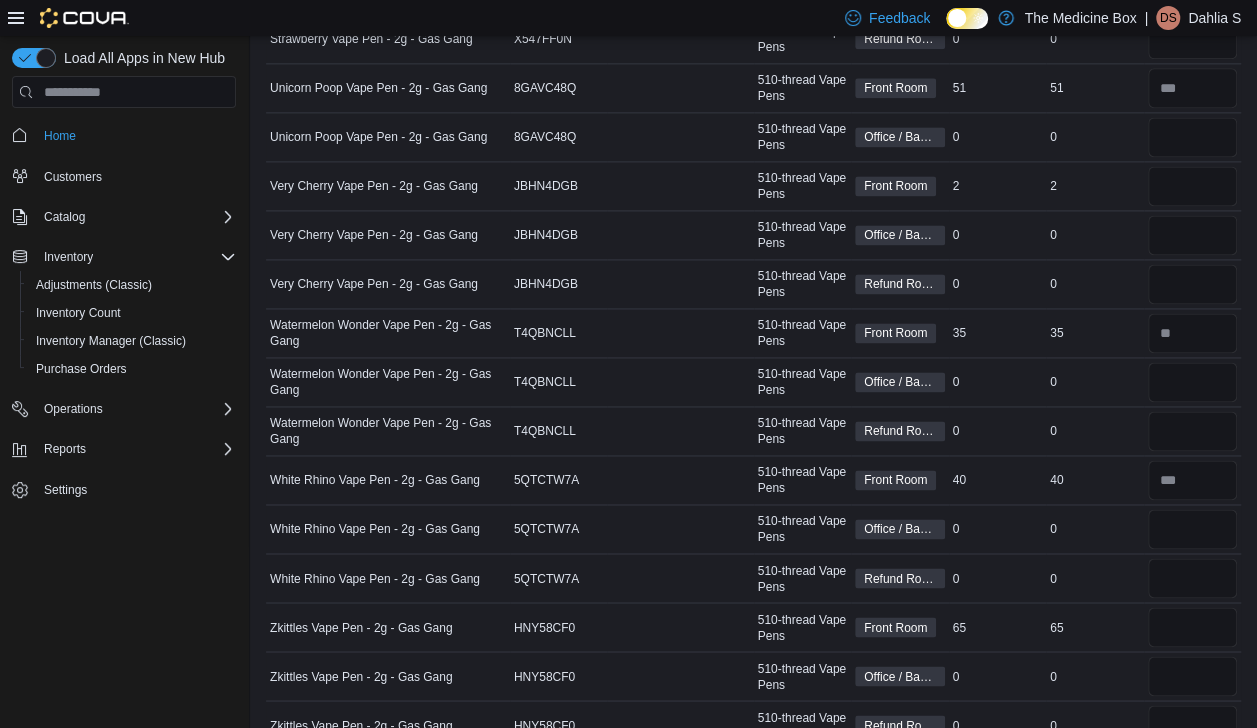 click on "510-thread Vape Pens" at bounding box center (803, 431) 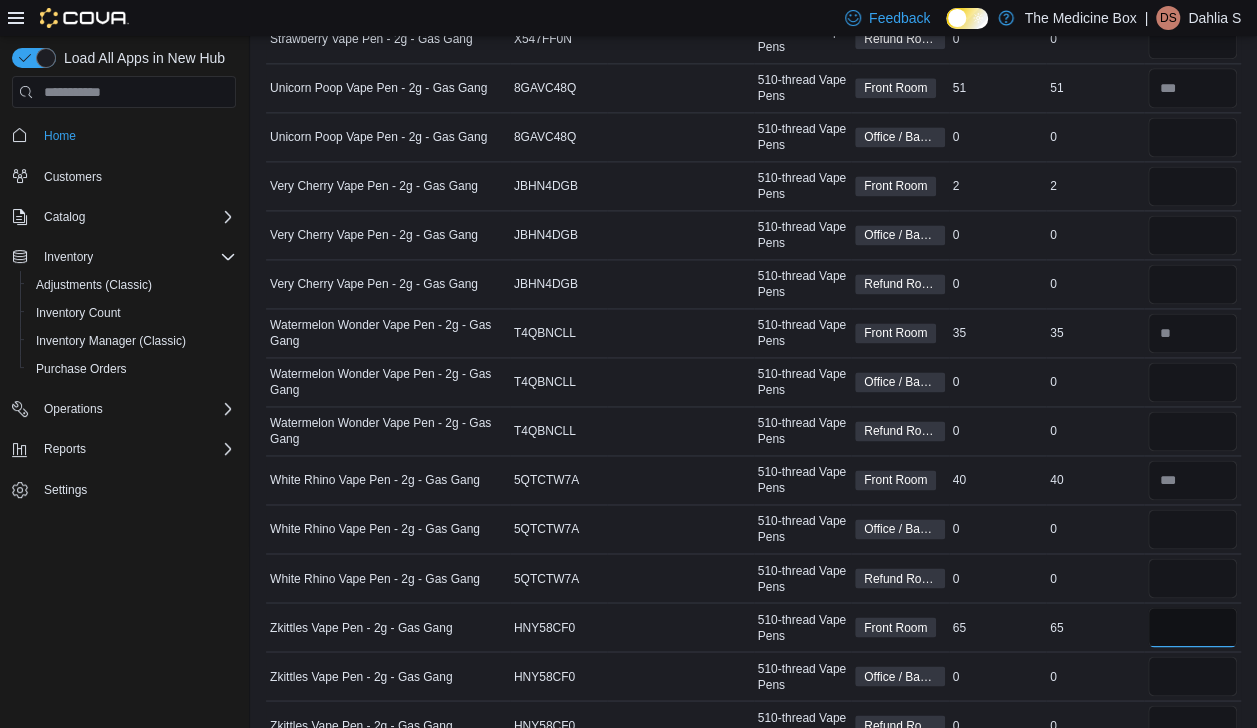 click at bounding box center (1193, 627) 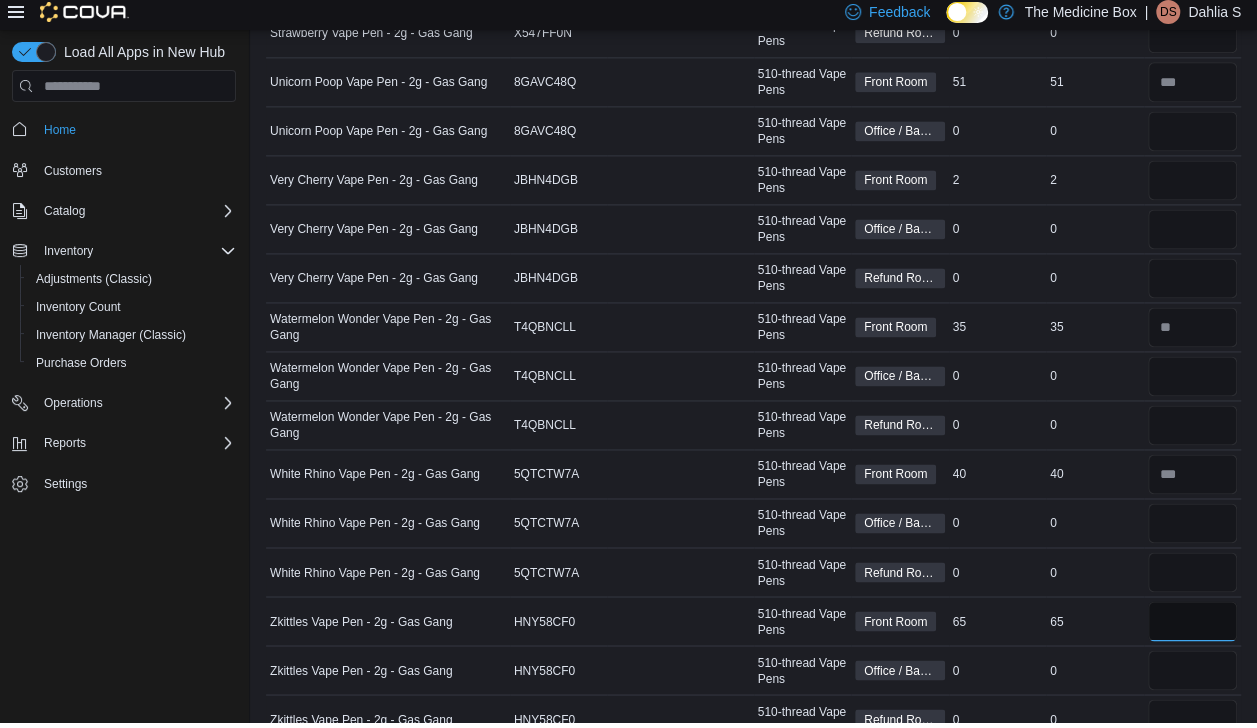 scroll, scrollTop: 5082, scrollLeft: 0, axis: vertical 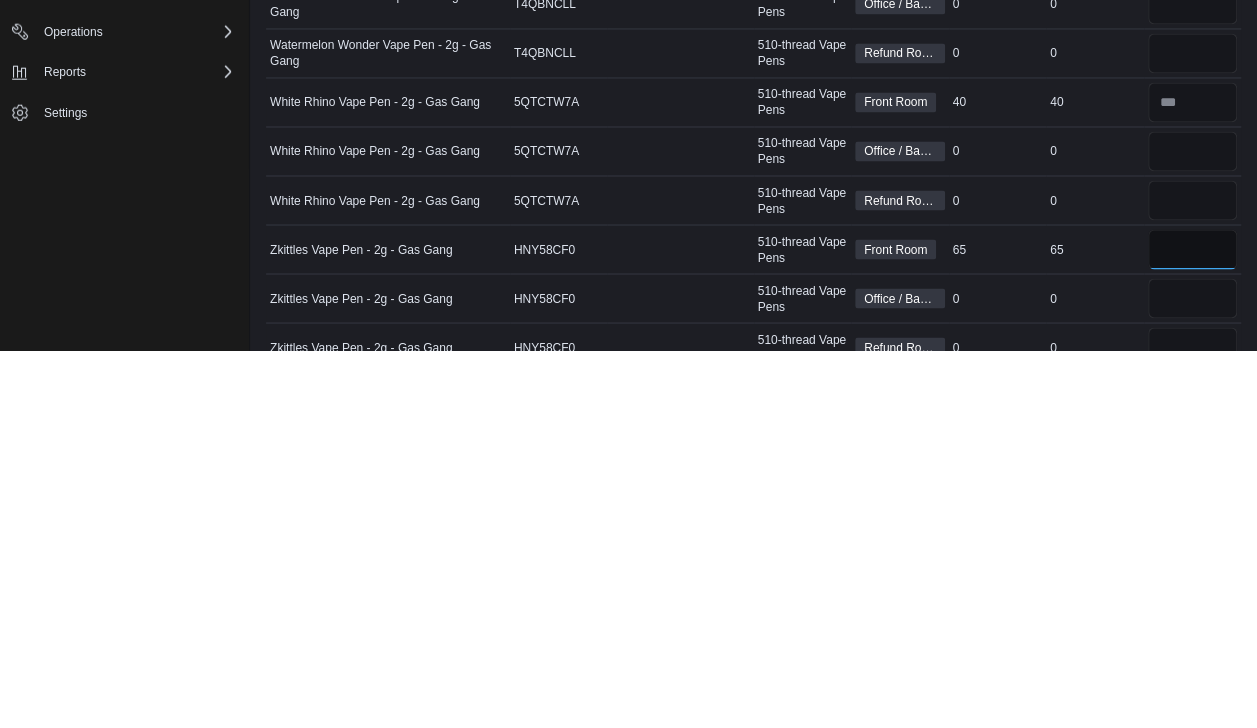 type on "**" 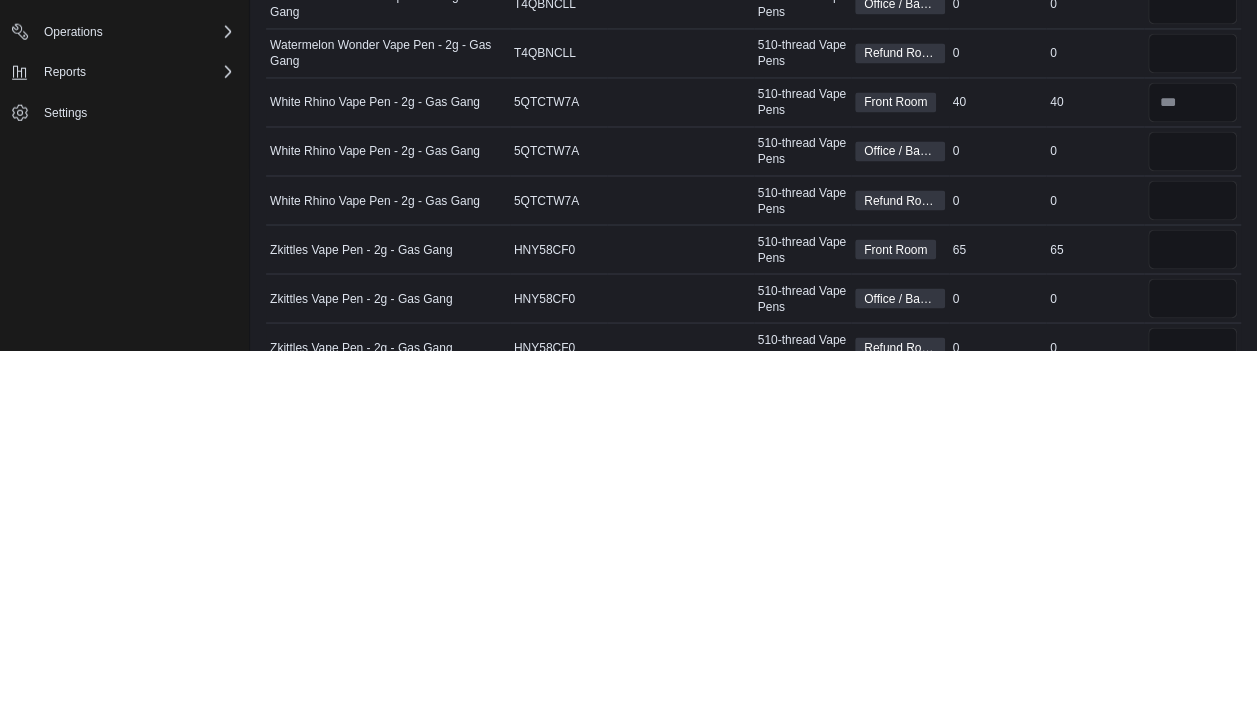 click on "White Rhino Vape Pen - 2g - Gas Gang" at bounding box center (388, 578) 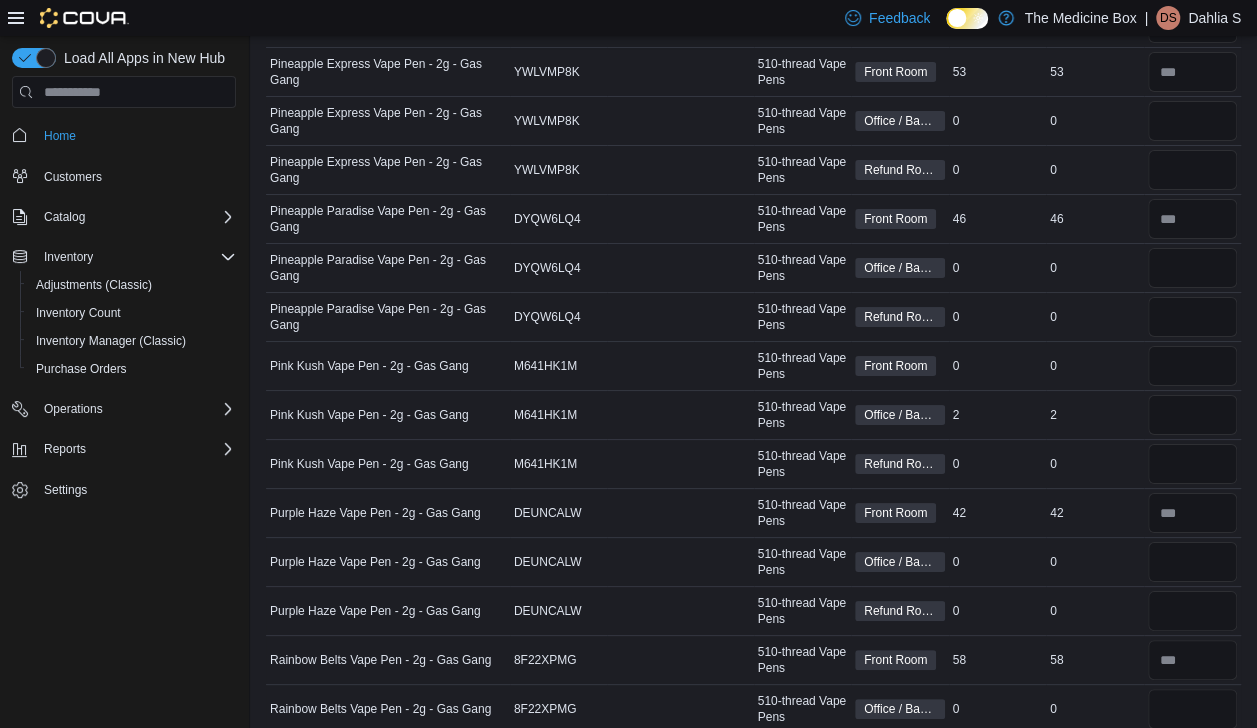 scroll, scrollTop: 3463, scrollLeft: 0, axis: vertical 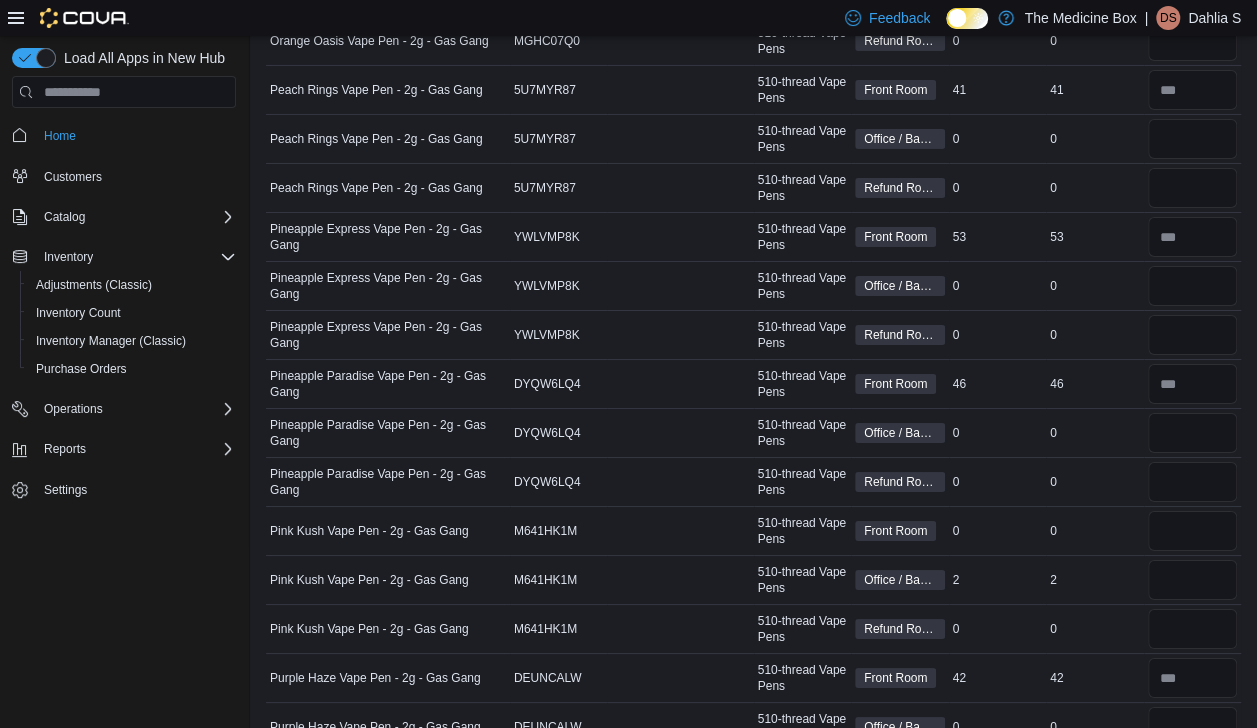 click on "YWLVMP8K" at bounding box center [547, 286] 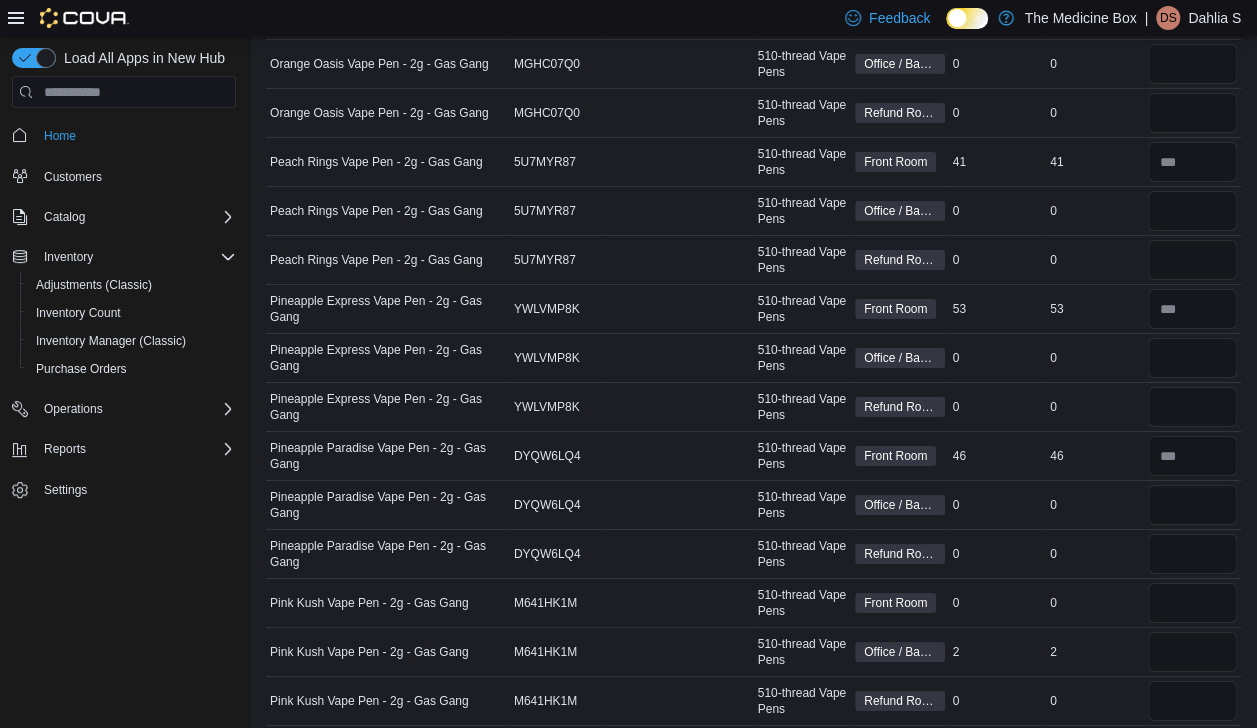 click on "DYQW6LQ4" at bounding box center (559, 554) 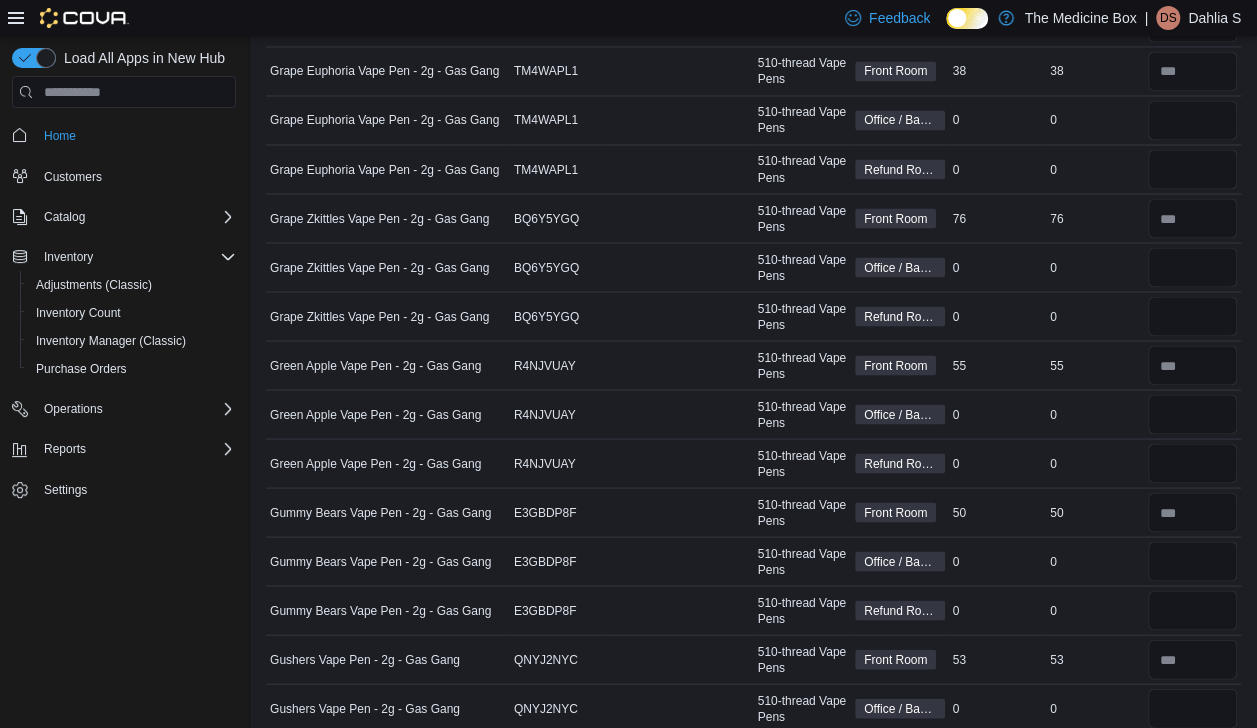 click on "Gummy Bears Vape Pen - 2g - Gas Gang" at bounding box center (388, 610) 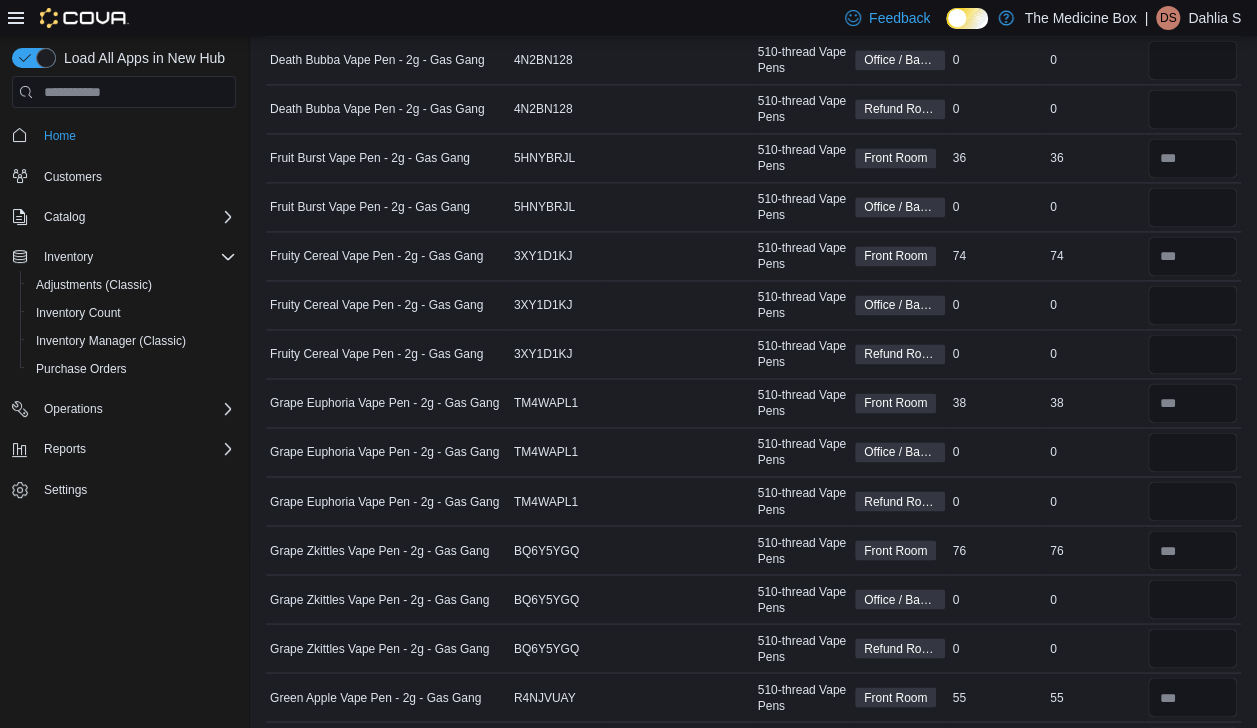 click on "Grape Zkittles Vape Pen - 2g - Gas Gang" at bounding box center (379, 599) 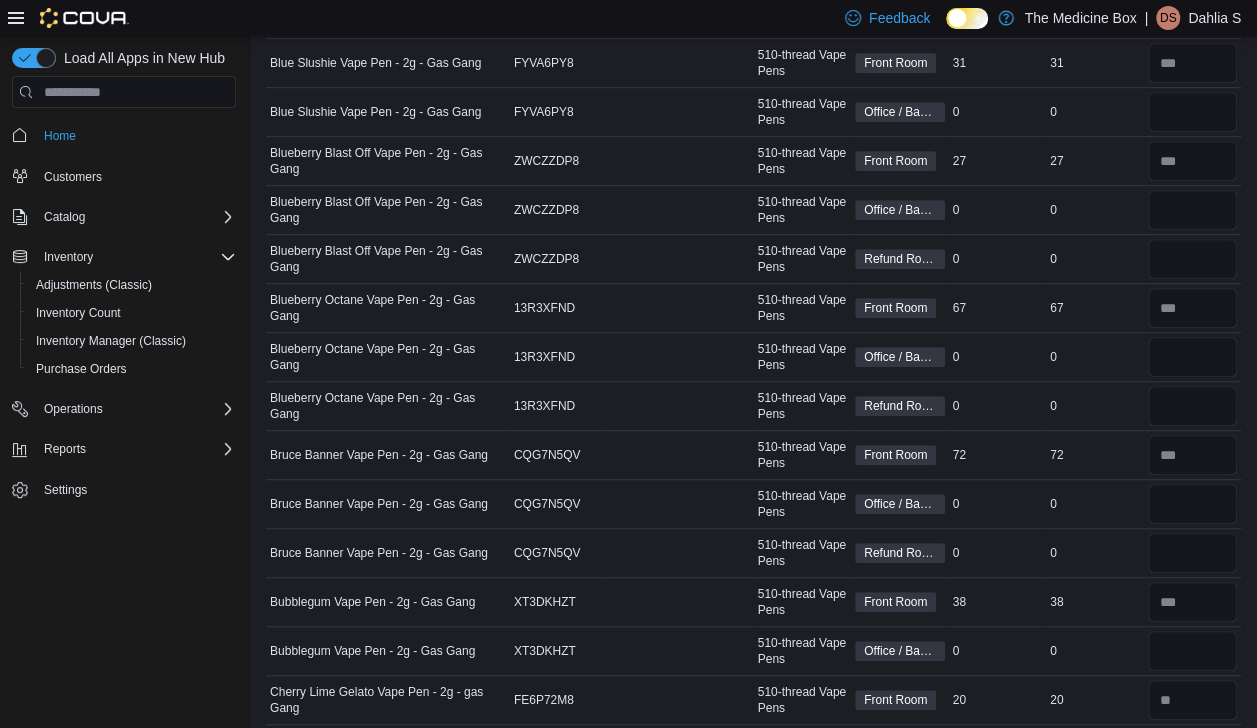 scroll, scrollTop: 449, scrollLeft: 0, axis: vertical 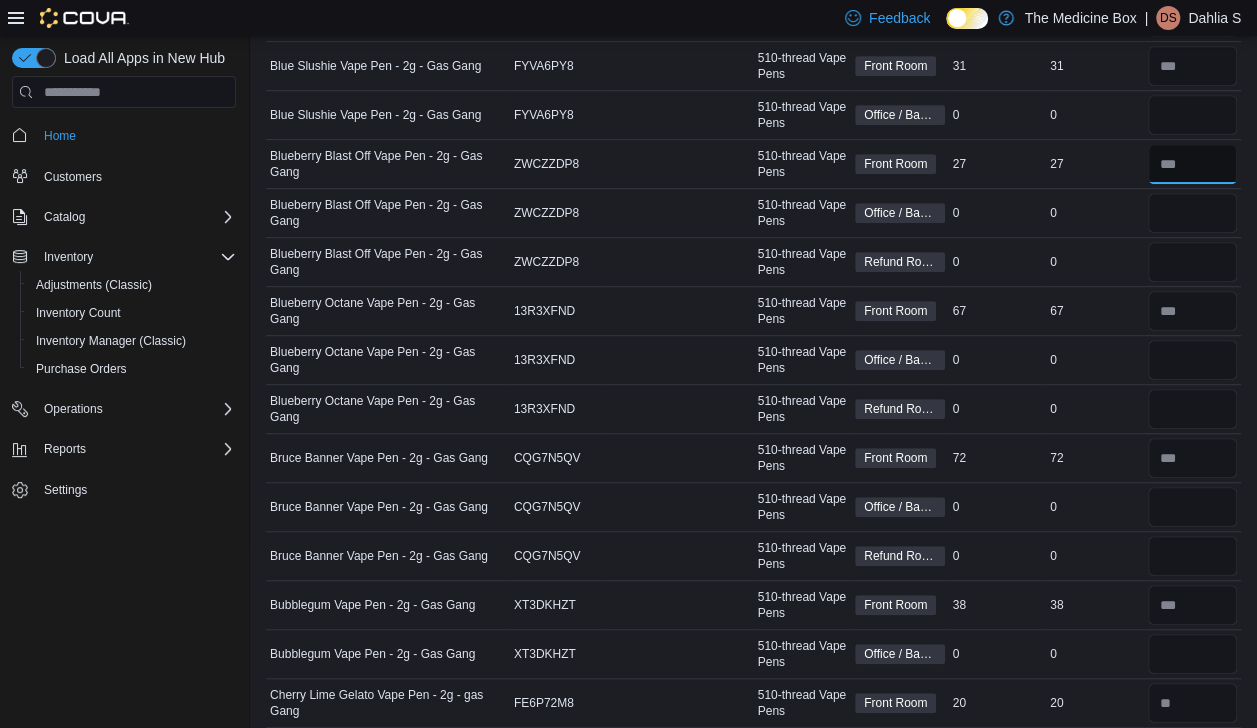 click at bounding box center [1193, 164] 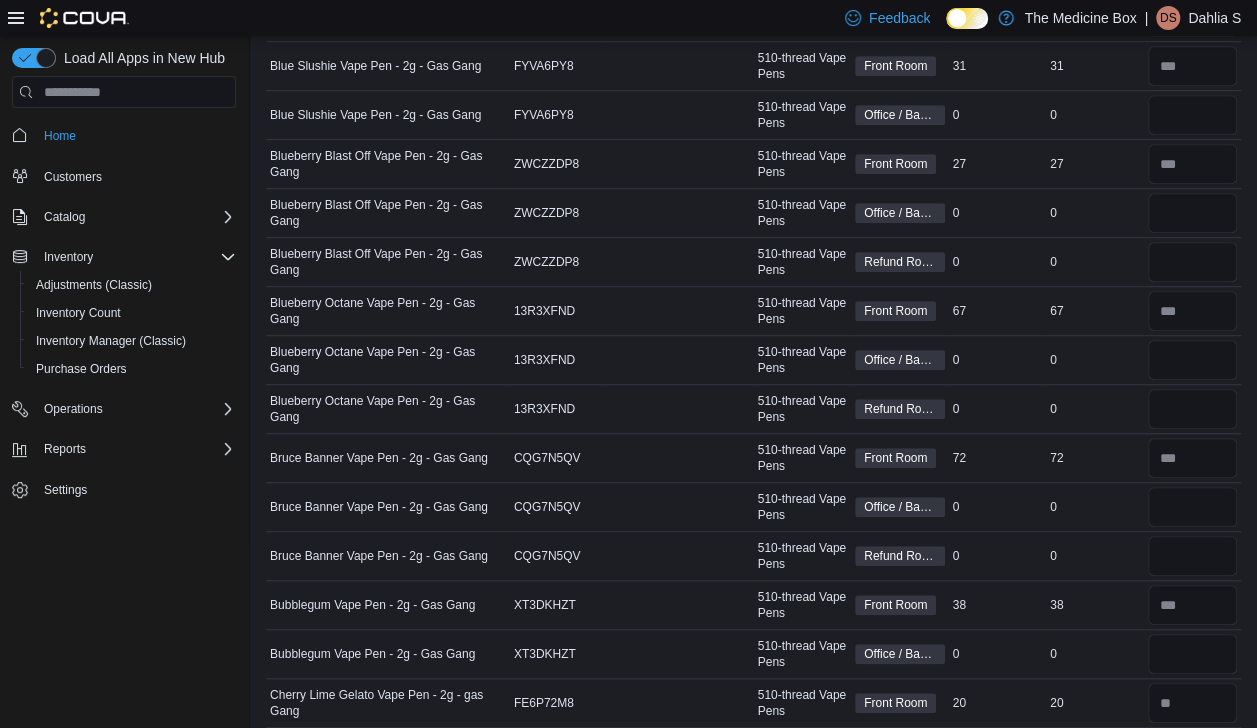 click on "Blueberry Blast Off Vape Pen - 2g - Gas Gang" at bounding box center [388, 213] 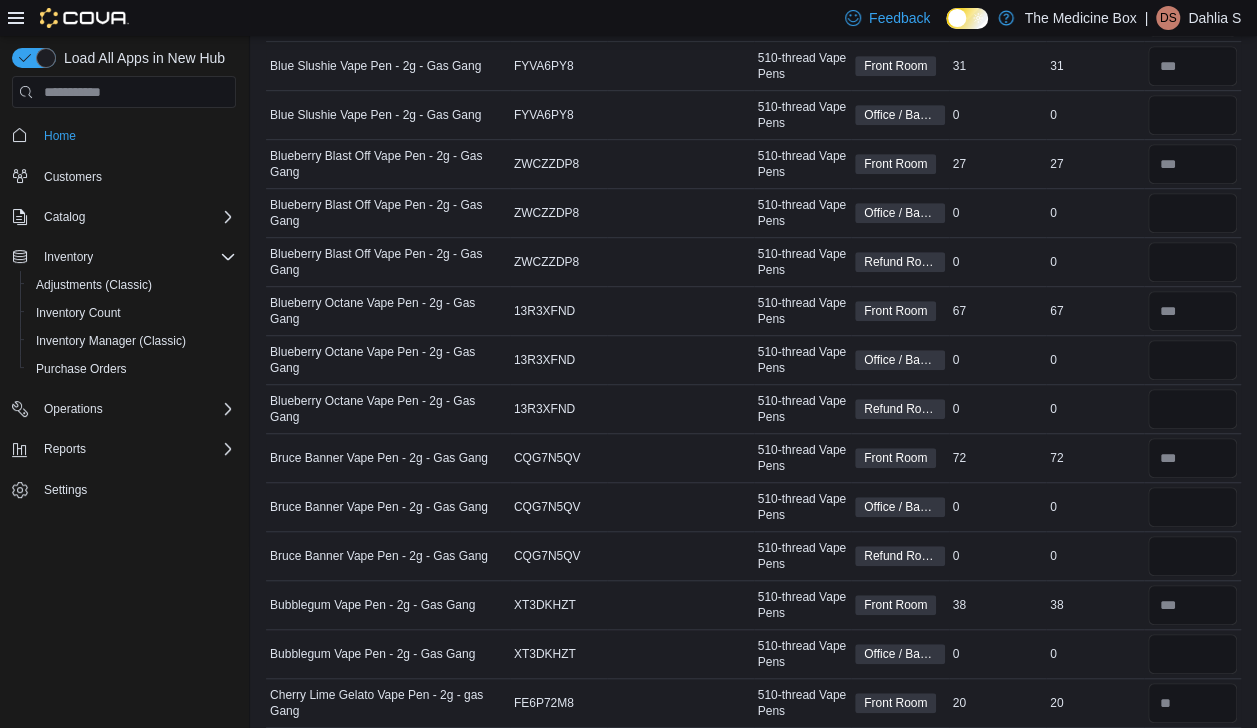 type 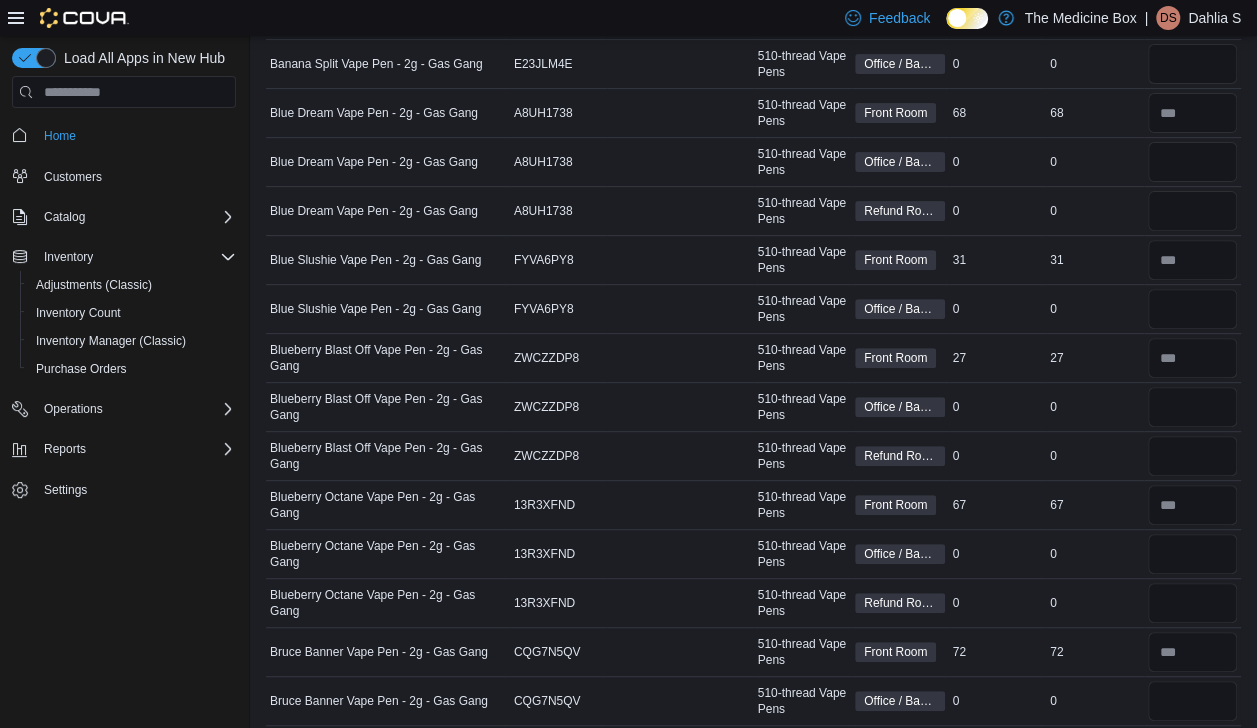 scroll, scrollTop: 0, scrollLeft: 0, axis: both 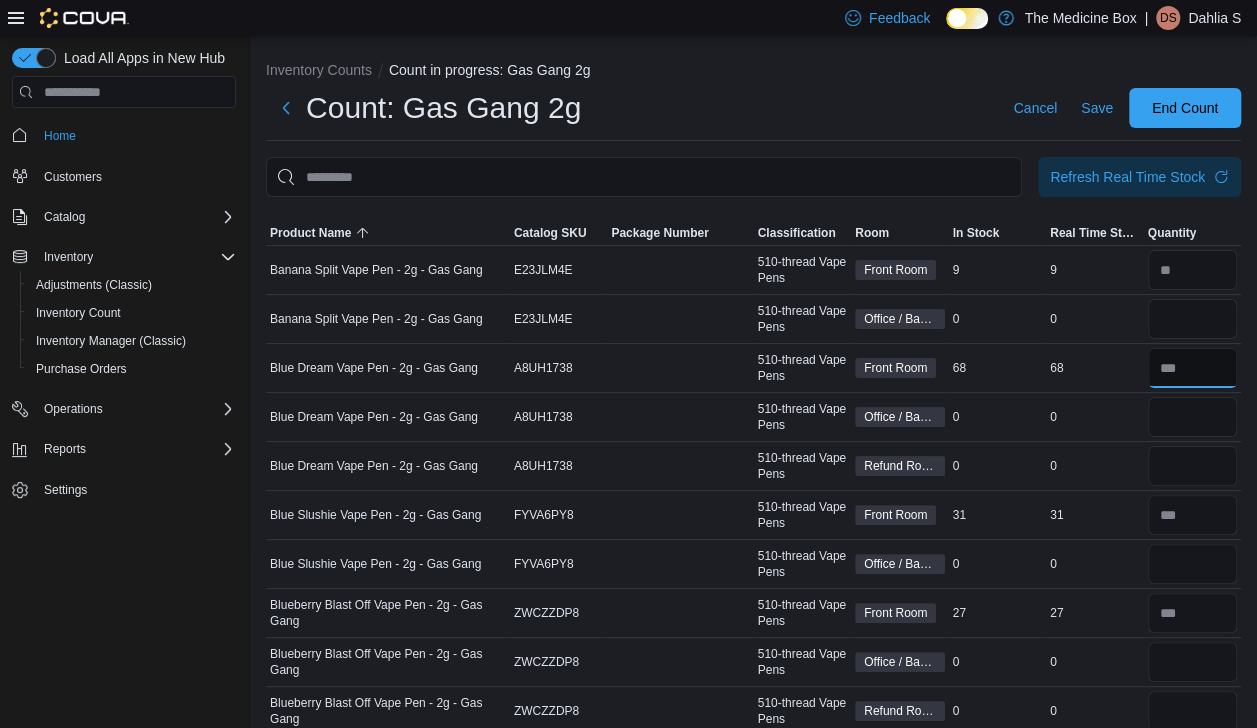 click at bounding box center [1193, 368] 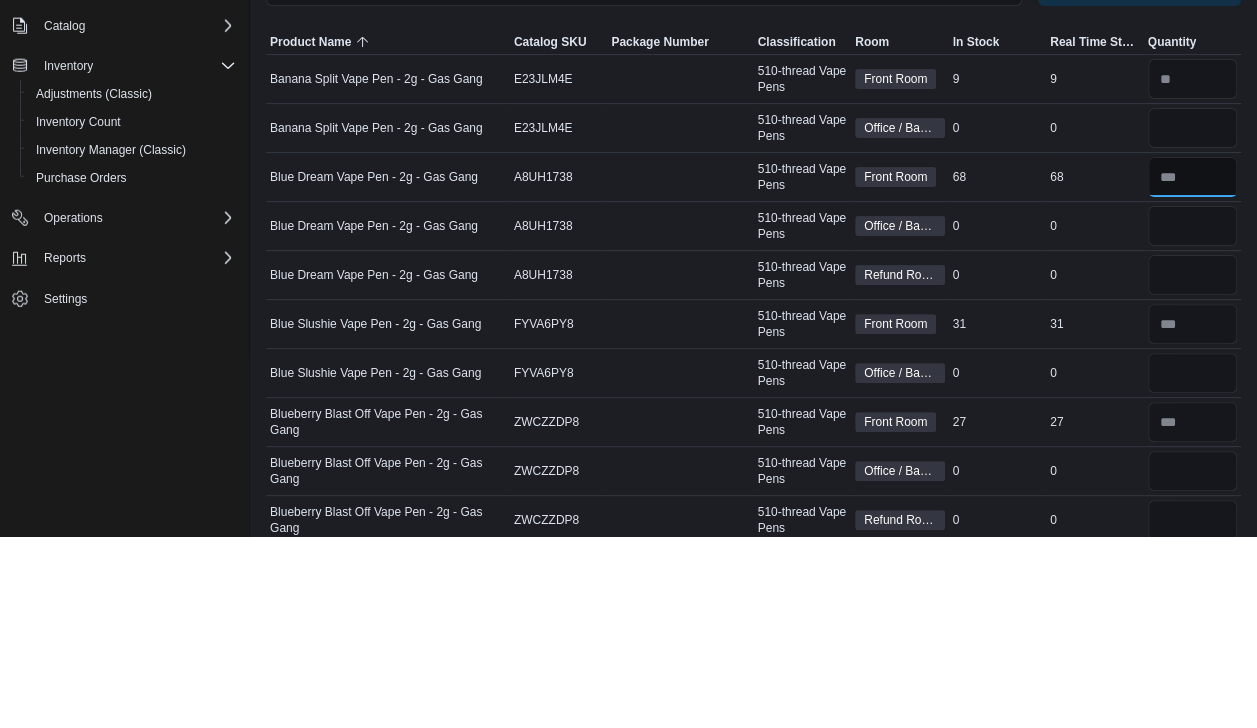 type on "**" 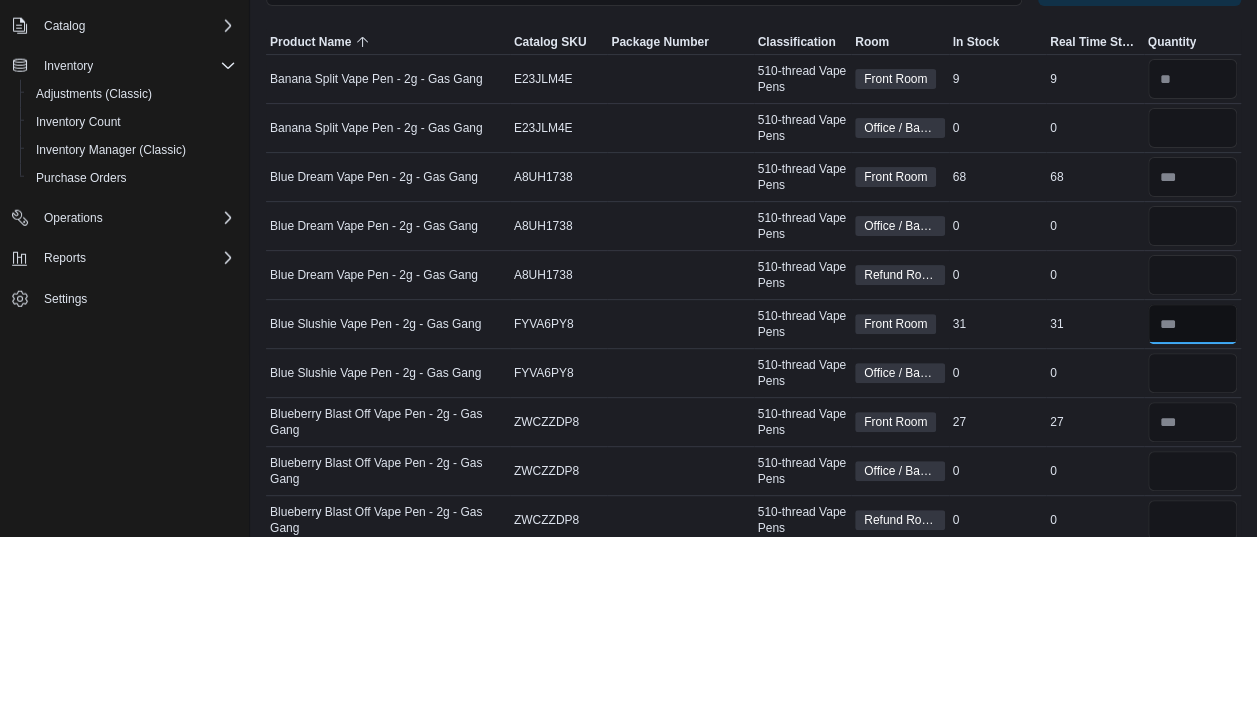 click at bounding box center (1193, 515) 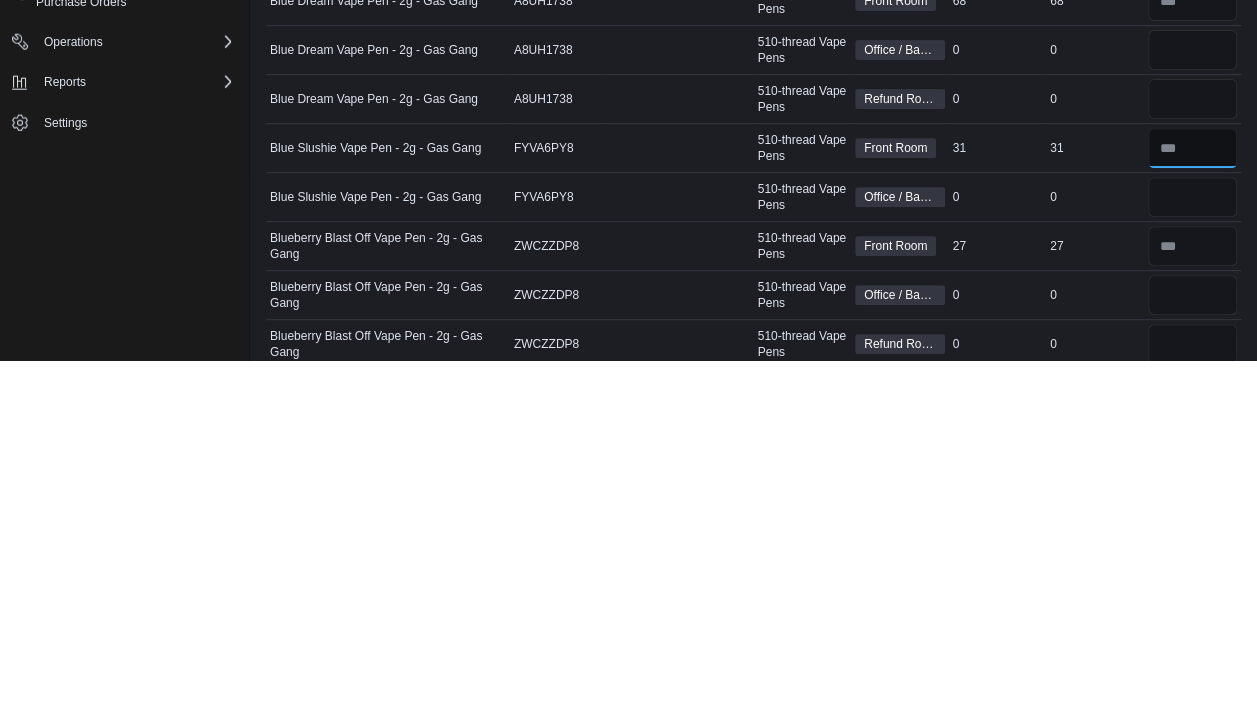 type on "**" 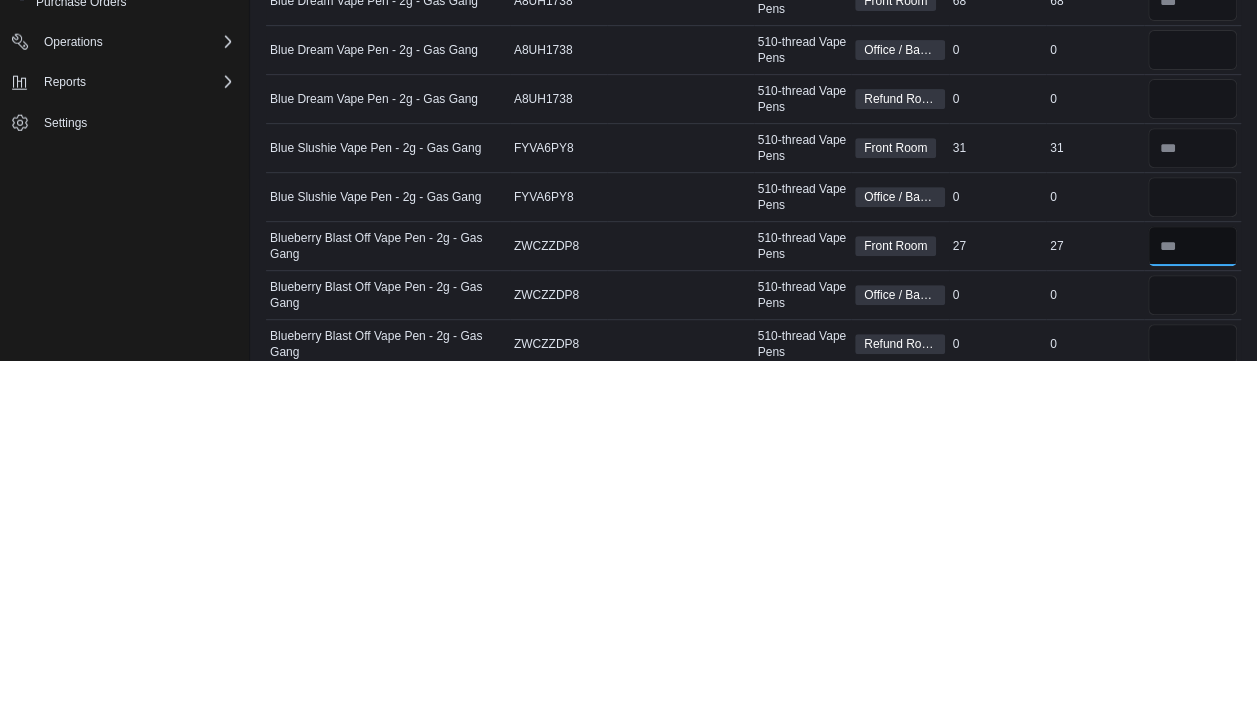 click at bounding box center [1193, 613] 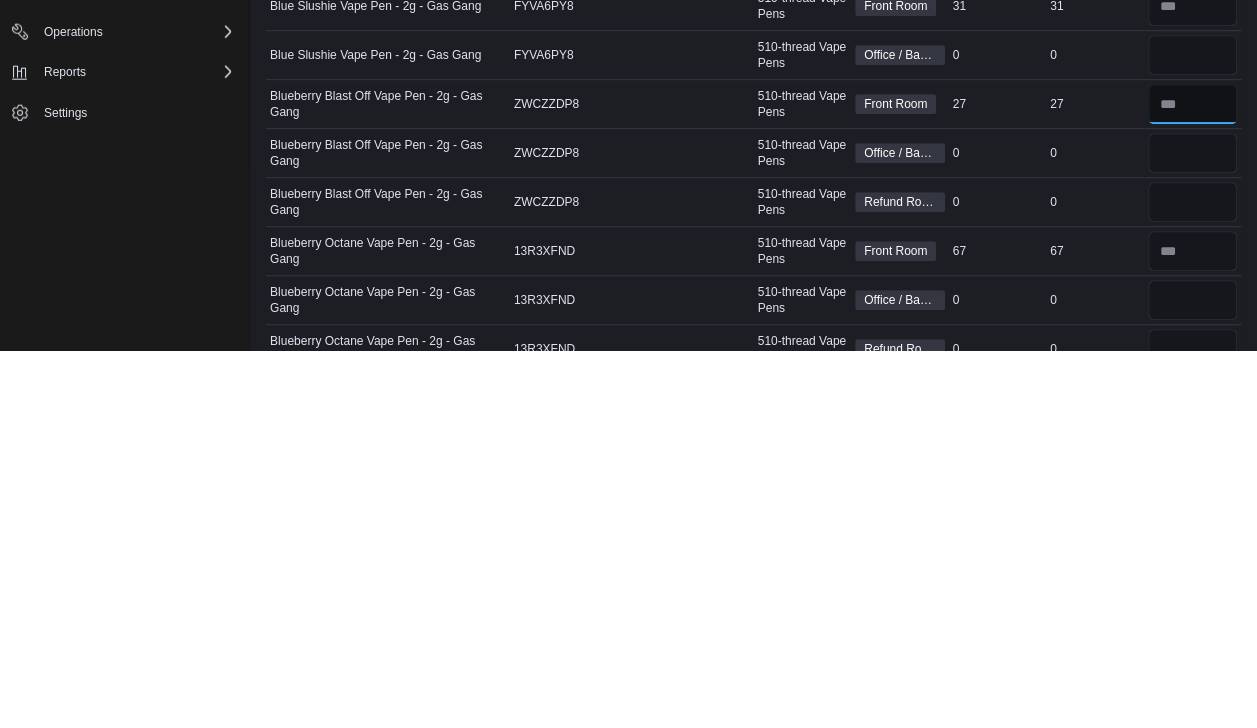 scroll, scrollTop: 133, scrollLeft: 0, axis: vertical 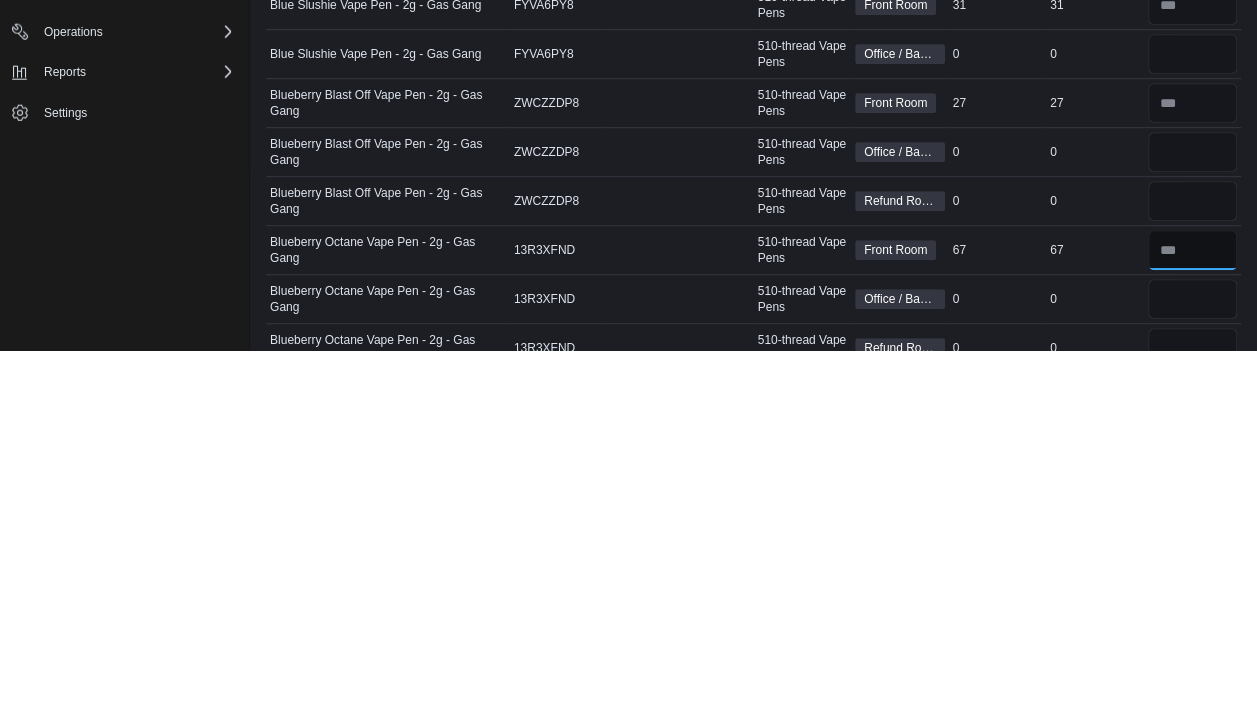 click at bounding box center [1193, 627] 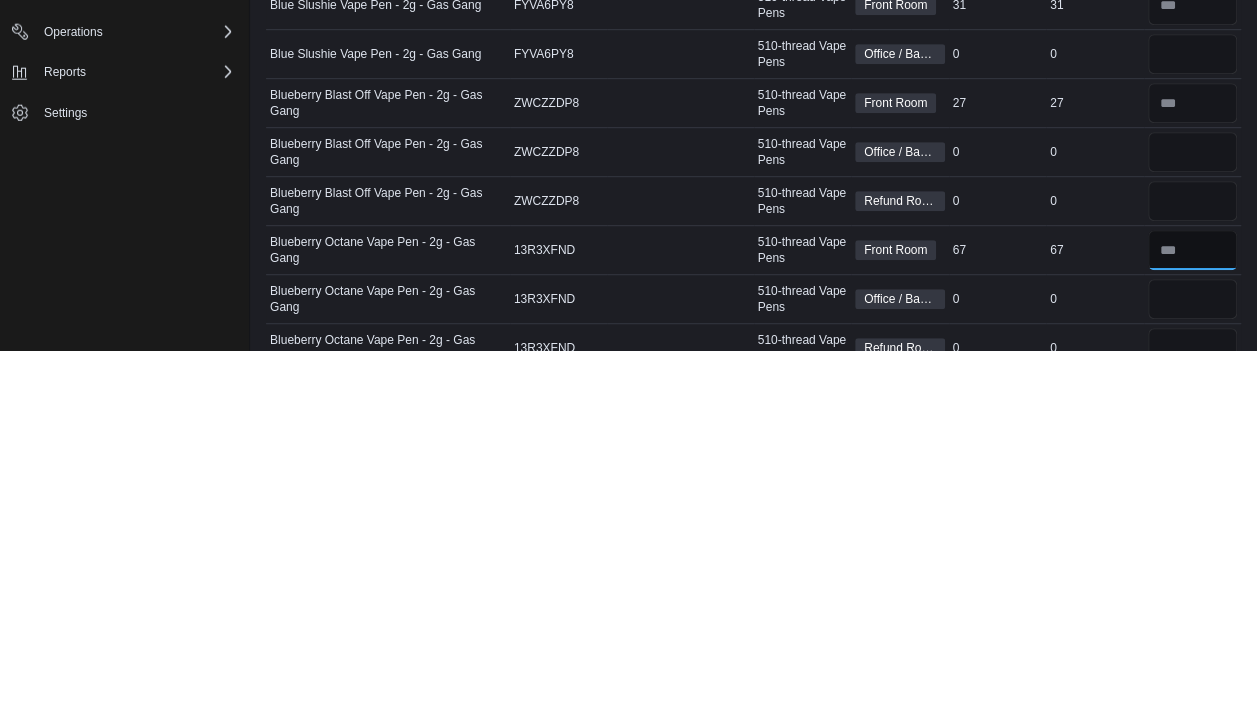 type on "**" 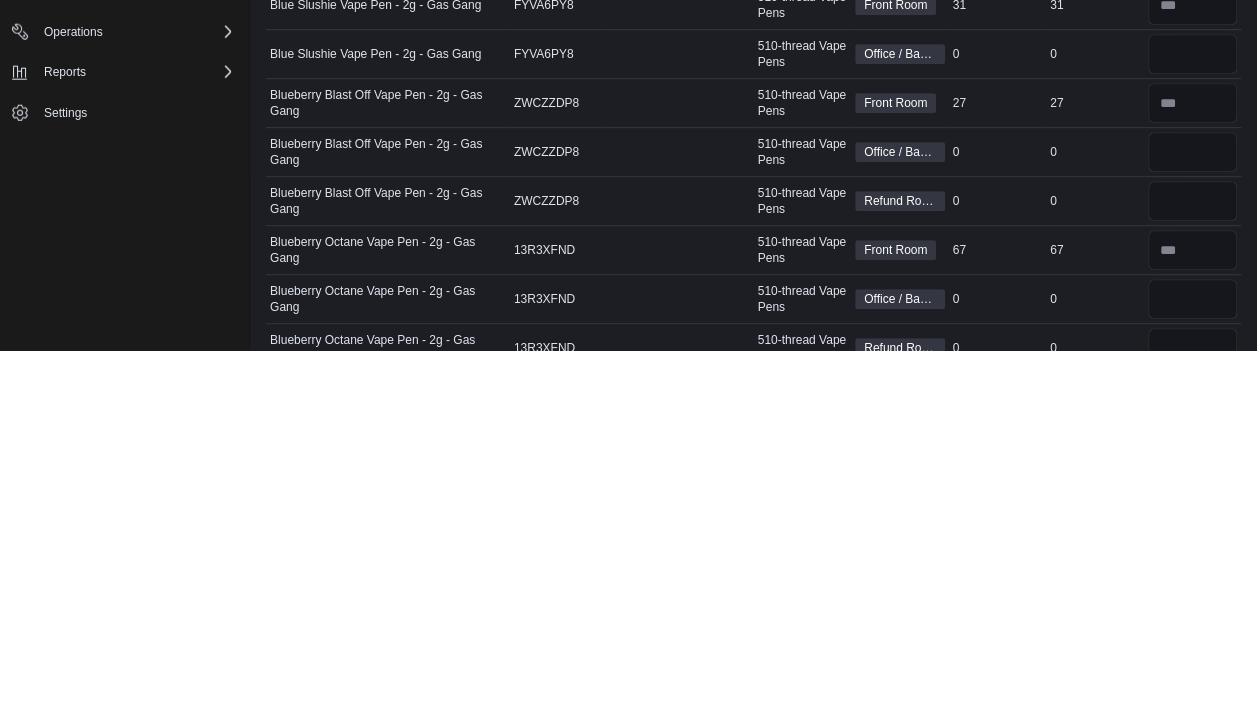 click on "Package Number" at bounding box center (680, 676) 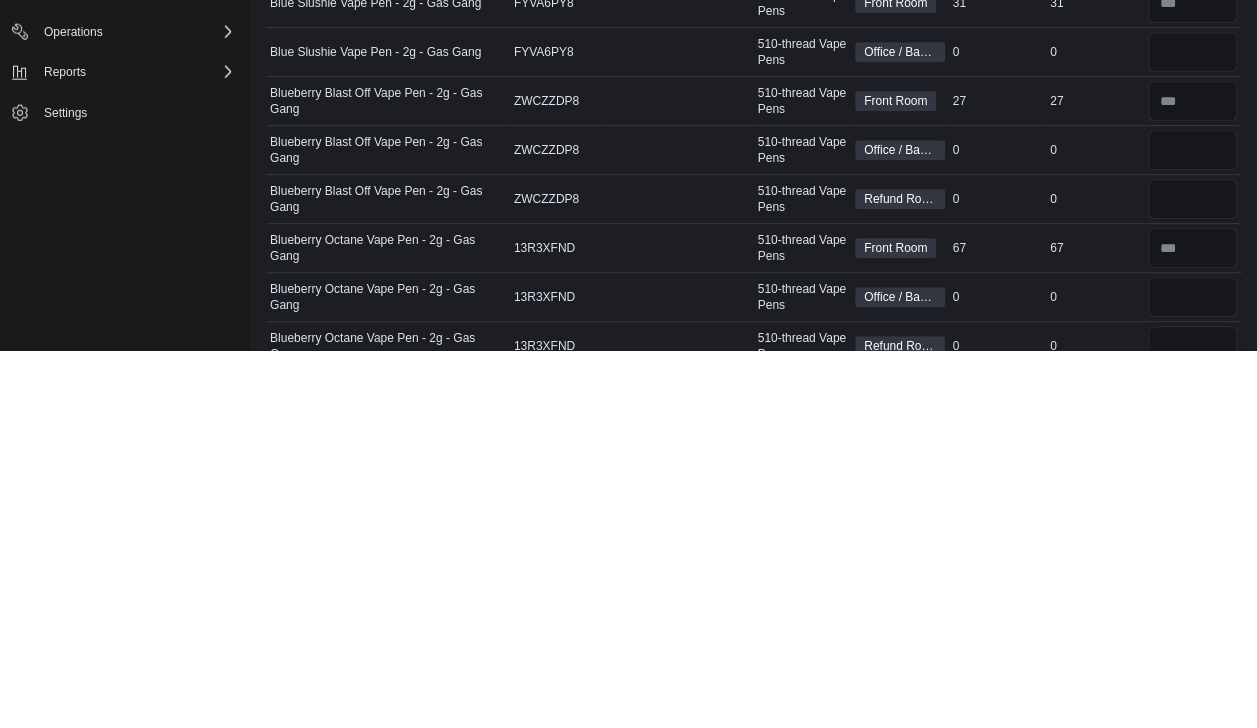 scroll, scrollTop: 135, scrollLeft: 0, axis: vertical 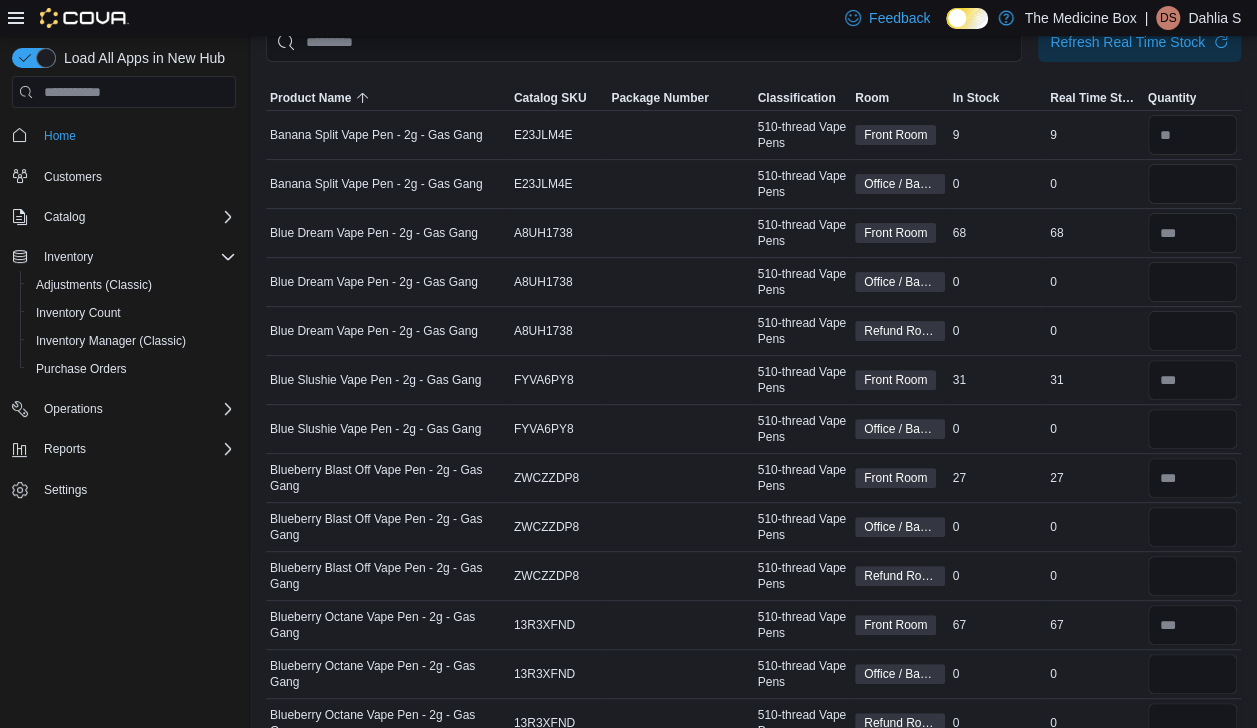 click on "Package Number" at bounding box center [680, 184] 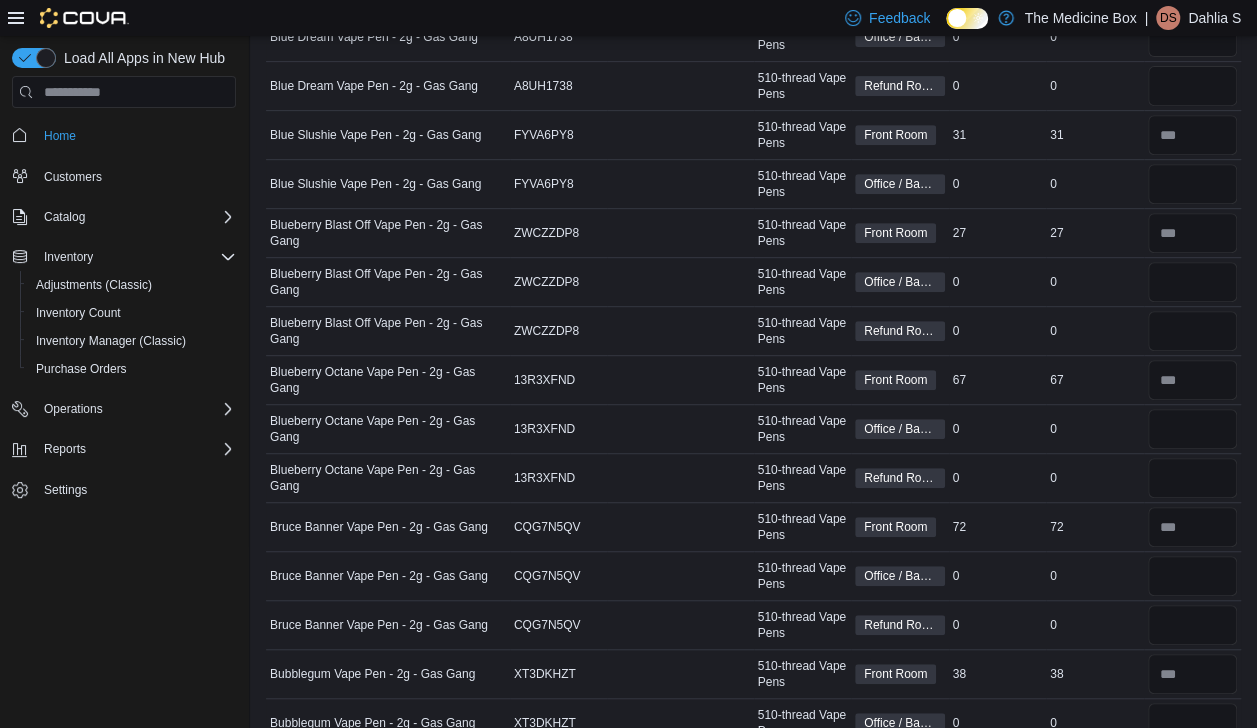 scroll, scrollTop: 410, scrollLeft: 0, axis: vertical 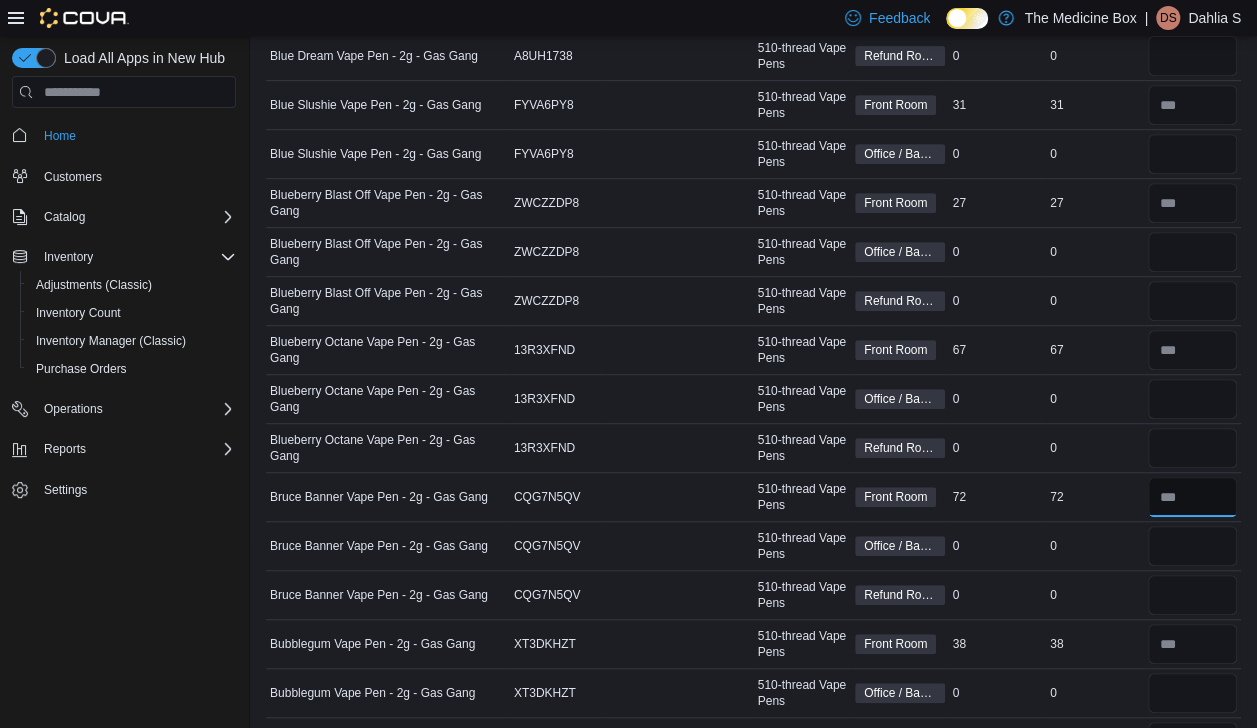 click at bounding box center (1193, 497) 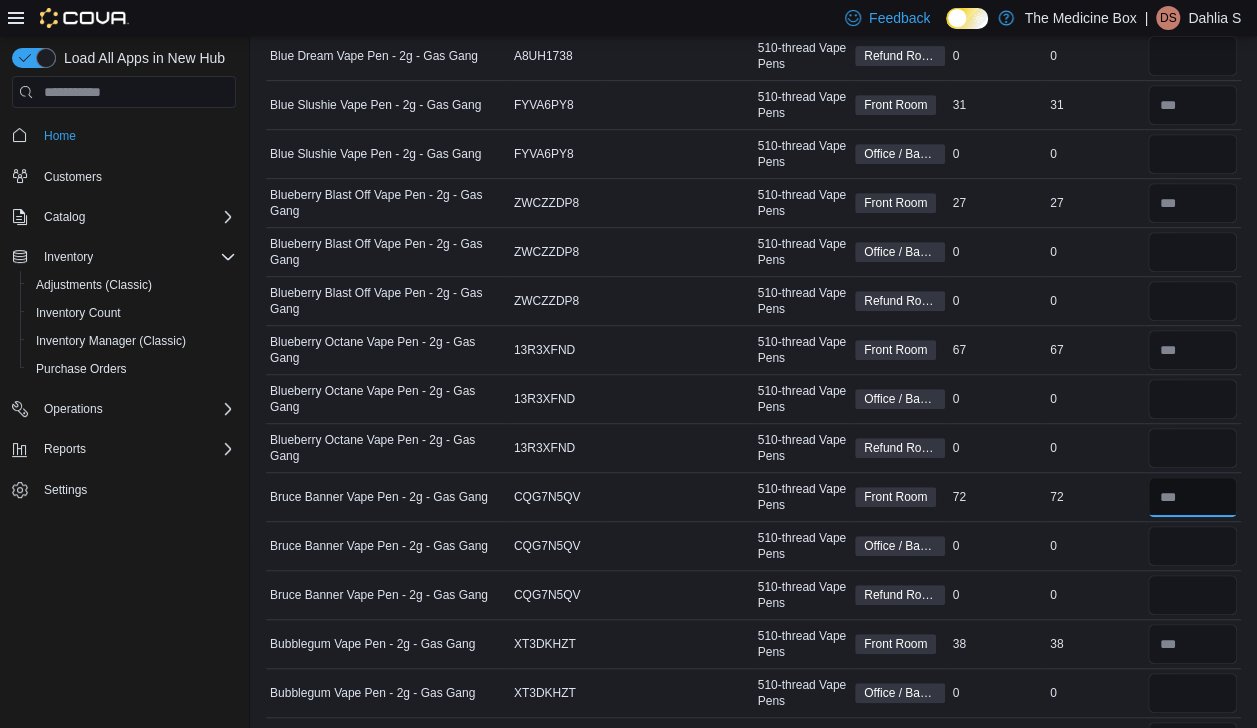 scroll, scrollTop: 410, scrollLeft: 0, axis: vertical 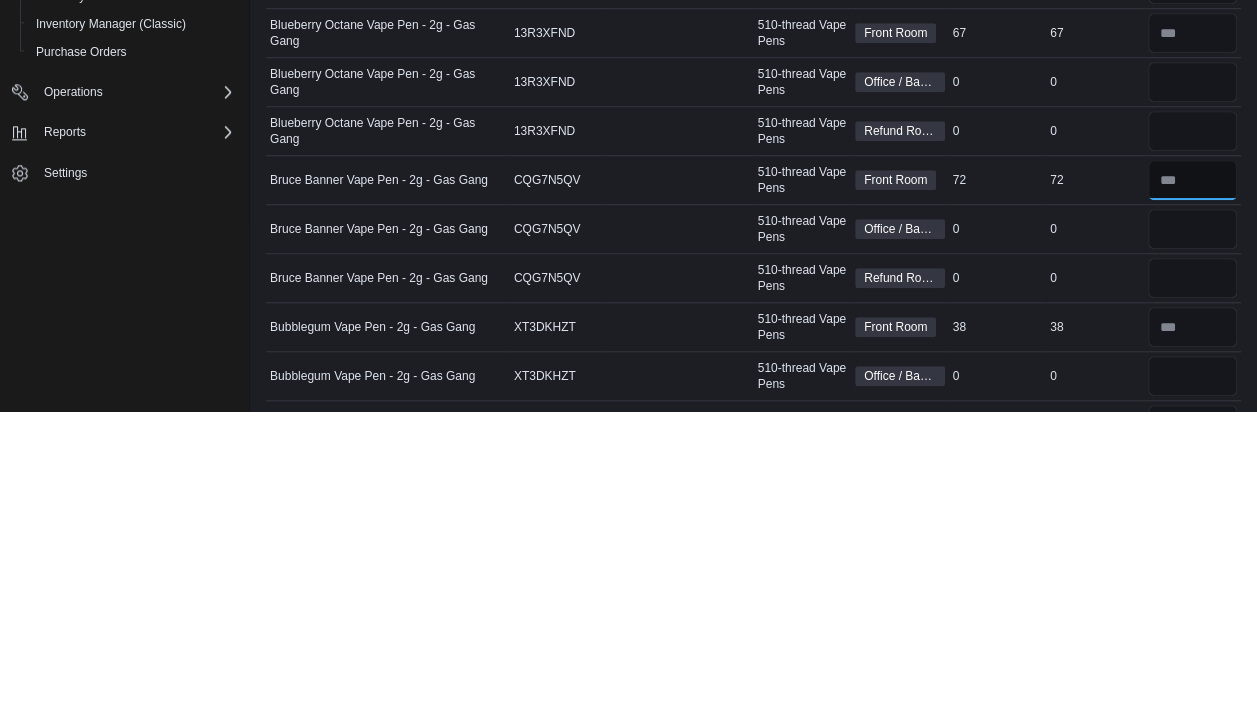 type on "**" 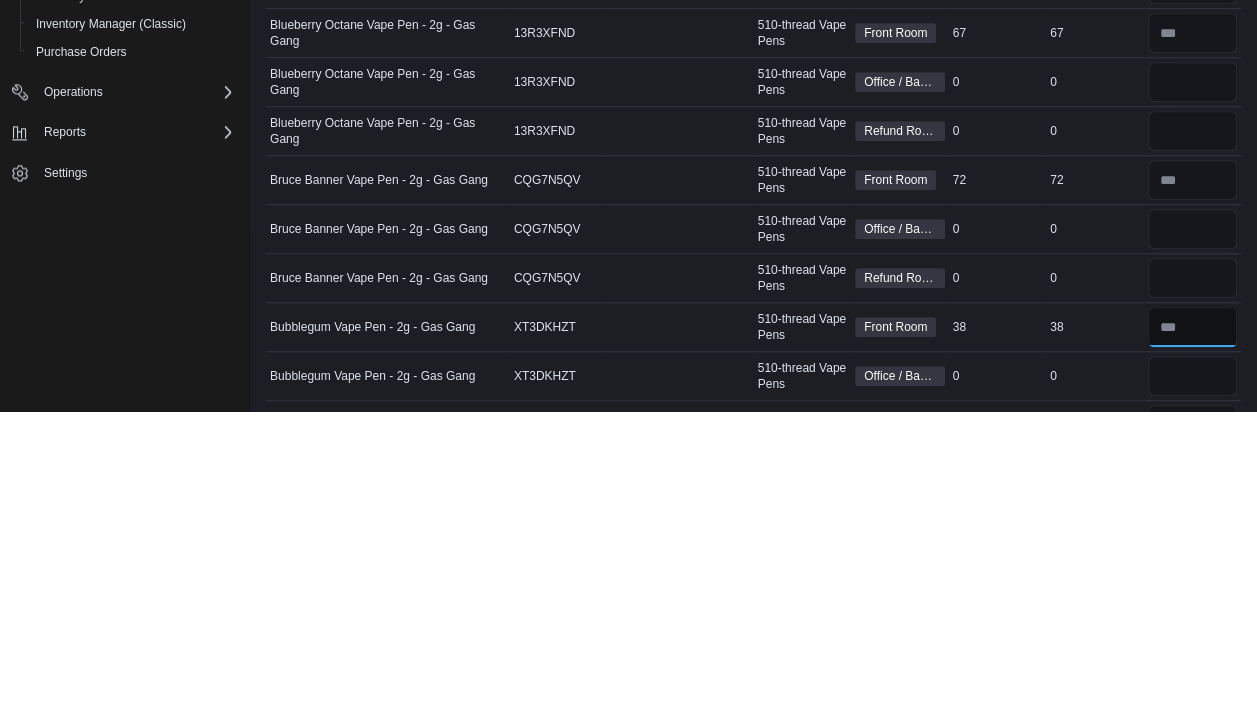 click at bounding box center (1193, 644) 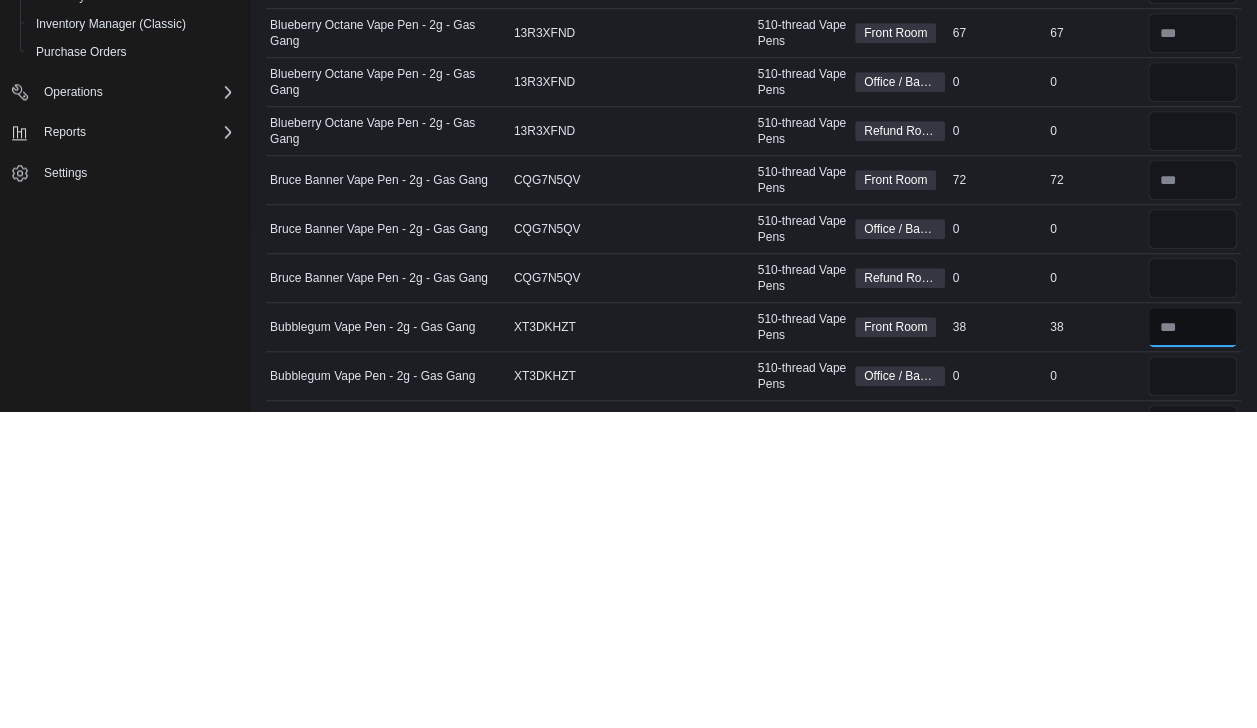 type 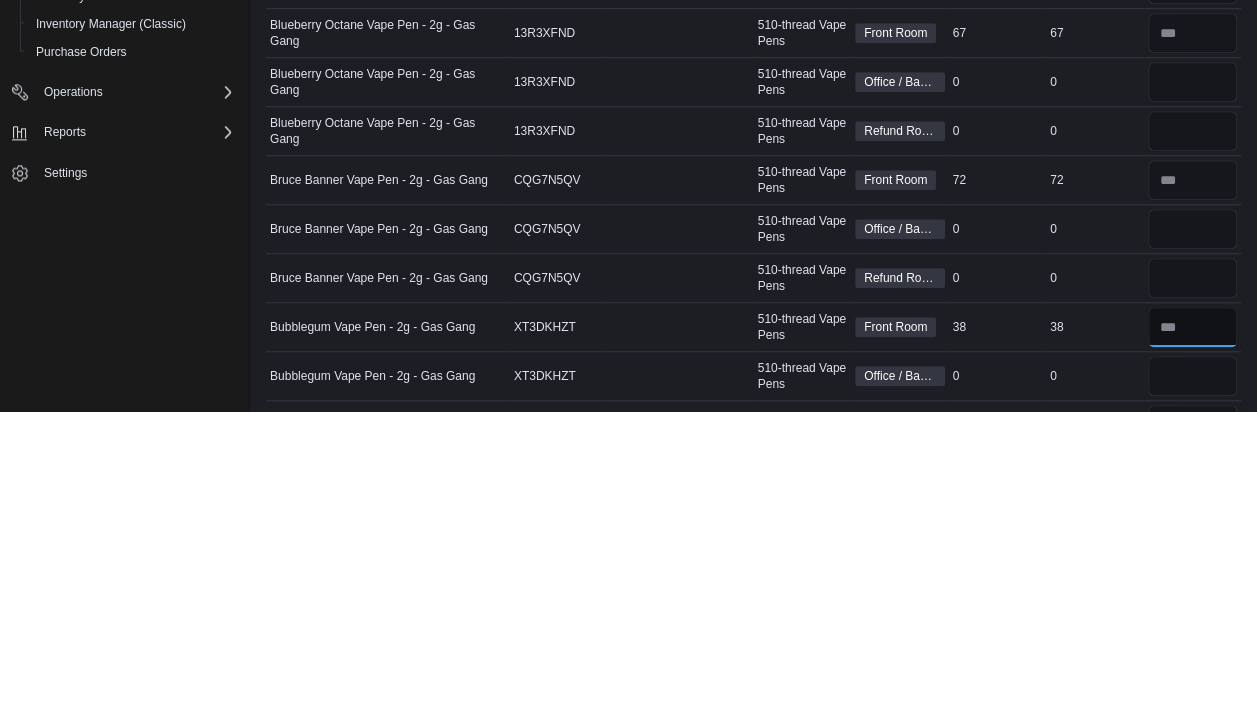 type on "**" 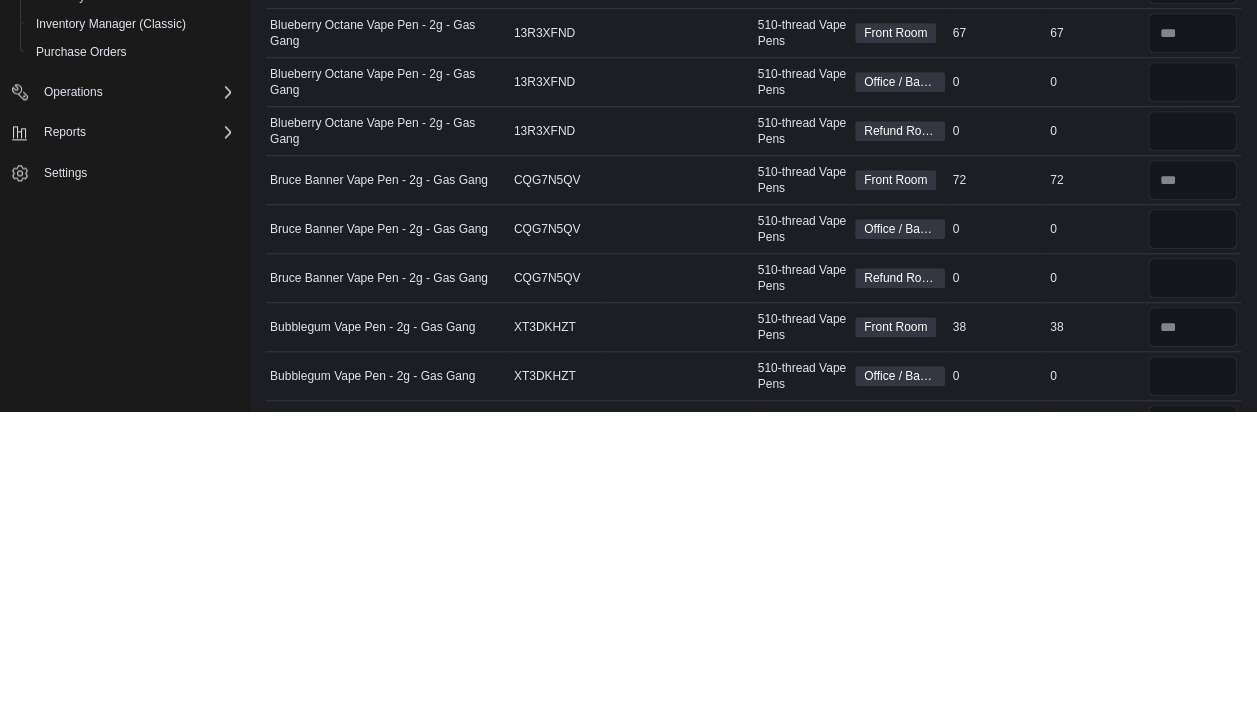 click on "CQG7N5QV" at bounding box center [559, 546] 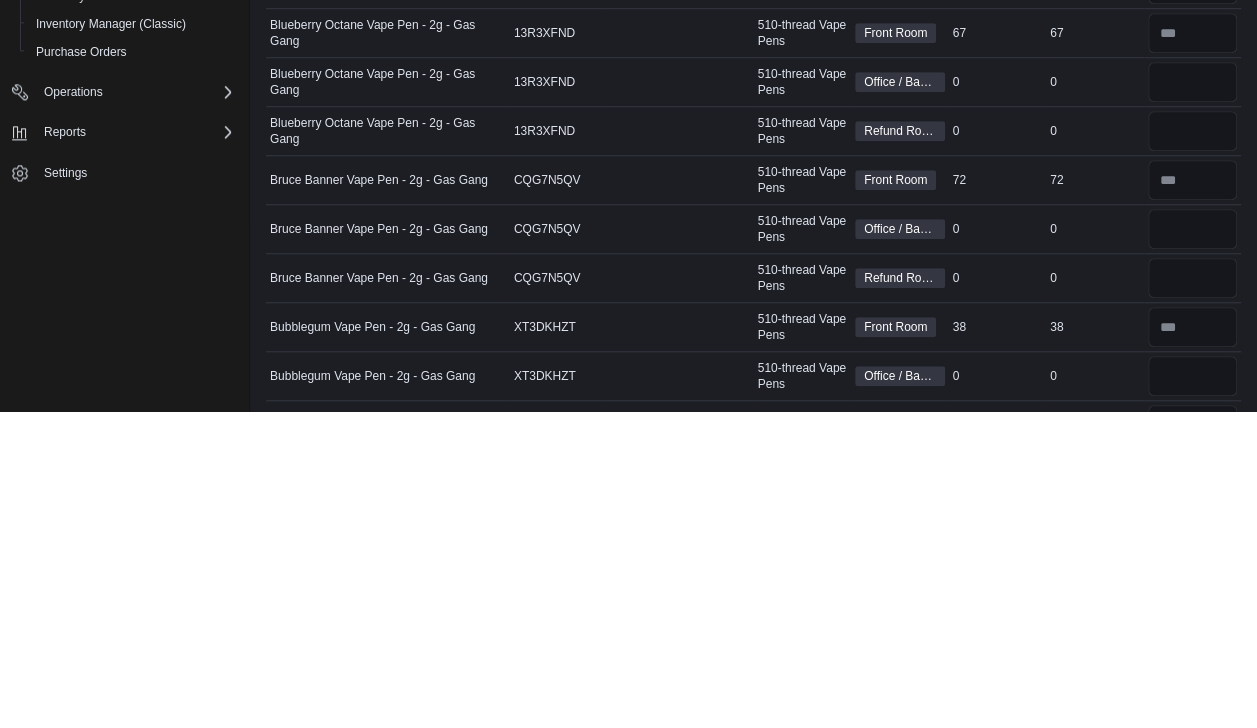 type 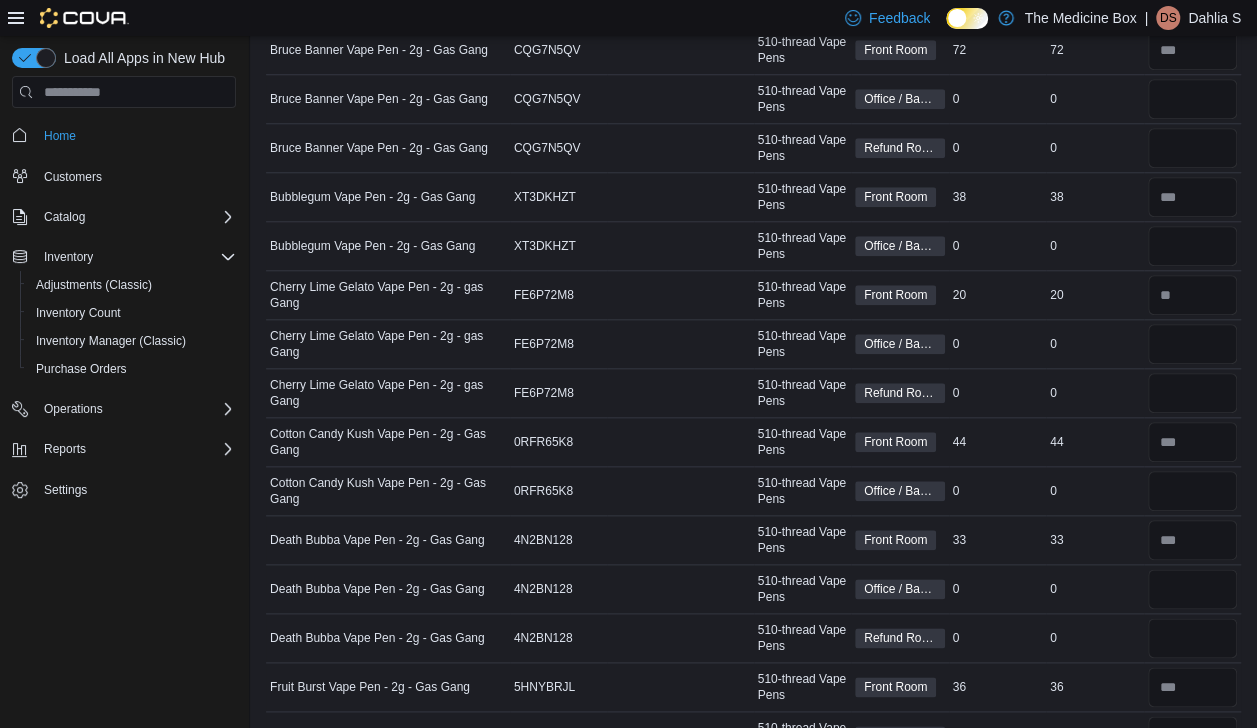 scroll, scrollTop: 864, scrollLeft: 0, axis: vertical 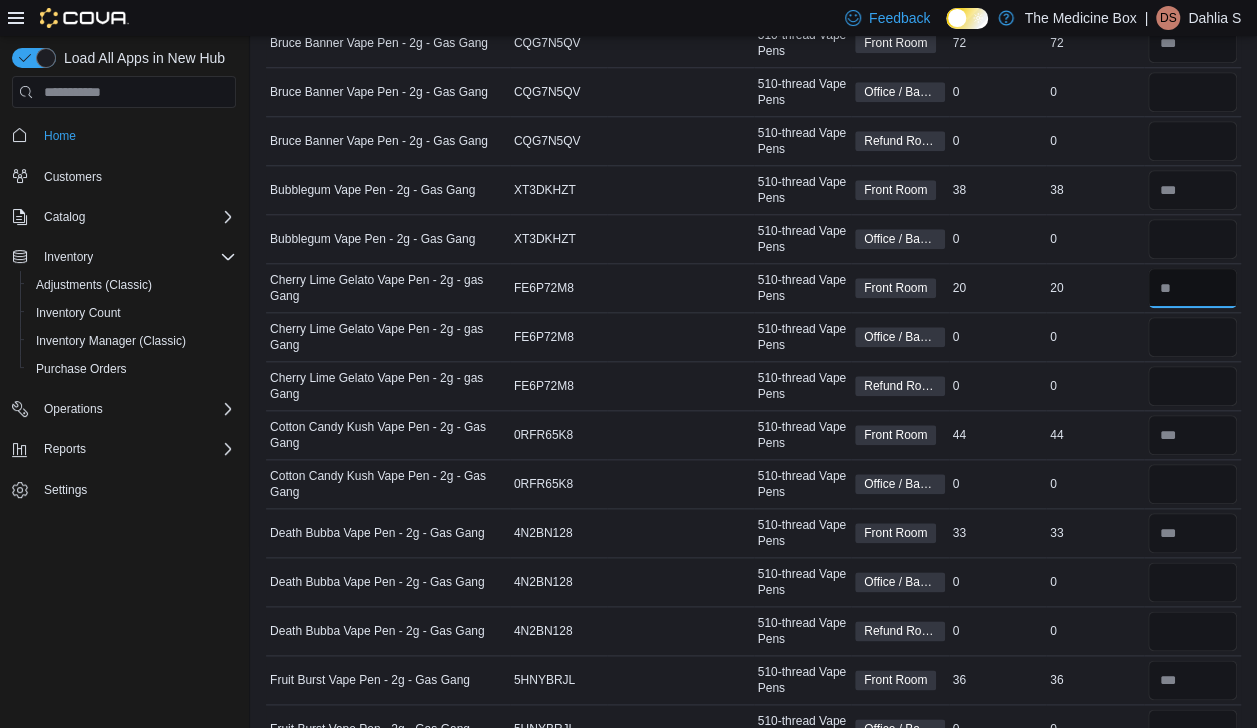 click at bounding box center (1193, 288) 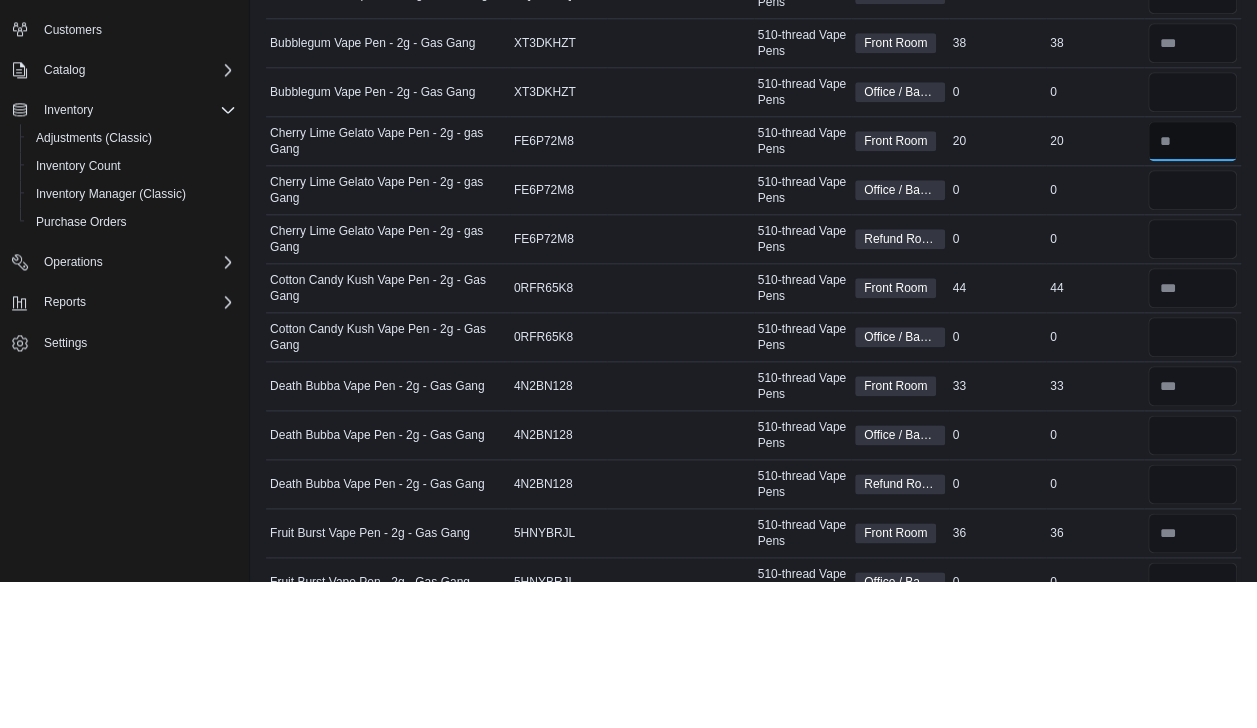 scroll, scrollTop: 864, scrollLeft: 0, axis: vertical 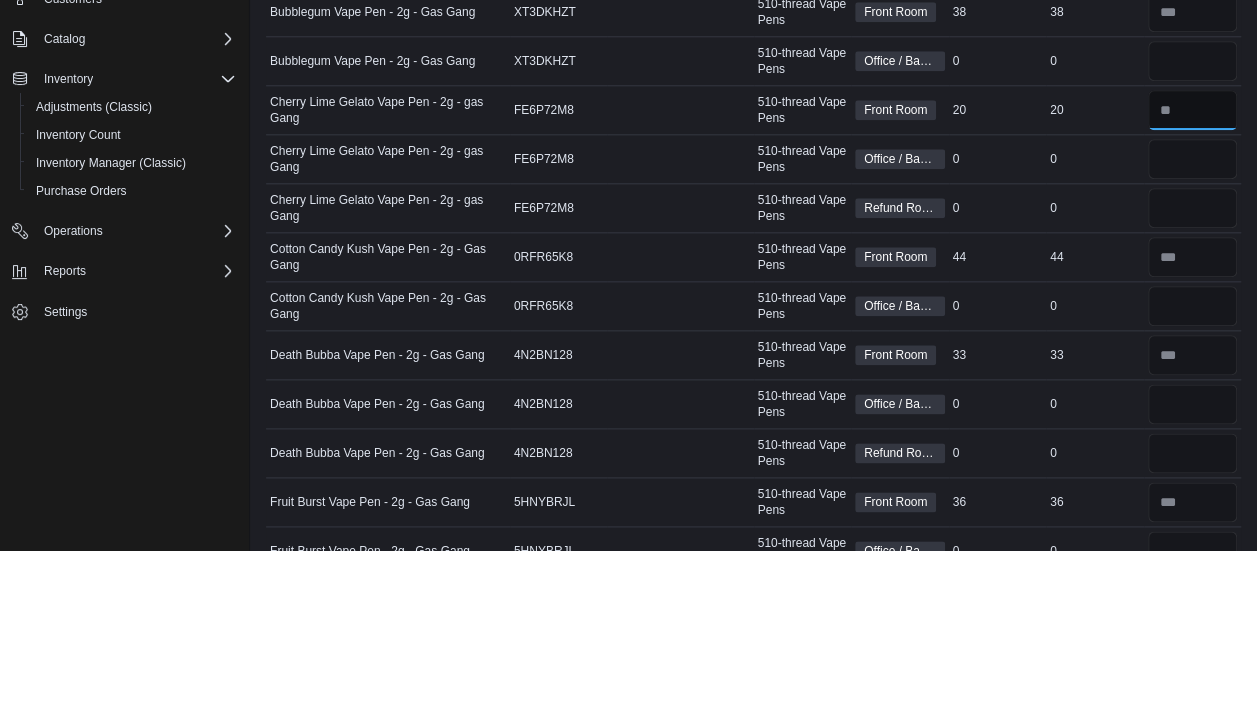 type on "**" 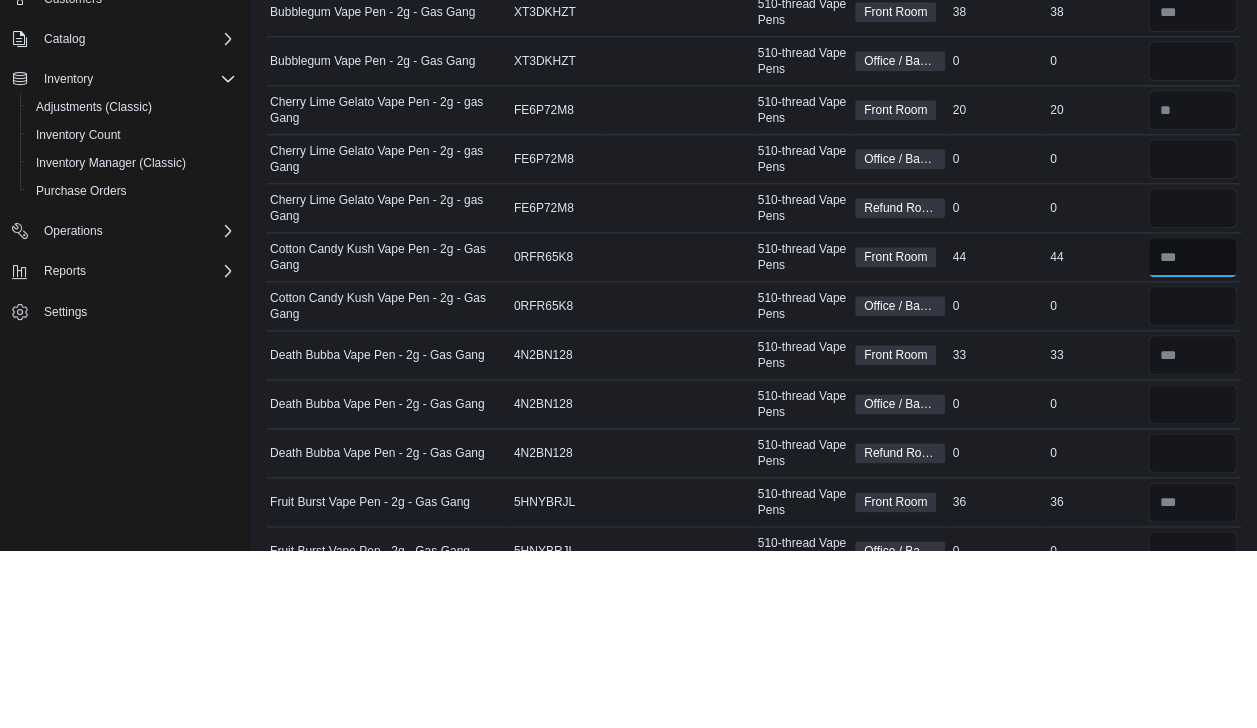 click at bounding box center (1193, 435) 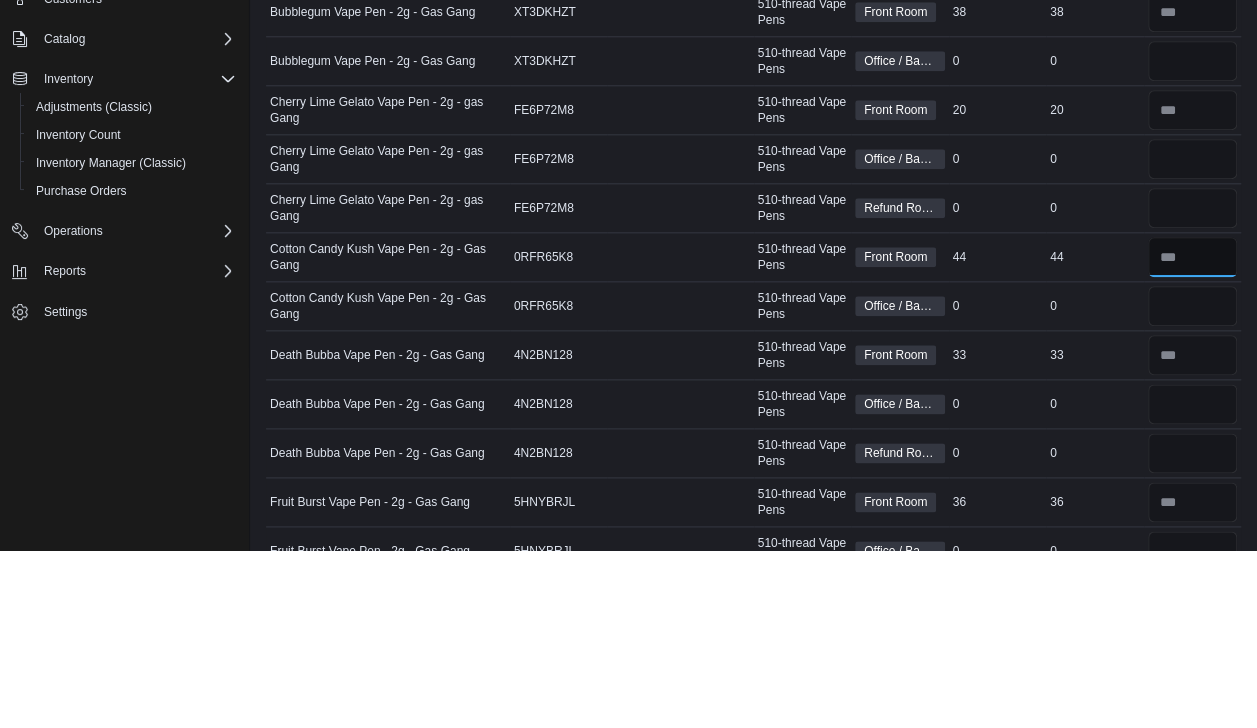 type 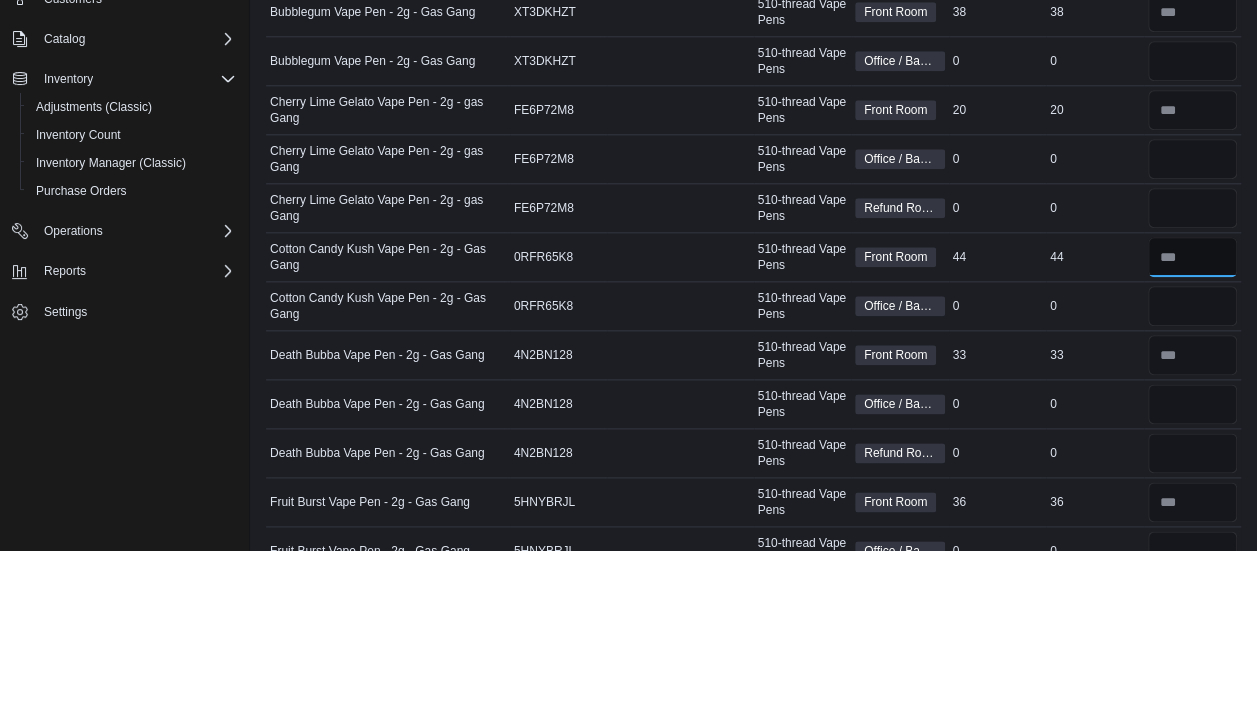 scroll, scrollTop: 864, scrollLeft: 0, axis: vertical 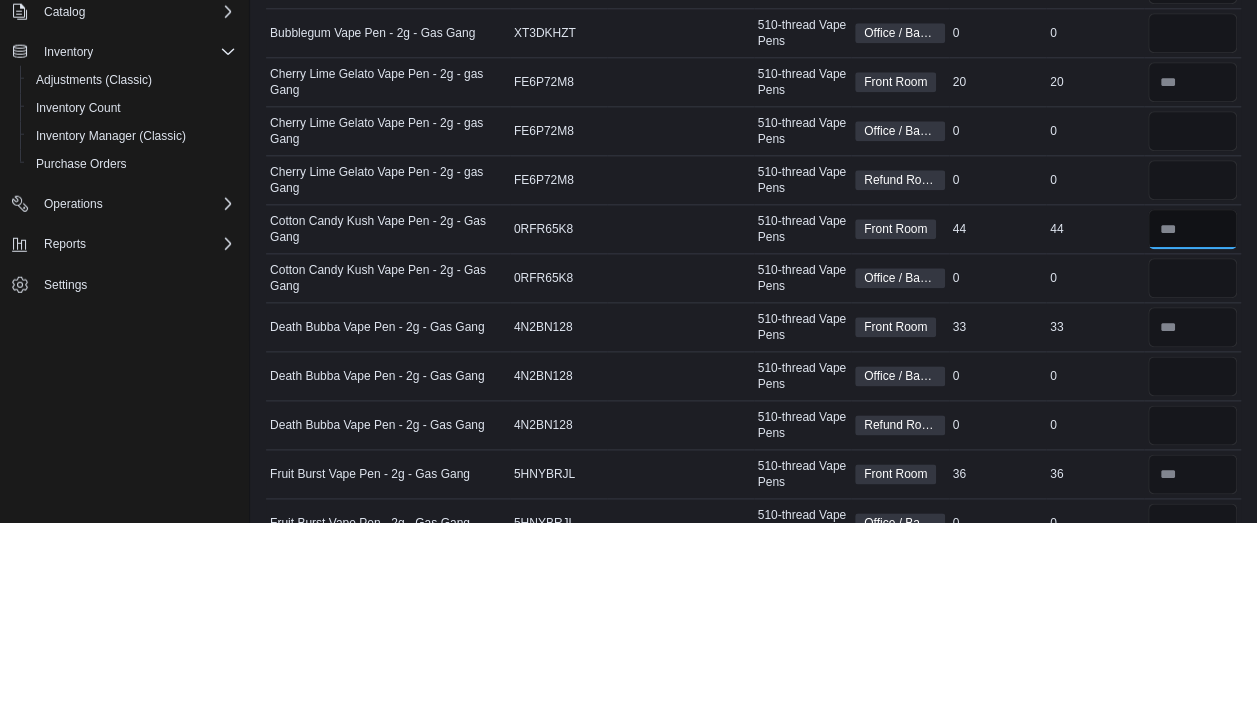 type on "**" 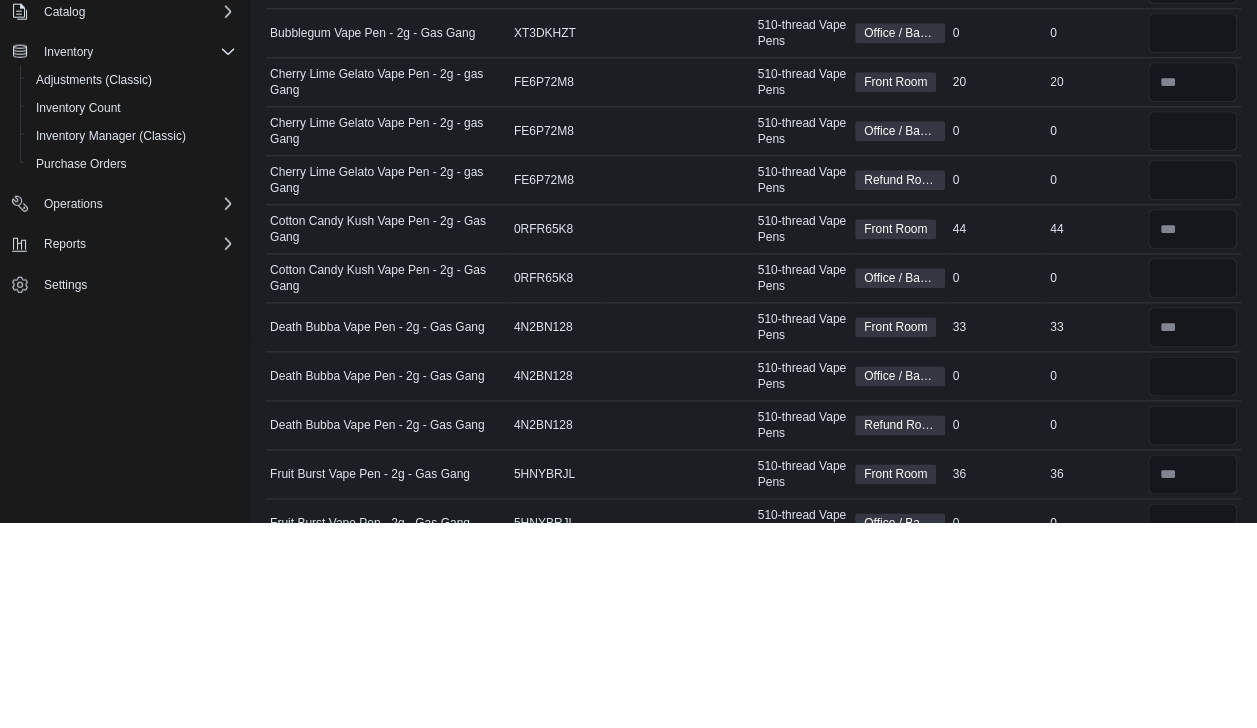 click on "Office / Back-Room" at bounding box center [900, 337] 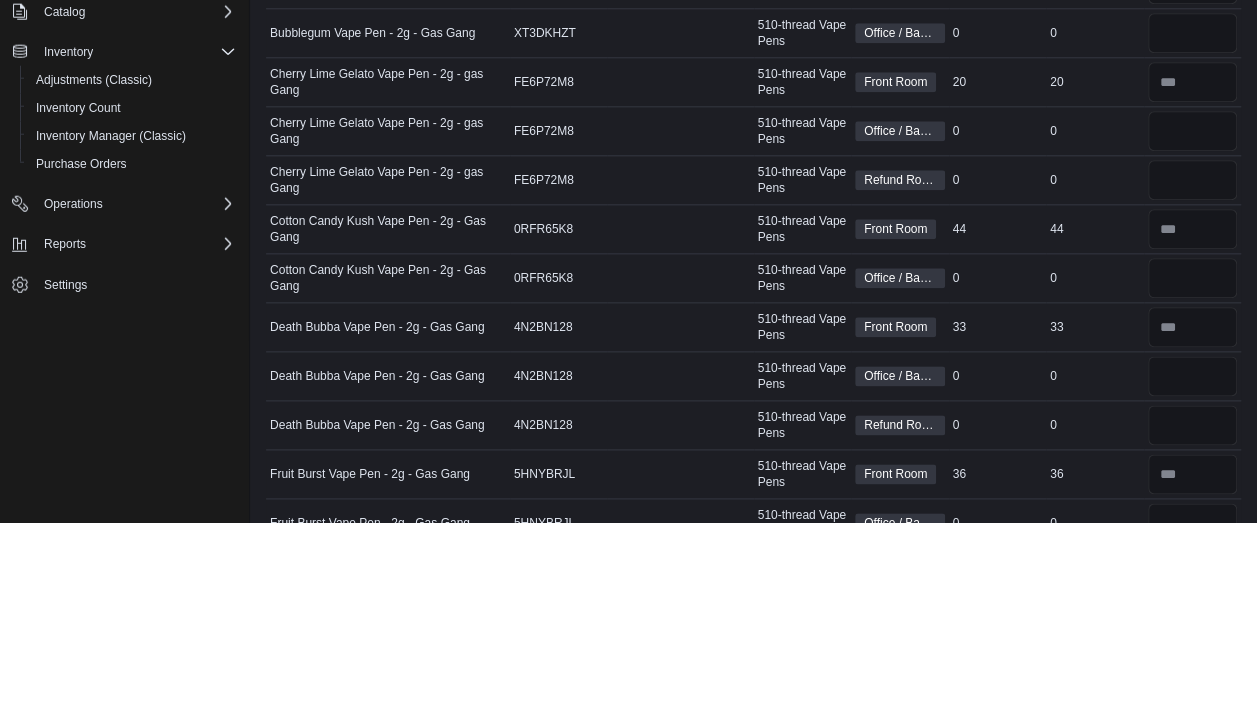 type 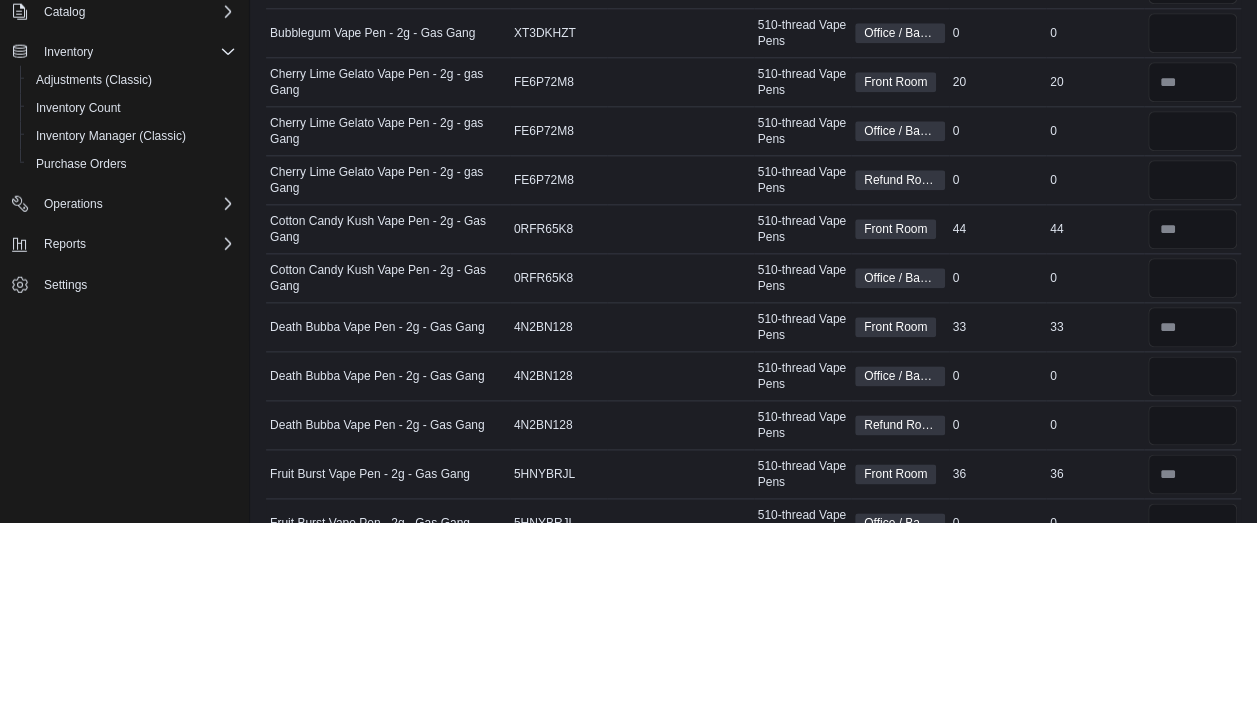 scroll, scrollTop: 864, scrollLeft: 0, axis: vertical 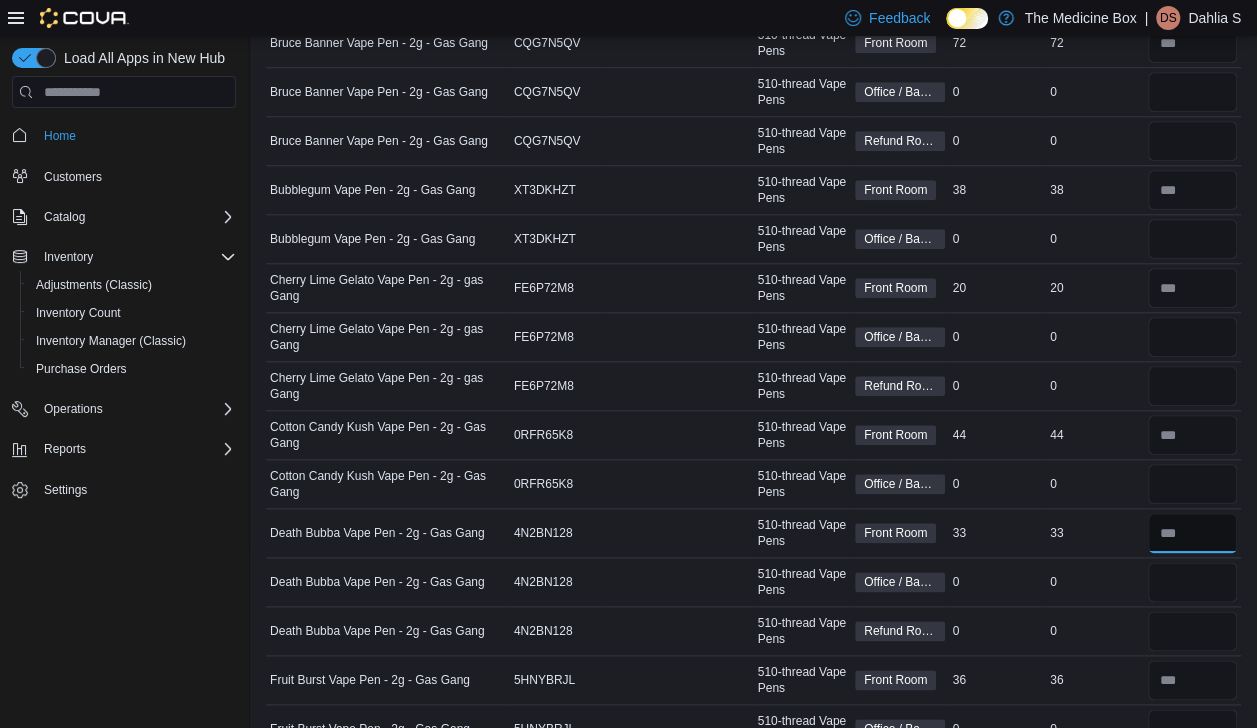 click at bounding box center [1193, 533] 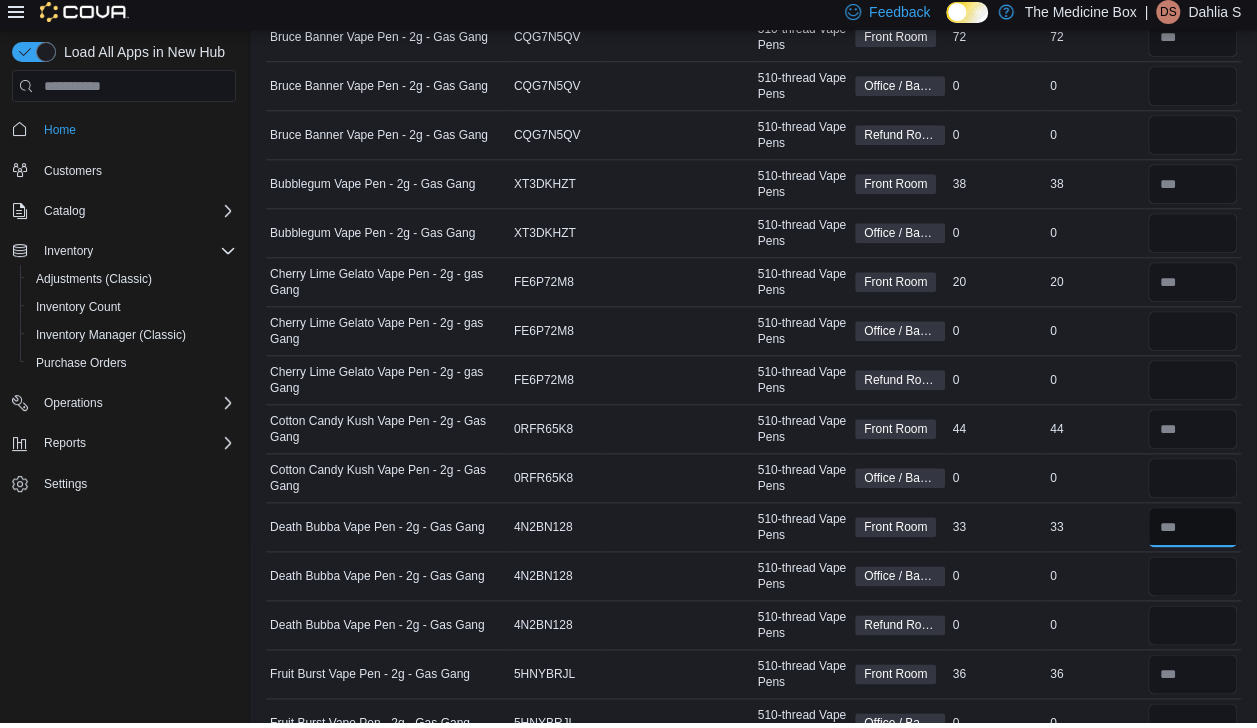 scroll, scrollTop: 864, scrollLeft: 0, axis: vertical 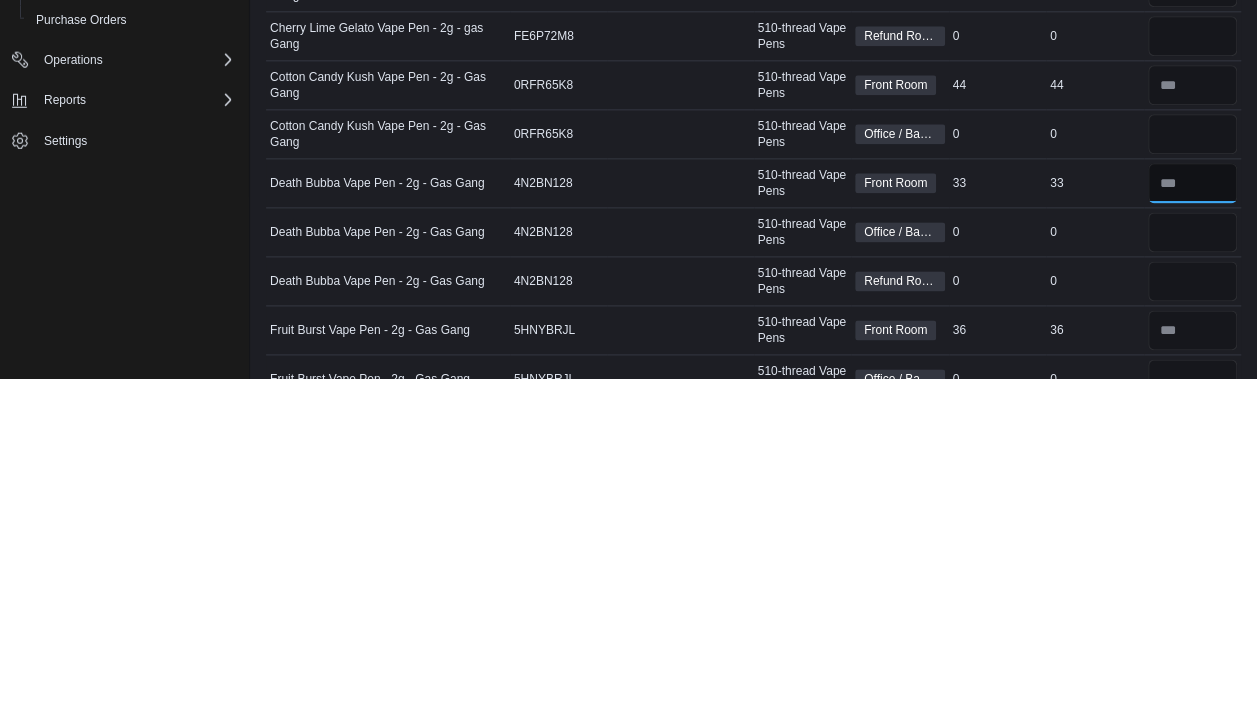 type on "**" 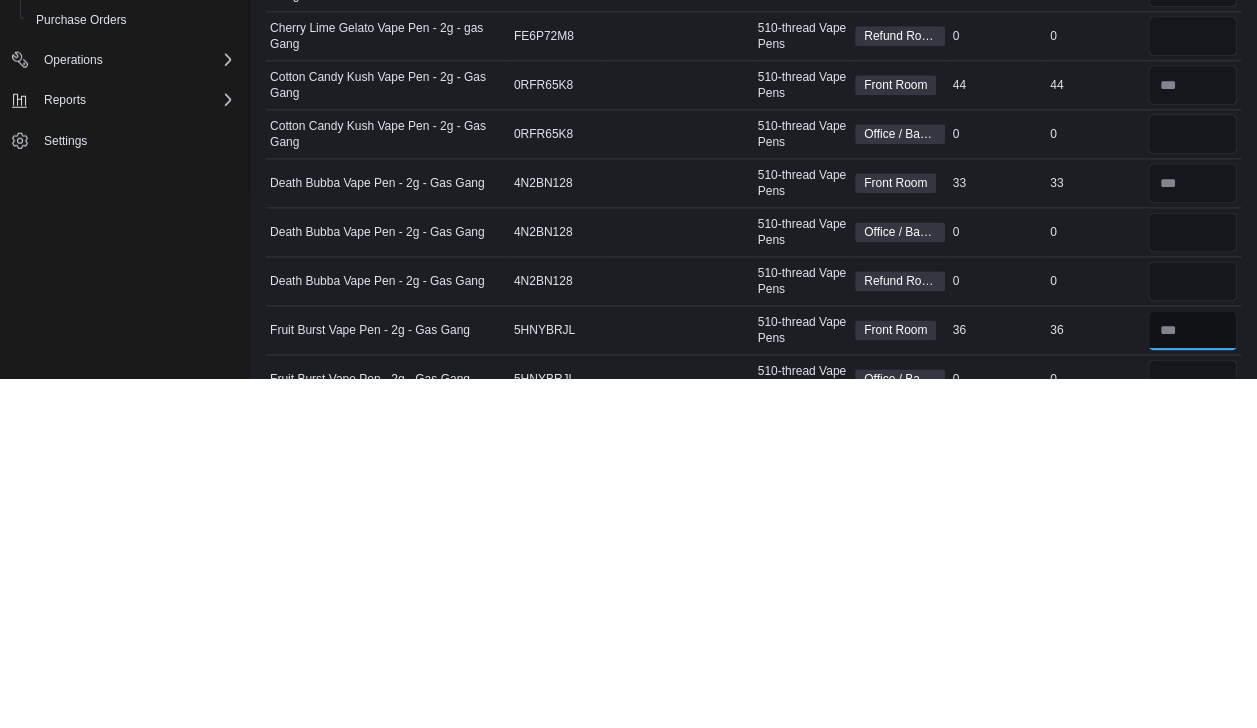 click at bounding box center [1193, 680] 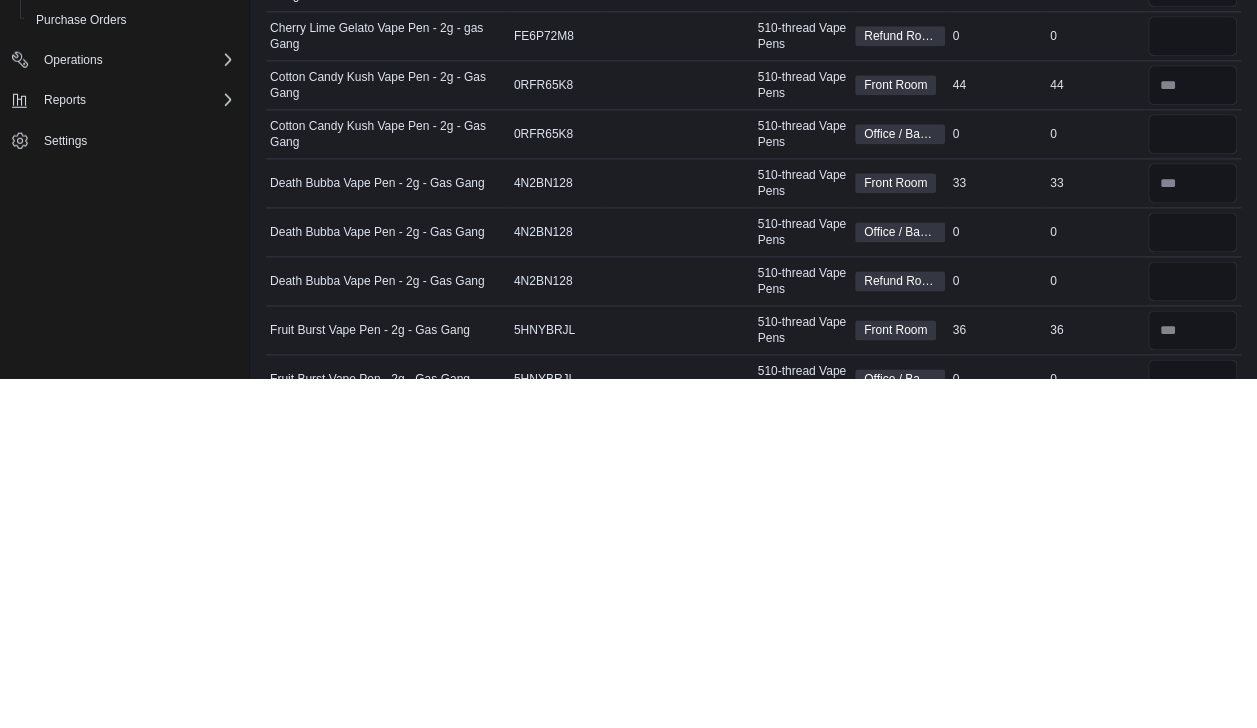 click on "0" at bounding box center [1095, 582] 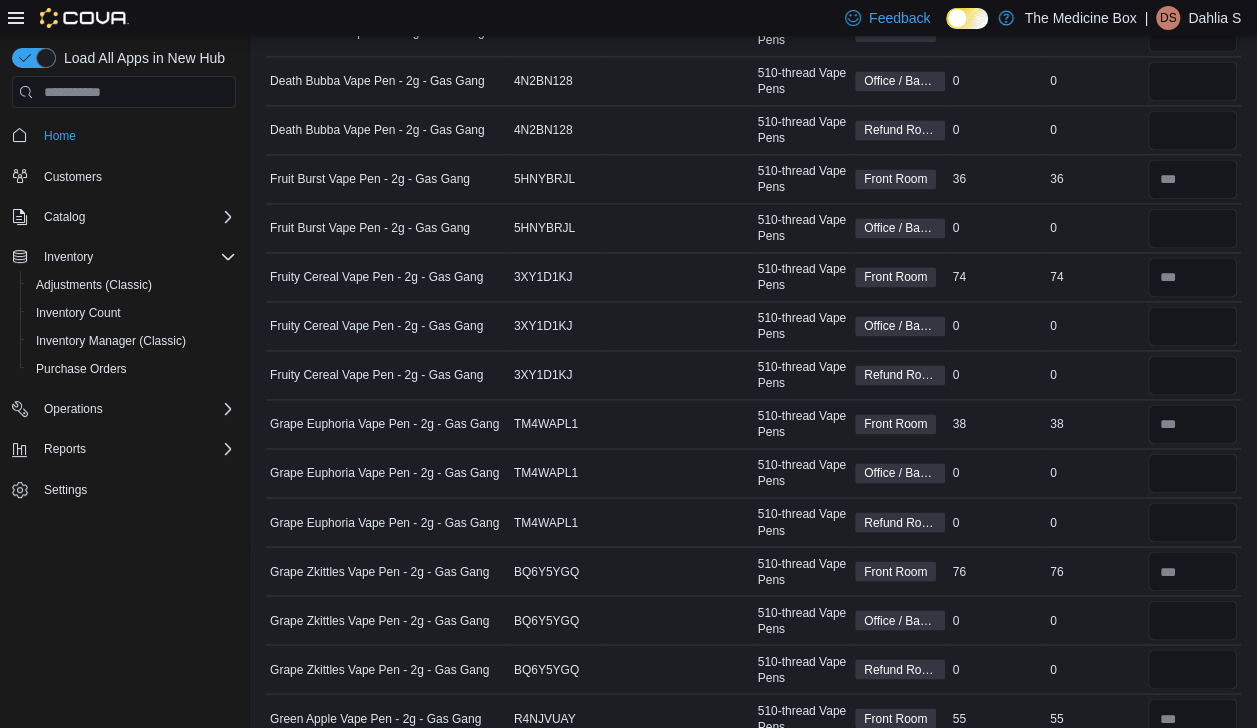 scroll, scrollTop: 1366, scrollLeft: 0, axis: vertical 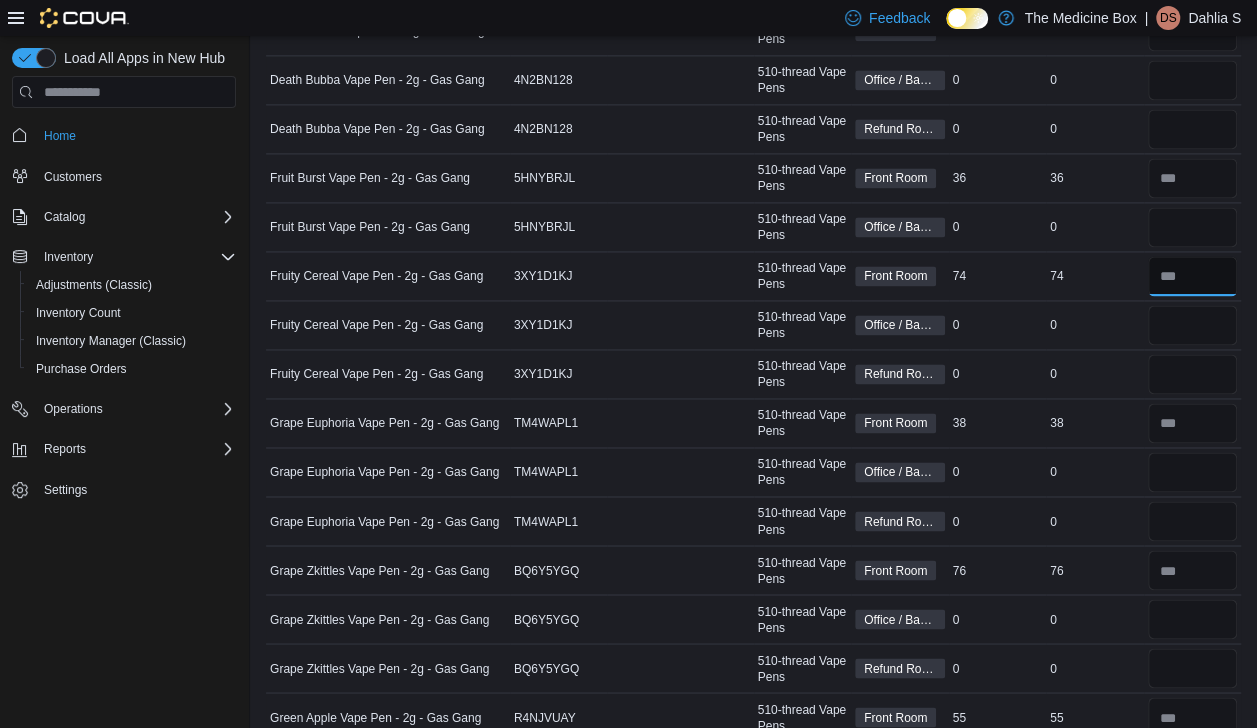 click at bounding box center [1193, 276] 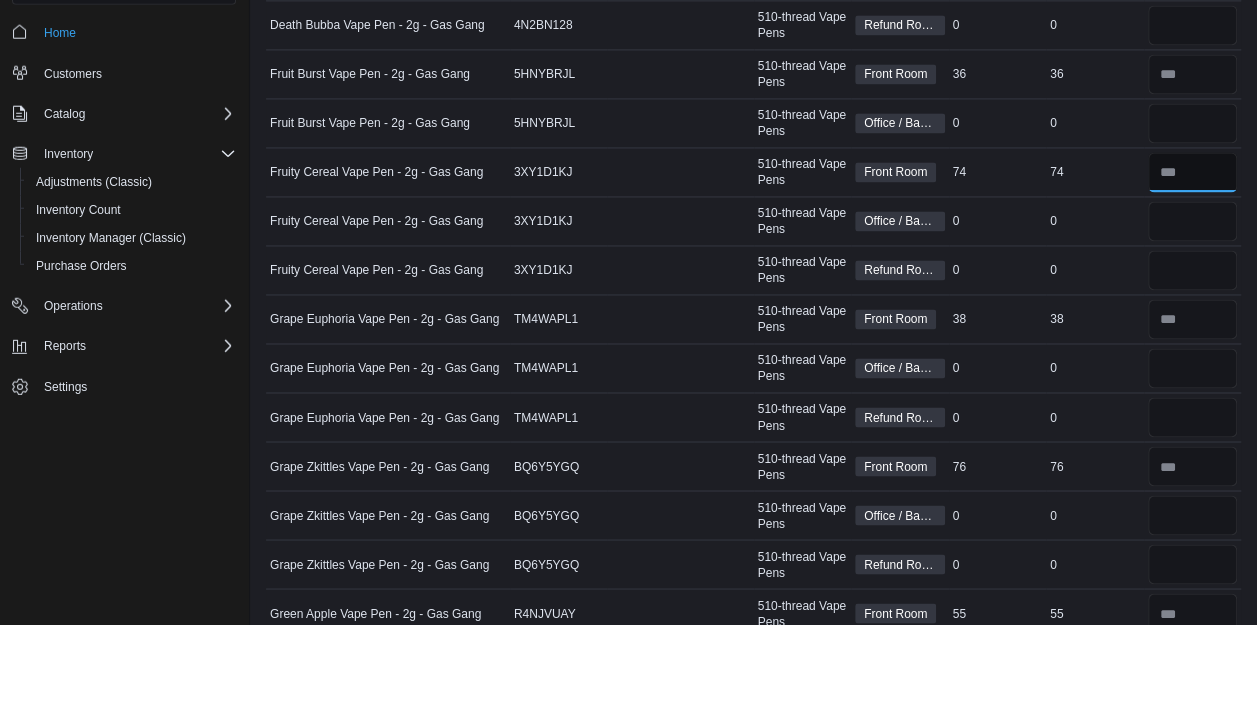 scroll, scrollTop: 1365, scrollLeft: 0, axis: vertical 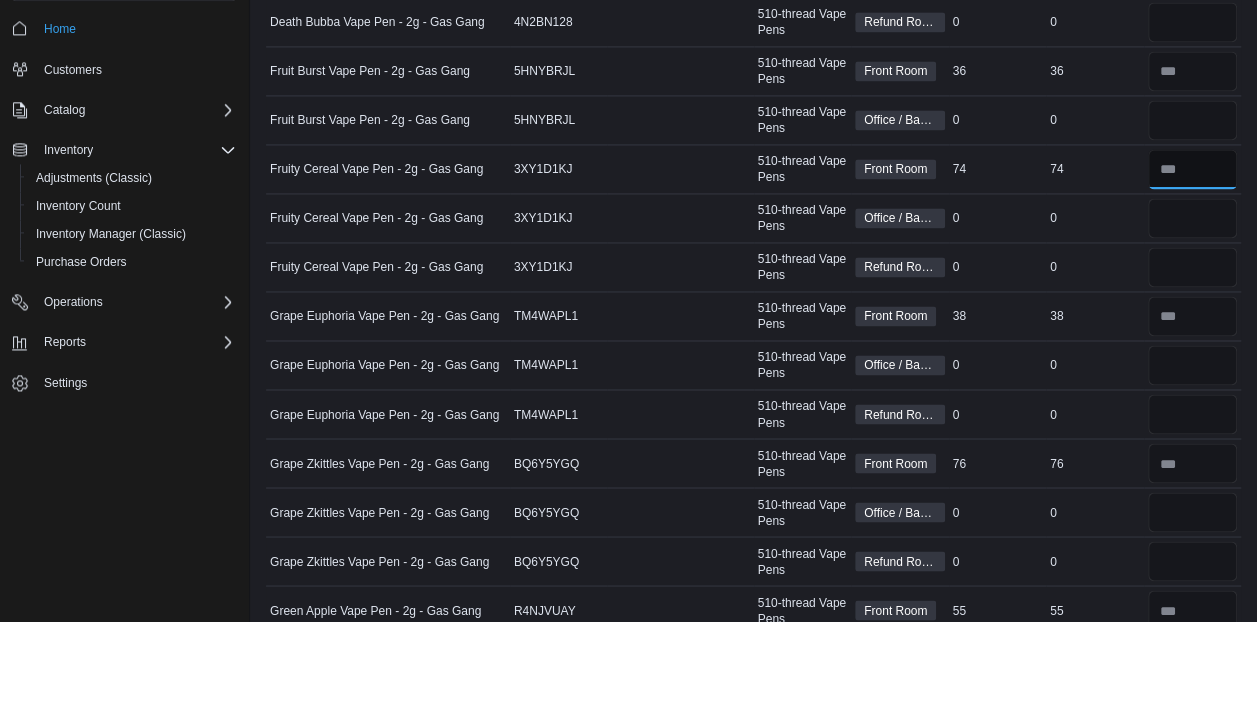 type on "**" 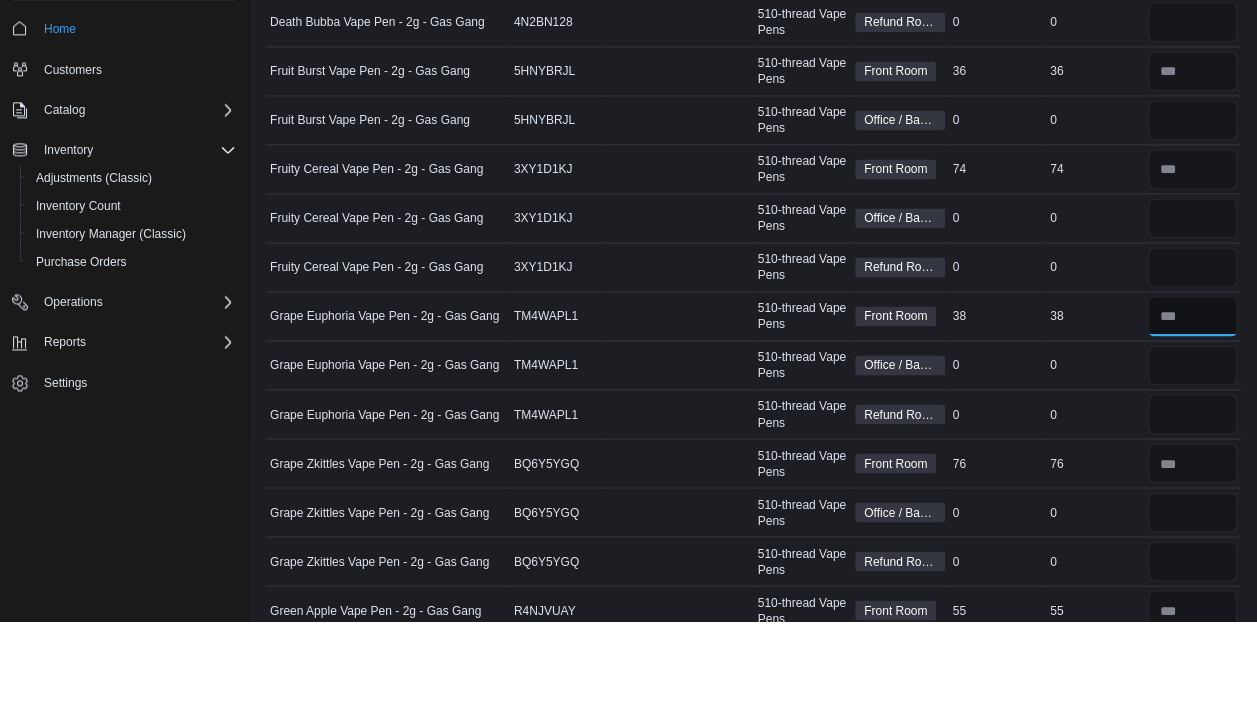click at bounding box center [1193, 423] 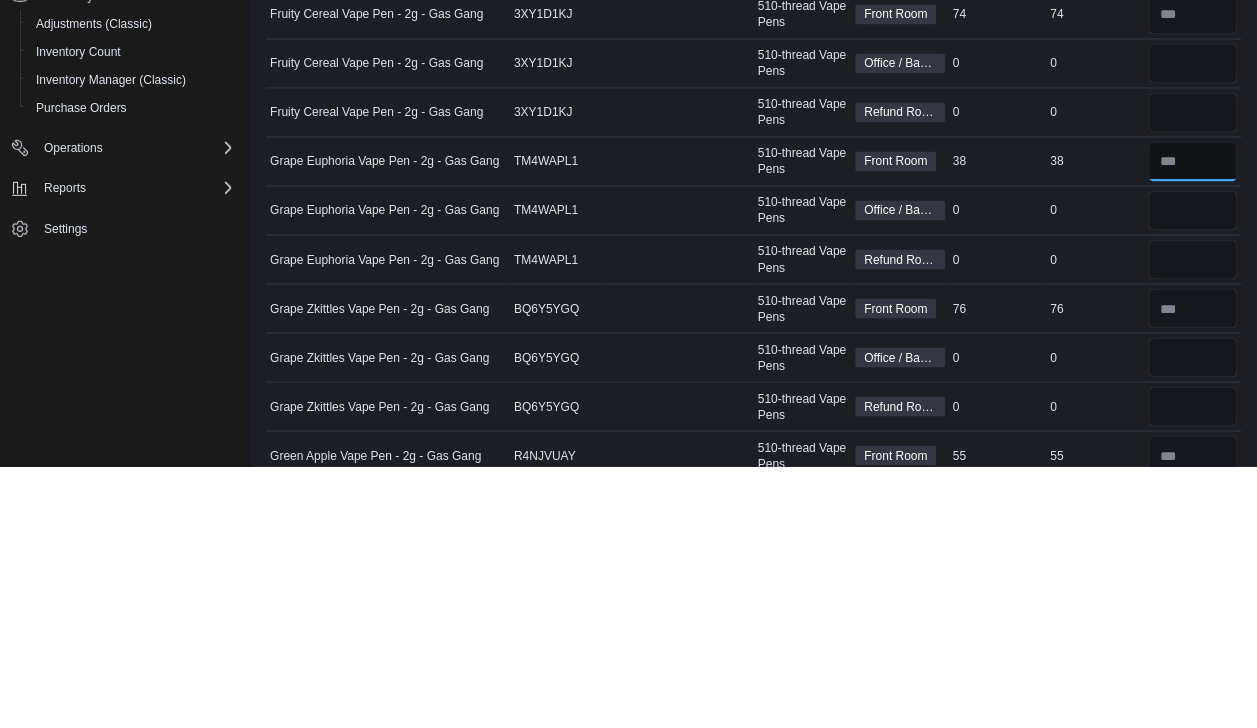 scroll, scrollTop: 1366, scrollLeft: 0, axis: vertical 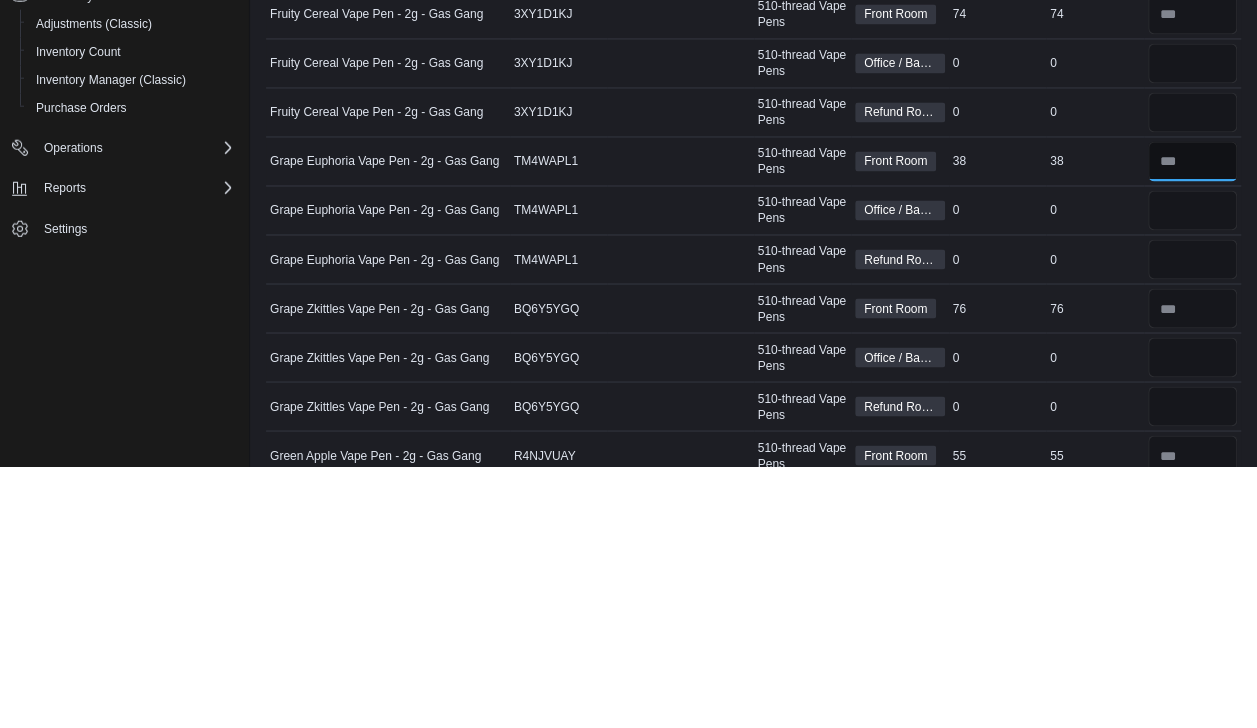 type on "**" 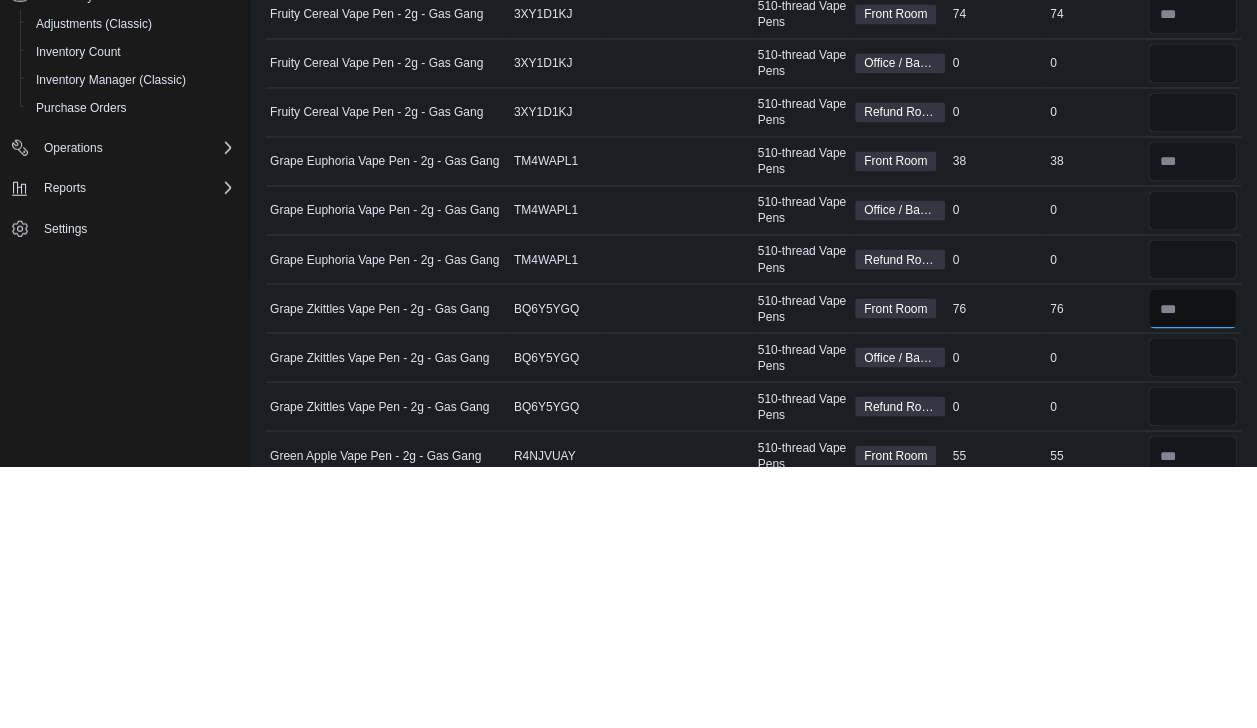 click at bounding box center [1193, 570] 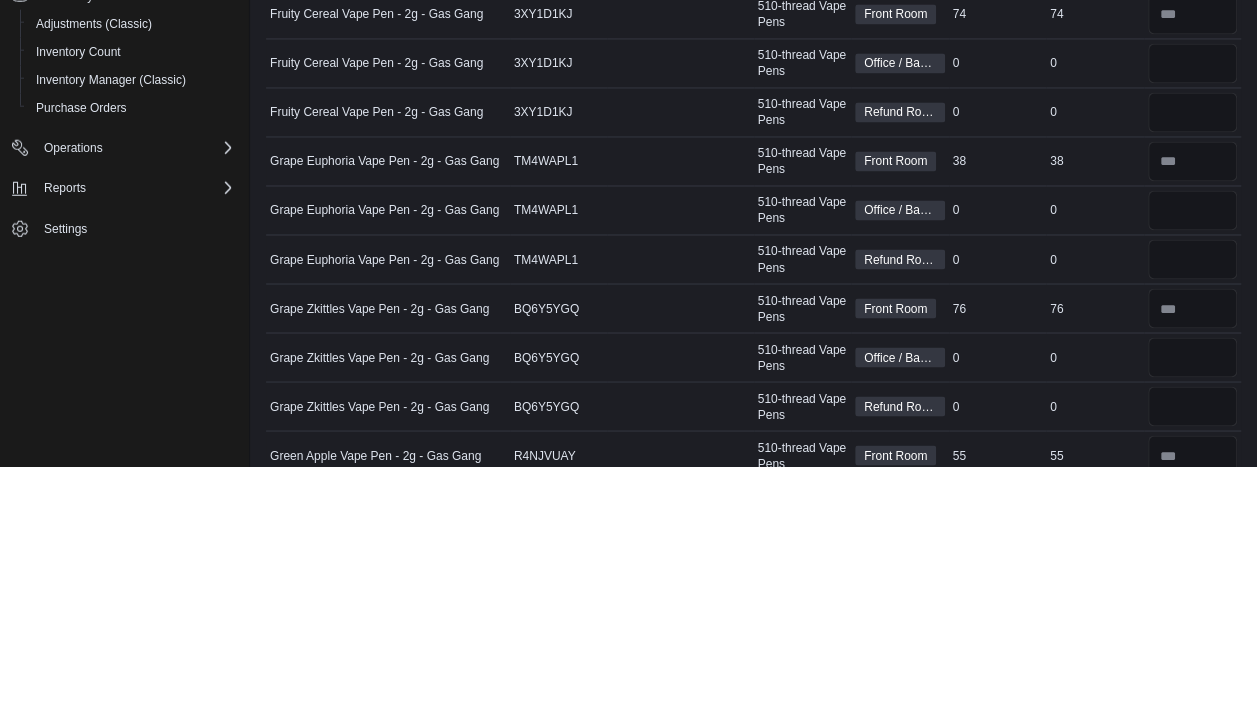 click on "Package Number" at bounding box center (680, 521) 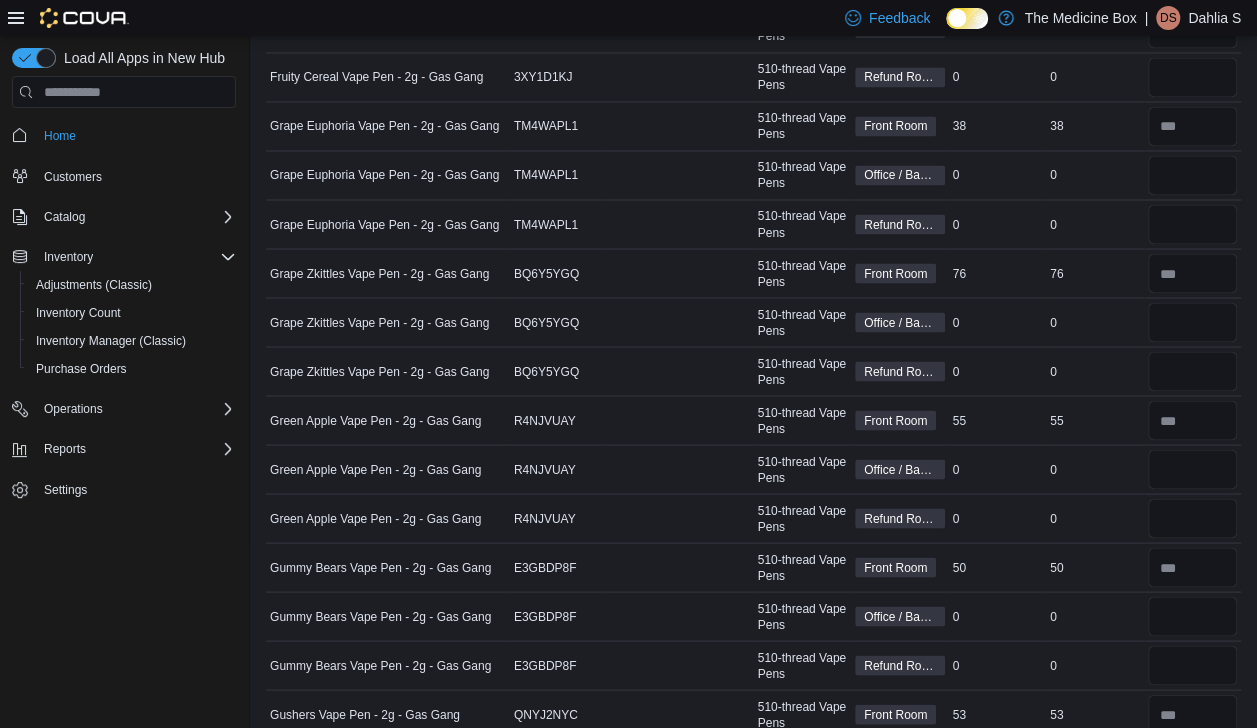 scroll, scrollTop: 1670, scrollLeft: 0, axis: vertical 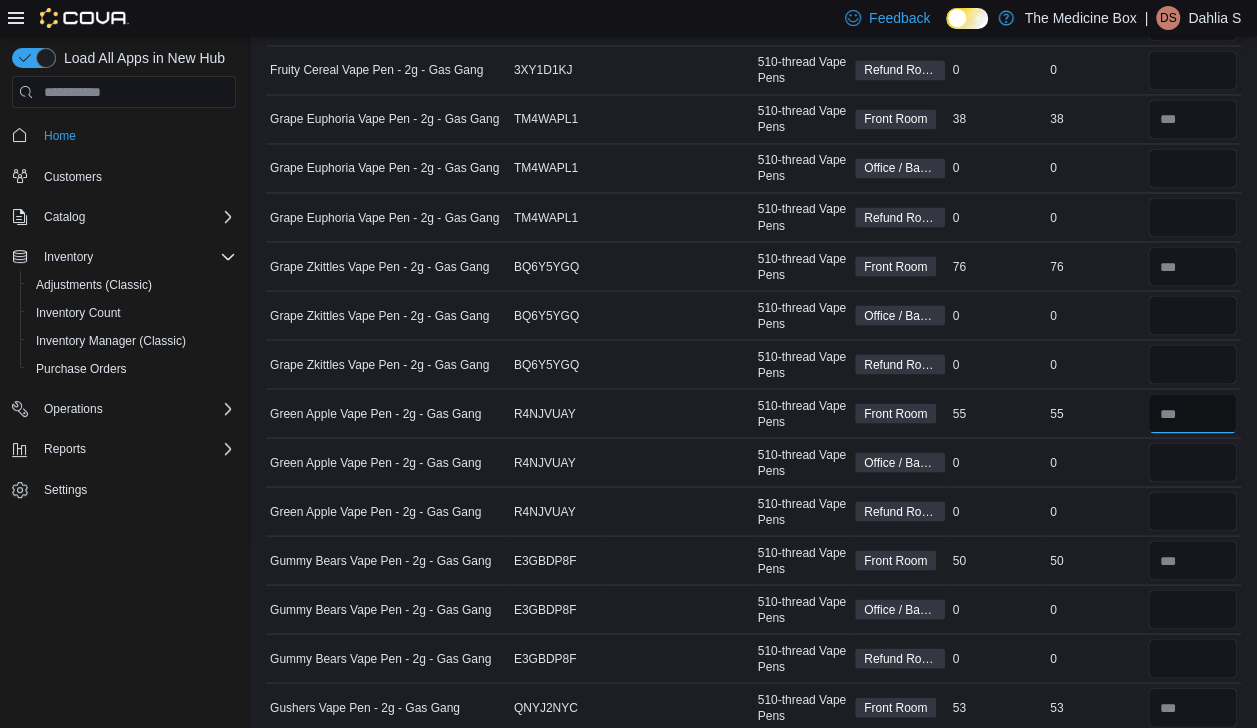 click at bounding box center [1193, 413] 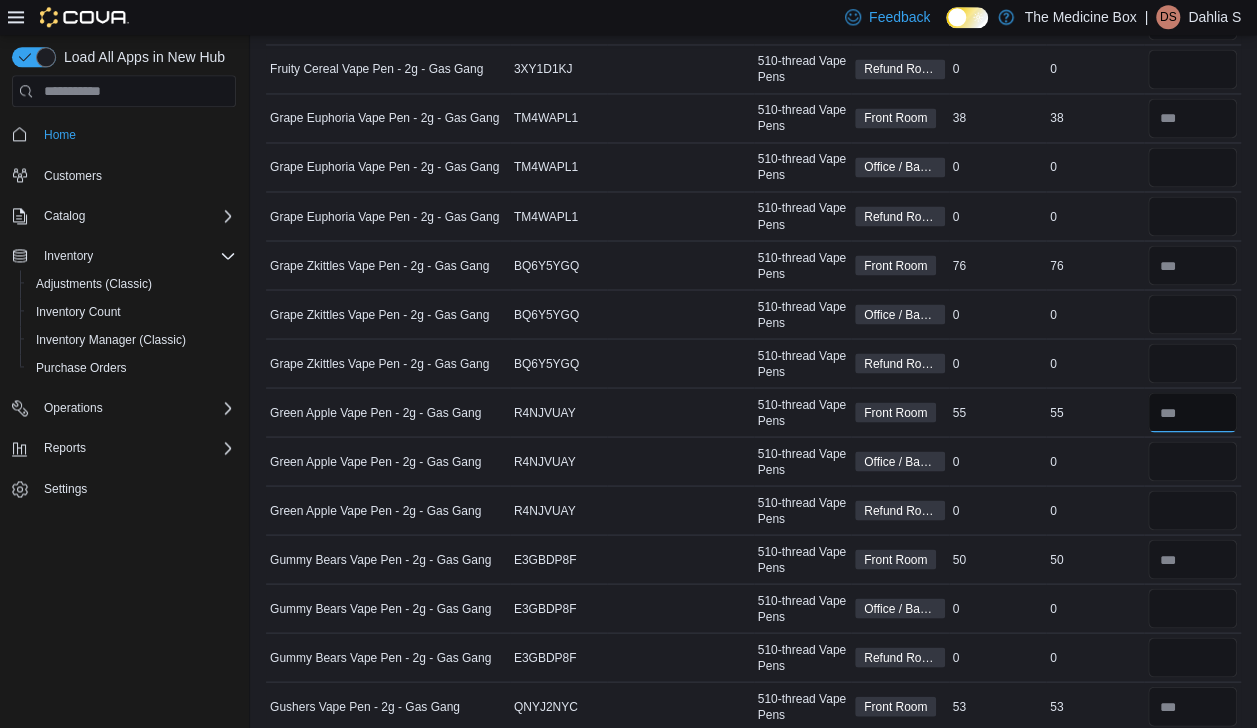 scroll, scrollTop: 1669, scrollLeft: 0, axis: vertical 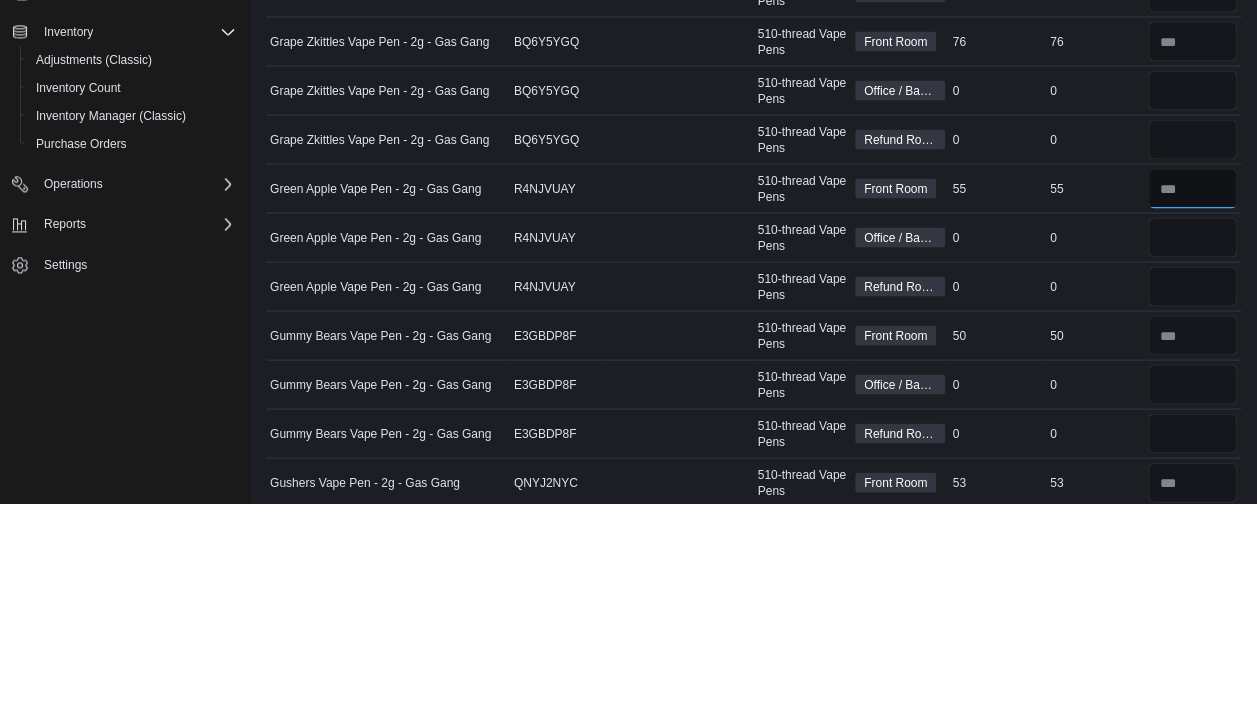 type on "**" 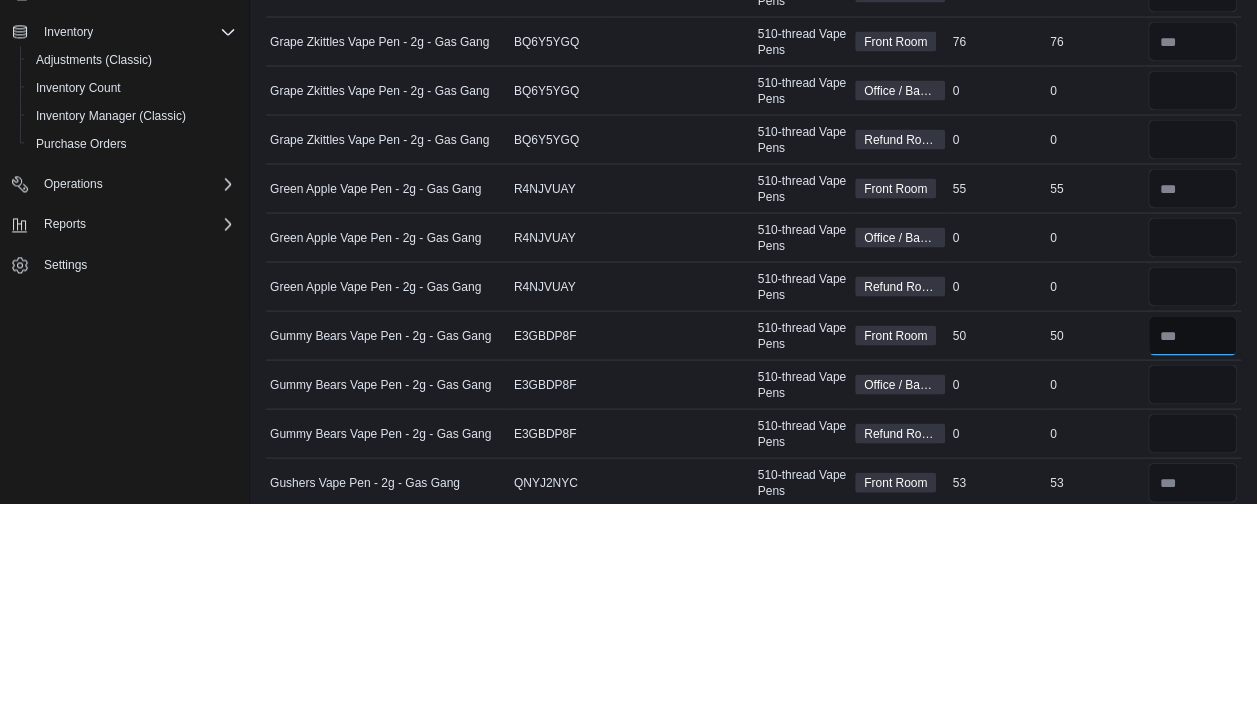 click at bounding box center (1193, 560) 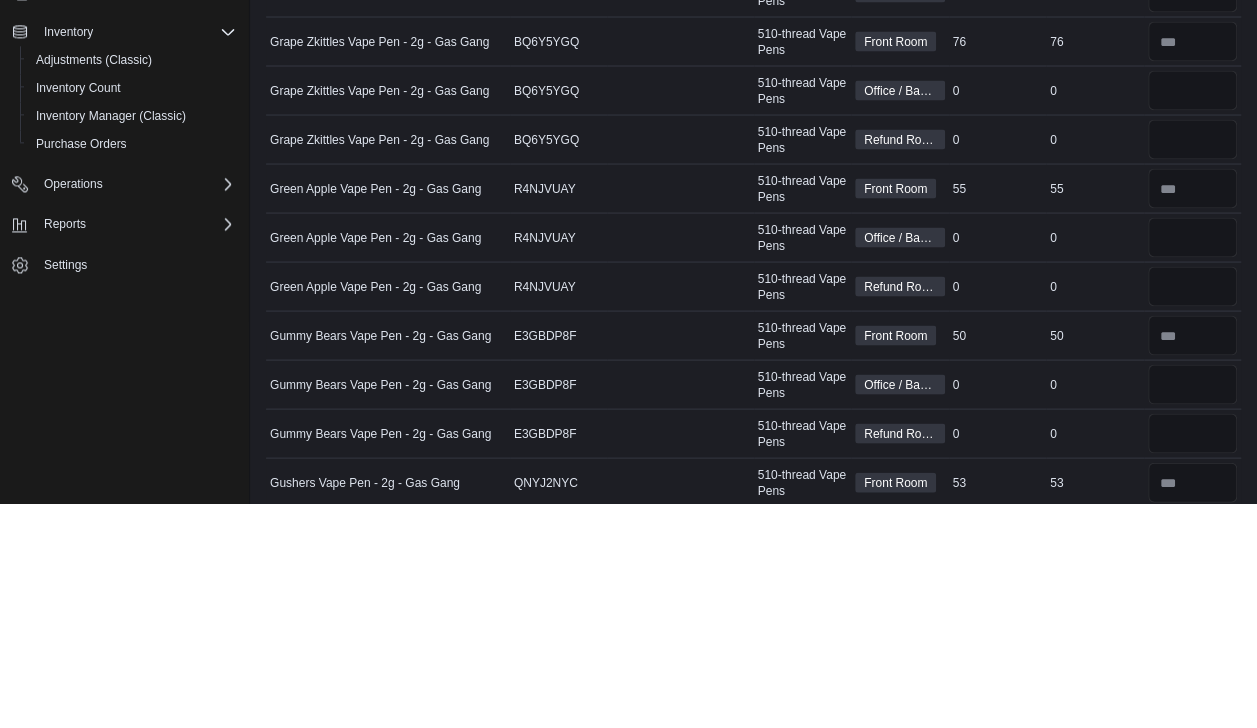 click at bounding box center [680, 462] 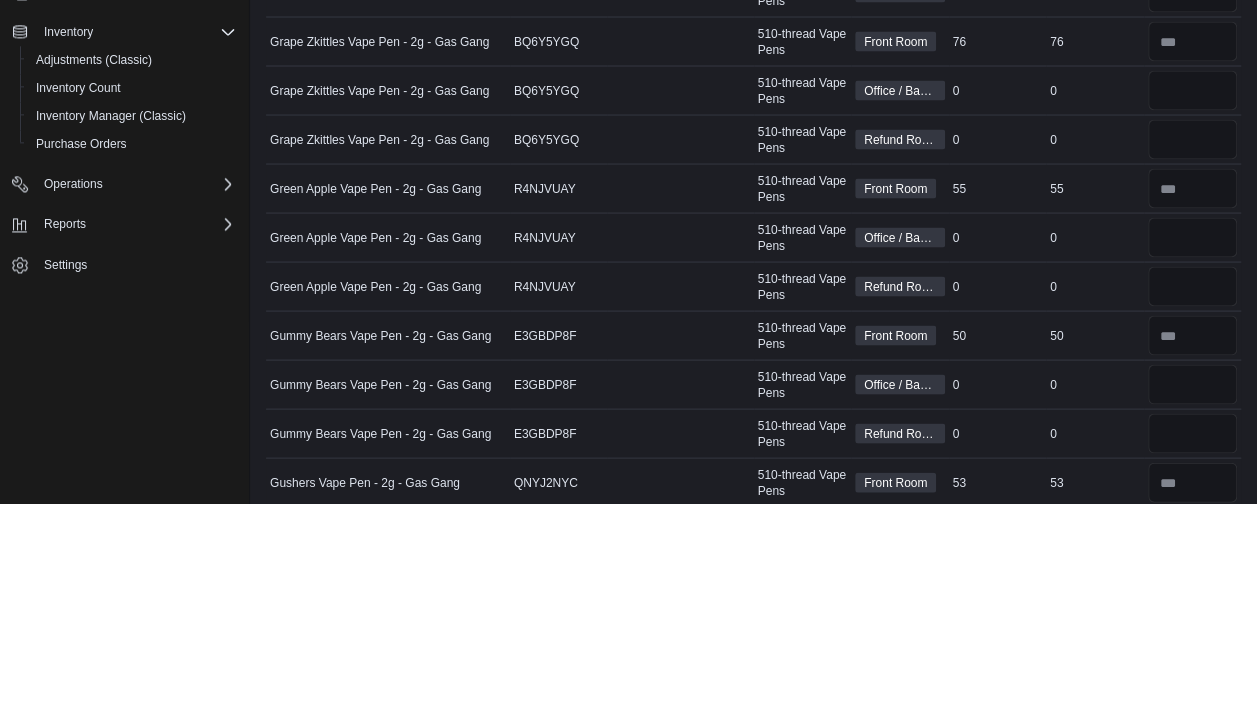 type 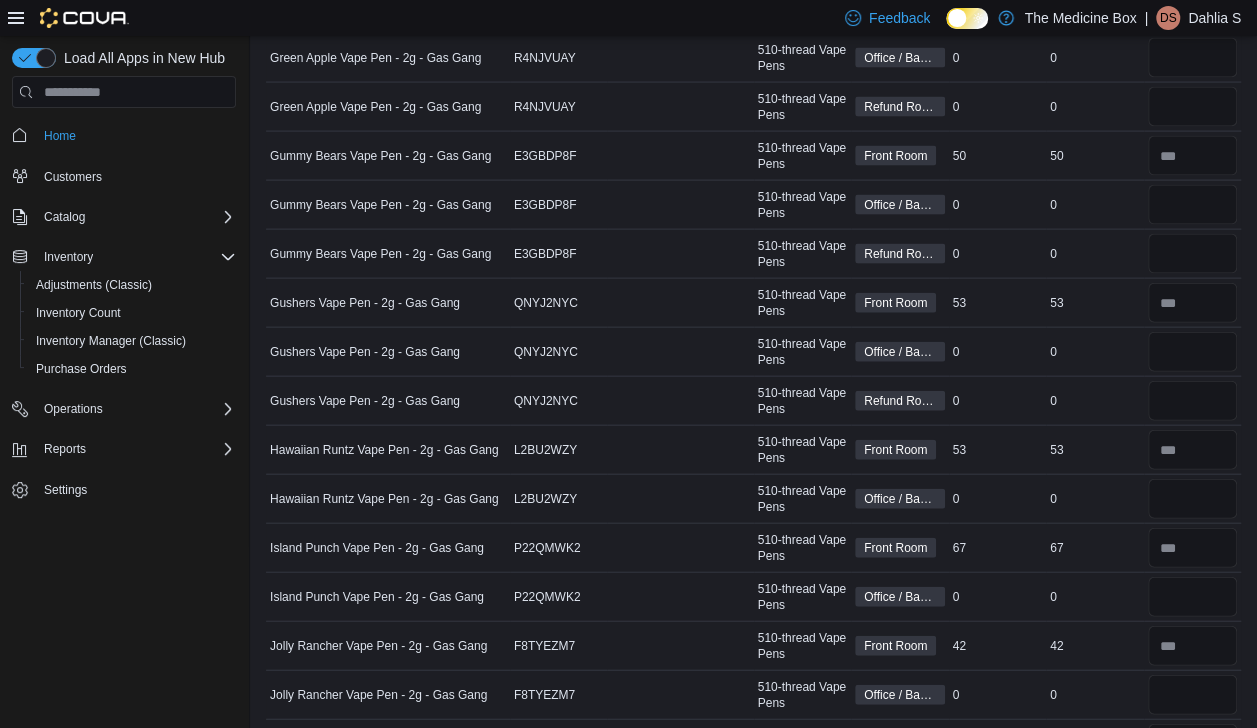 scroll, scrollTop: 2072, scrollLeft: 0, axis: vertical 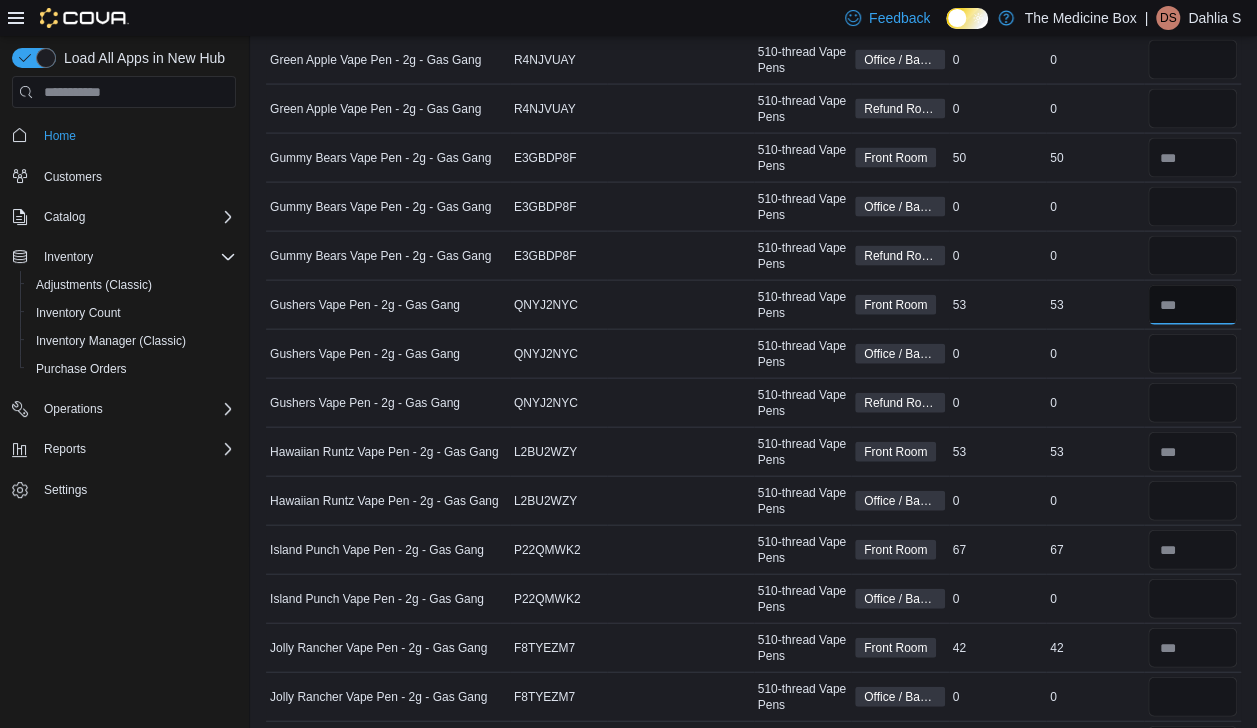 click at bounding box center [1193, 305] 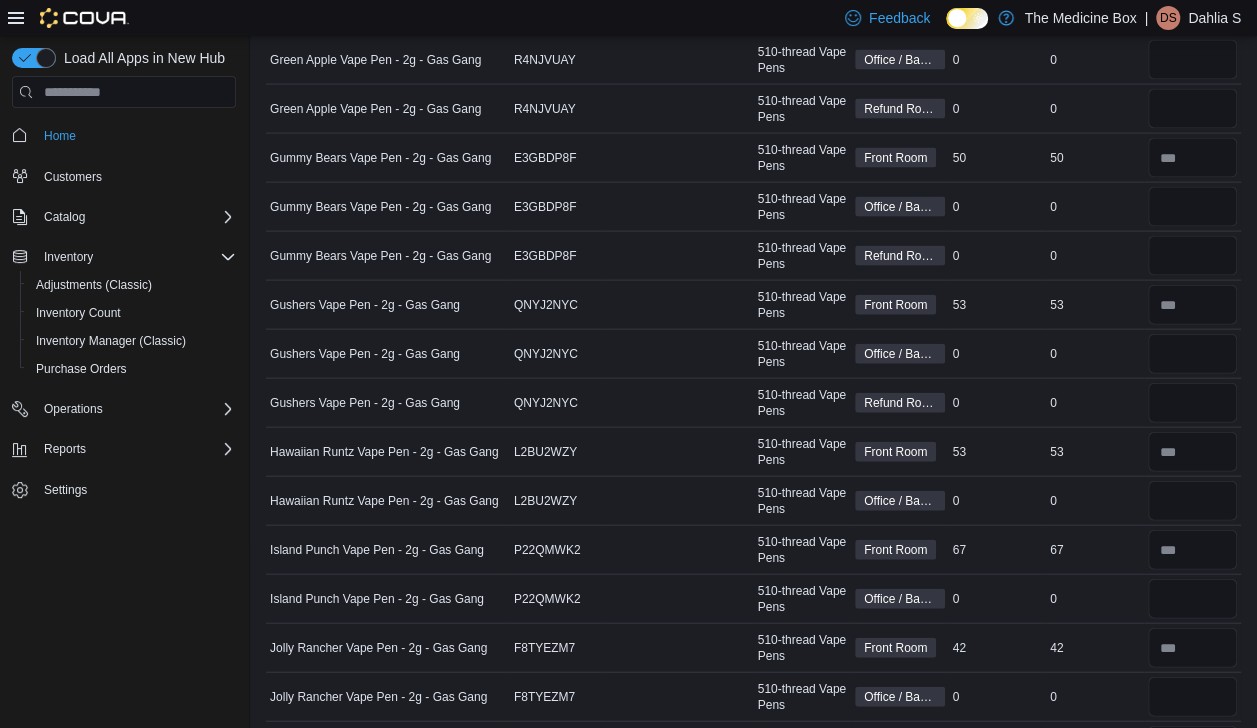 click on "510-thread Vape Pens" at bounding box center [803, 305] 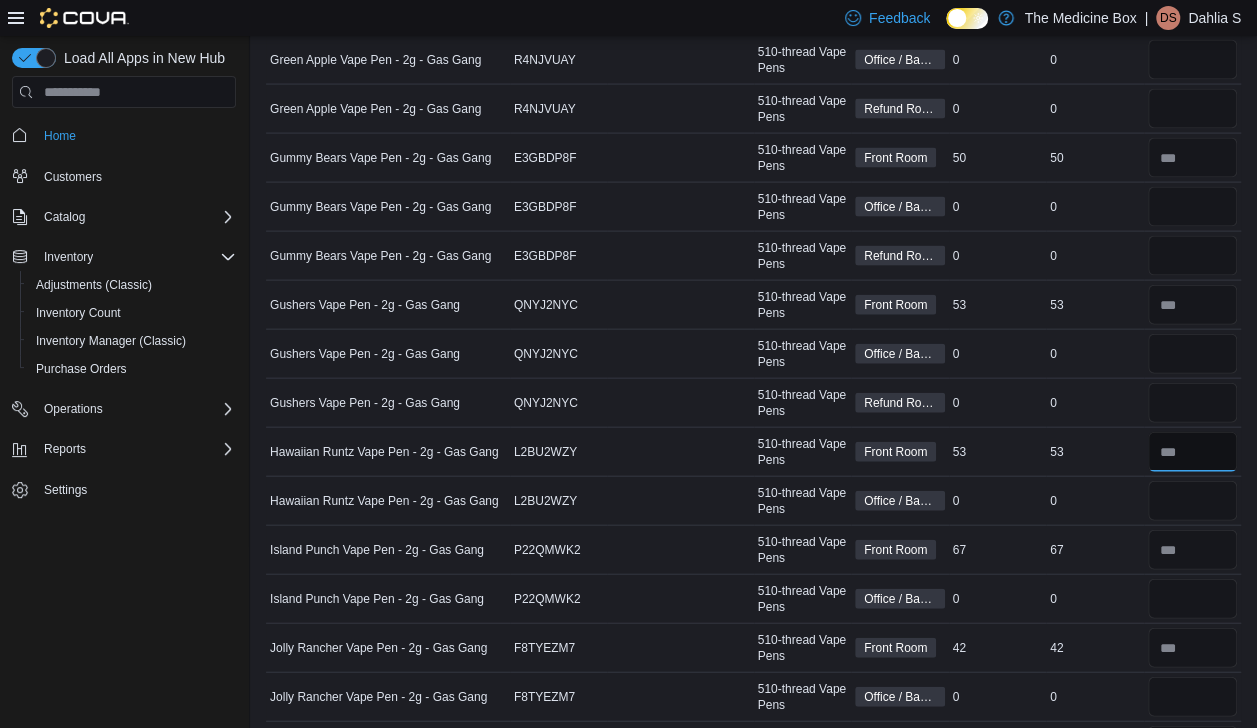 click at bounding box center (1193, 452) 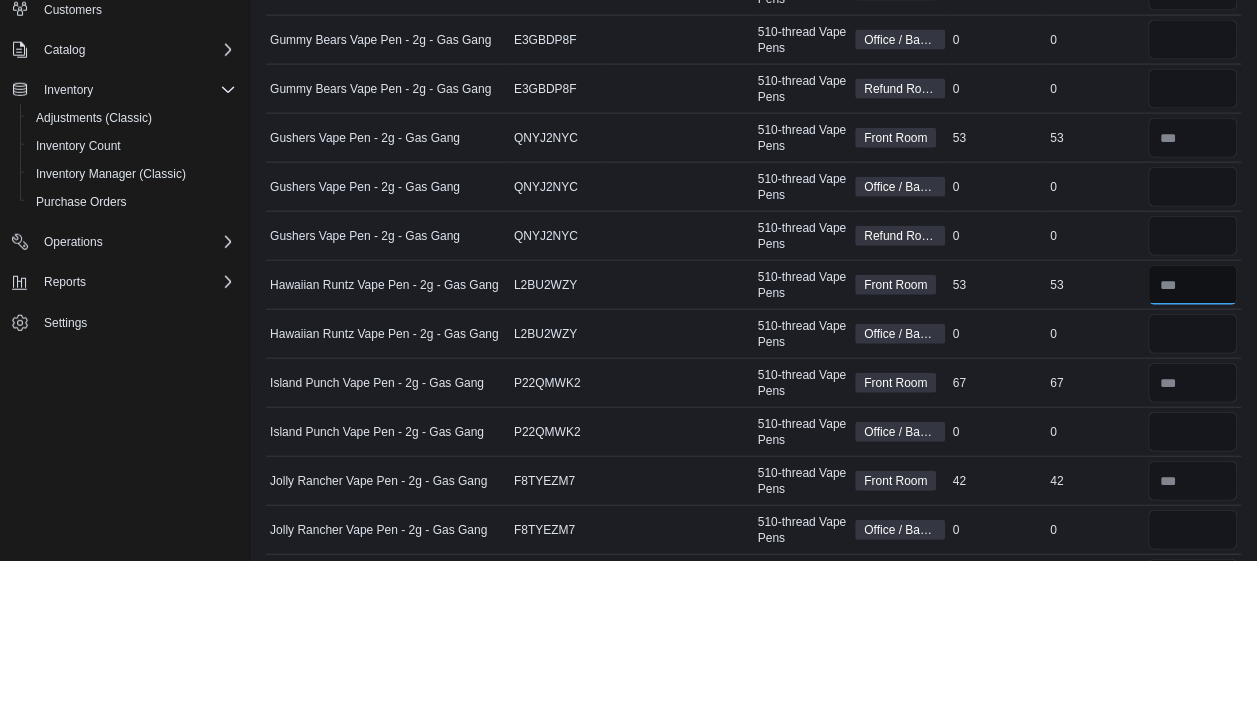 scroll, scrollTop: 2072, scrollLeft: 0, axis: vertical 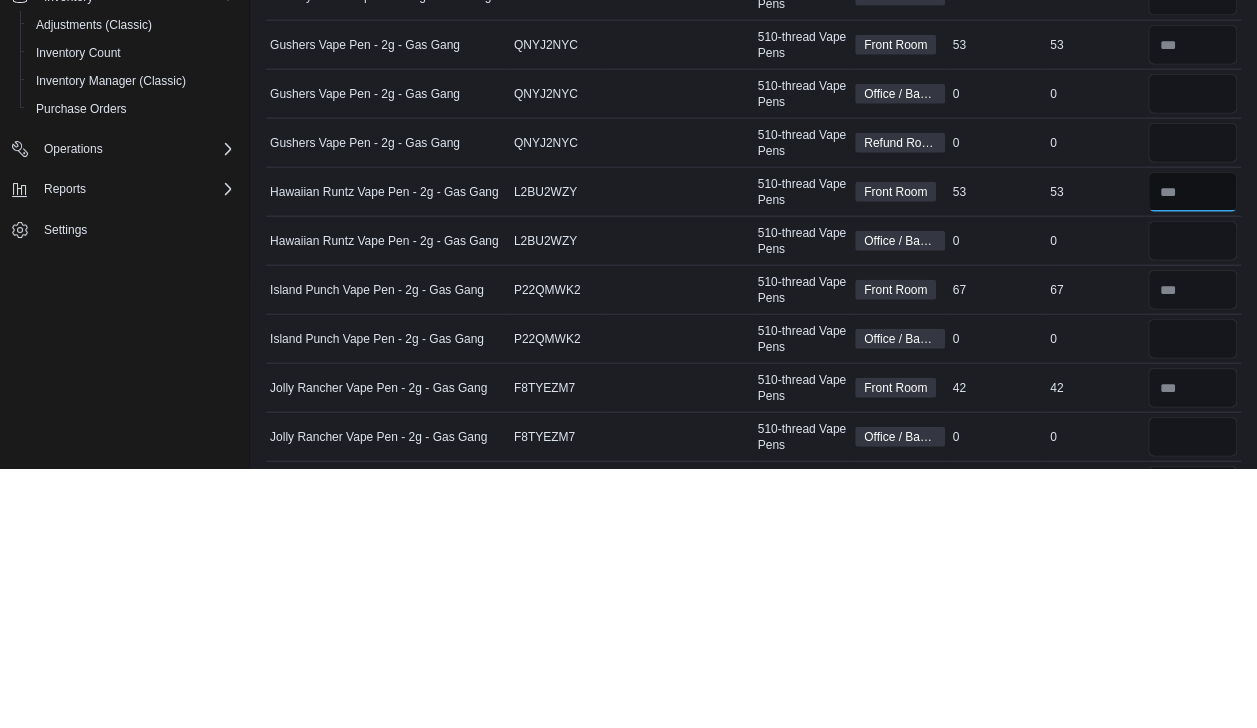 type on "**" 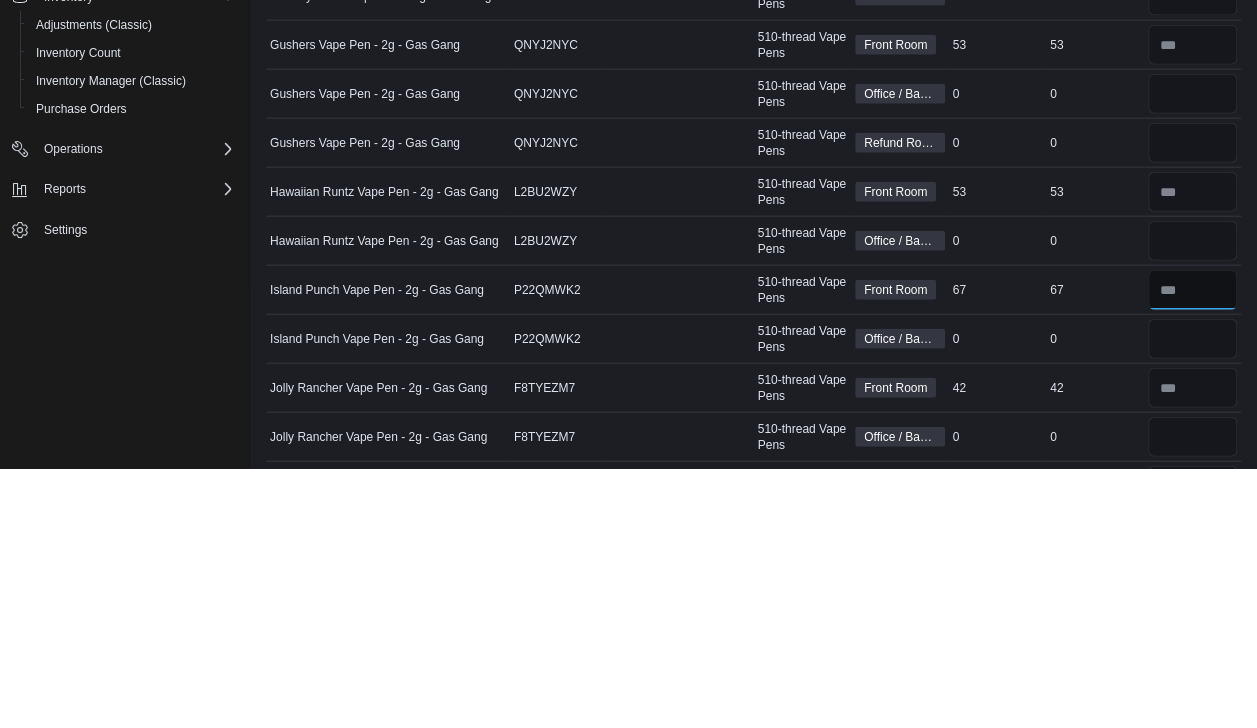 click at bounding box center [1193, 550] 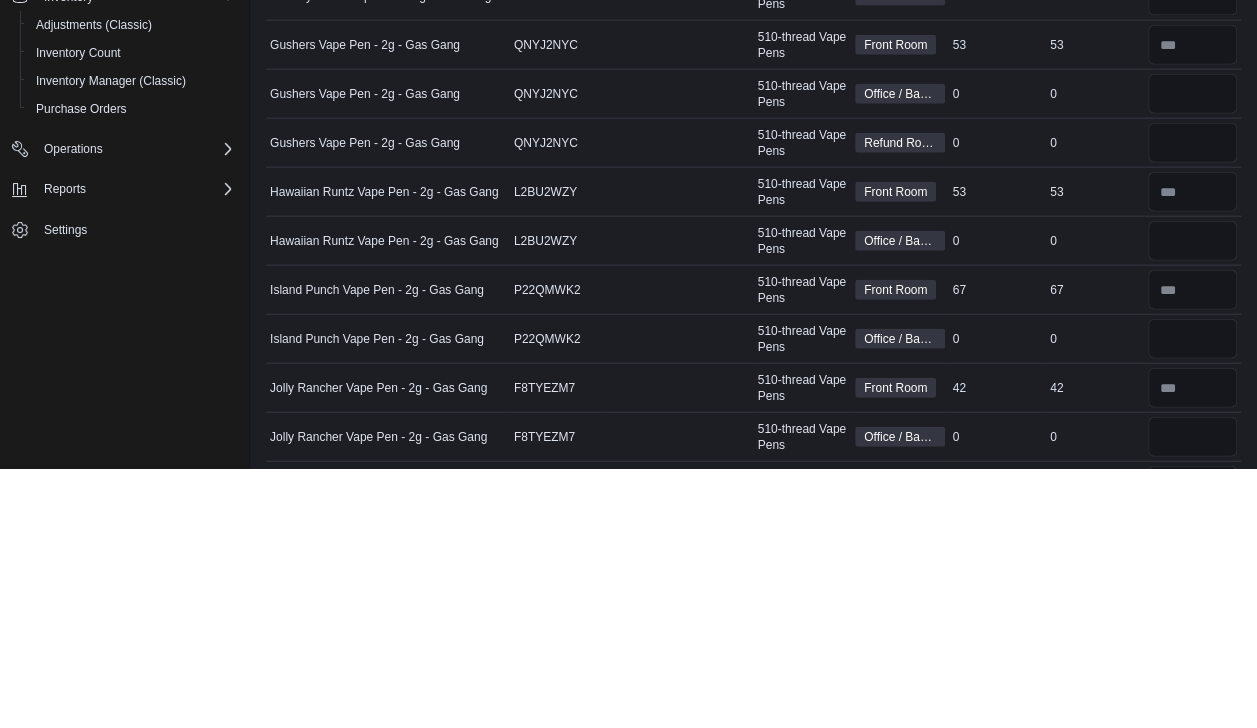 click on "Package Number" at bounding box center (680, 452) 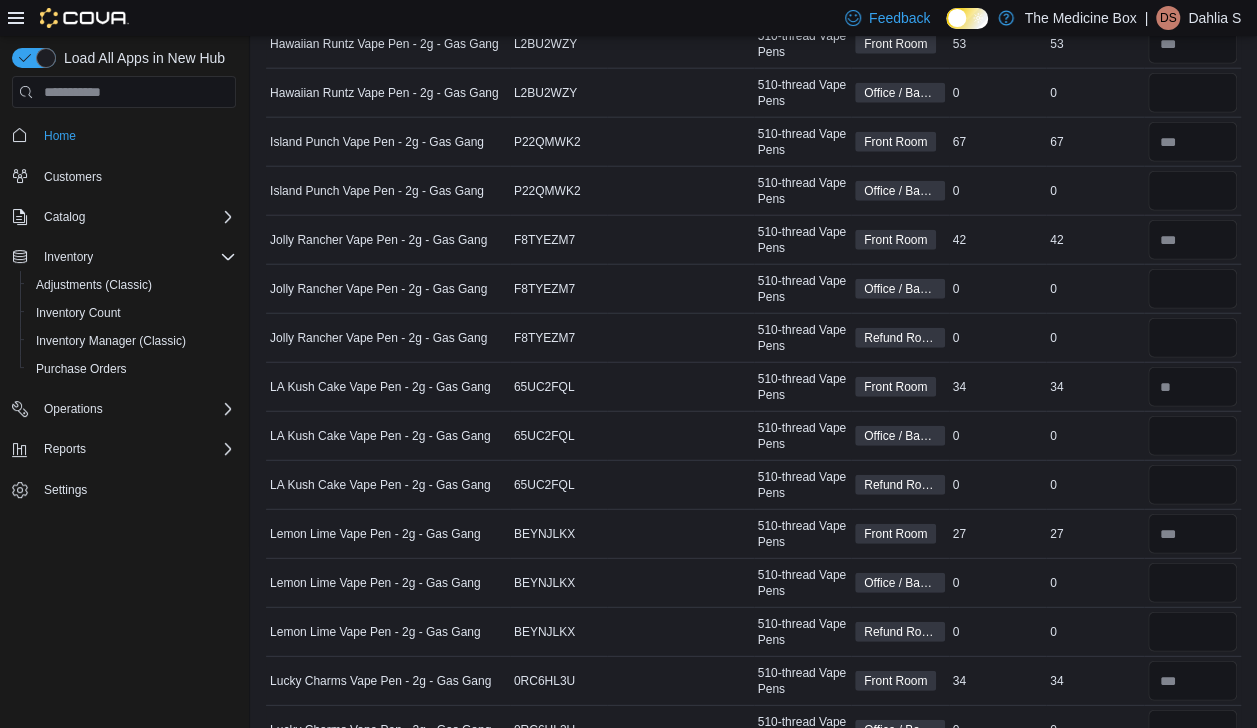 scroll, scrollTop: 2495, scrollLeft: 0, axis: vertical 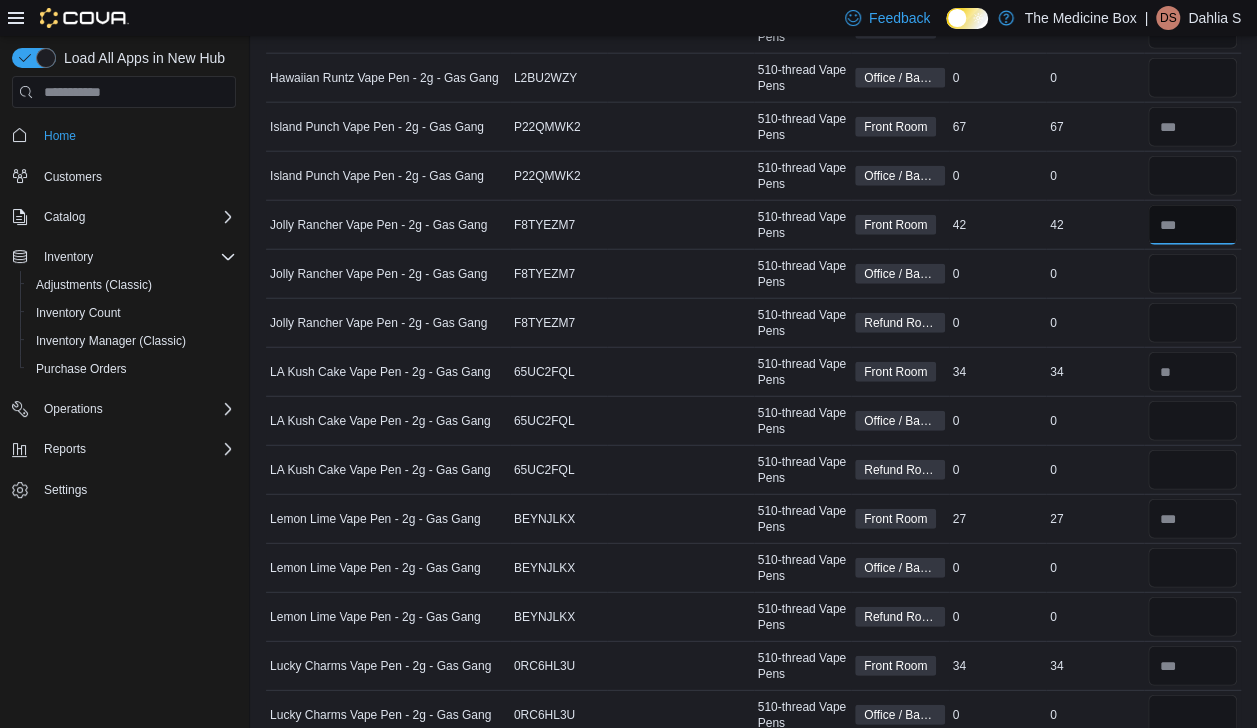 click at bounding box center (1193, 225) 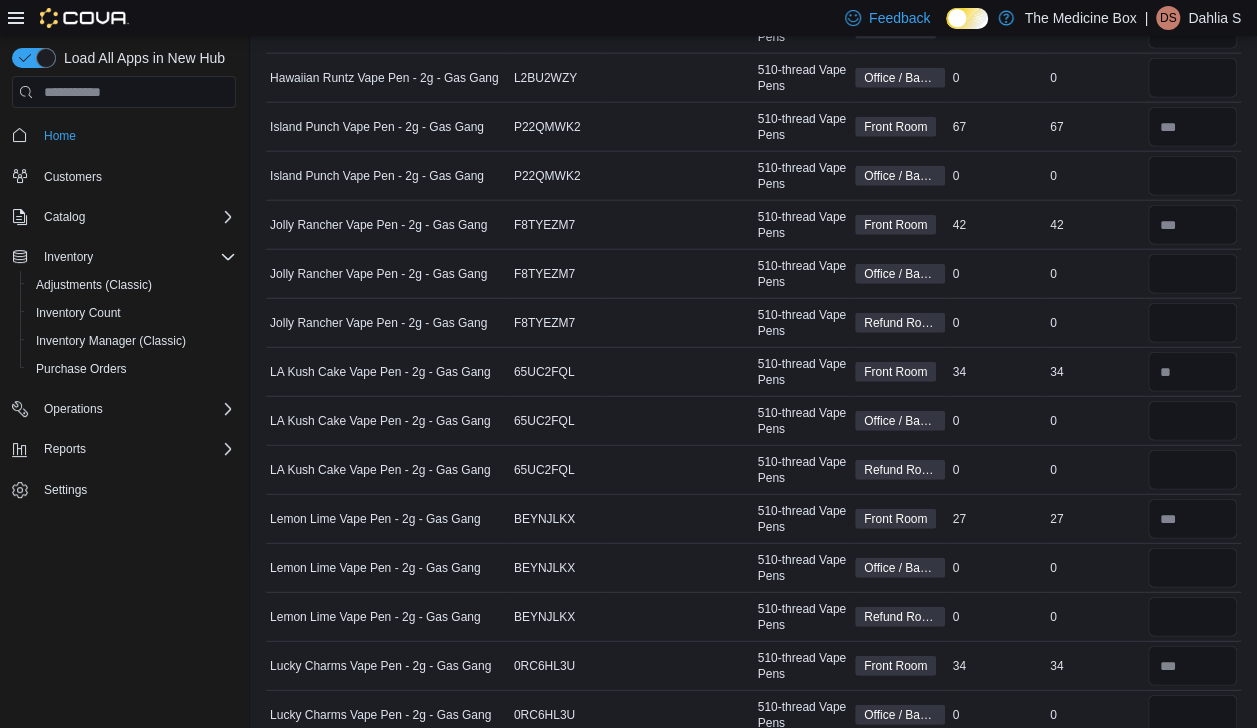 click at bounding box center (1193, 323) 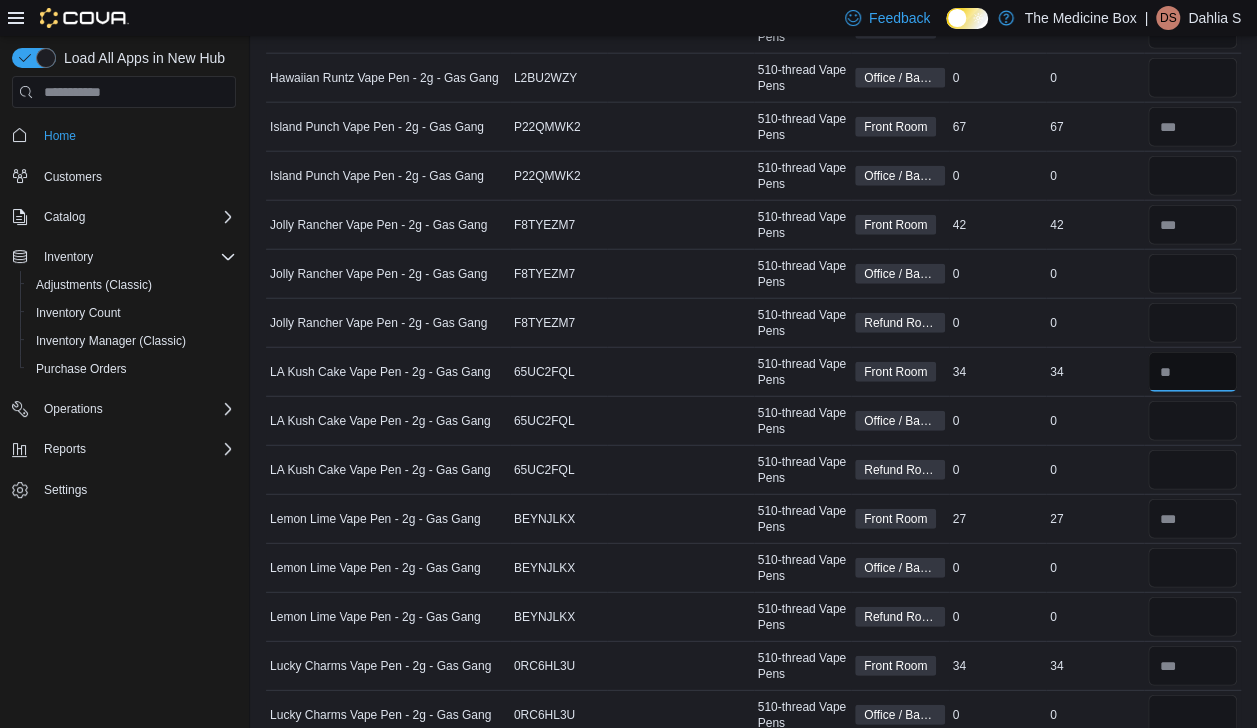 click at bounding box center [1193, 372] 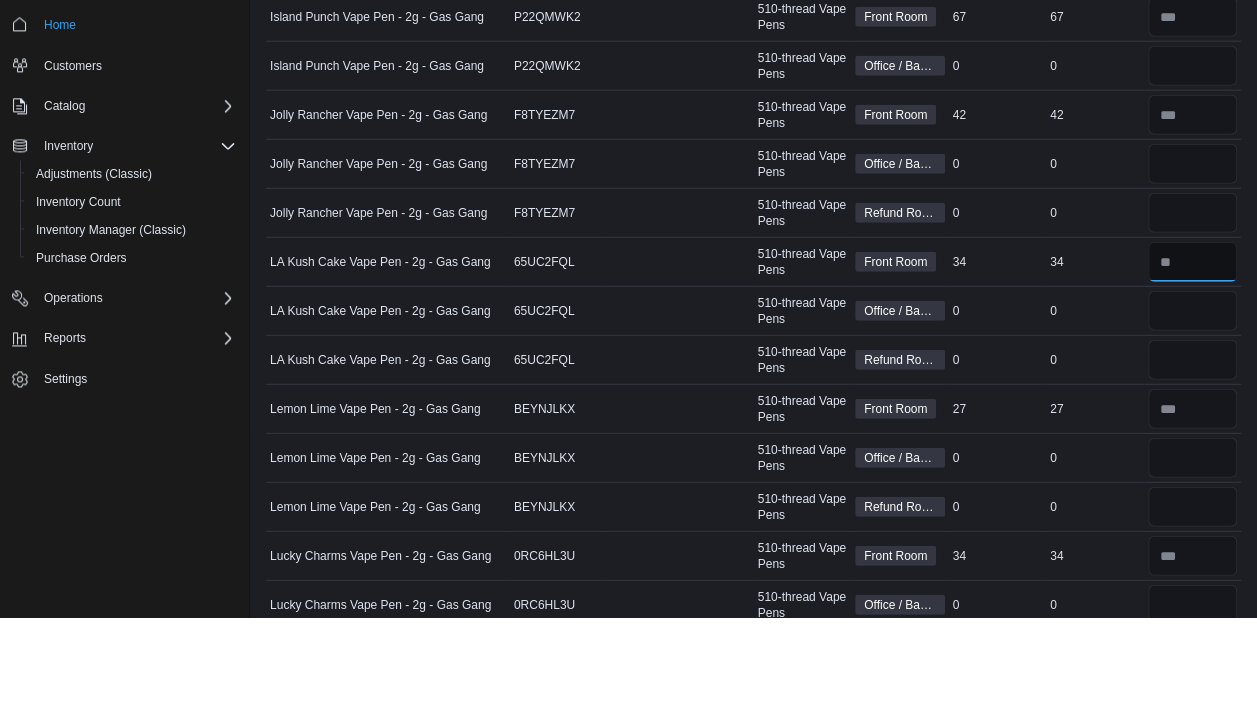 scroll, scrollTop: 2495, scrollLeft: 0, axis: vertical 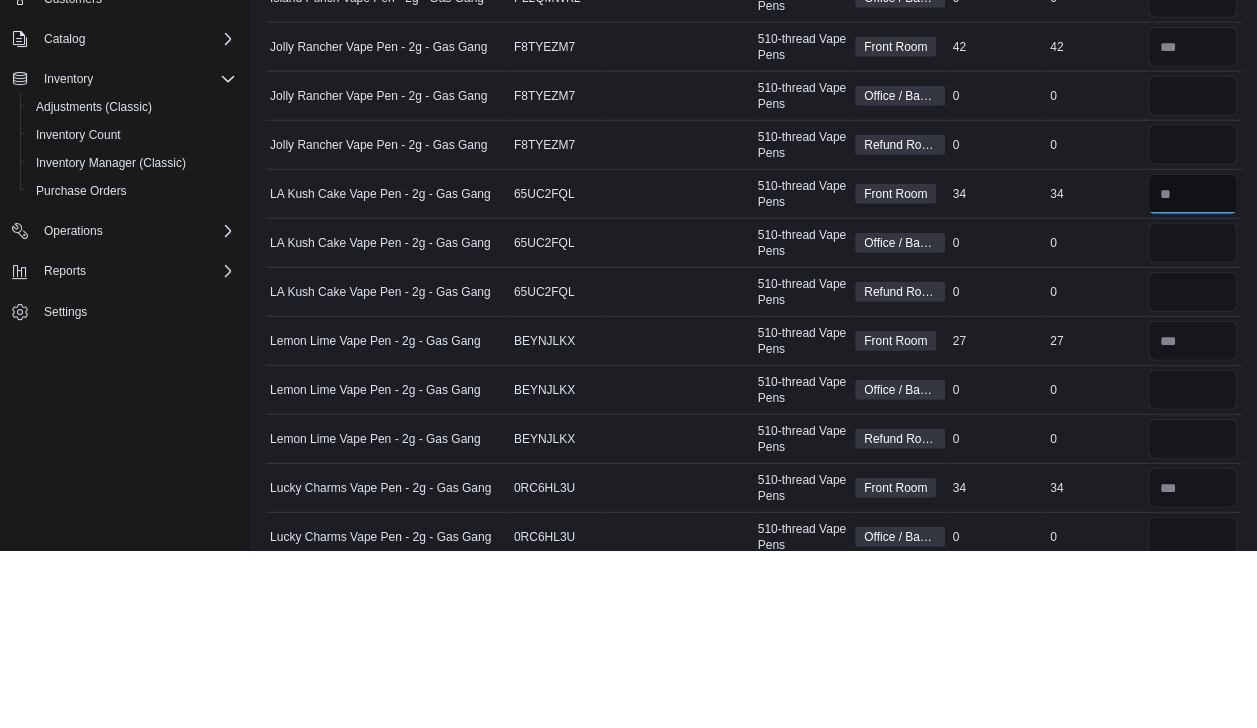 type on "*" 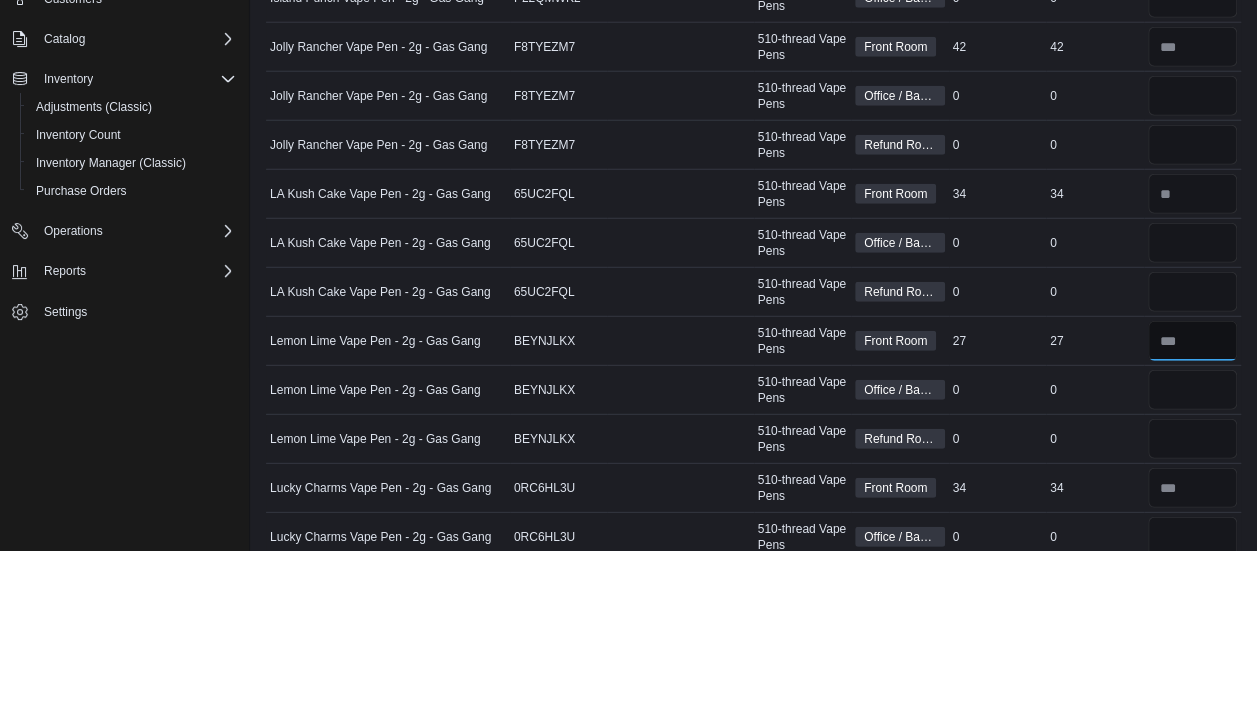 click at bounding box center [1193, 519] 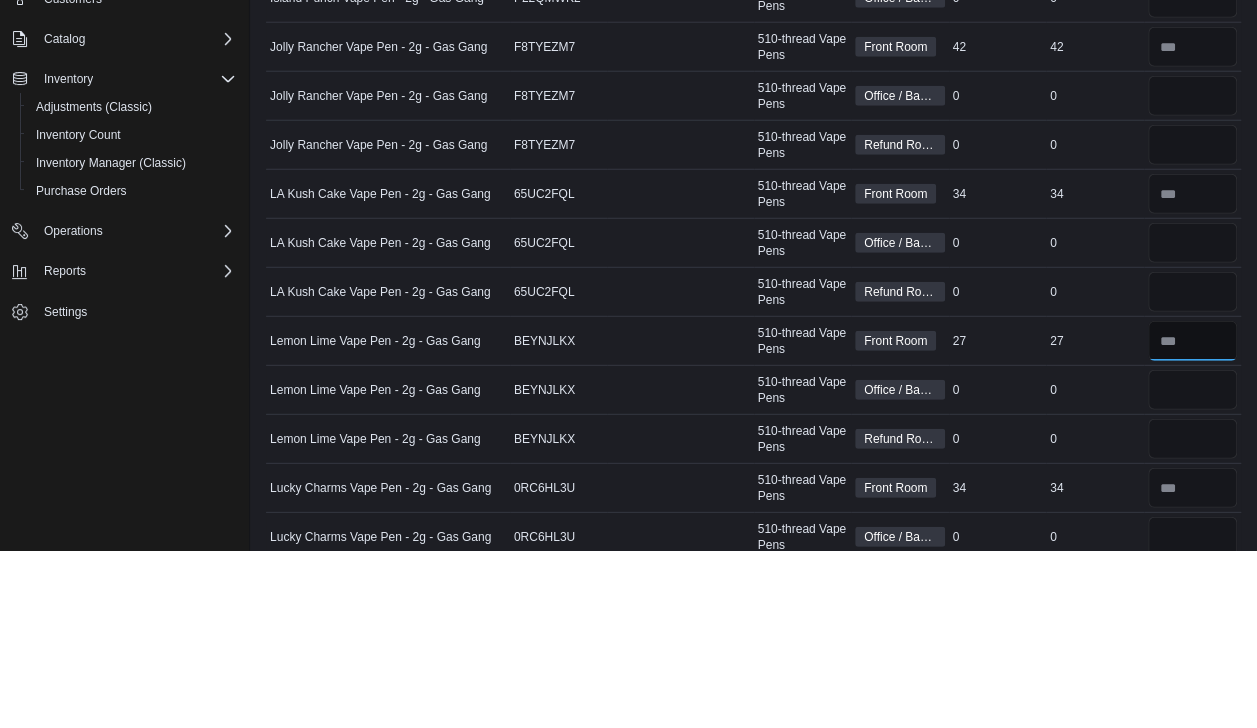 type 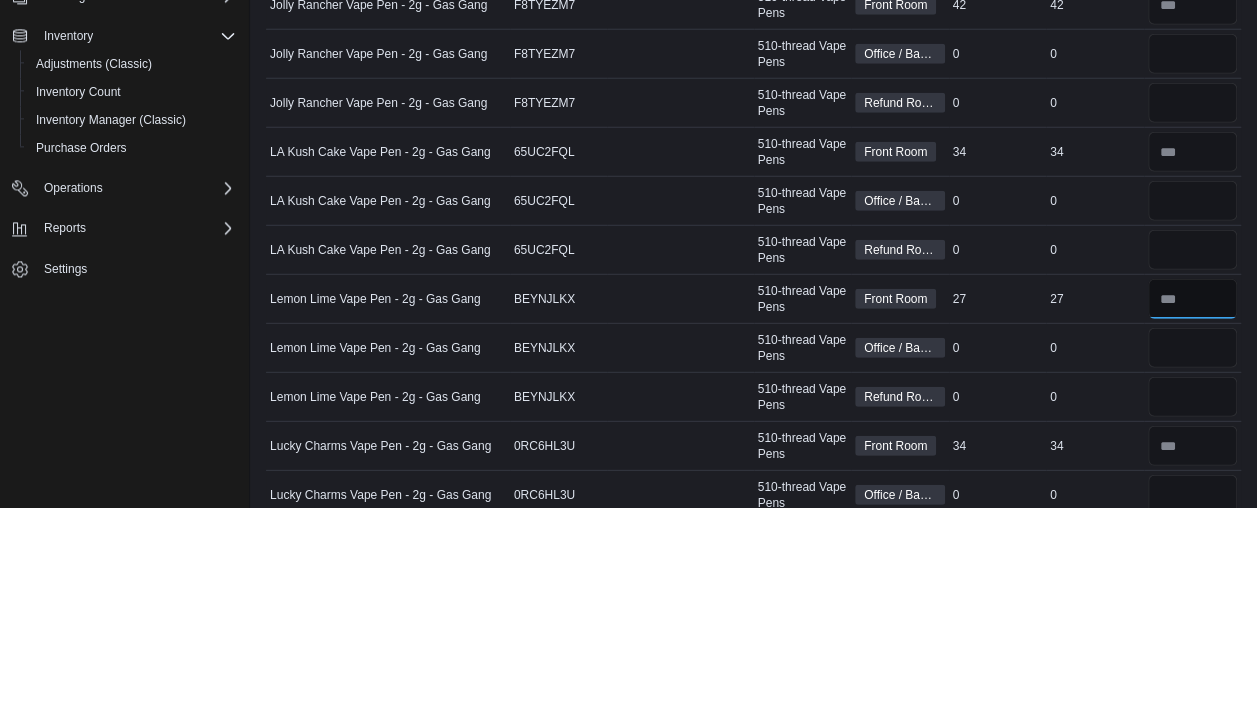 scroll, scrollTop: 2501, scrollLeft: 0, axis: vertical 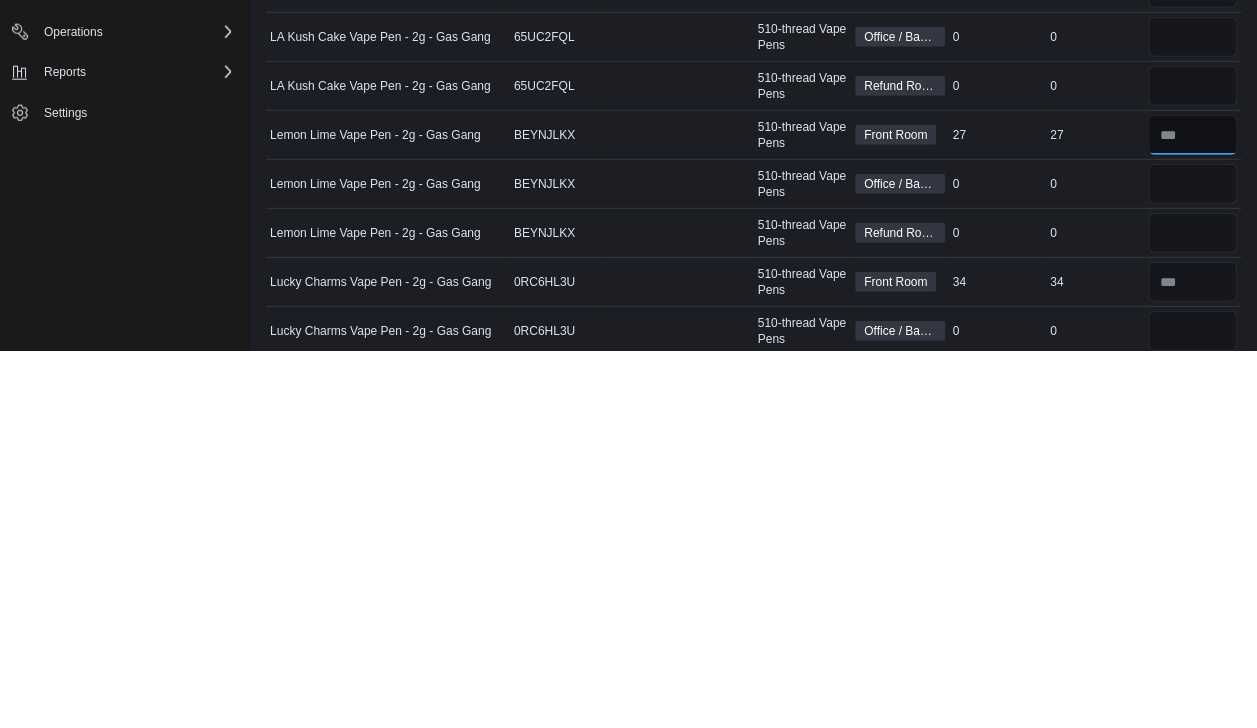 type on "**" 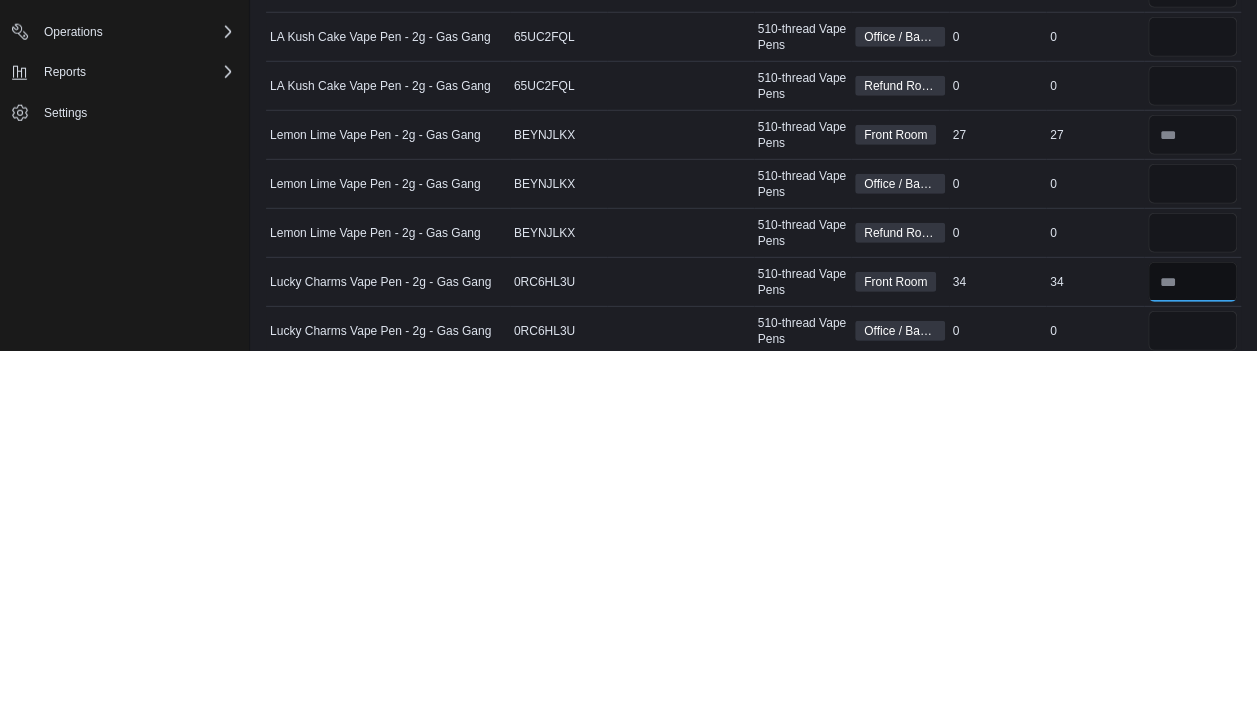 click at bounding box center [1193, 659] 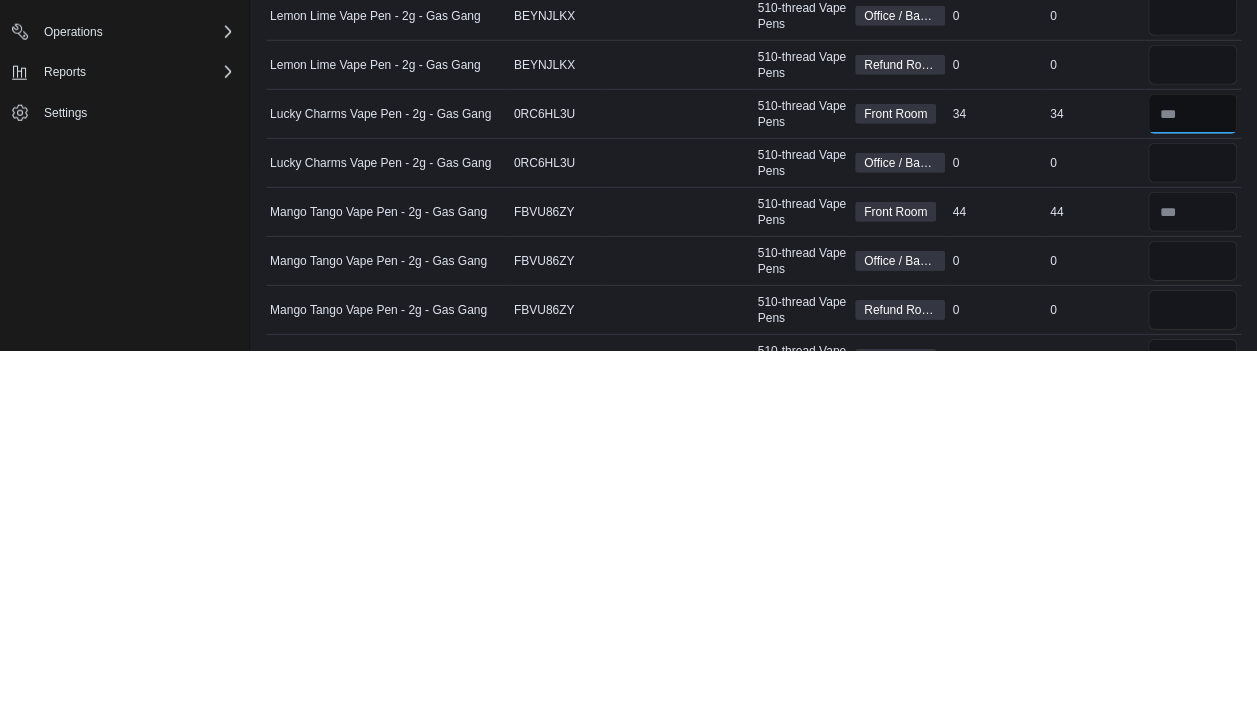 scroll, scrollTop: 2673, scrollLeft: 0, axis: vertical 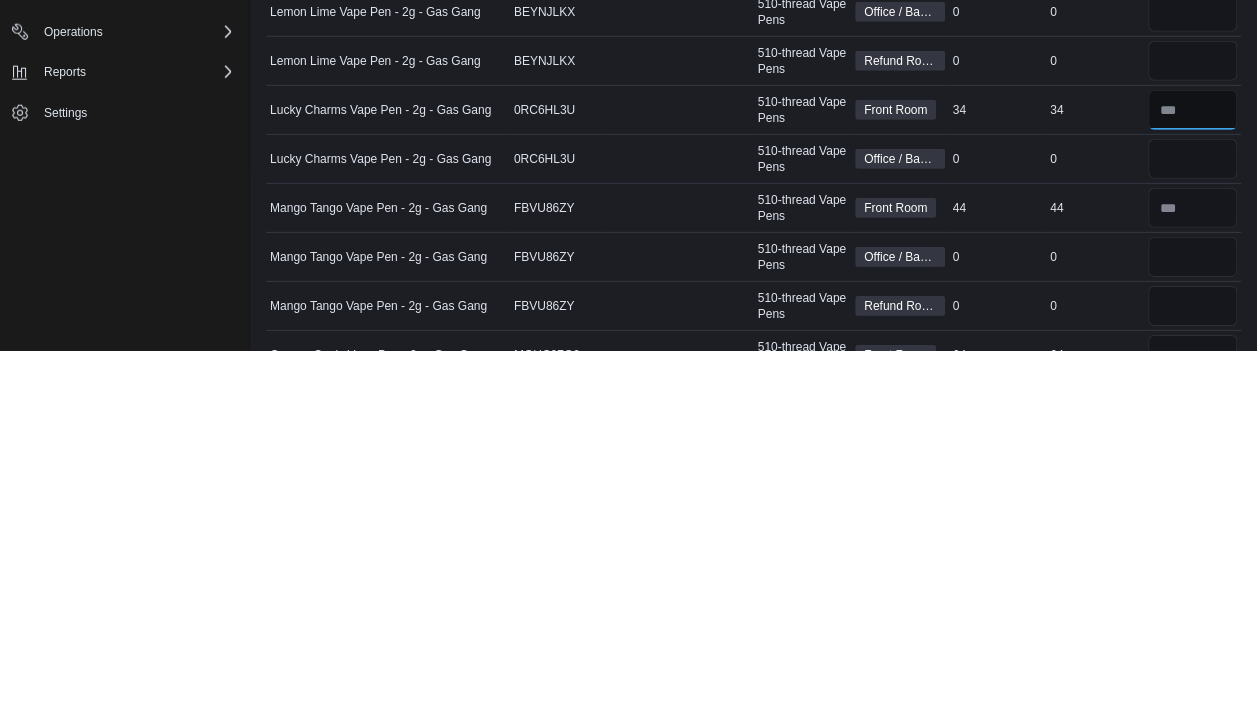 type on "**" 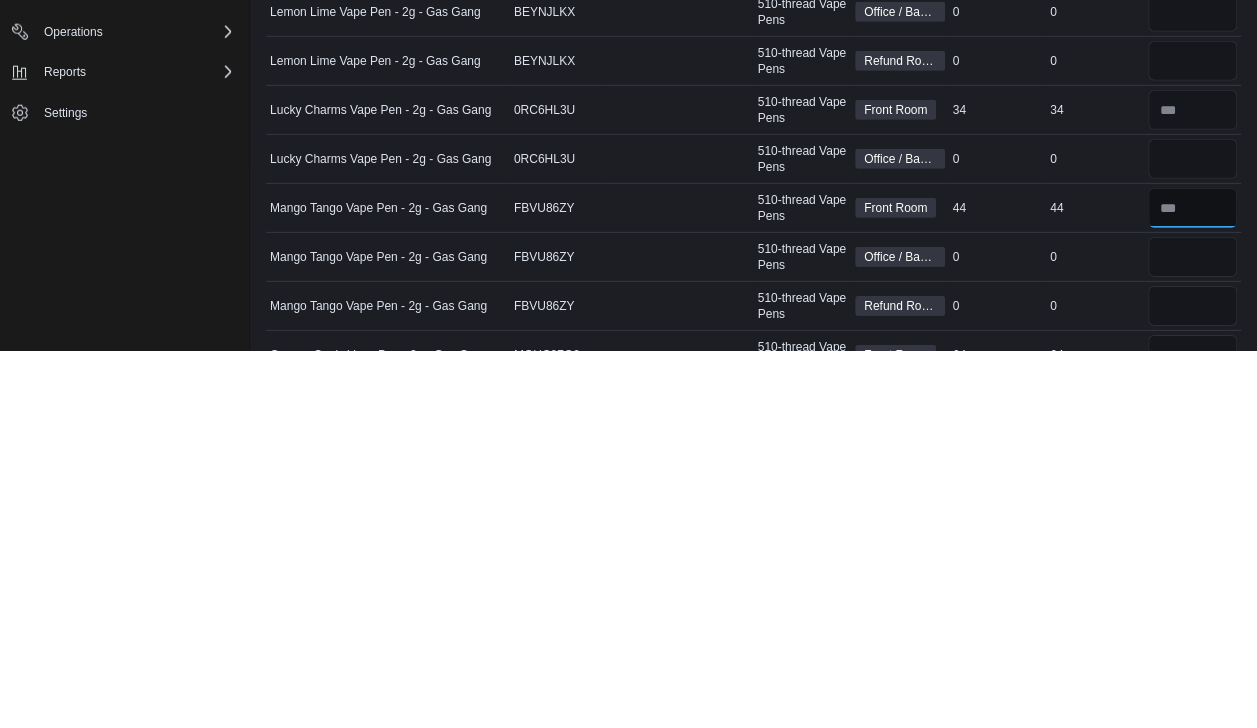click at bounding box center (1193, 585) 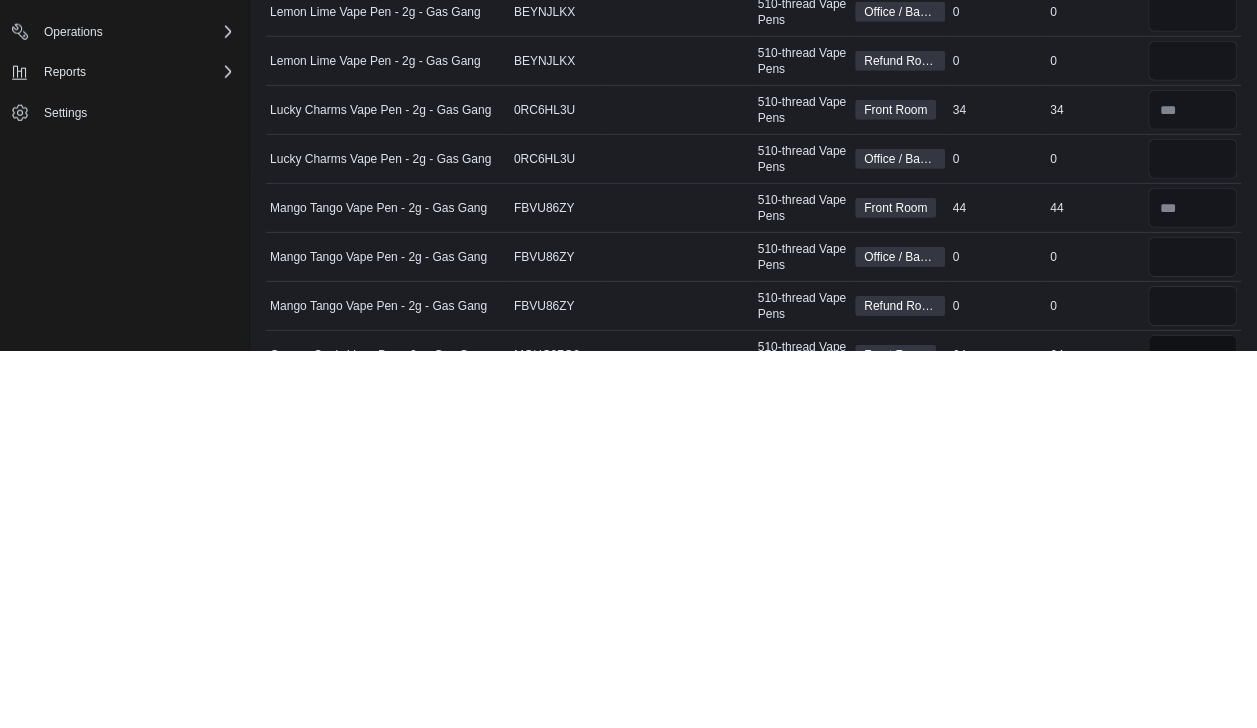 click at bounding box center [1193, 732] 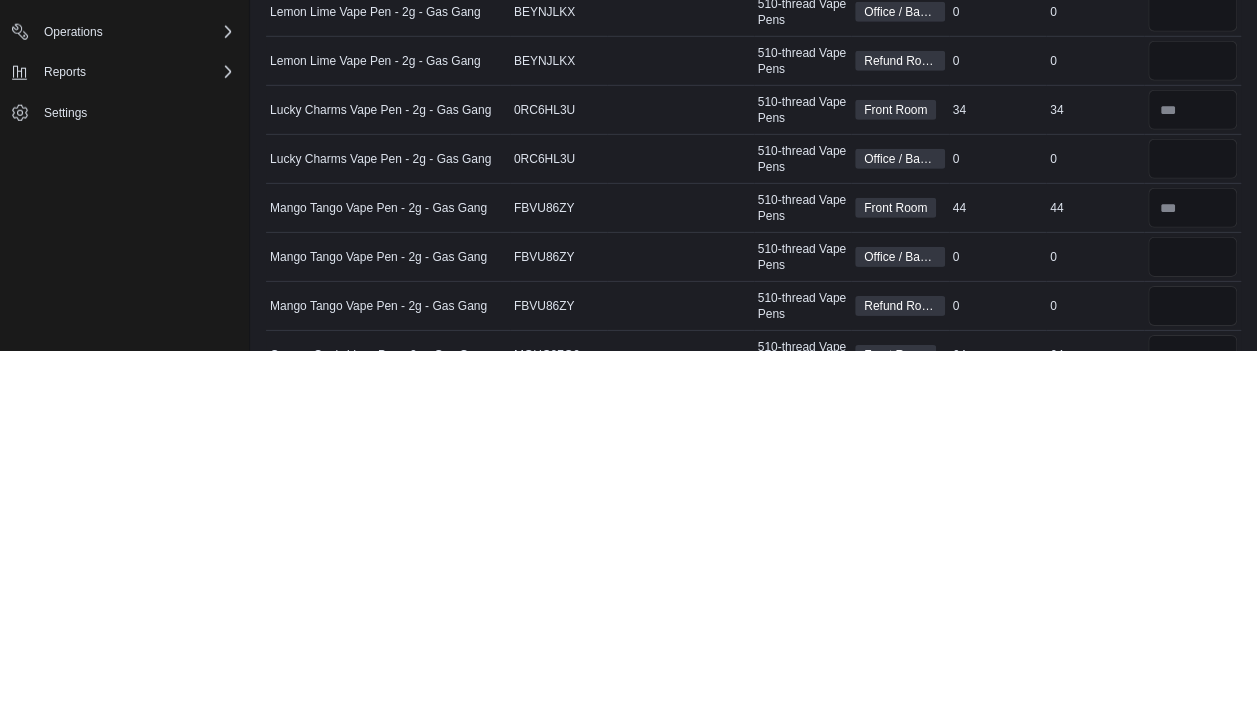 click on "FBVU86ZY" at bounding box center [559, 585] 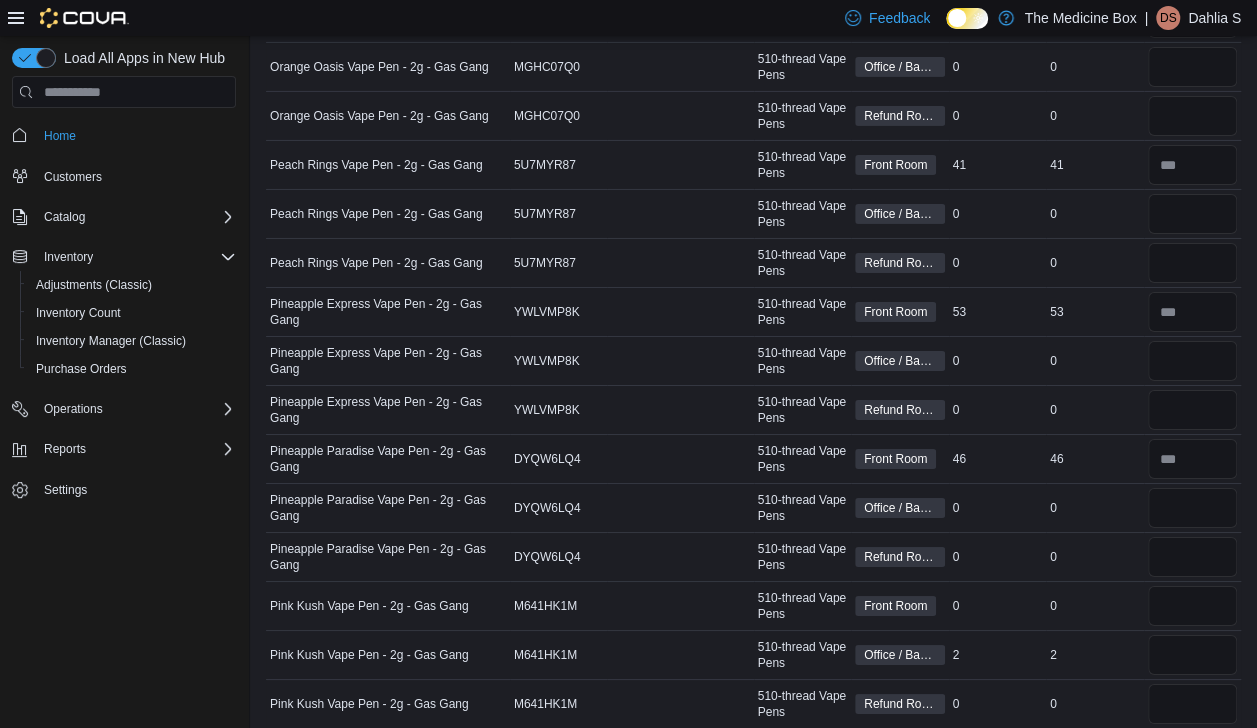 scroll, scrollTop: 3420, scrollLeft: 0, axis: vertical 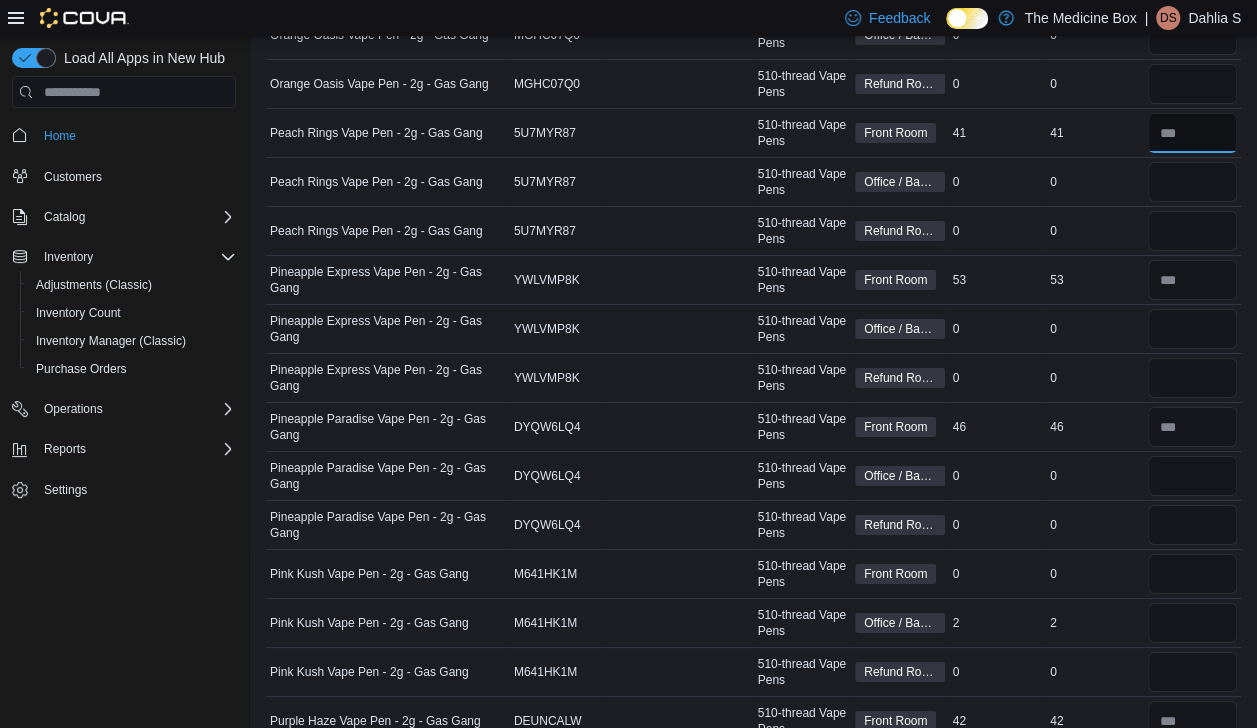 click at bounding box center (1193, 133) 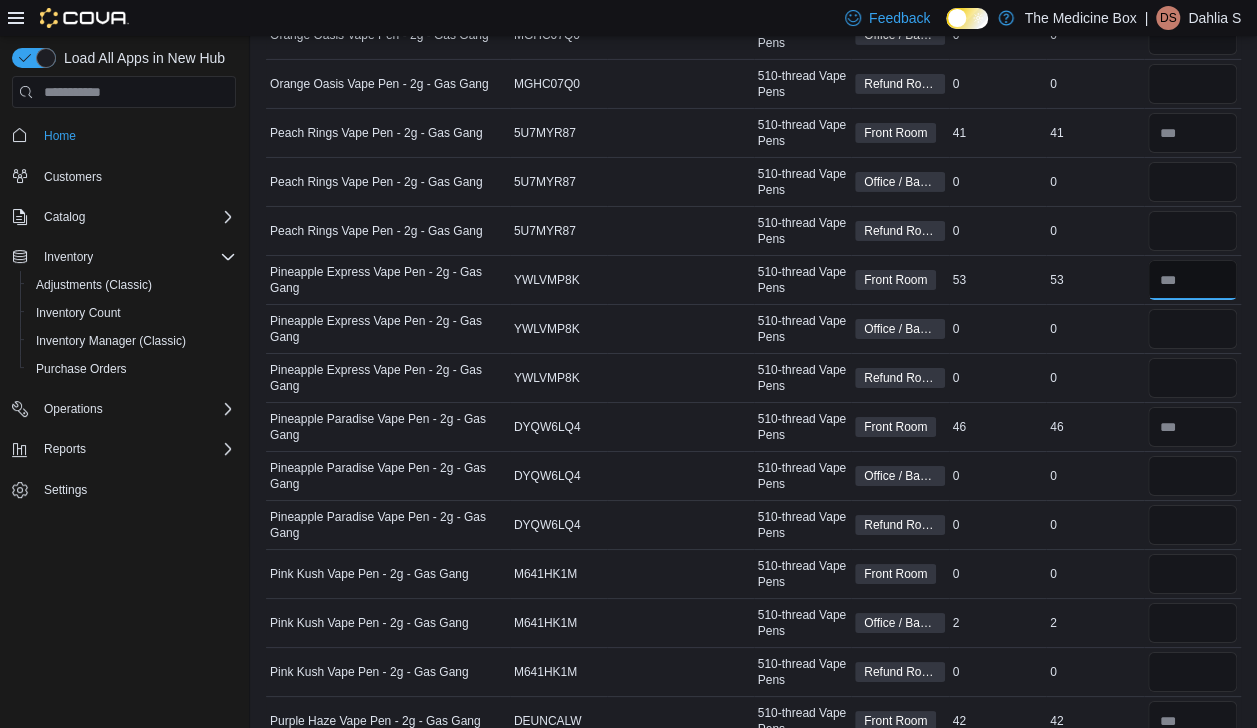click at bounding box center (1193, 280) 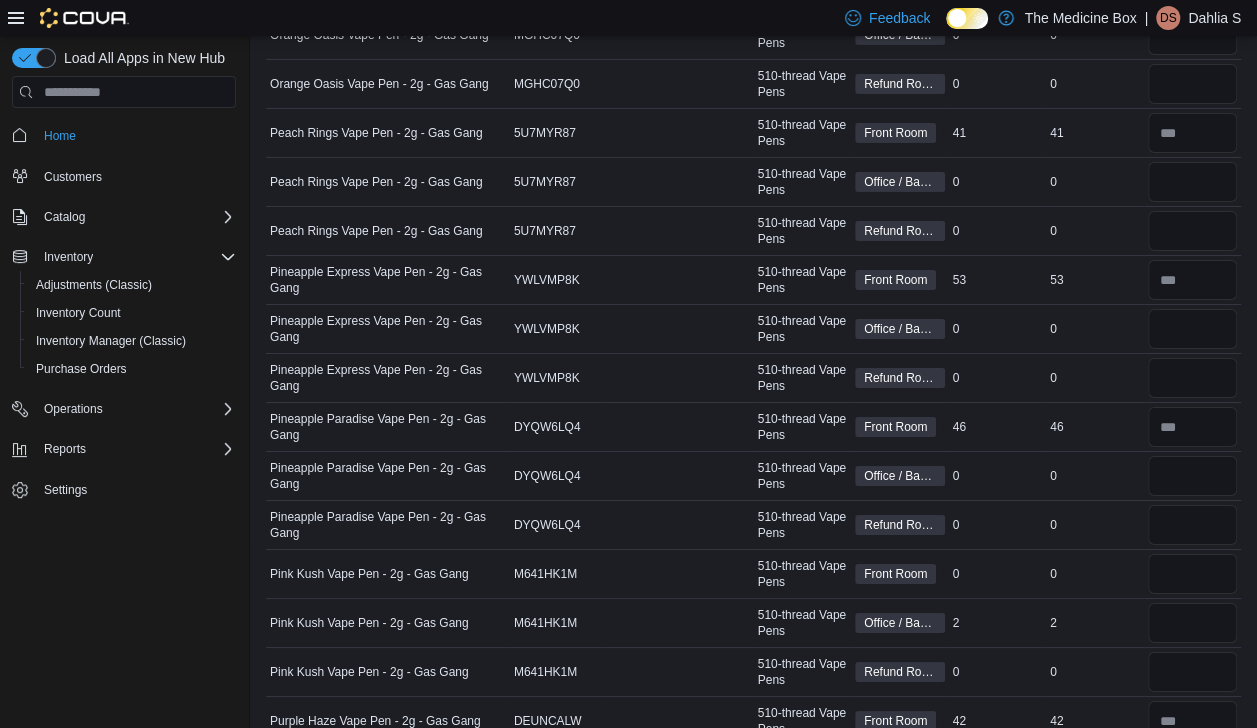 click on "Package Number" at bounding box center [680, 231] 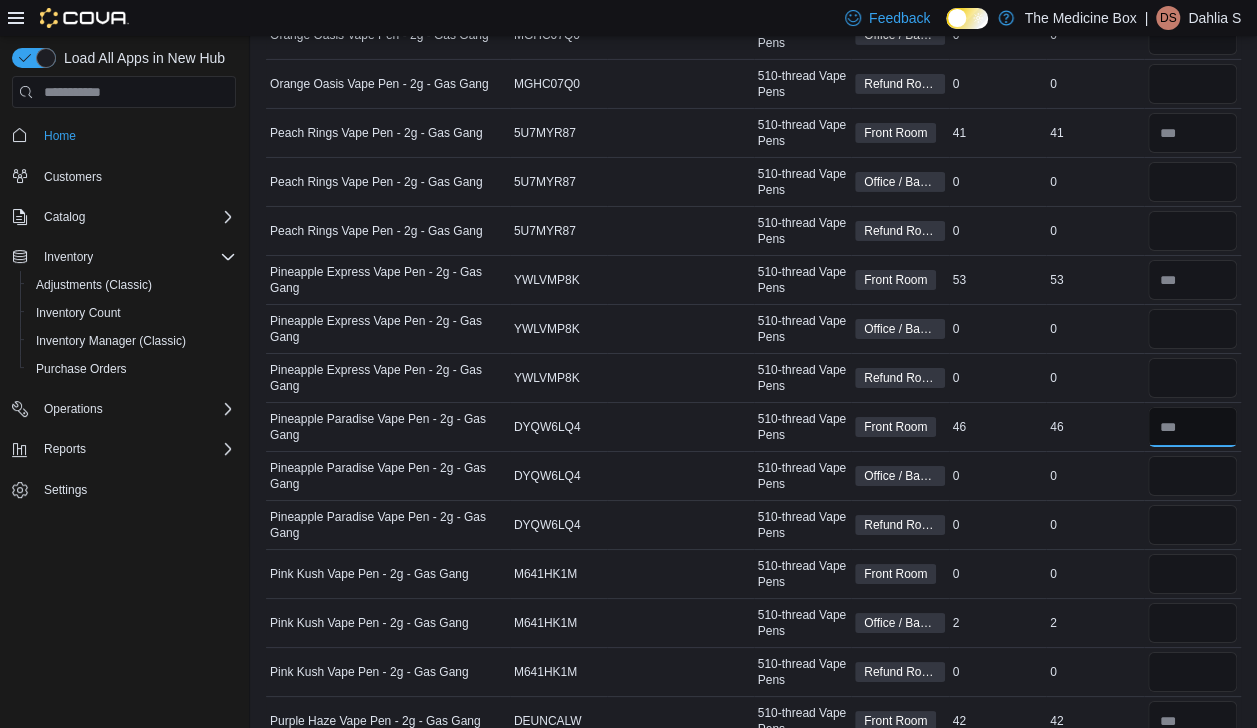 click at bounding box center (1193, 427) 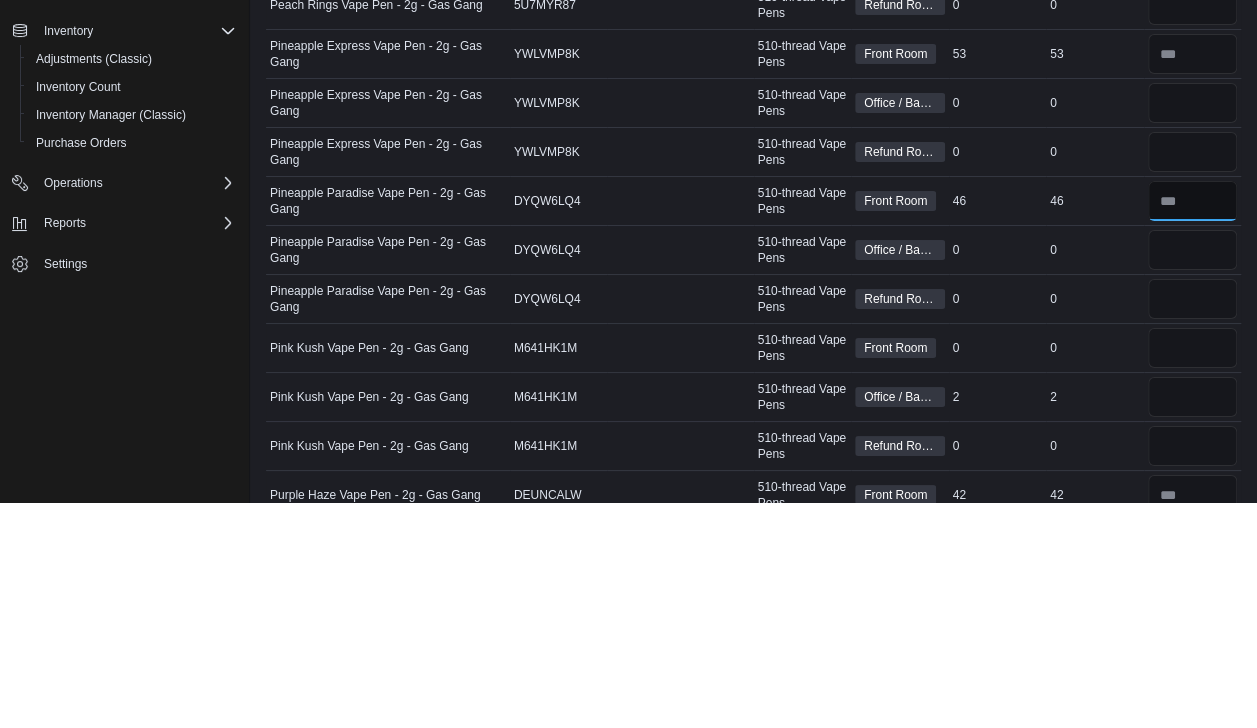type on "**" 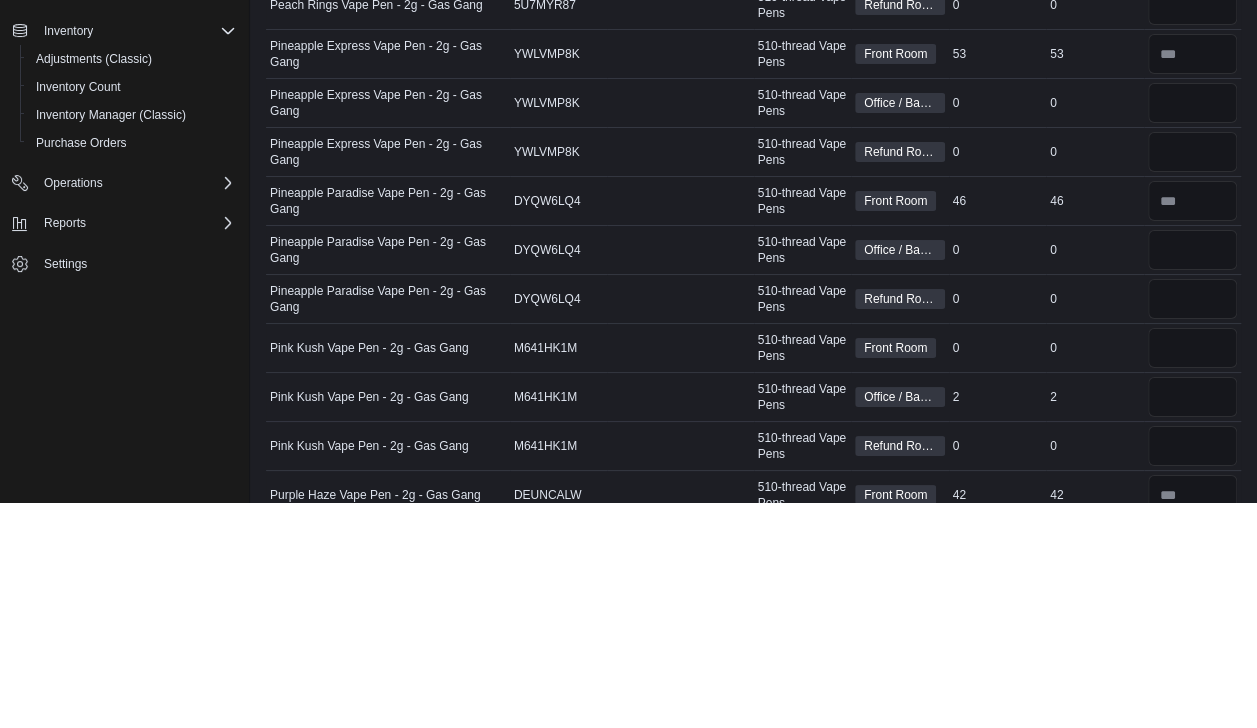 click at bounding box center [680, 427] 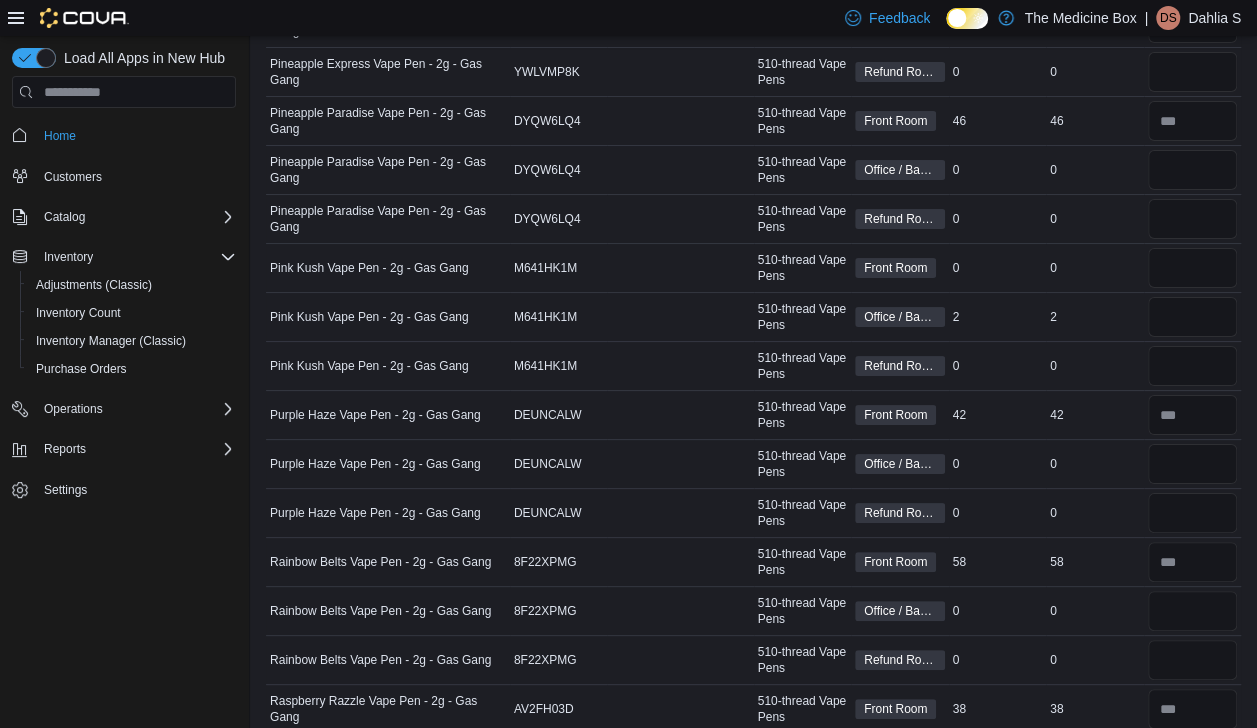 scroll, scrollTop: 3726, scrollLeft: 0, axis: vertical 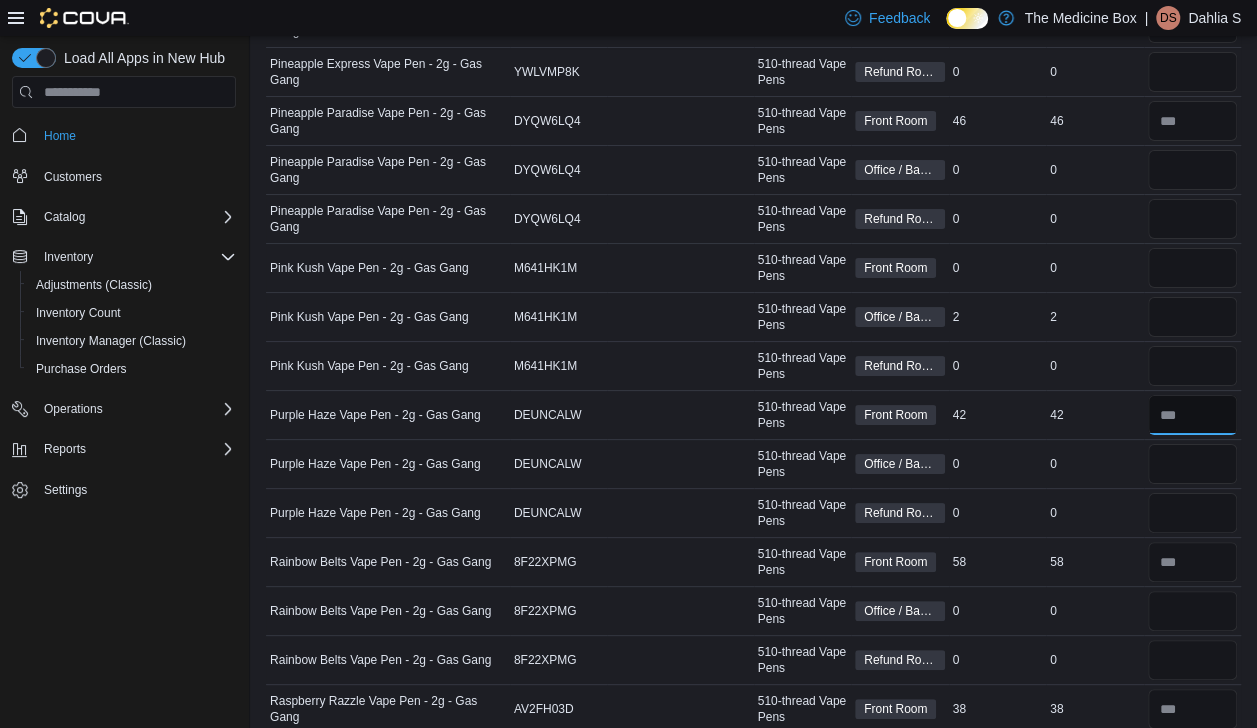 click at bounding box center [1193, 415] 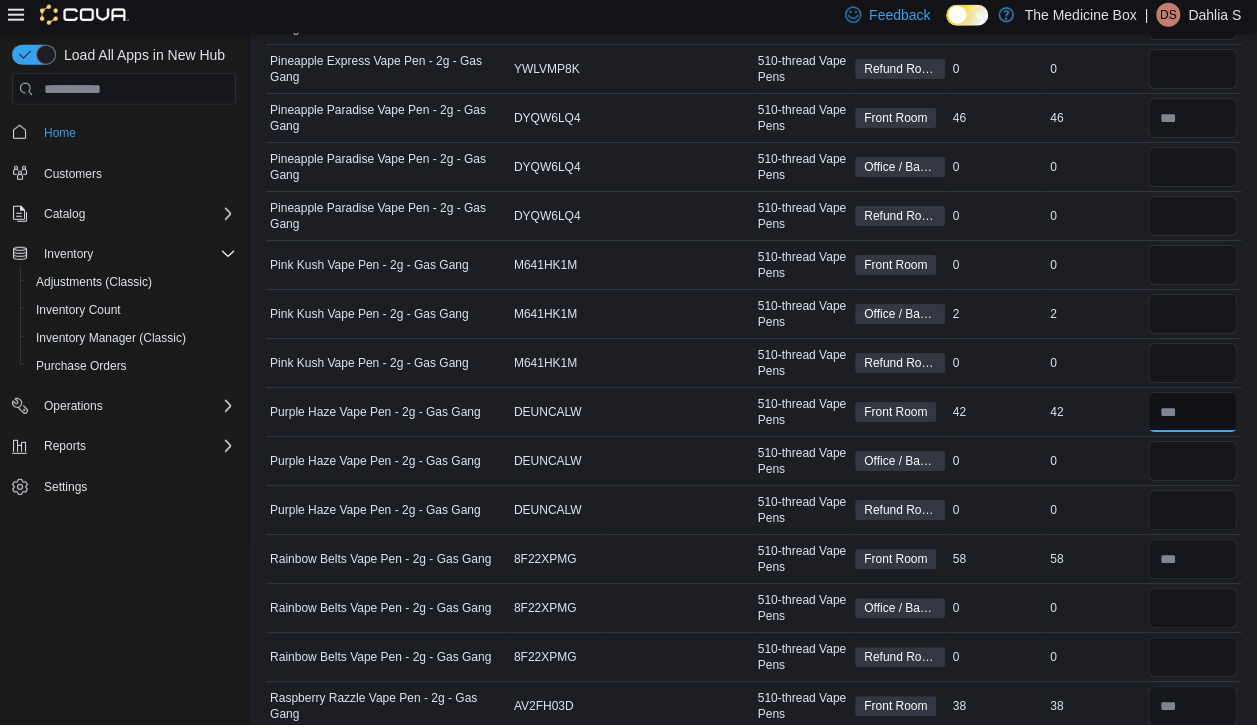 scroll, scrollTop: 3726, scrollLeft: 0, axis: vertical 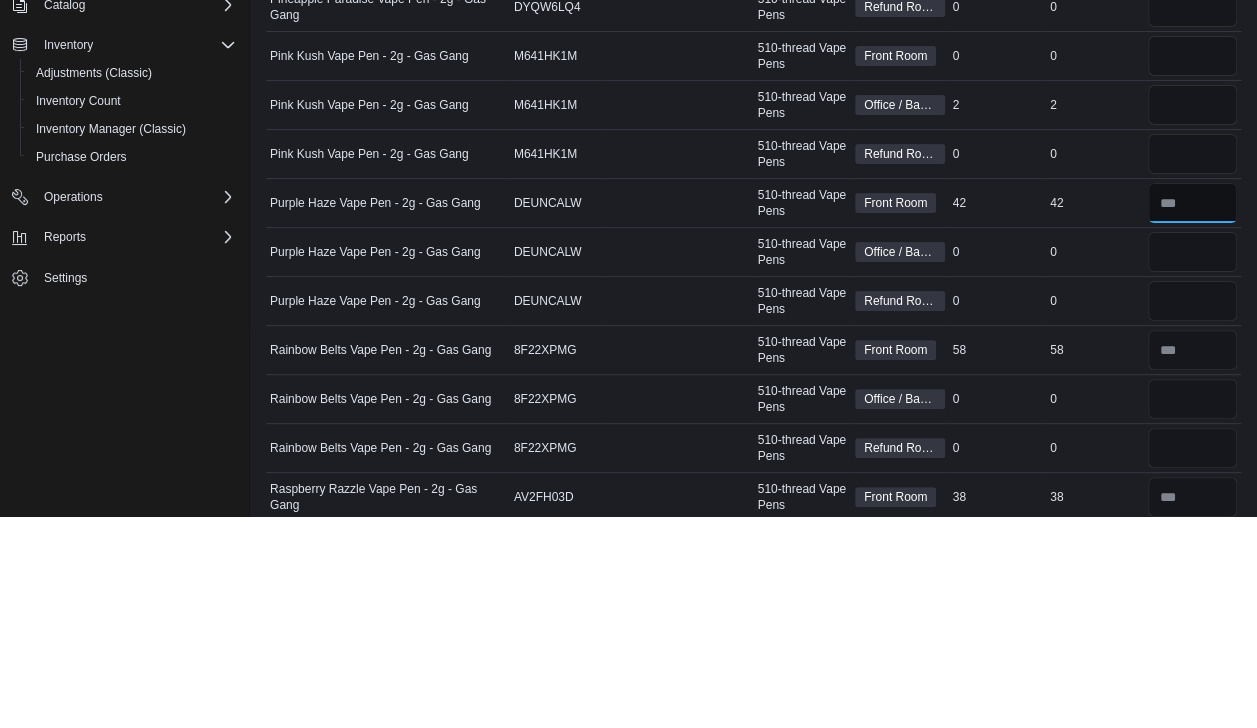 type on "**" 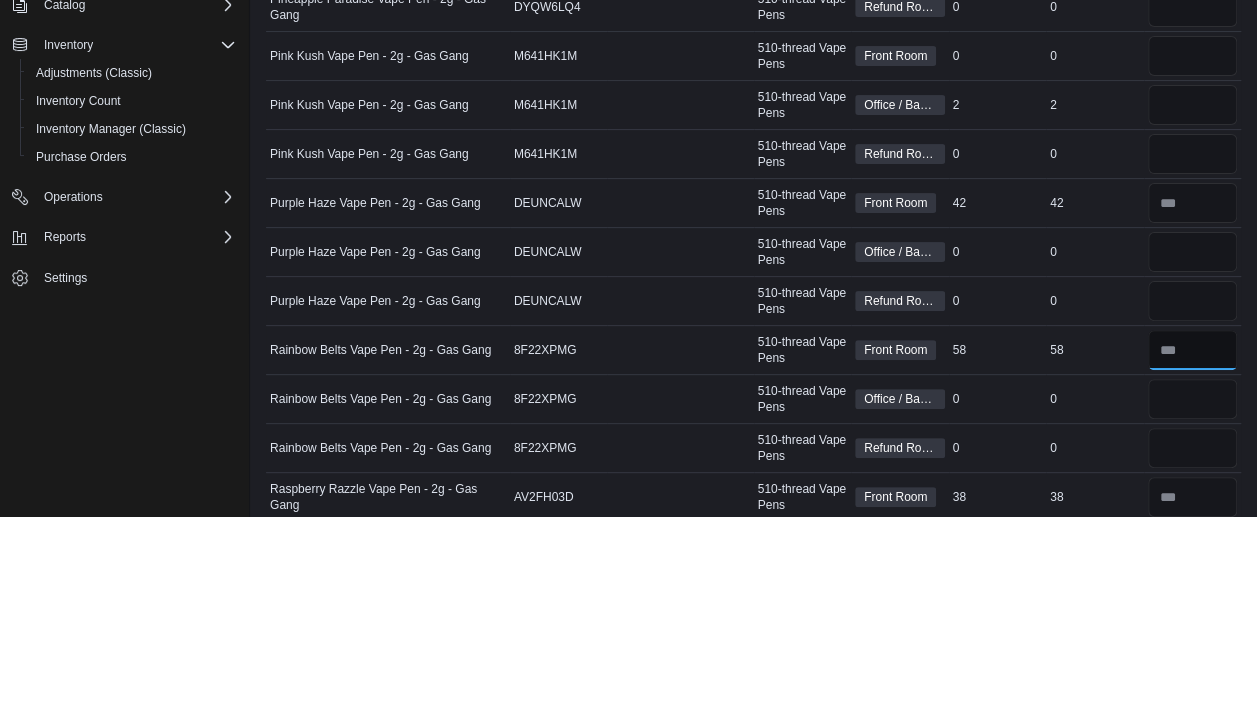 click at bounding box center (1193, 562) 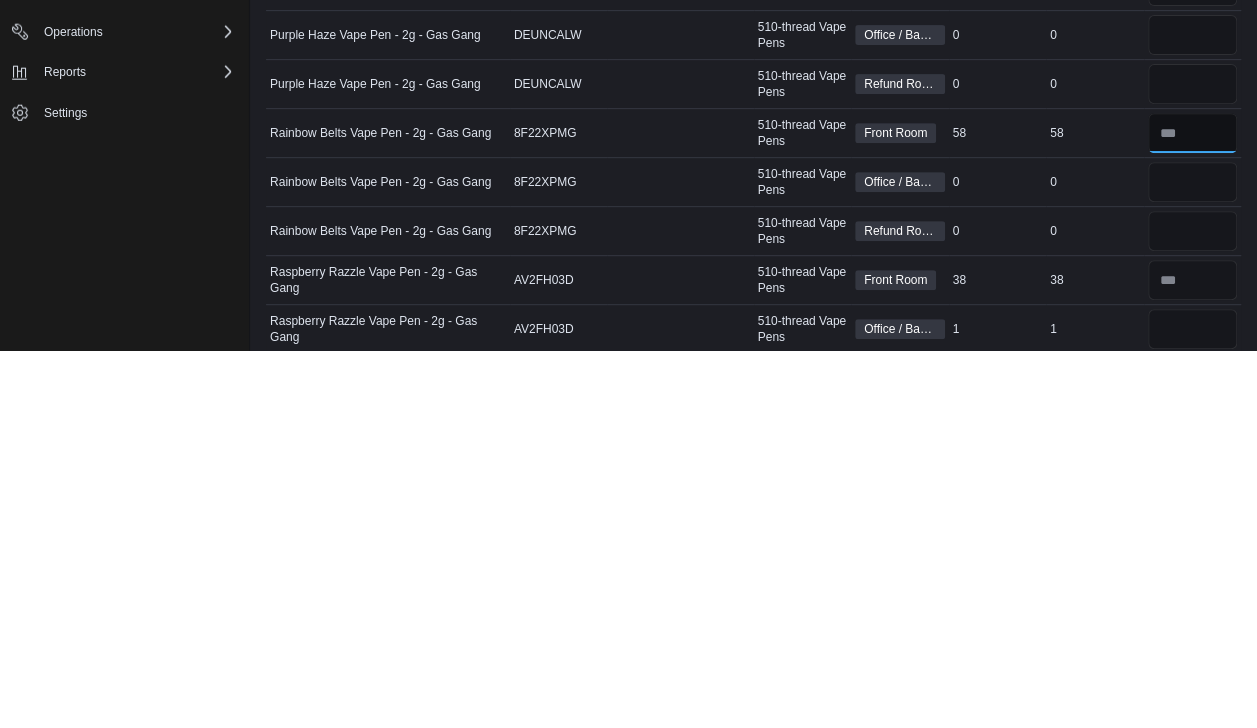 scroll, scrollTop: 3779, scrollLeft: 0, axis: vertical 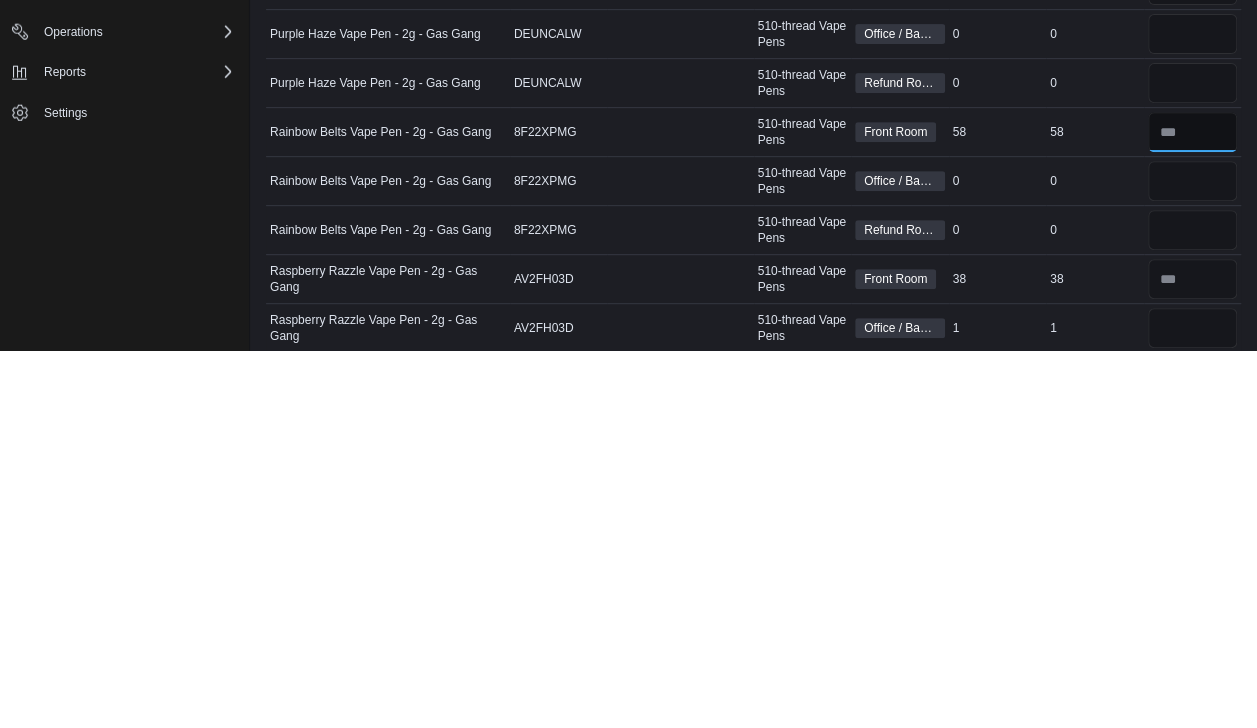 type on "**" 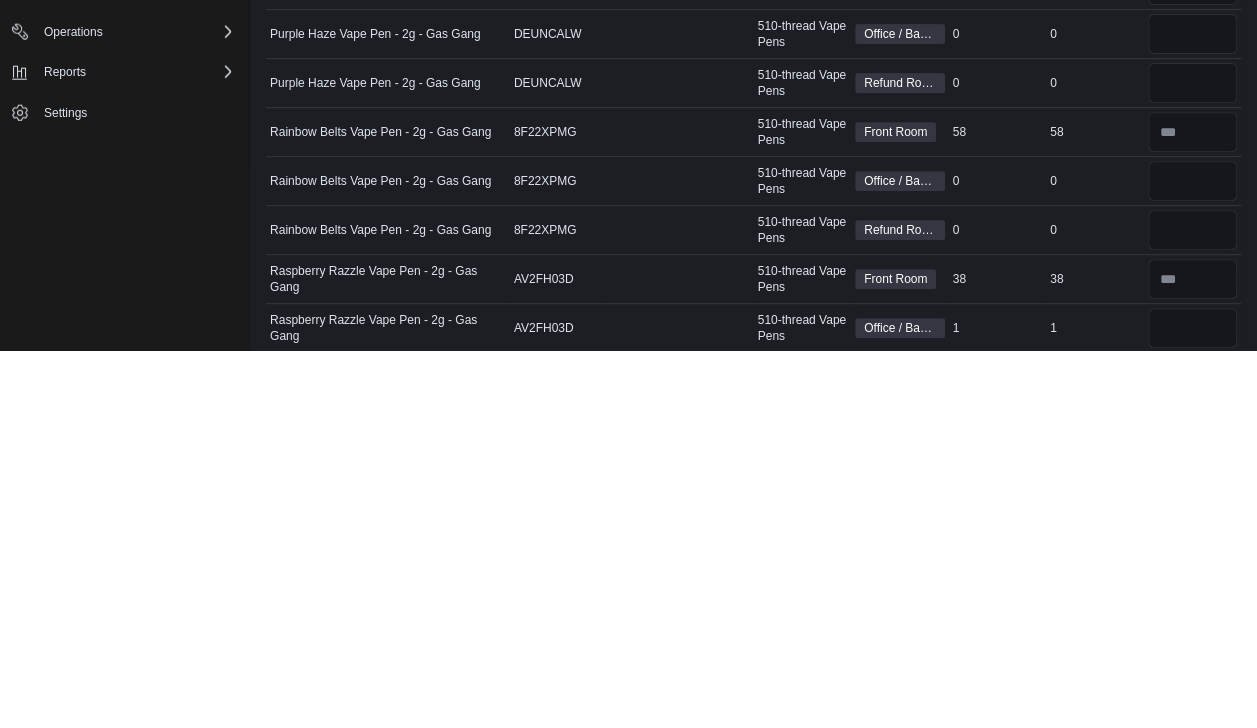 click at bounding box center (1193, 705) 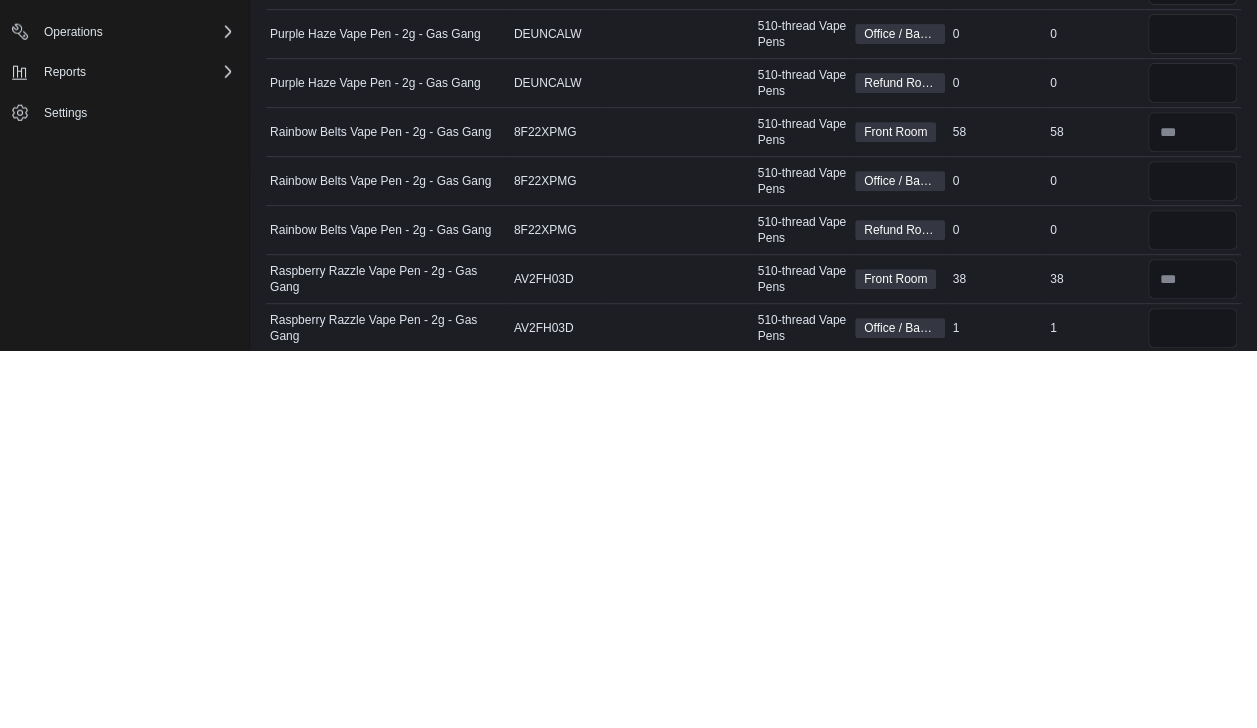 type 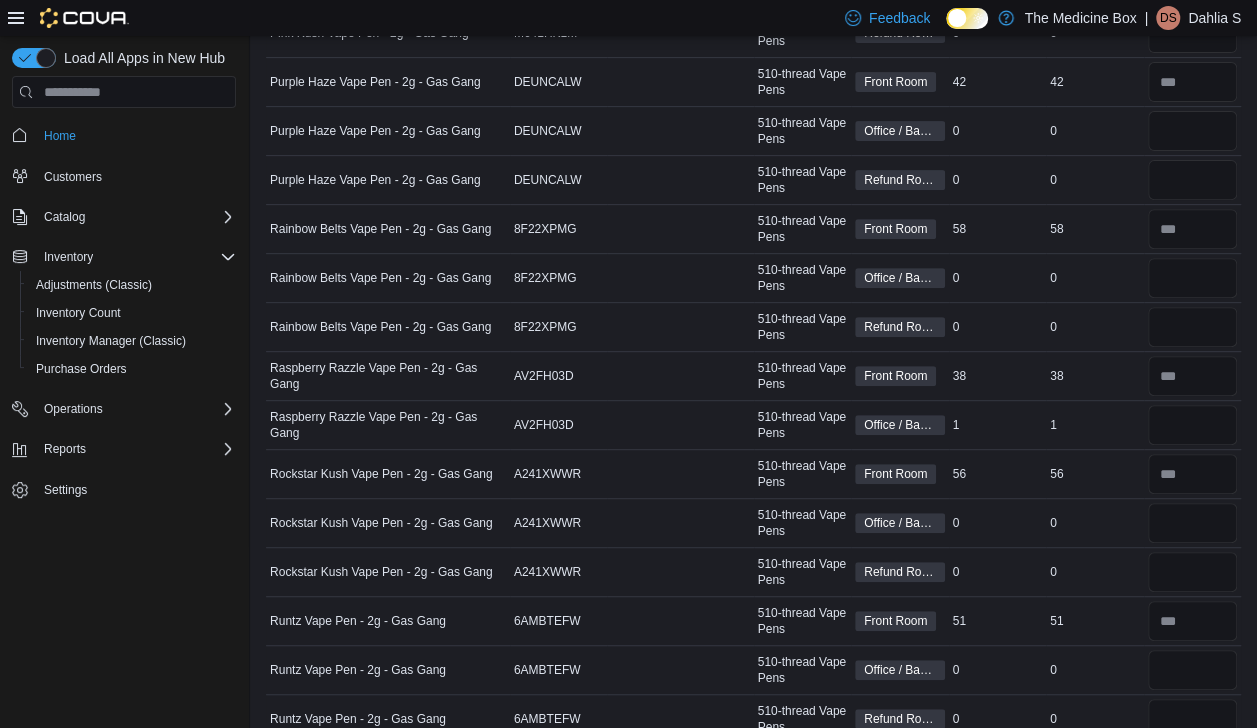 scroll, scrollTop: 4064, scrollLeft: 0, axis: vertical 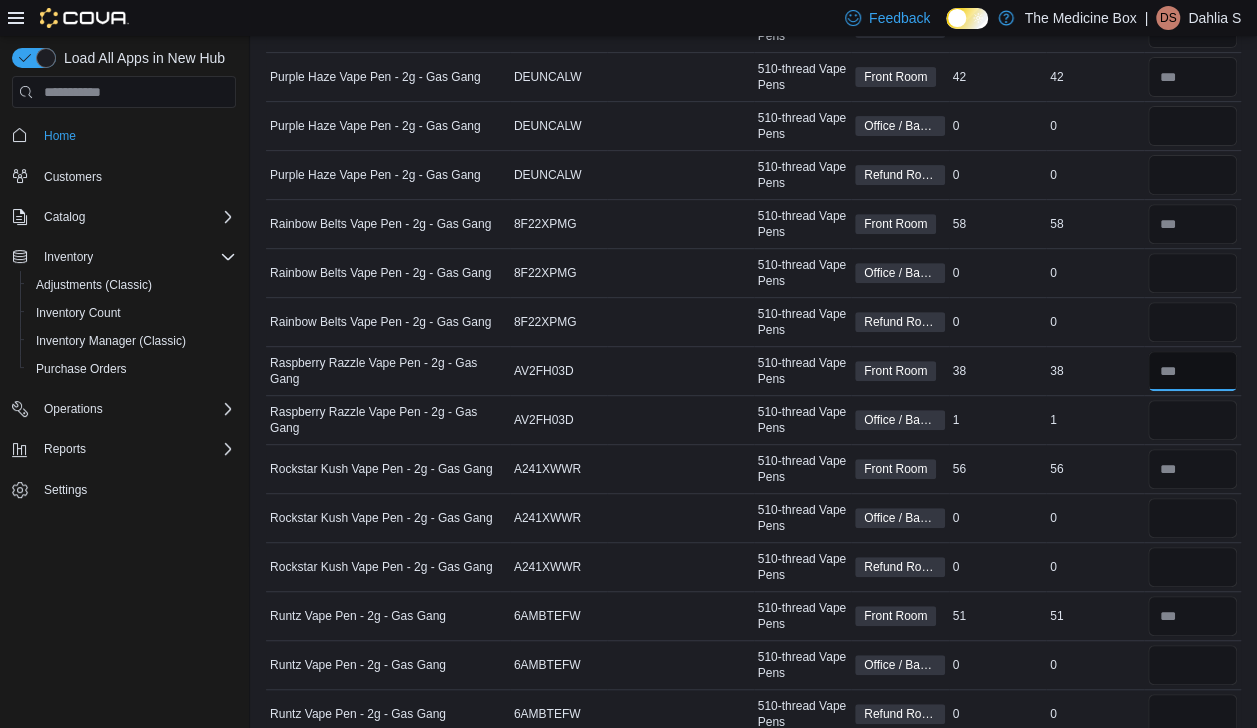 click at bounding box center (1193, 371) 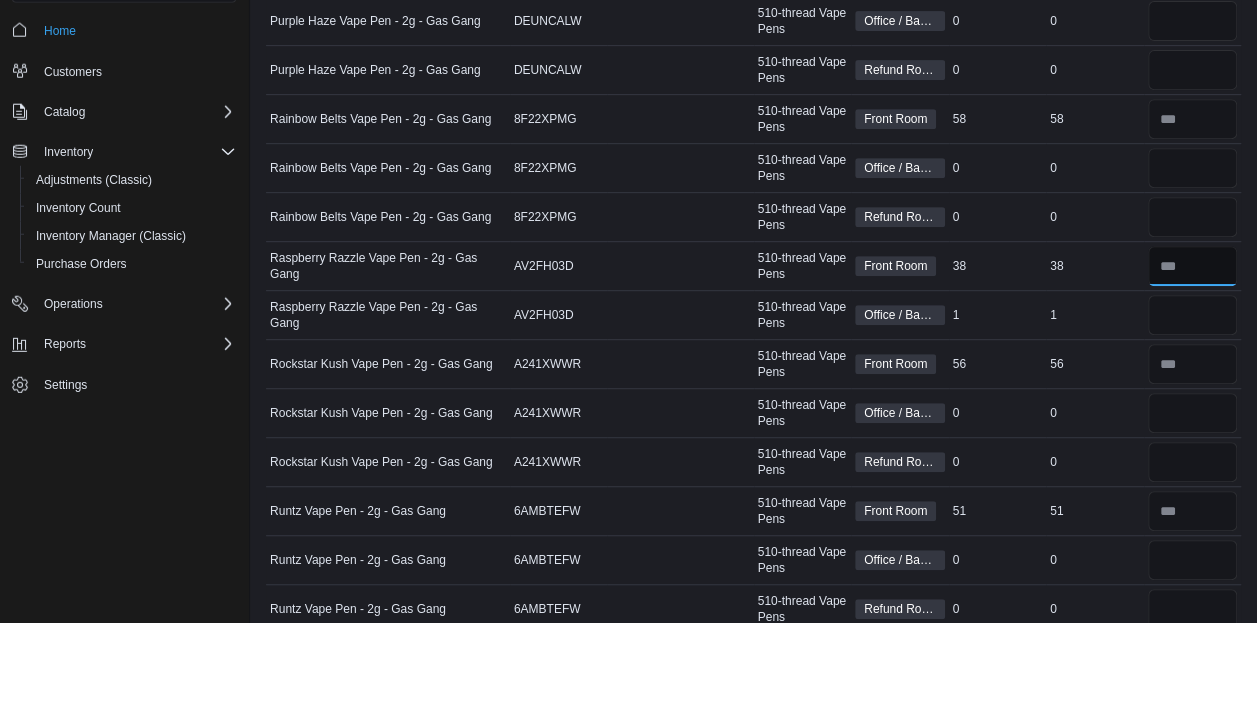 scroll, scrollTop: 4063, scrollLeft: 0, axis: vertical 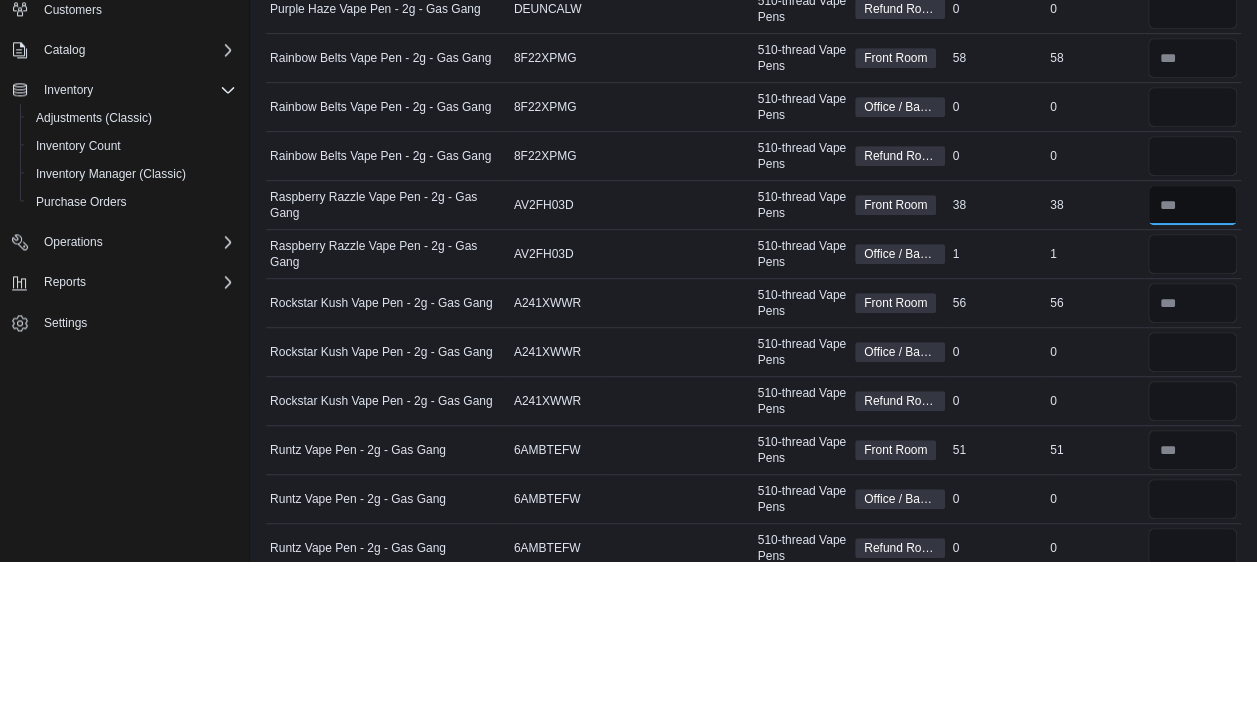 type on "**" 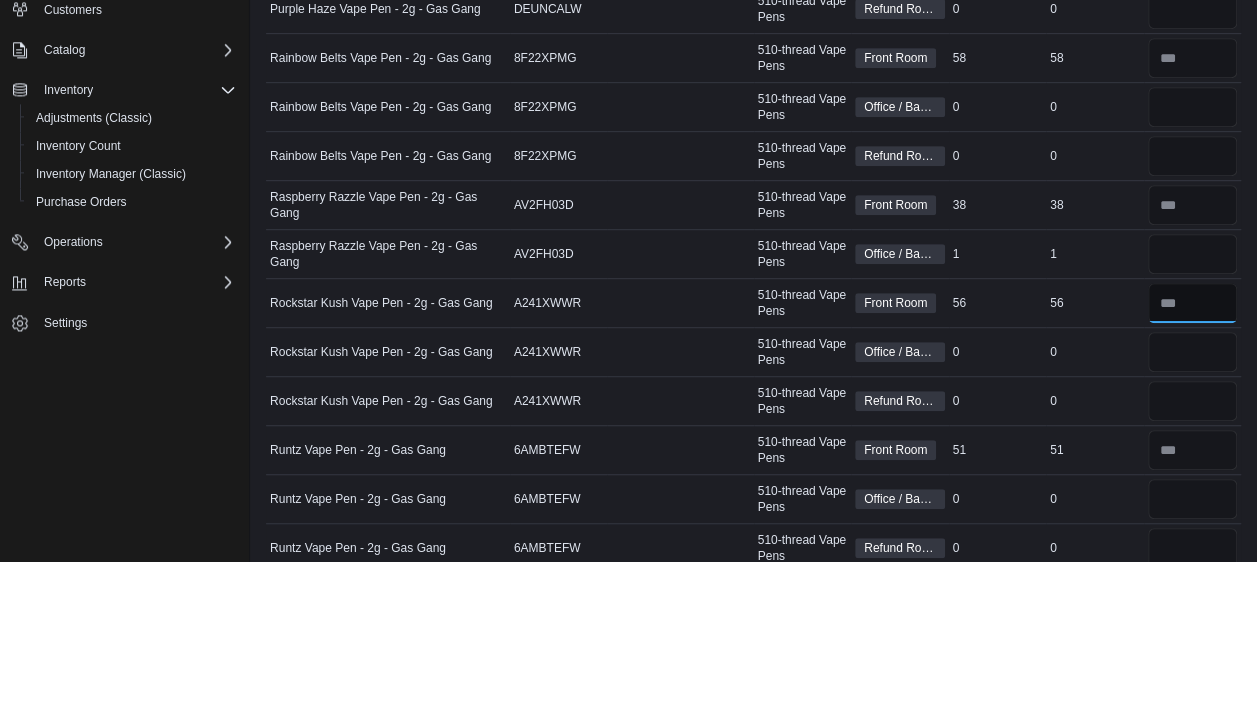 click at bounding box center (1193, 470) 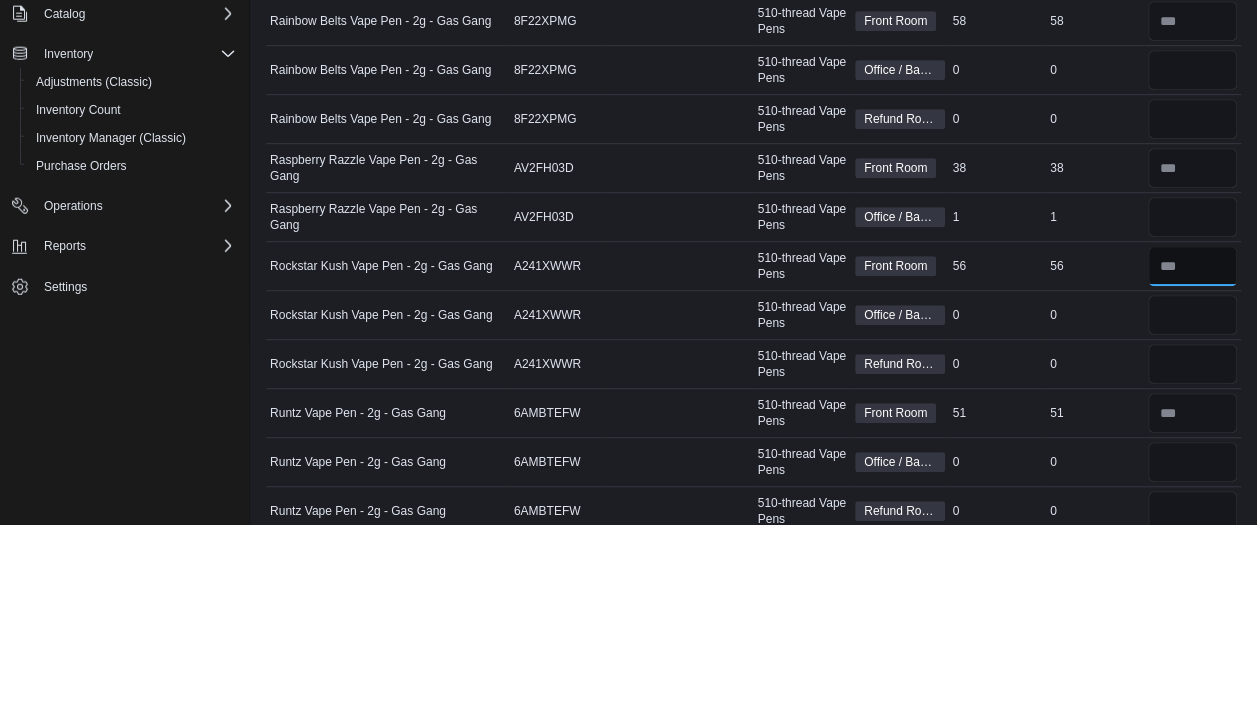 scroll, scrollTop: 4063, scrollLeft: 0, axis: vertical 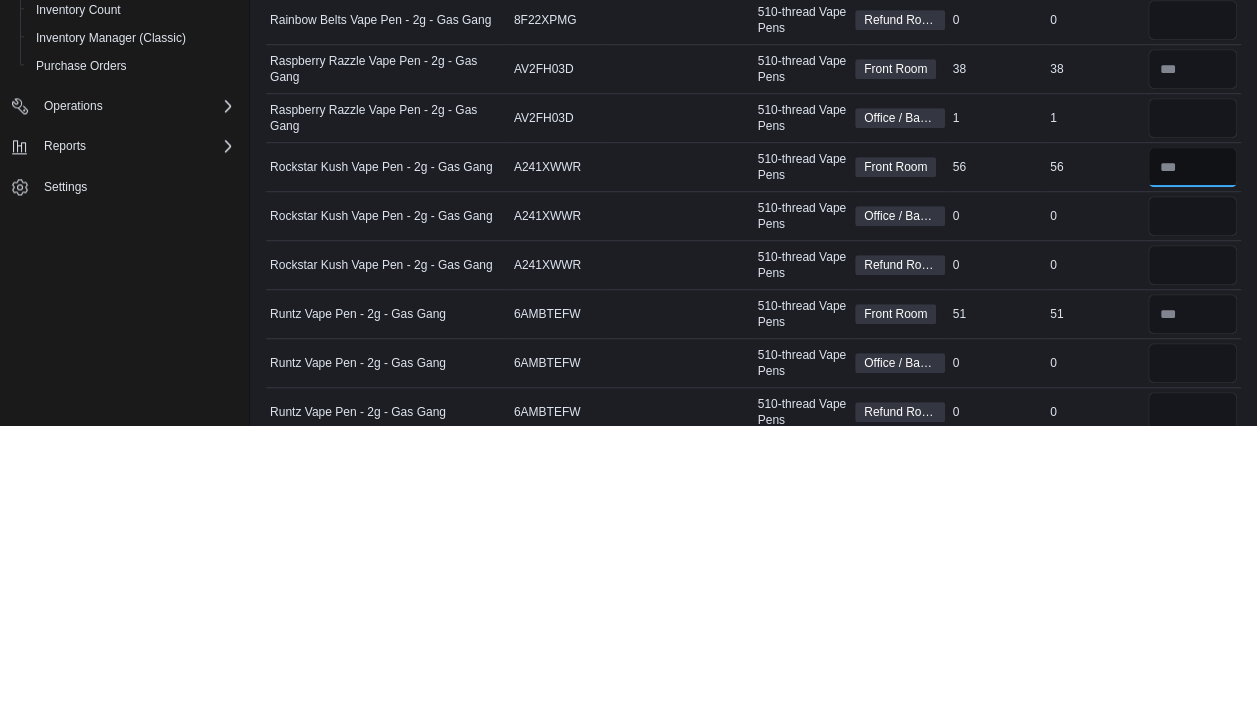 type on "**" 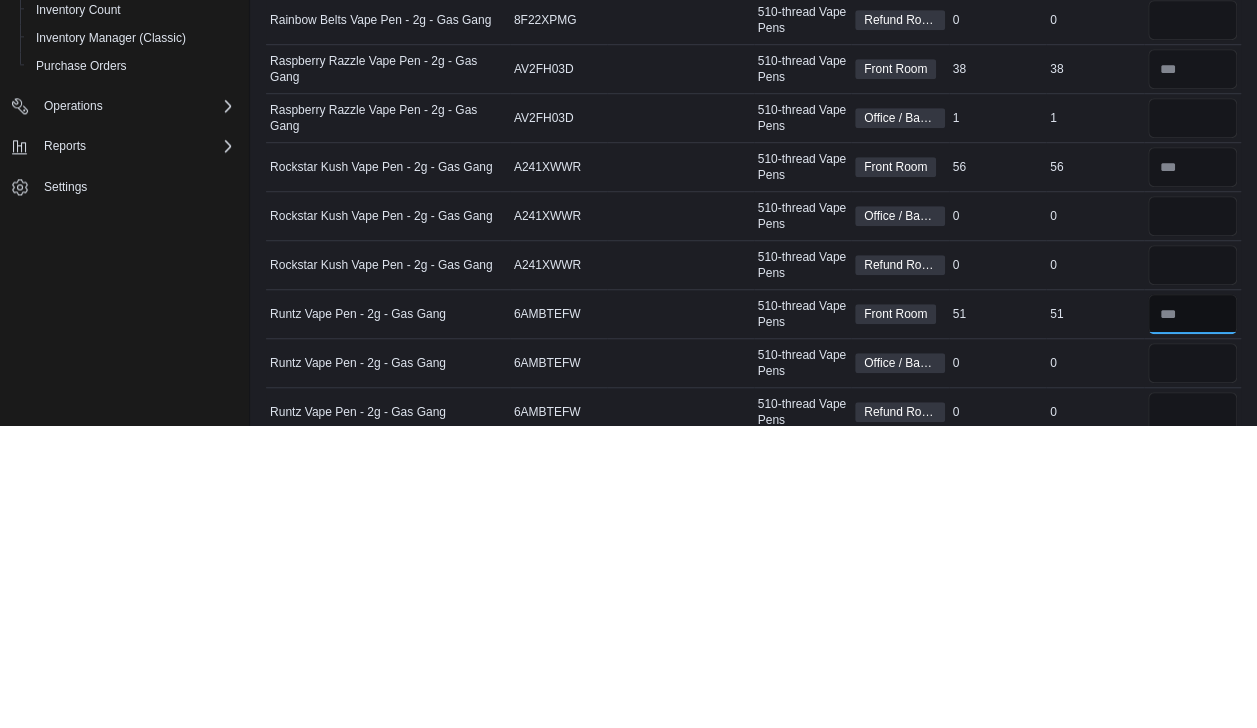 click at bounding box center (1193, 617) 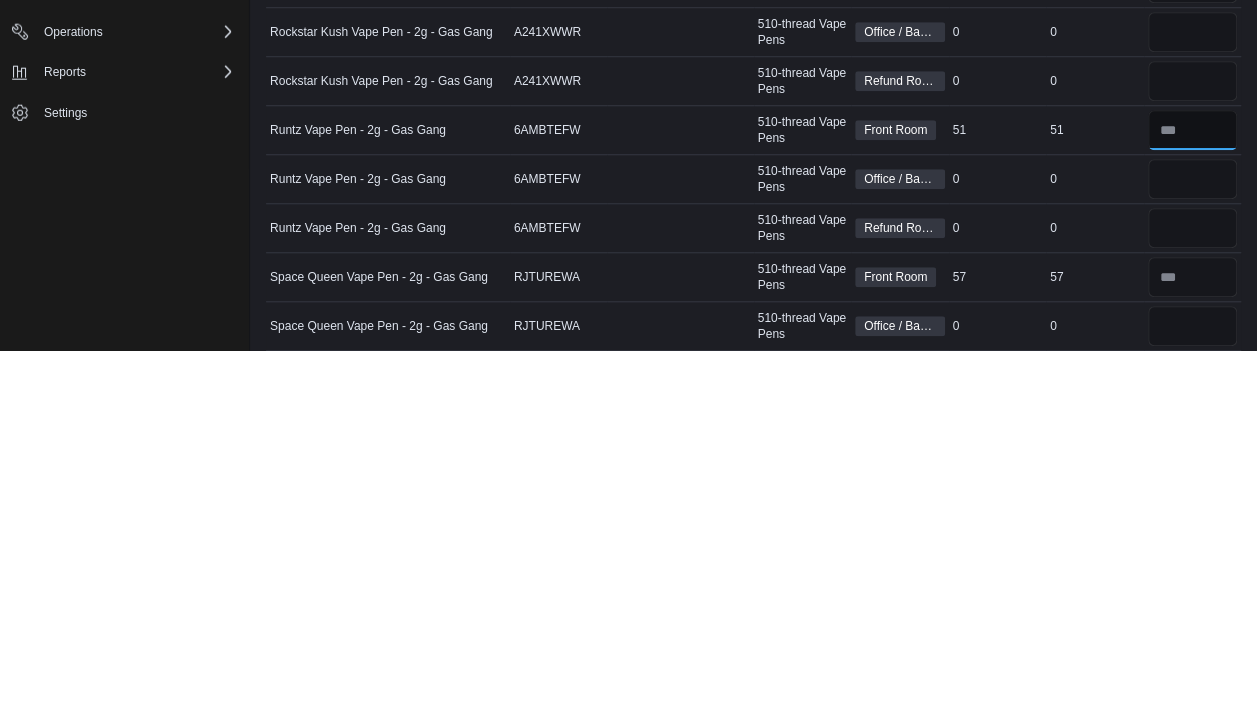 scroll, scrollTop: 4188, scrollLeft: 0, axis: vertical 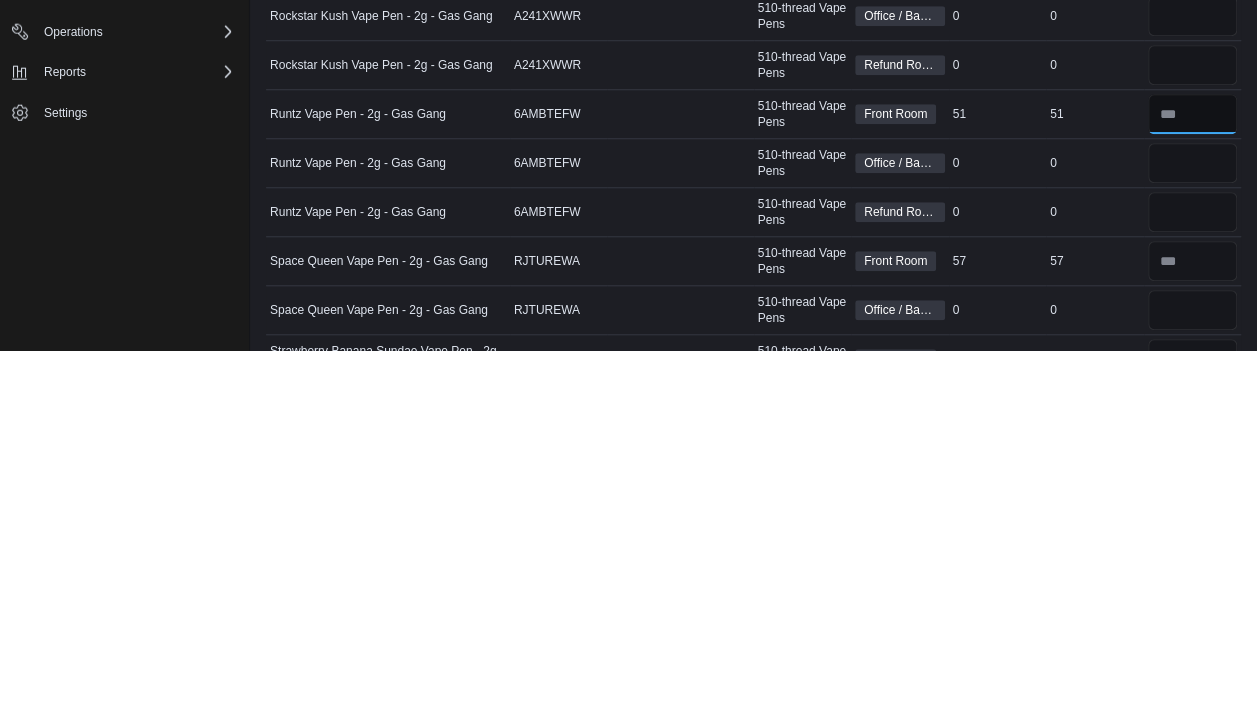 type on "**" 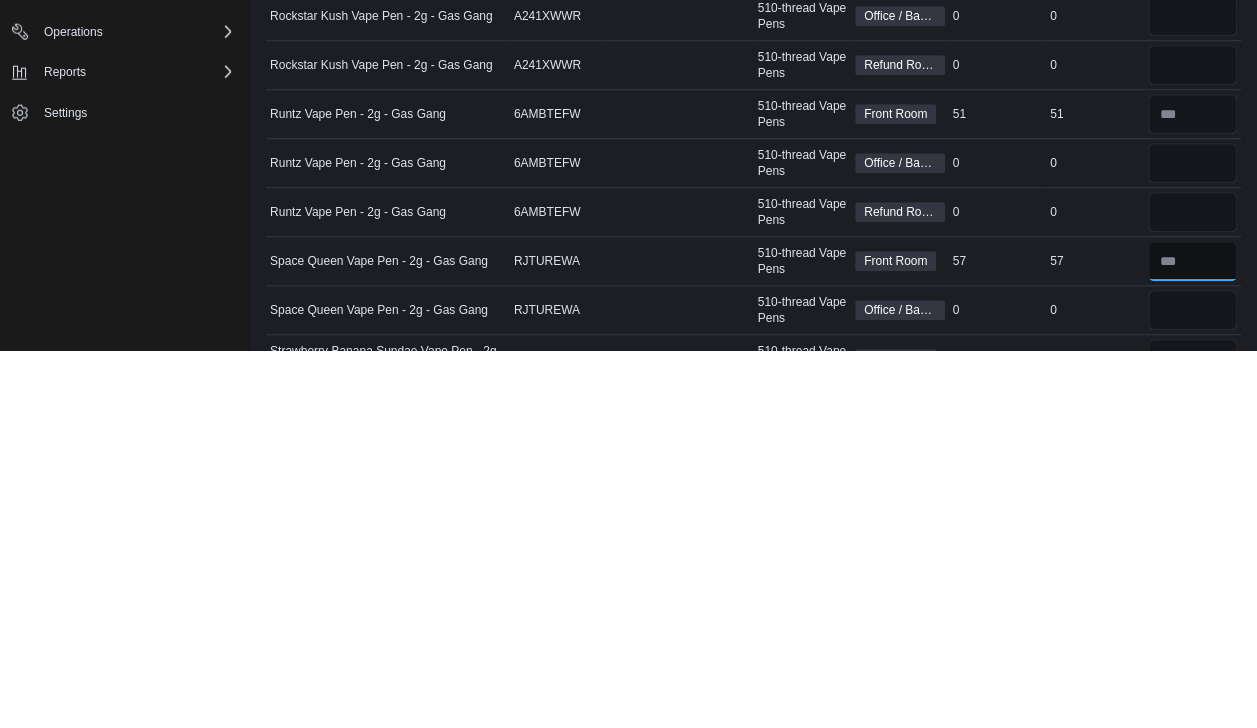 click at bounding box center [1193, 639] 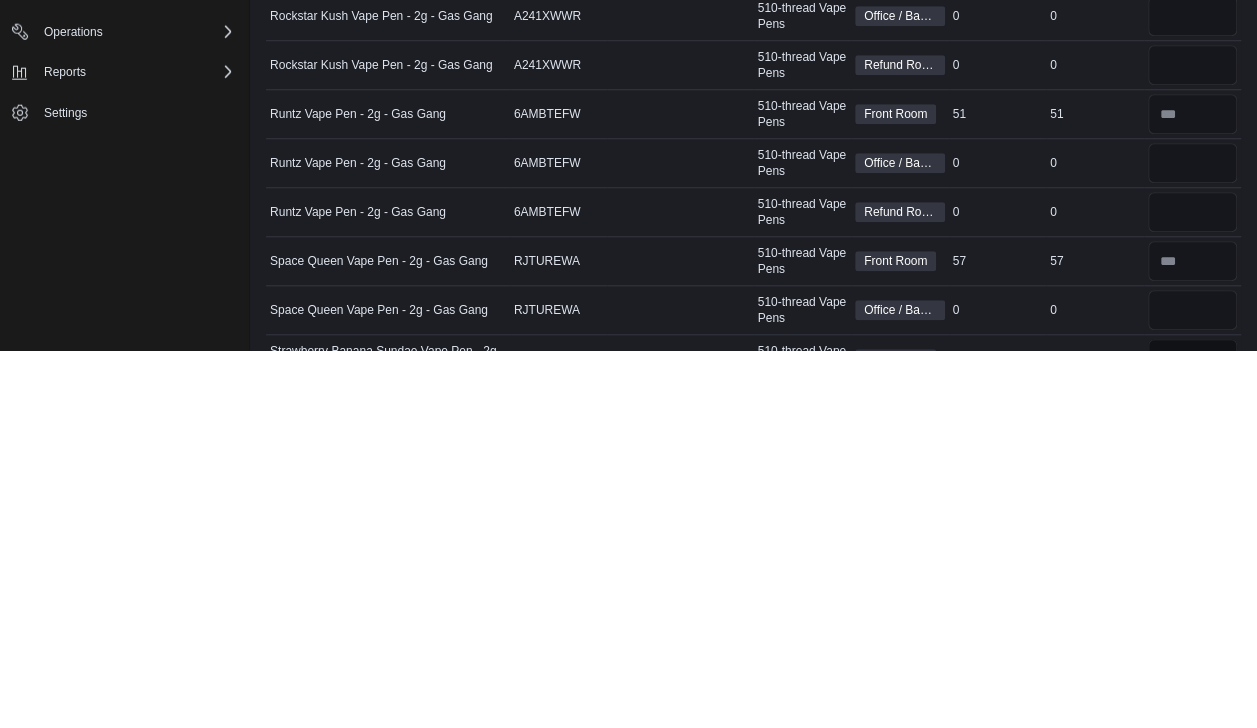 click at bounding box center (1193, 737) 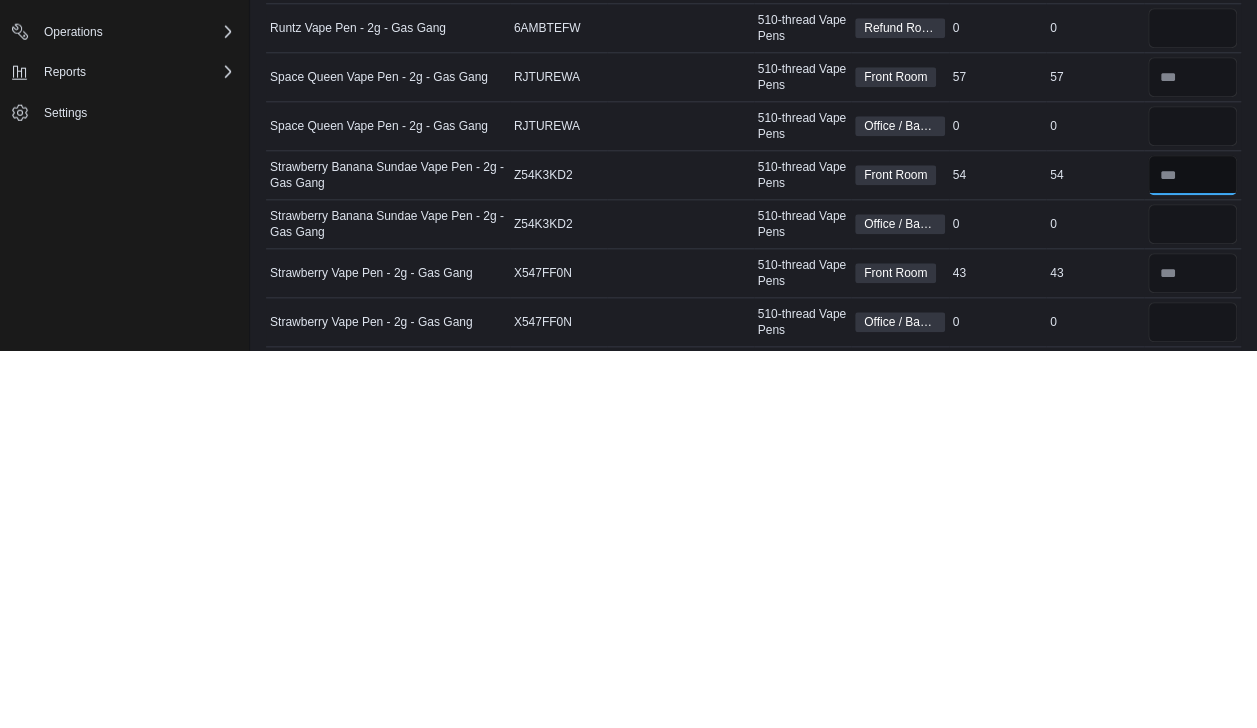 scroll, scrollTop: 4384, scrollLeft: 0, axis: vertical 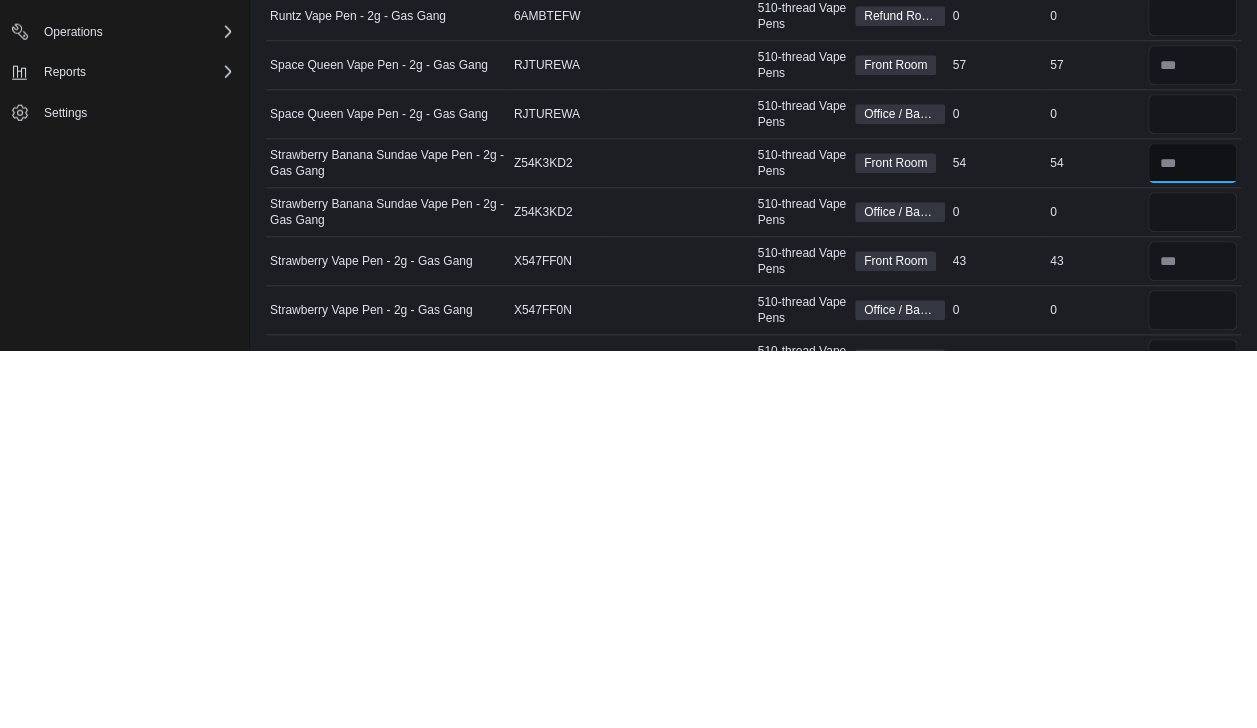 type on "**" 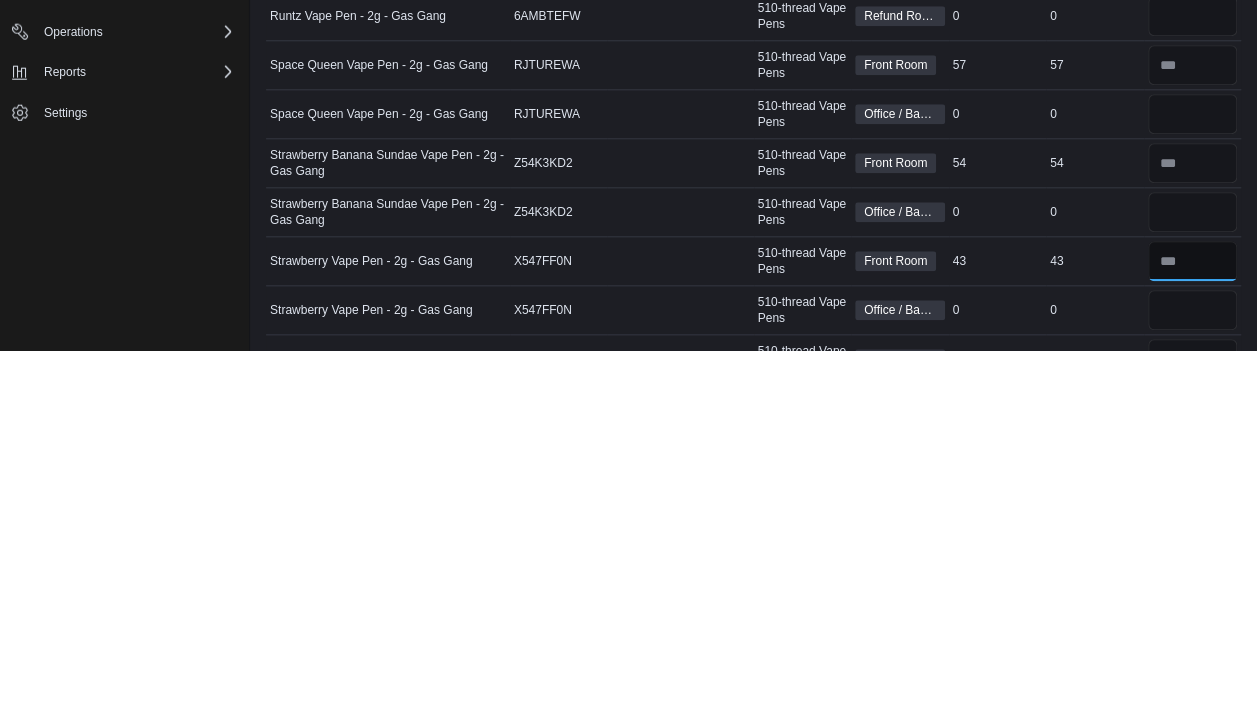 click at bounding box center [1193, 639] 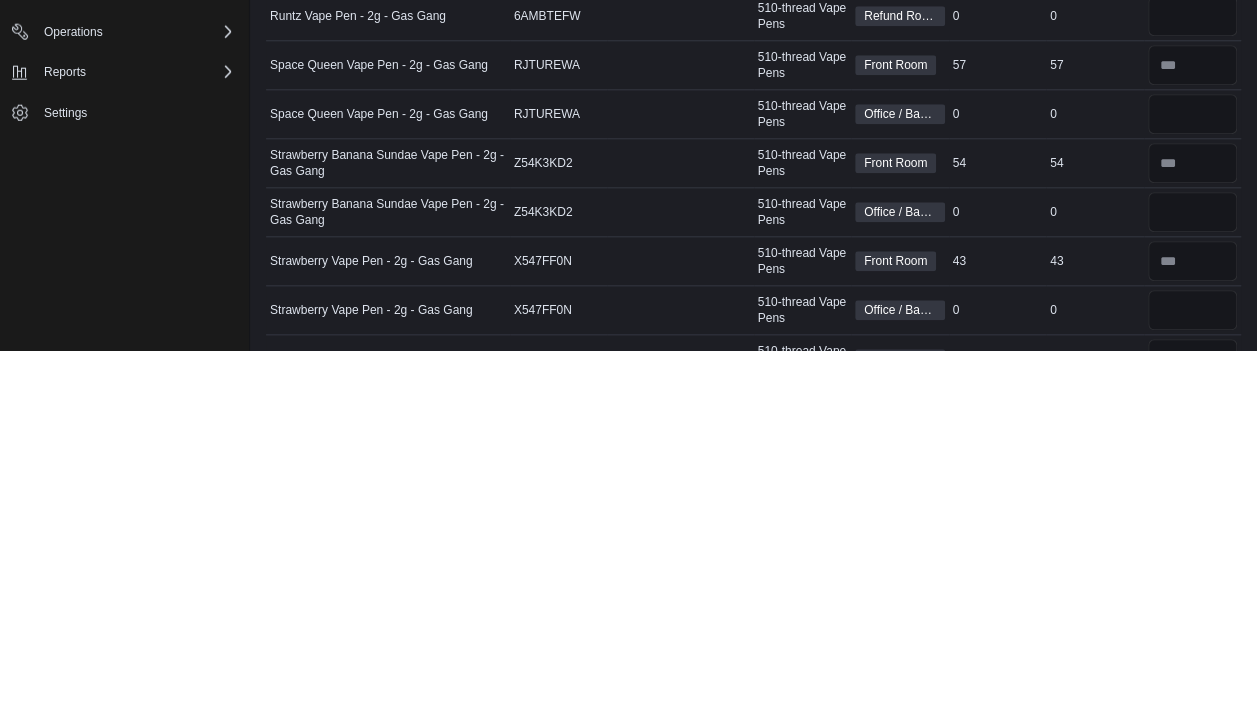 click on "Package Number" at bounding box center (680, 590) 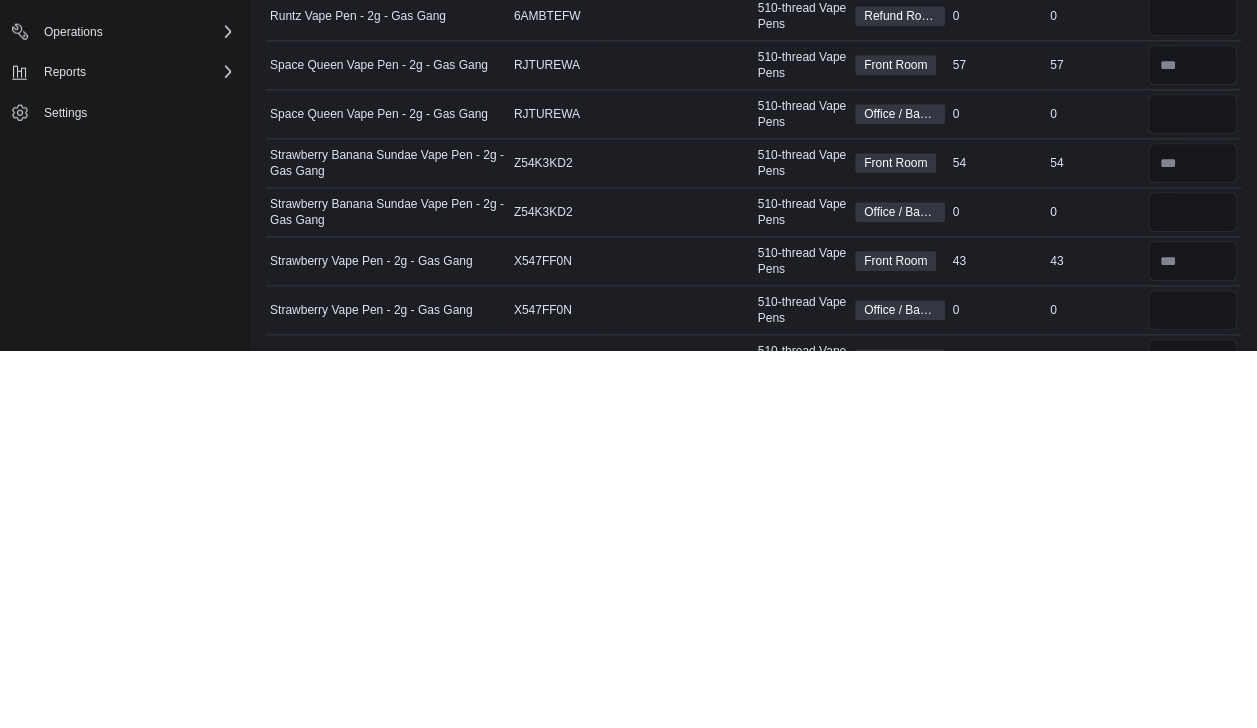 type 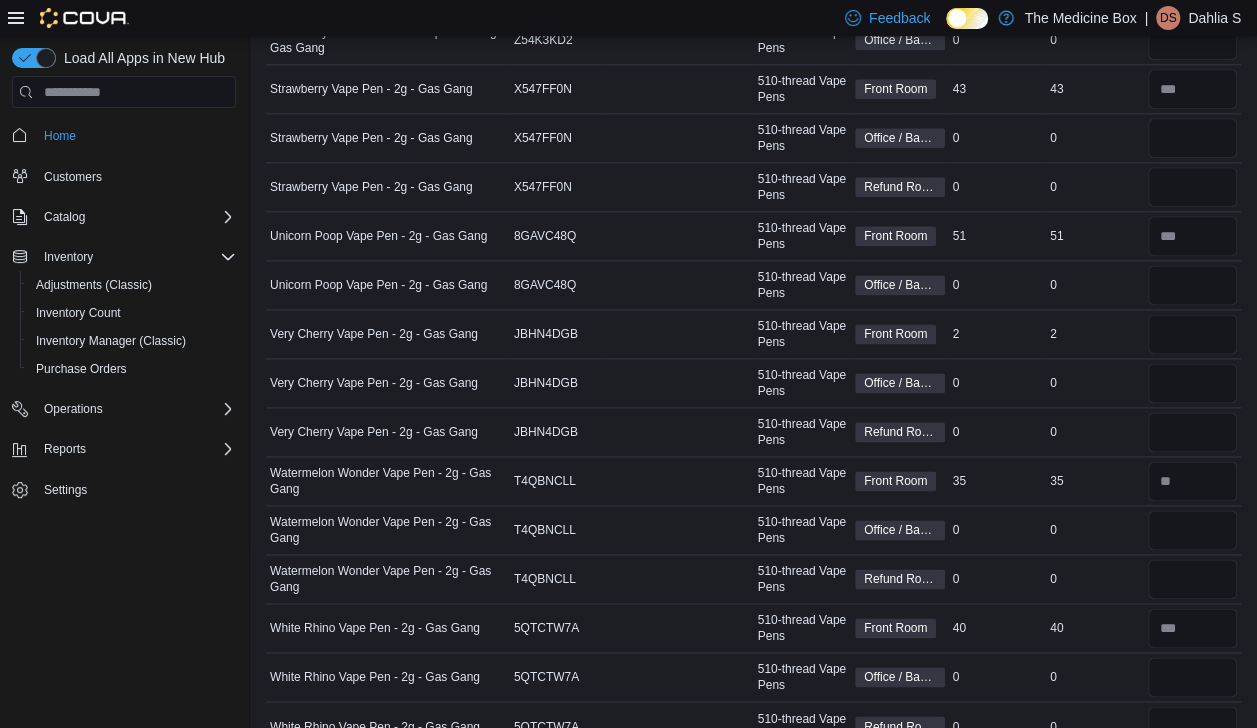 scroll, scrollTop: 4935, scrollLeft: 0, axis: vertical 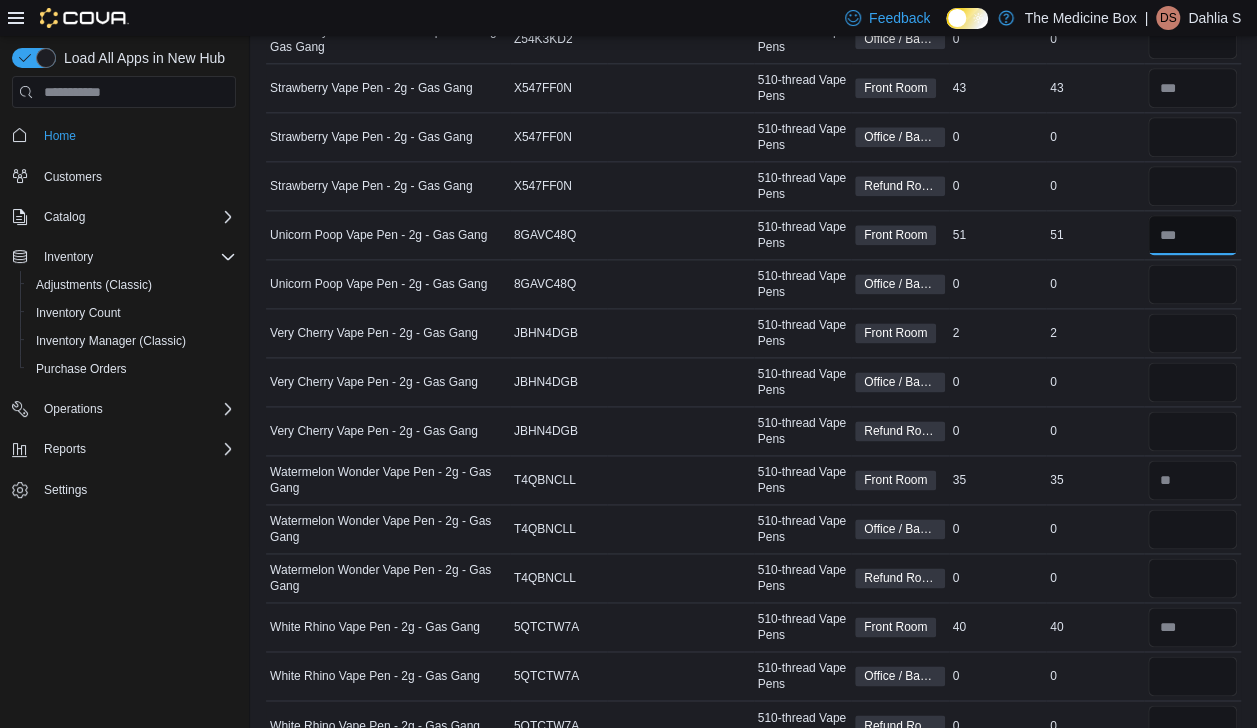 click at bounding box center (1193, 235) 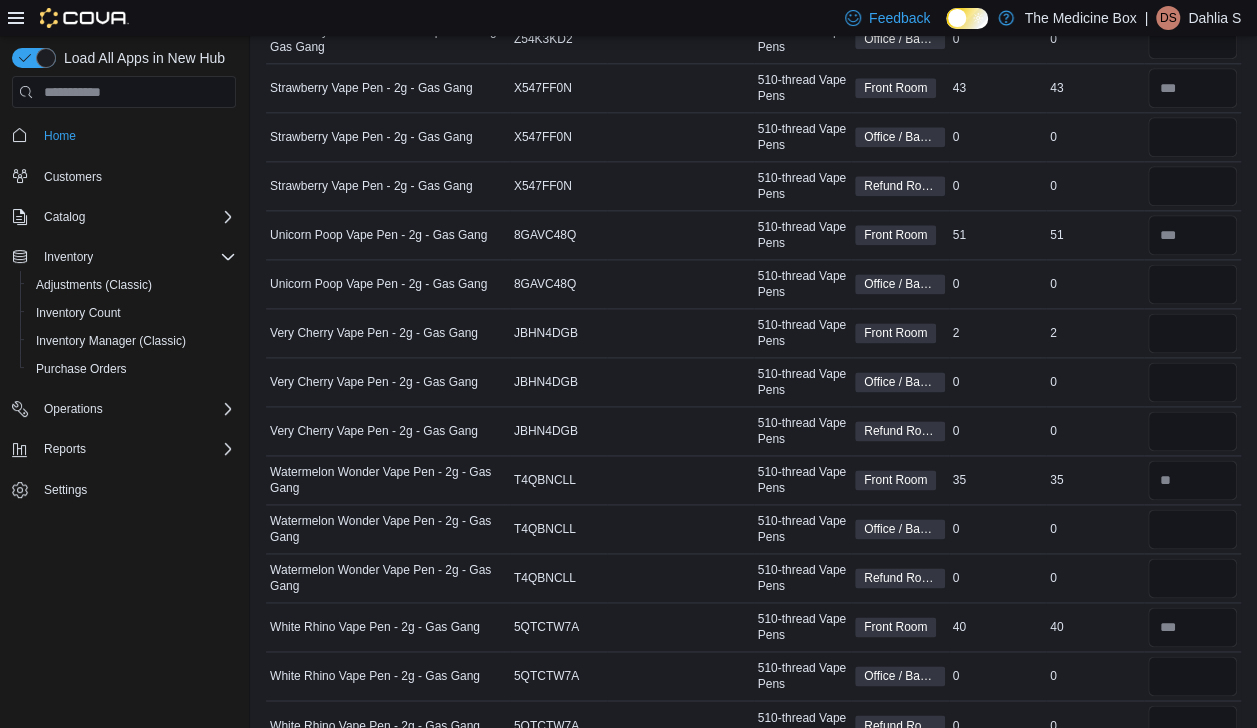 click on "510-thread Vape Pens" at bounding box center [803, 284] 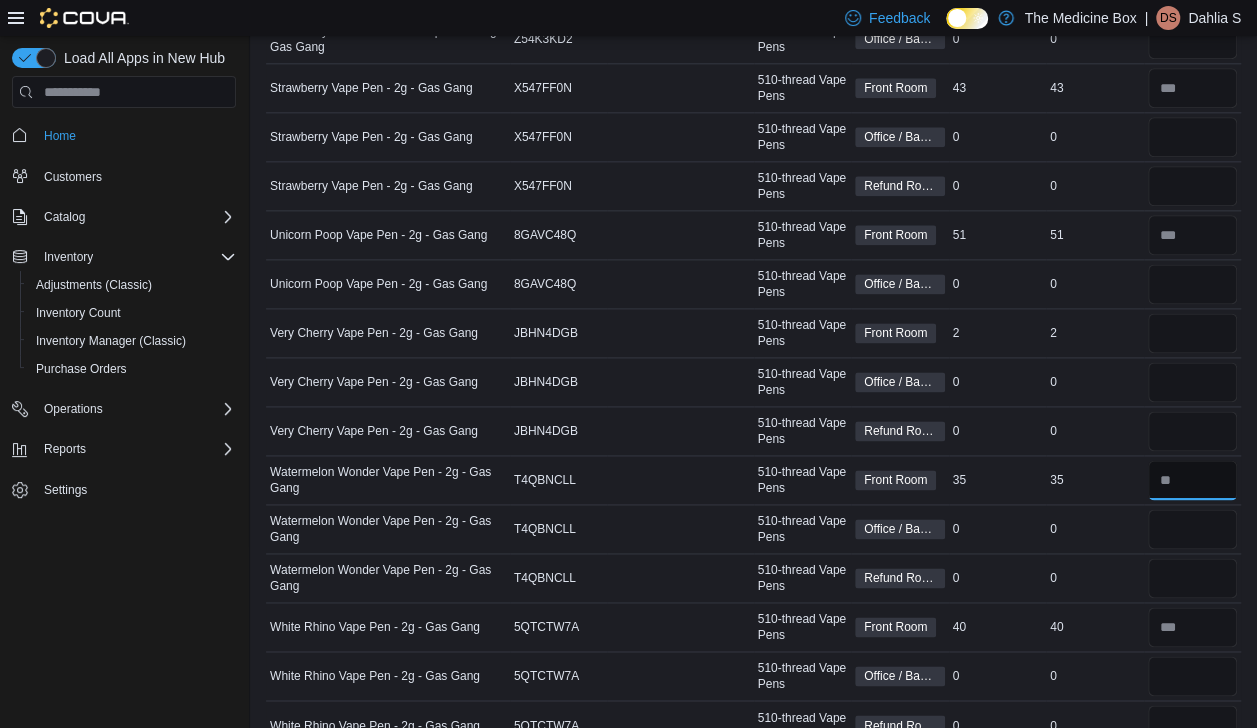 click at bounding box center (1193, 480) 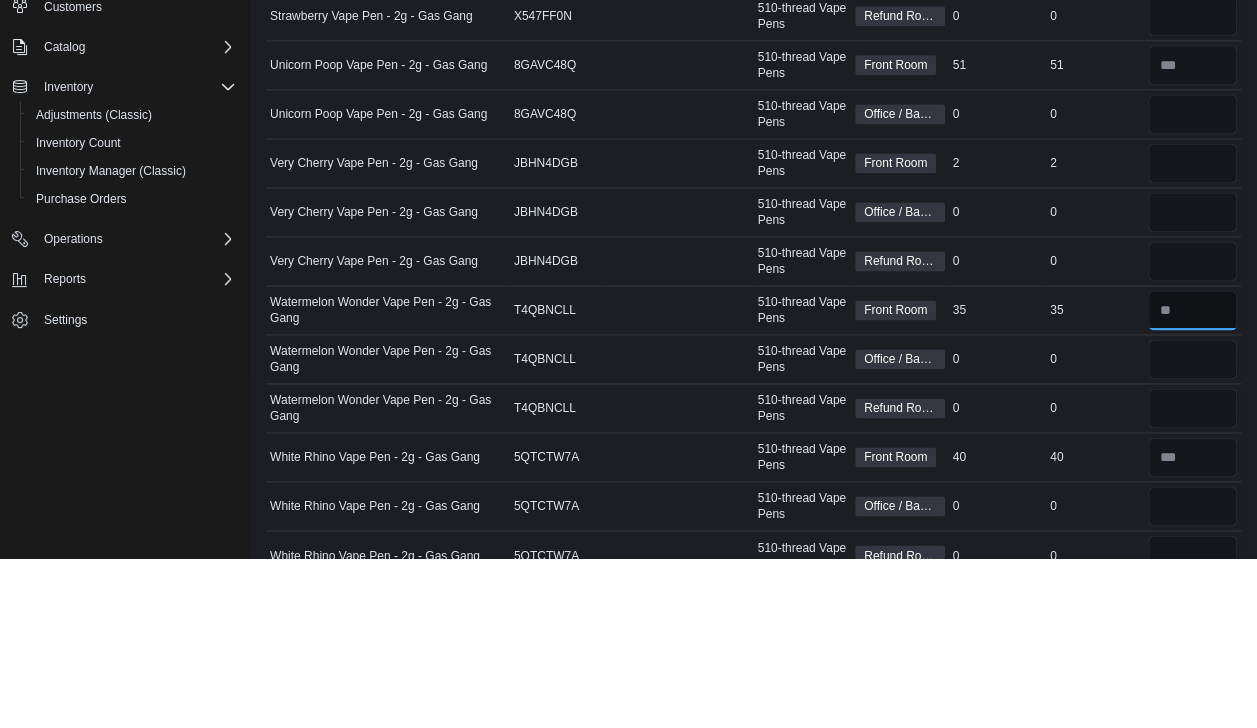 scroll, scrollTop: 4935, scrollLeft: 0, axis: vertical 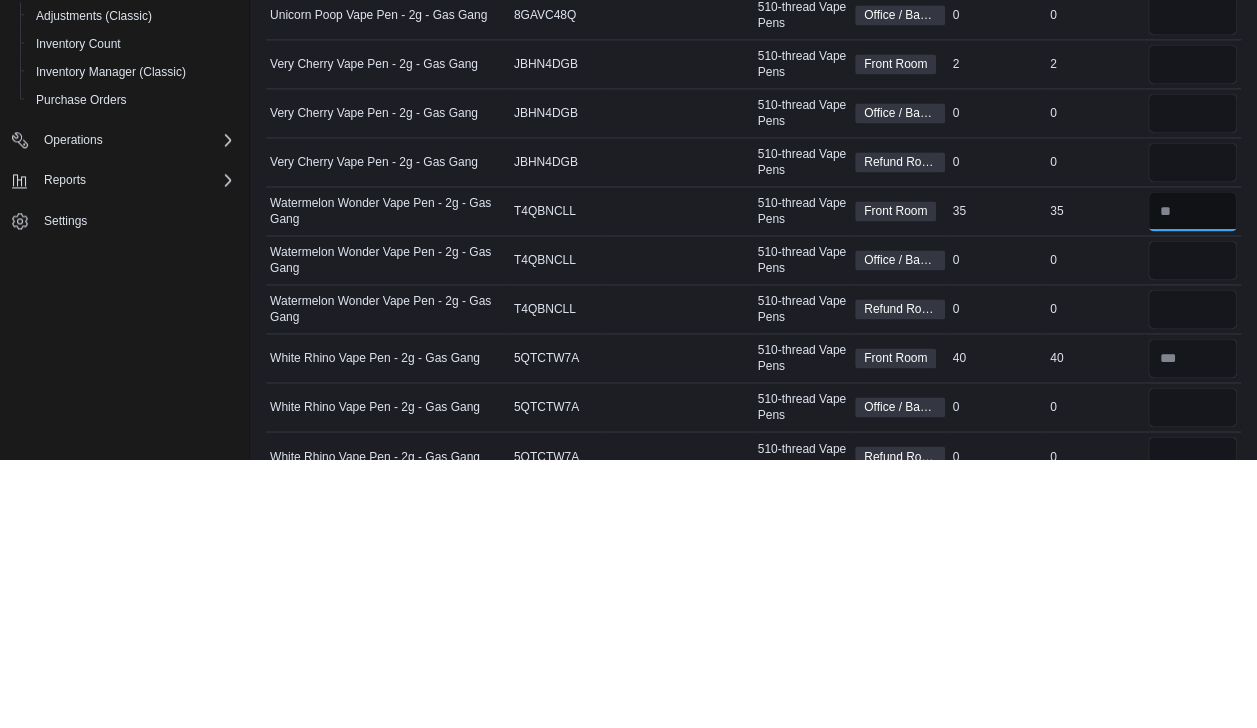 type on "**" 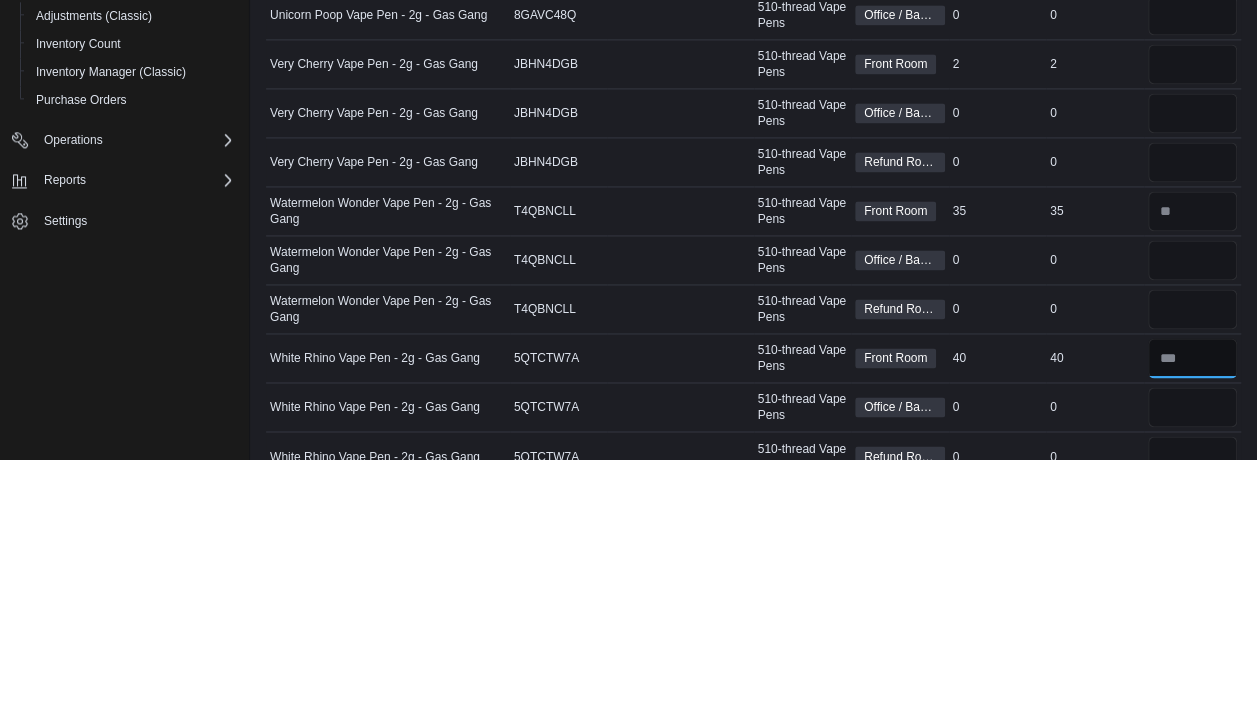 click at bounding box center (1193, 627) 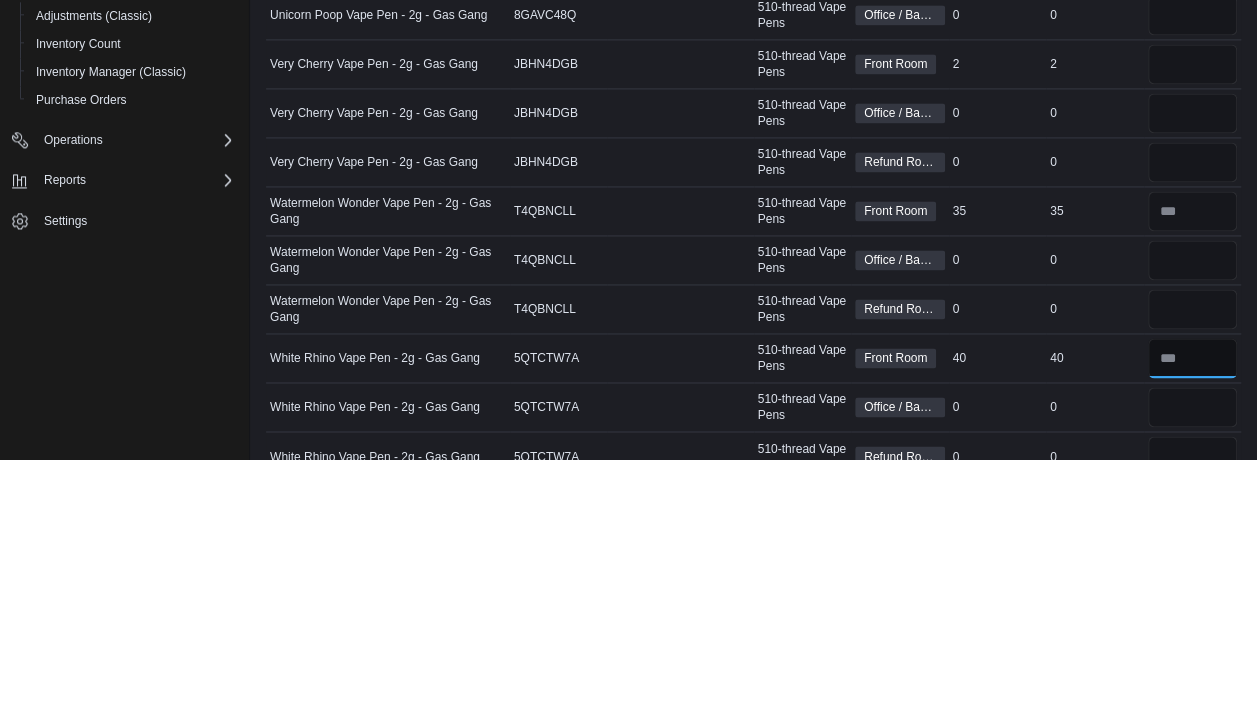 type on "*" 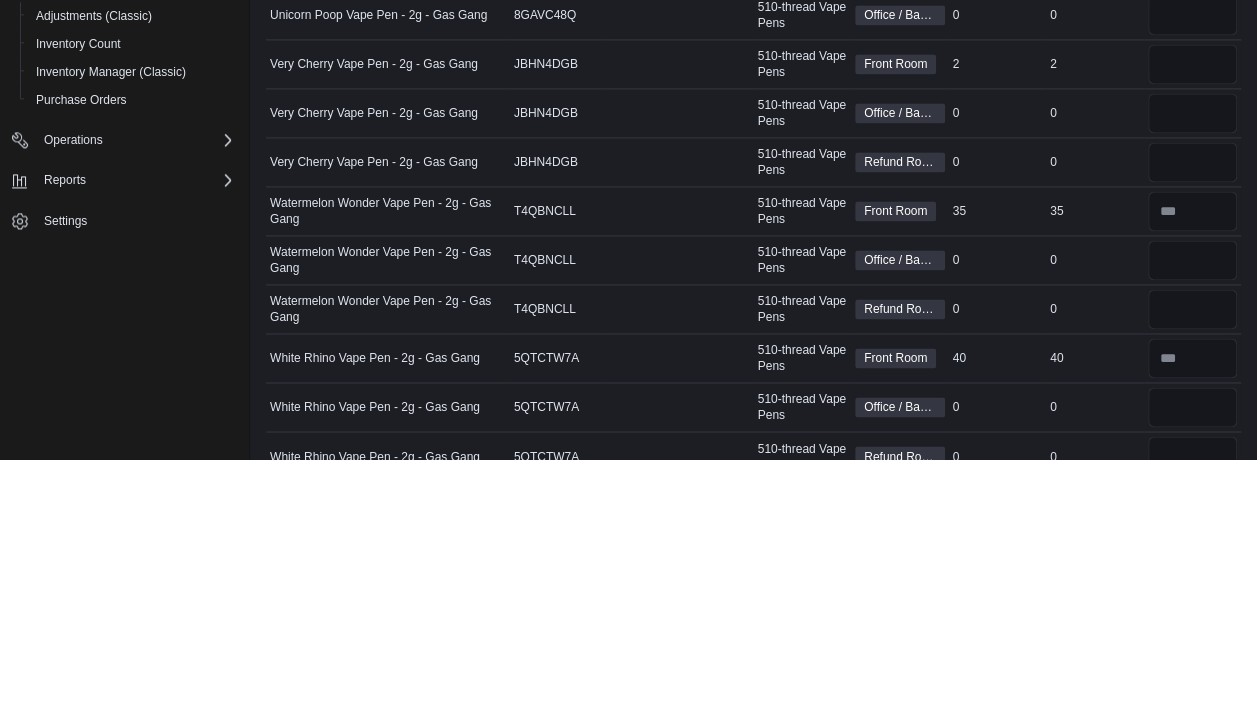 click on "Package Number" at bounding box center (680, 578) 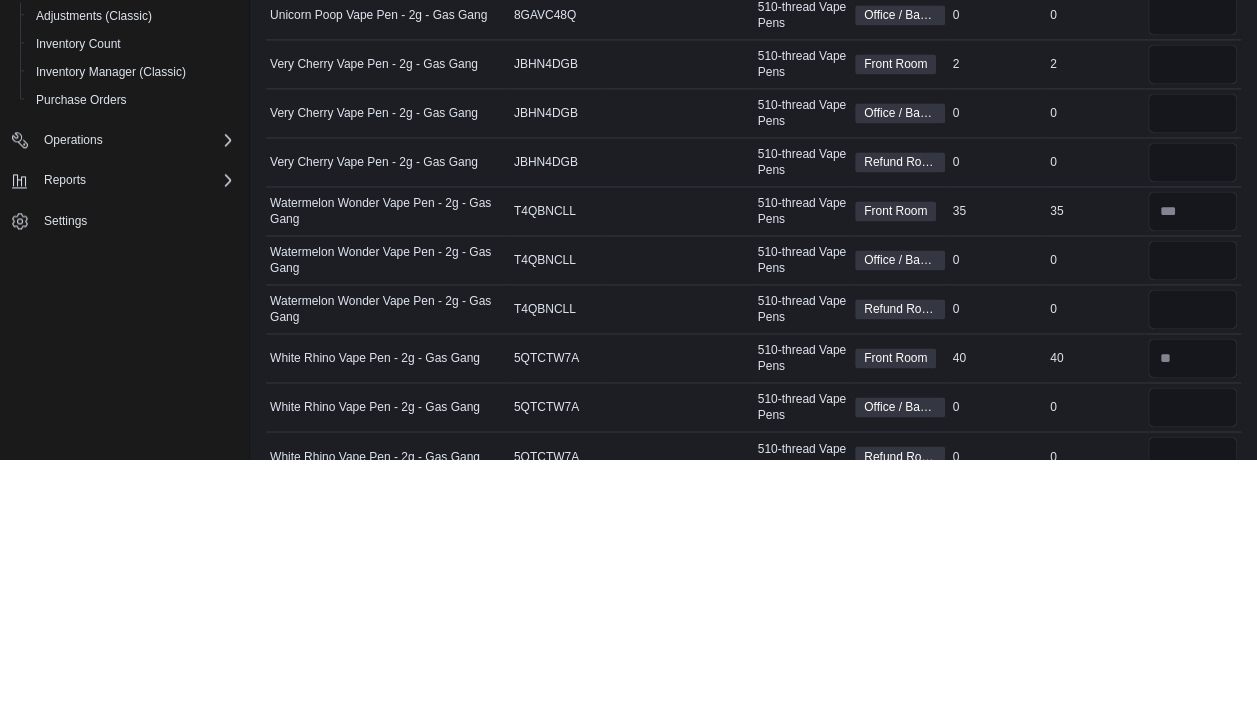 scroll, scrollTop: 4935, scrollLeft: 0, axis: vertical 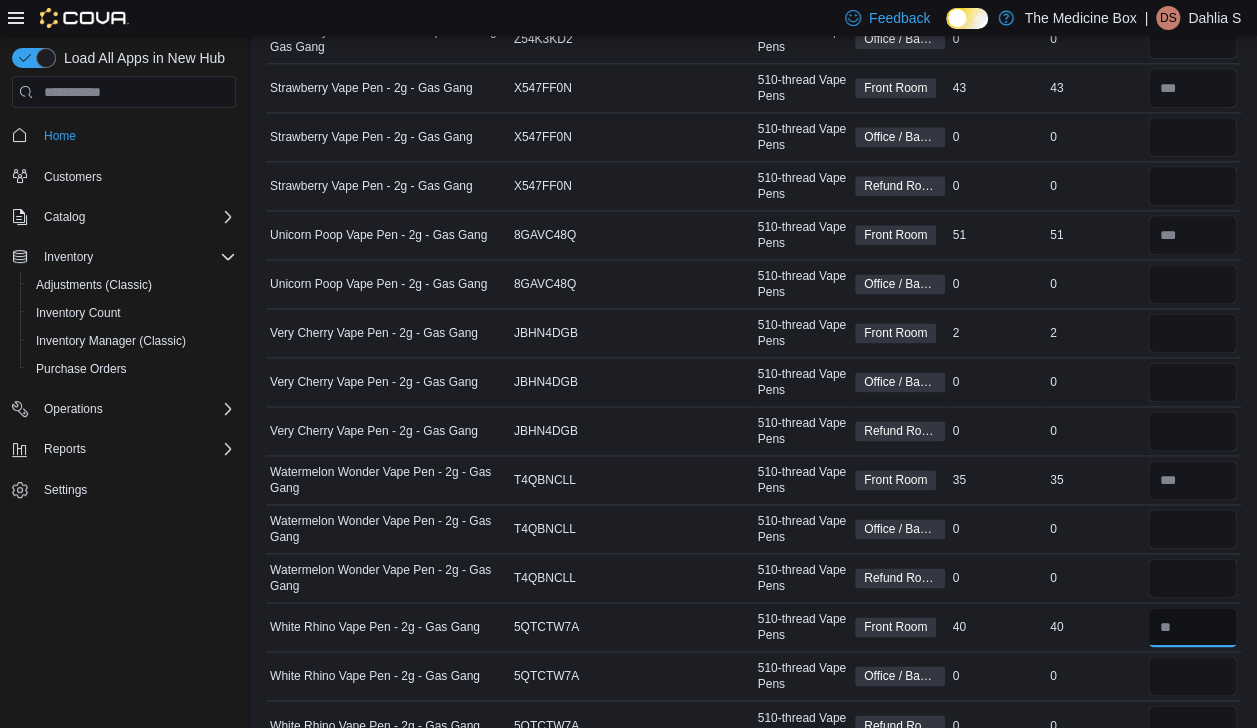 click at bounding box center (1193, 627) 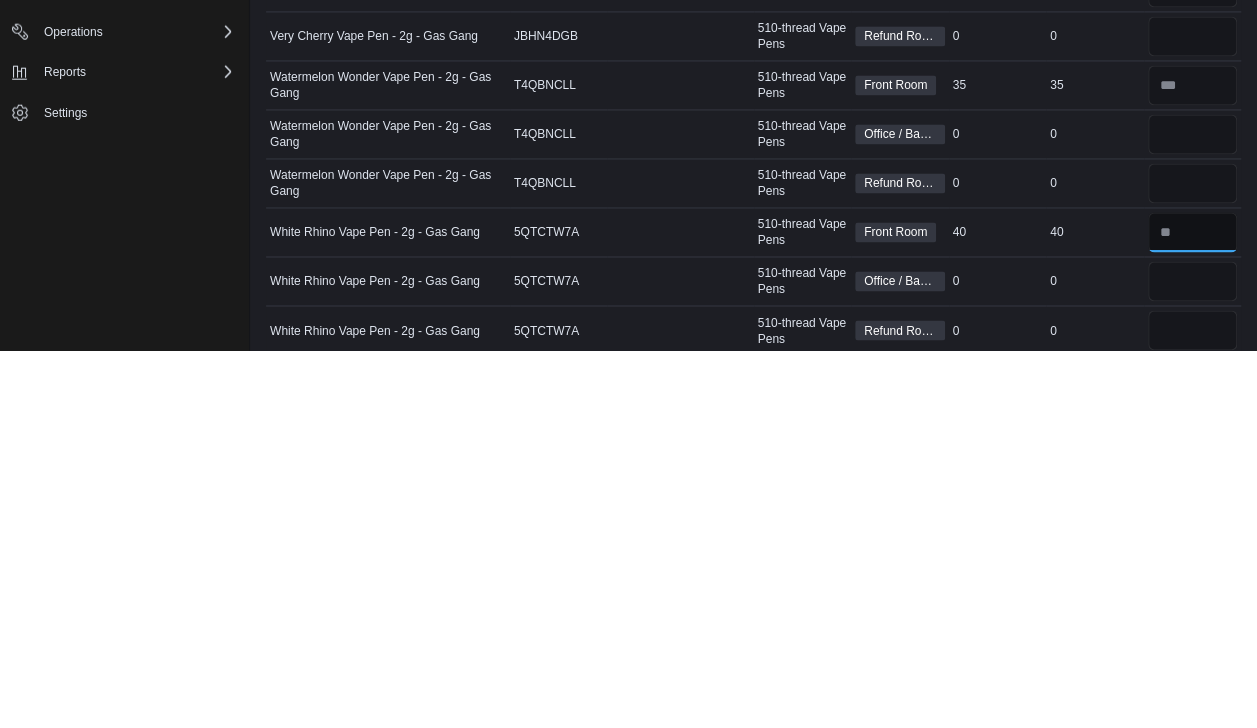 scroll, scrollTop: 4972, scrollLeft: 0, axis: vertical 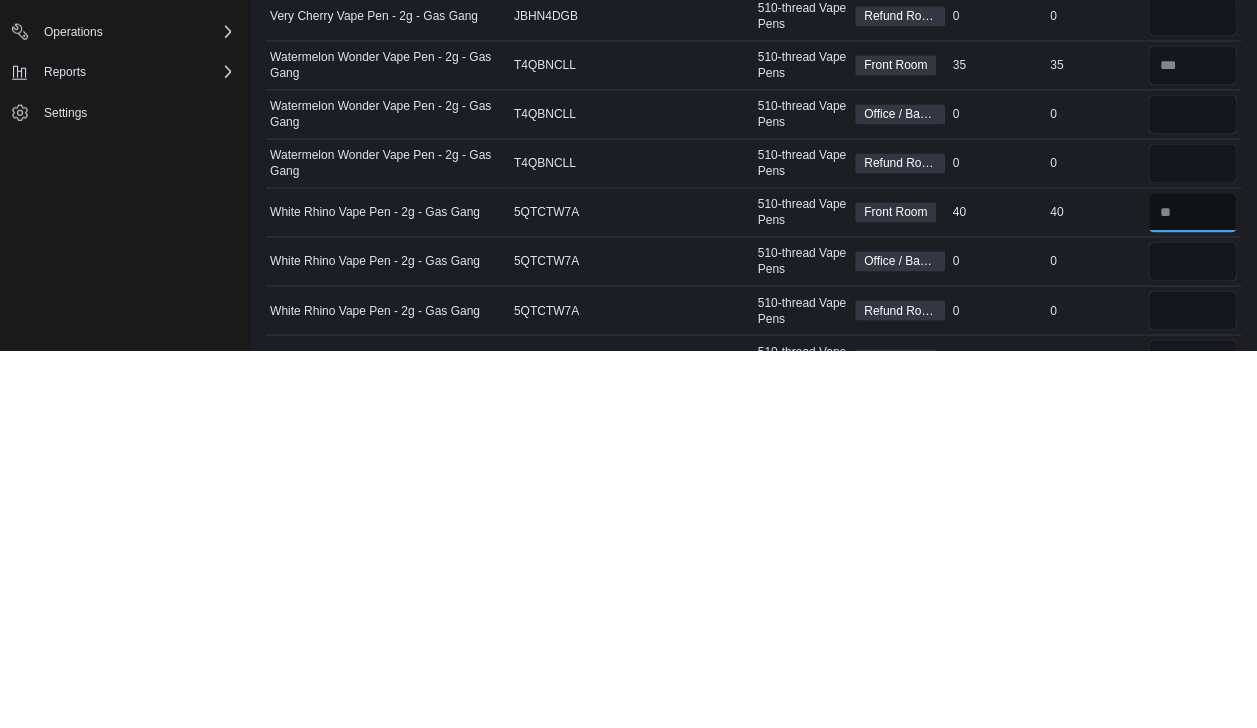 type on "**" 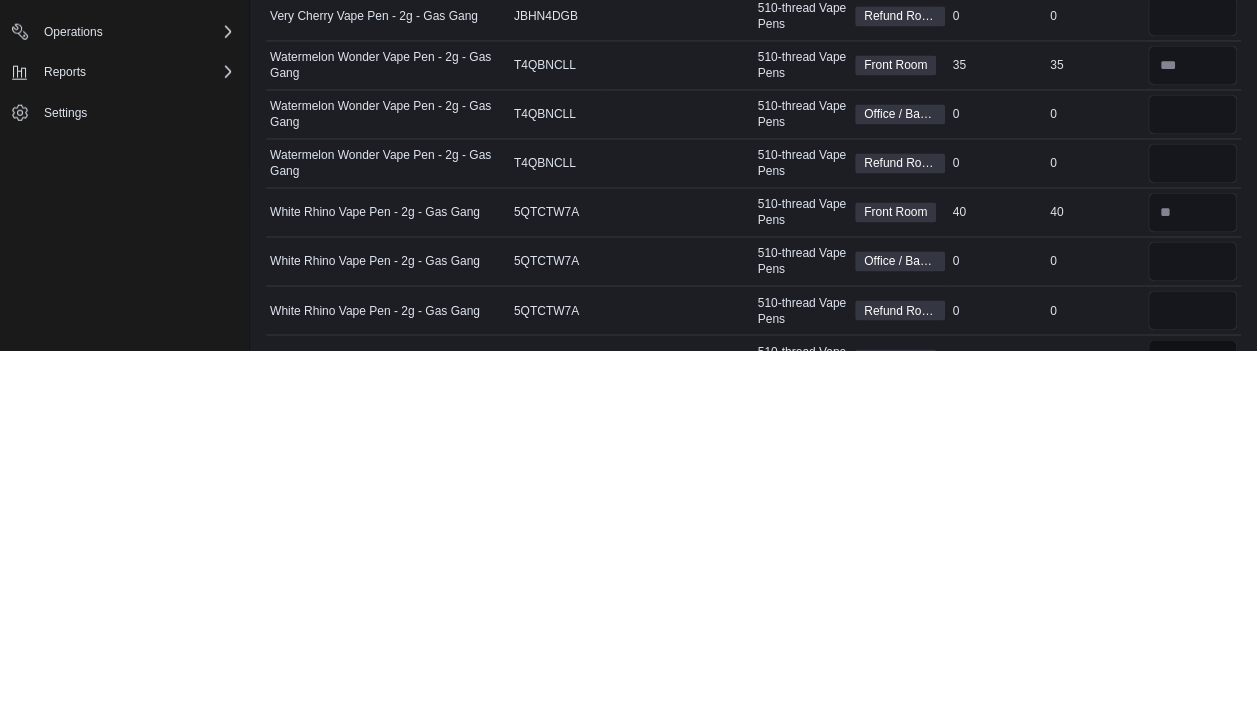 click at bounding box center (1193, 737) 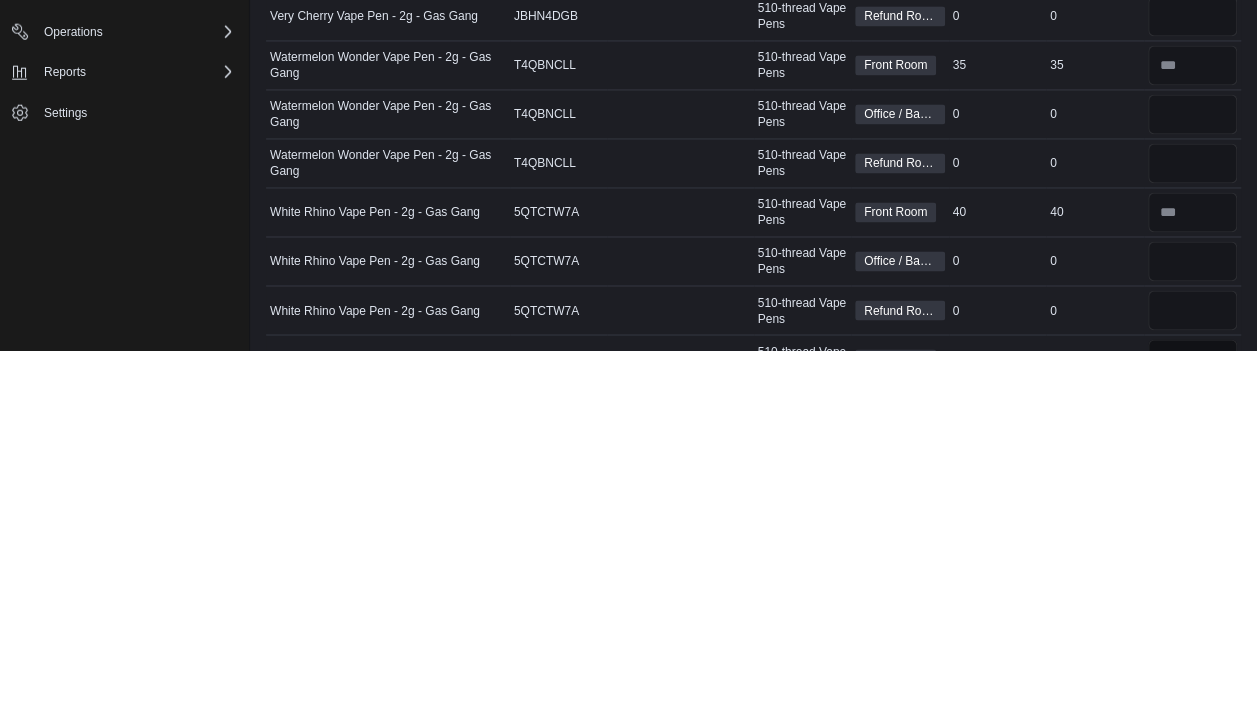 type 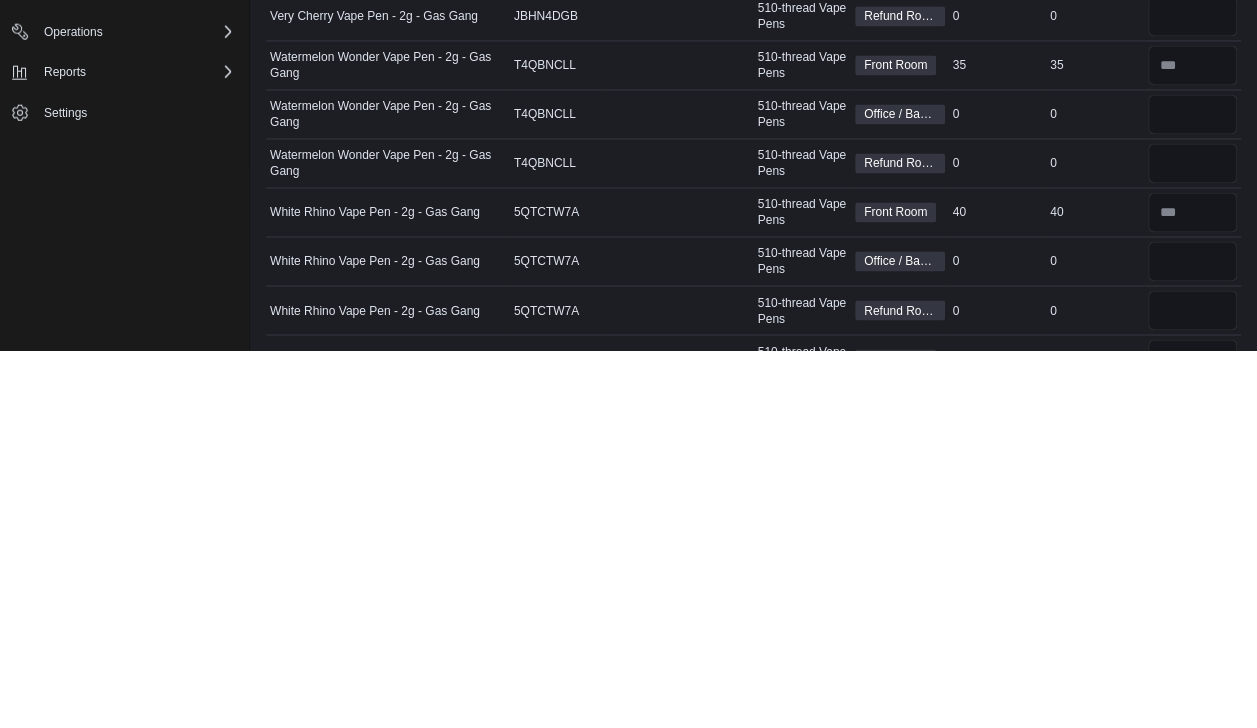 click on "White Rhino Vape Pen - 2g - Gas Gang" at bounding box center [388, 639] 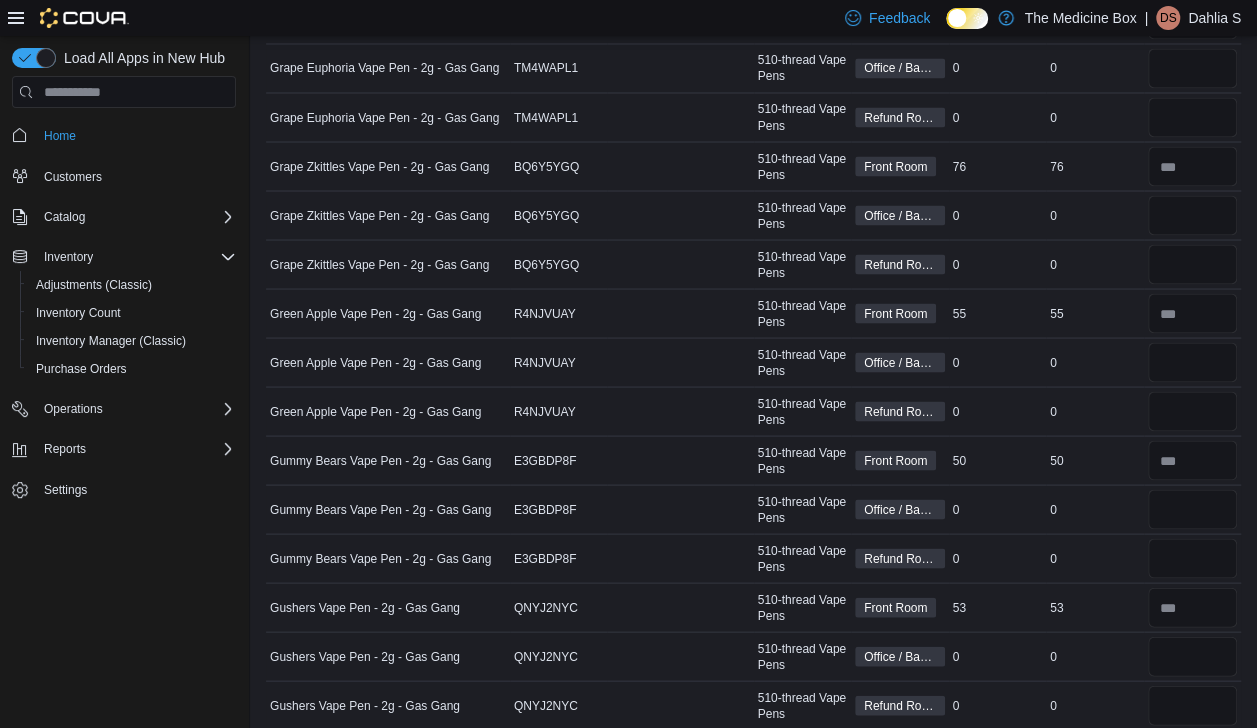 click on "Grape Zkittles Vape Pen - 2g - Gas Gang" at bounding box center (388, 215) 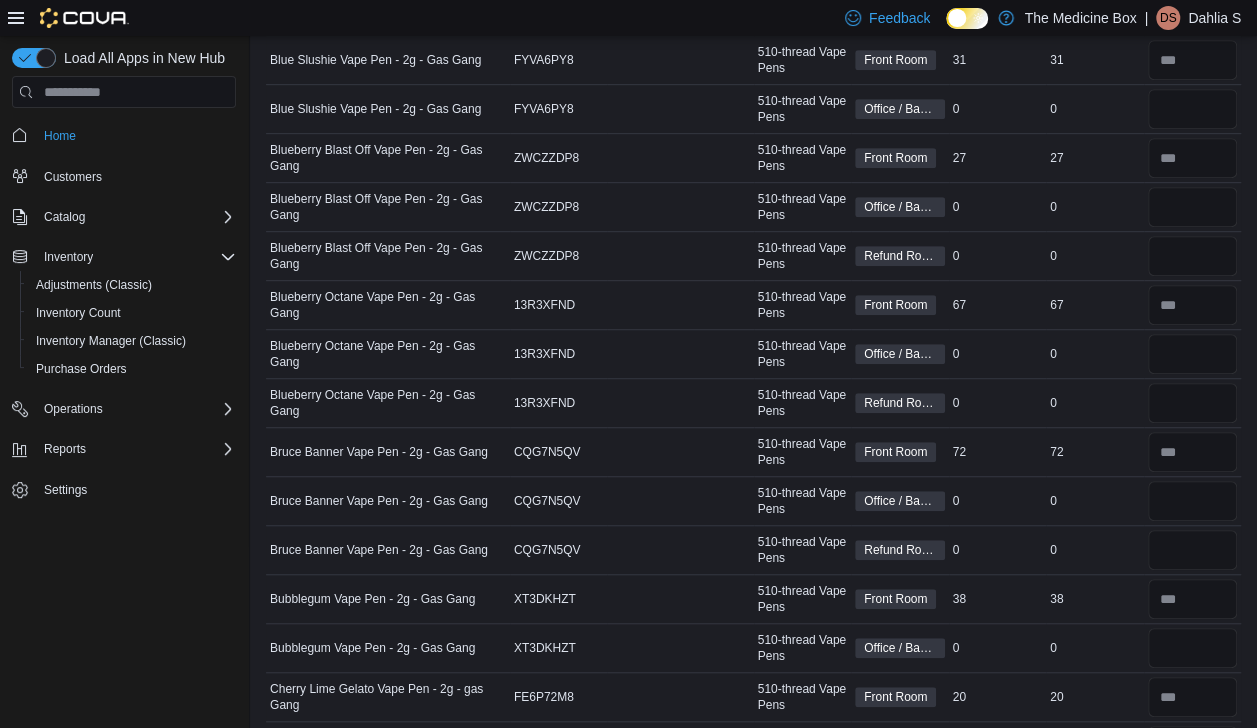 scroll, scrollTop: 444, scrollLeft: 0, axis: vertical 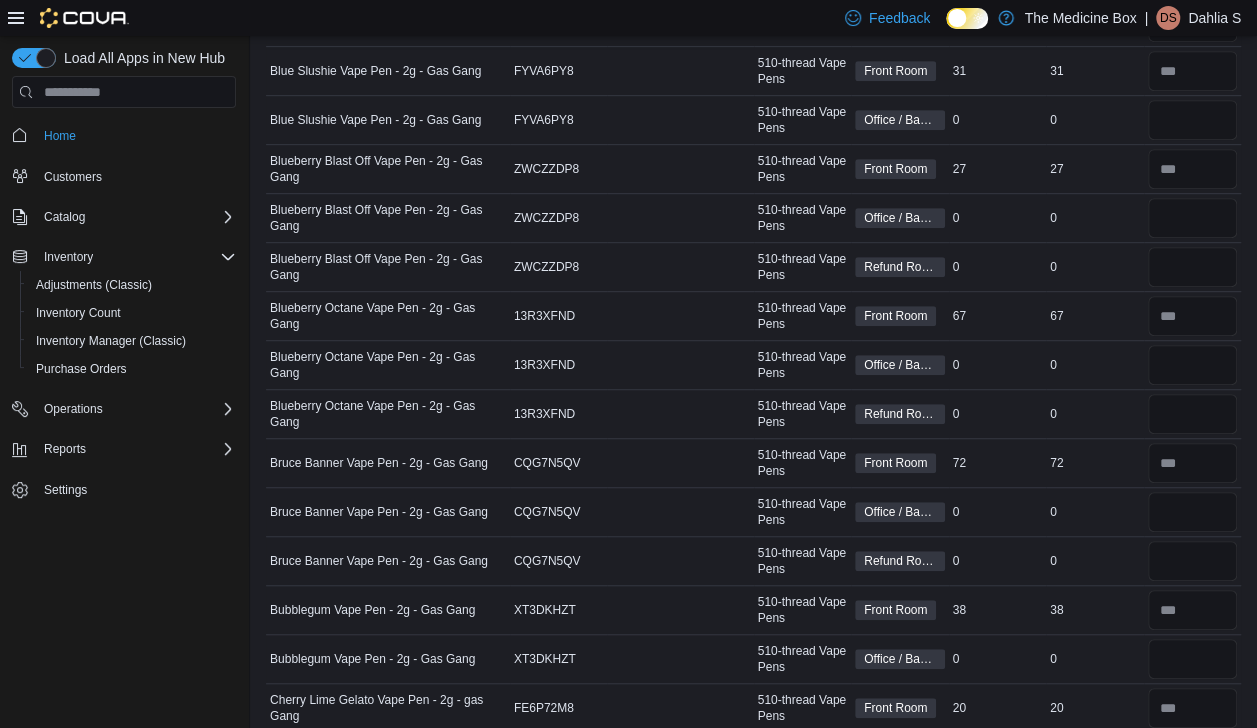 click on "Blueberry Blast Off Vape Pen - 2g - Gas Gang" at bounding box center (388, 218) 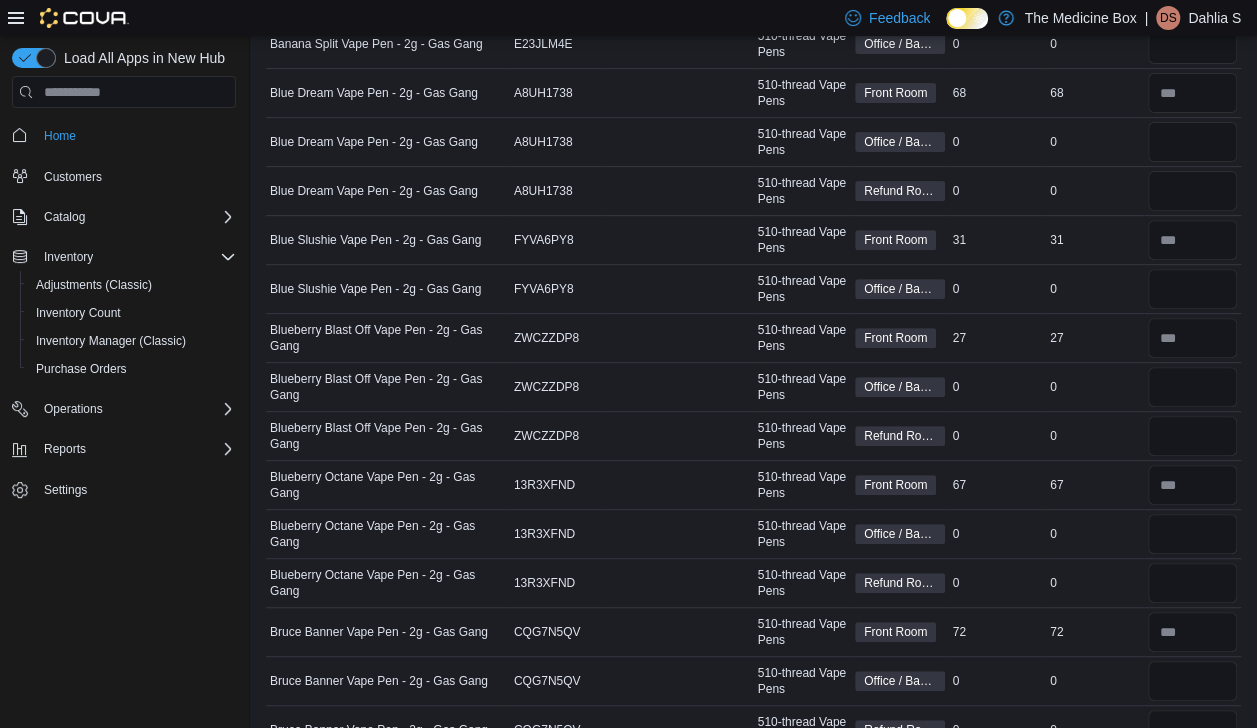 scroll, scrollTop: 272, scrollLeft: 0, axis: vertical 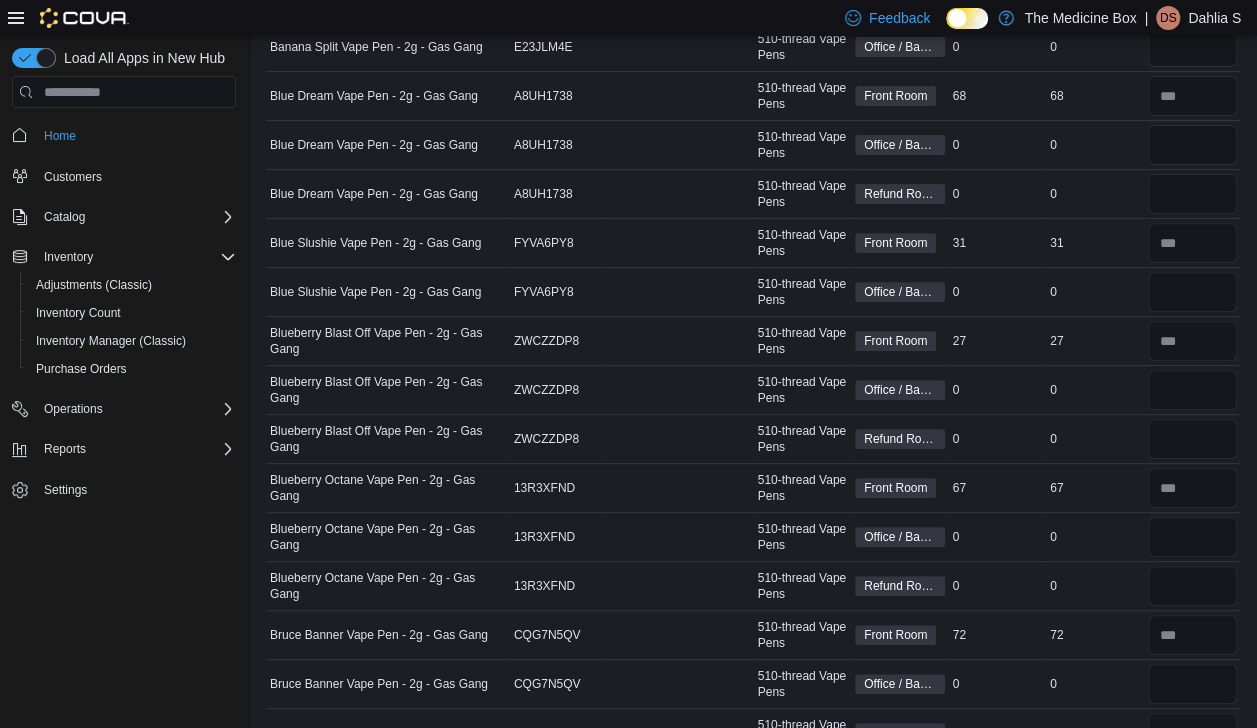 click on "Blueberry Octane Vape Pen - 2g - Gas Gang" at bounding box center [388, 488] 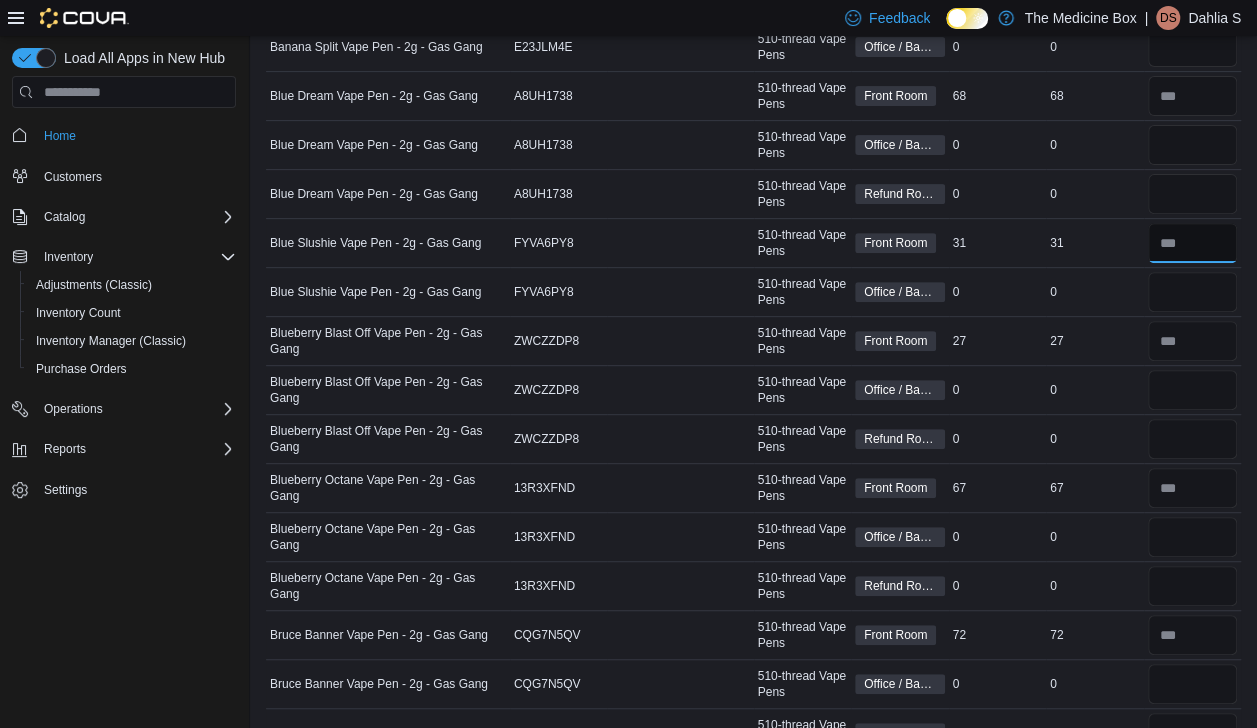 click at bounding box center [1193, 243] 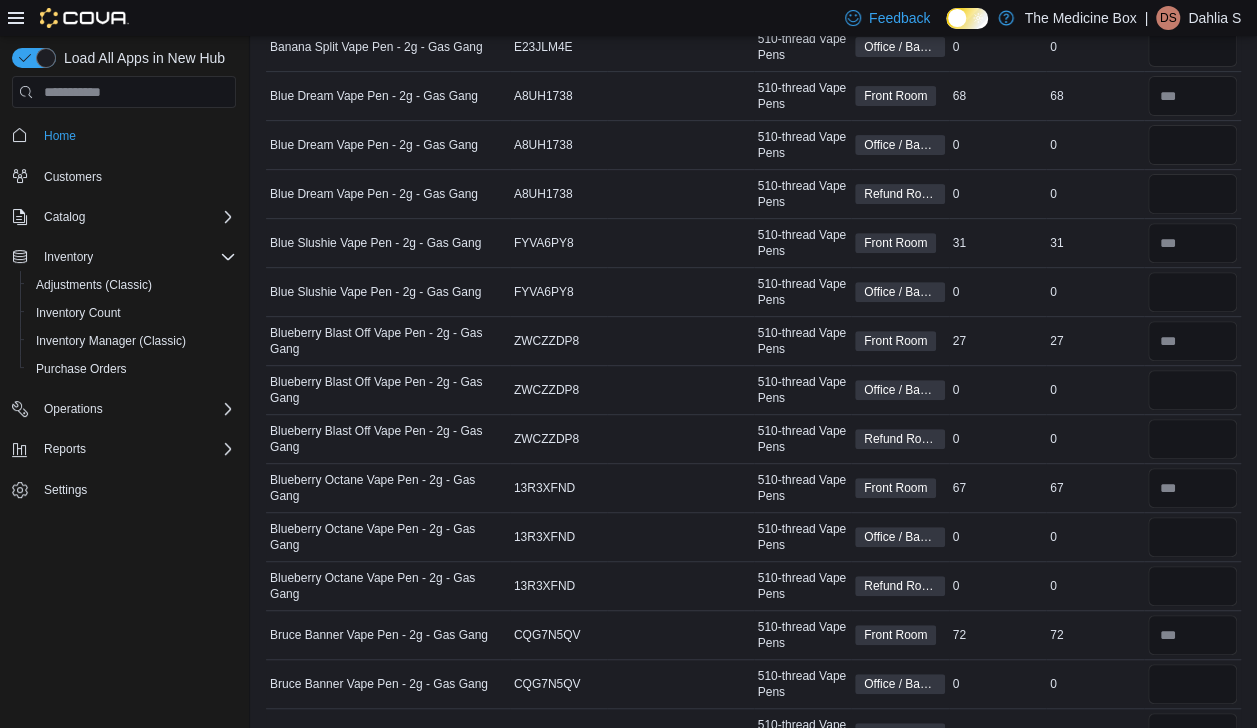 click on "Blue Dream Vape Pen - 2g - Gas Gang" at bounding box center (374, 194) 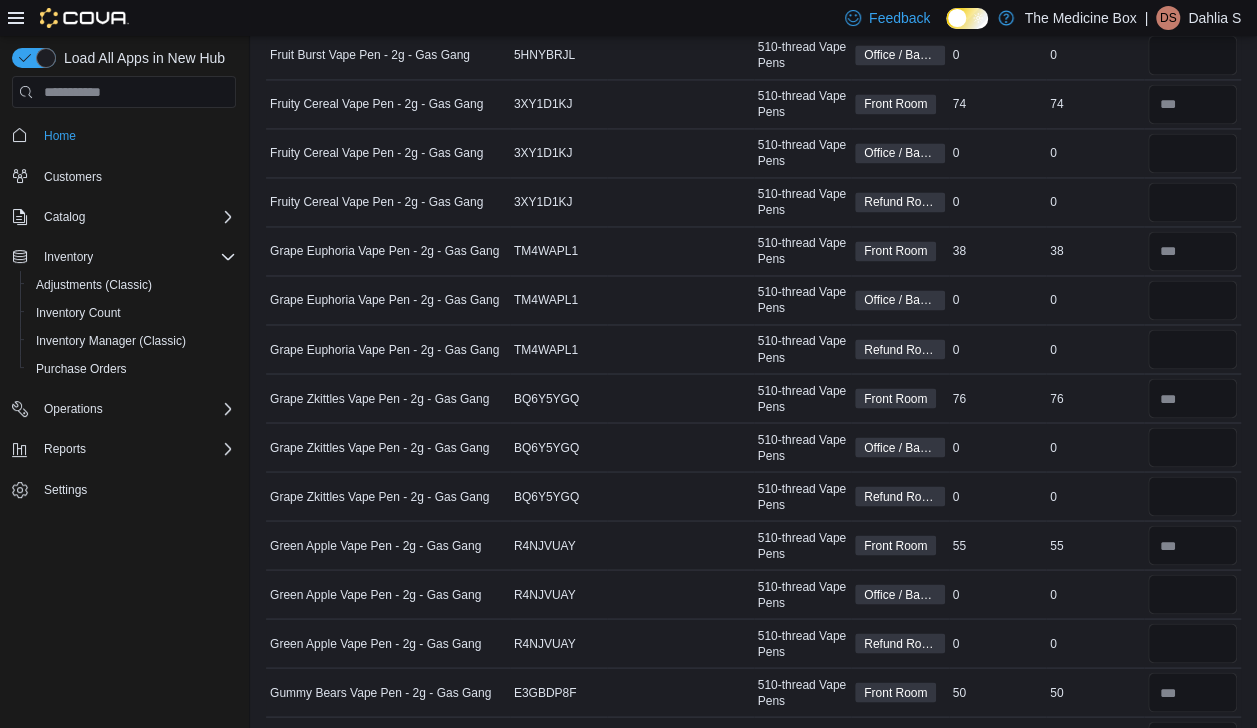 scroll, scrollTop: 1538, scrollLeft: 0, axis: vertical 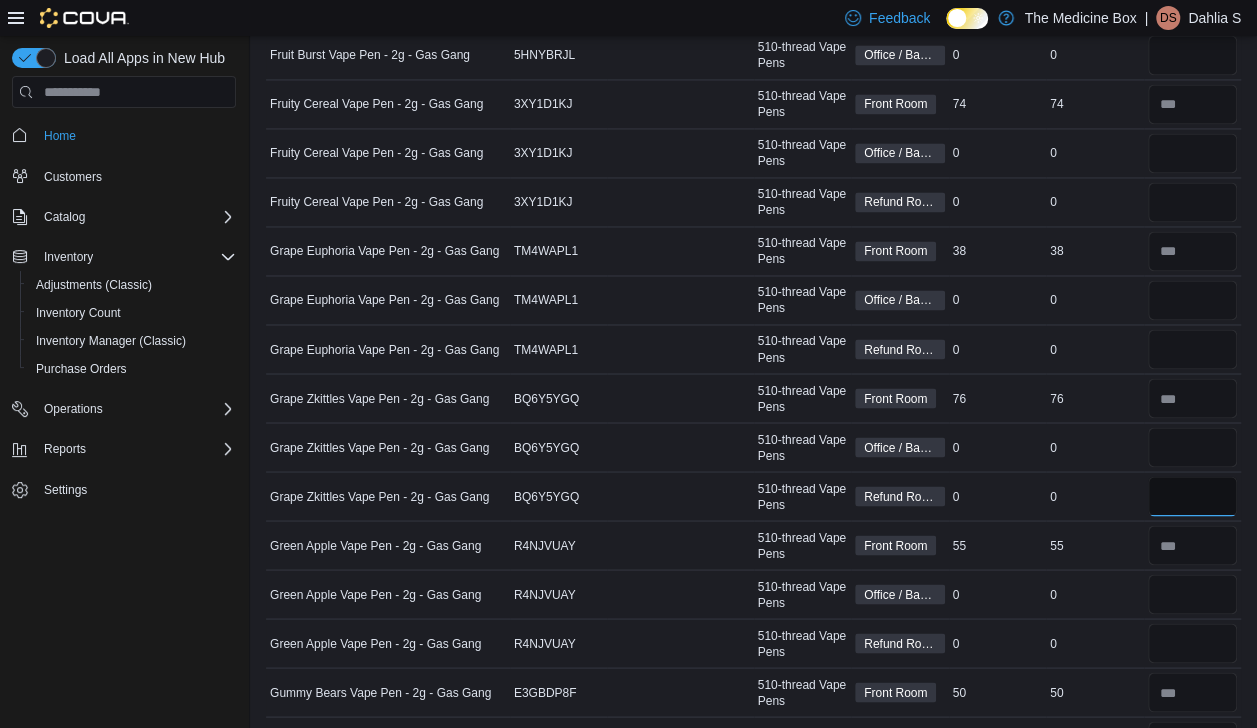 click at bounding box center (1193, 496) 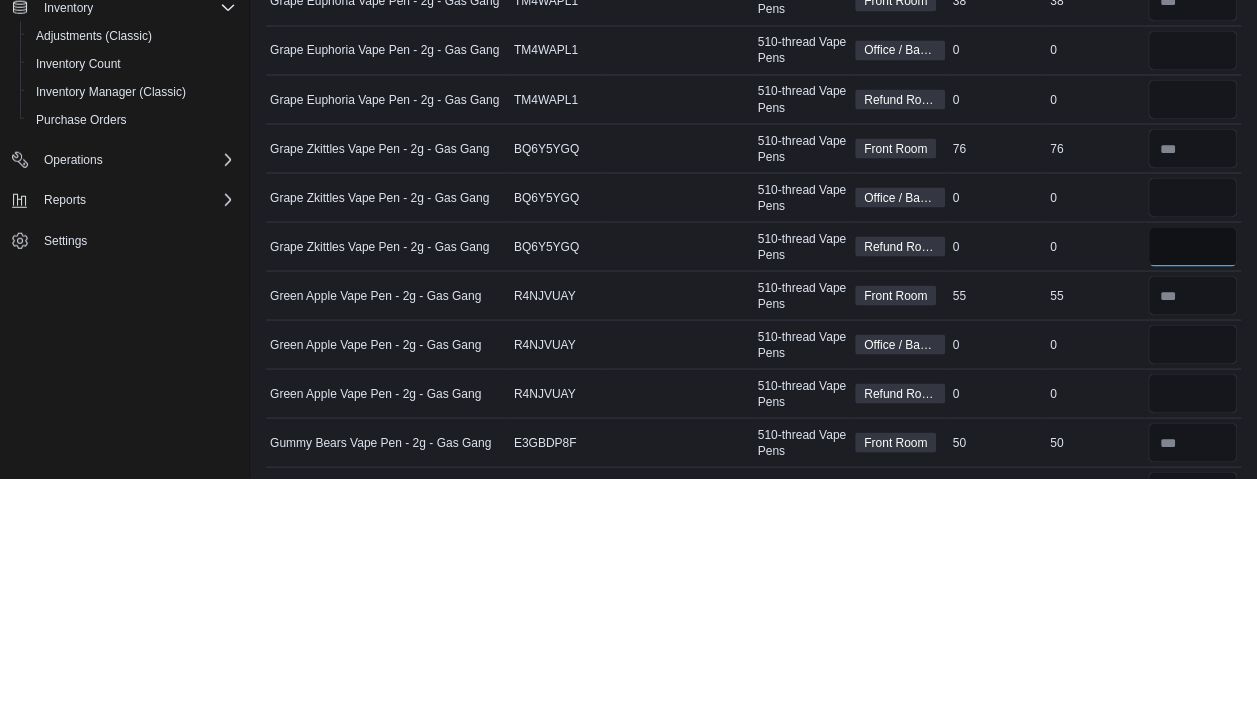 scroll, scrollTop: 1538, scrollLeft: 0, axis: vertical 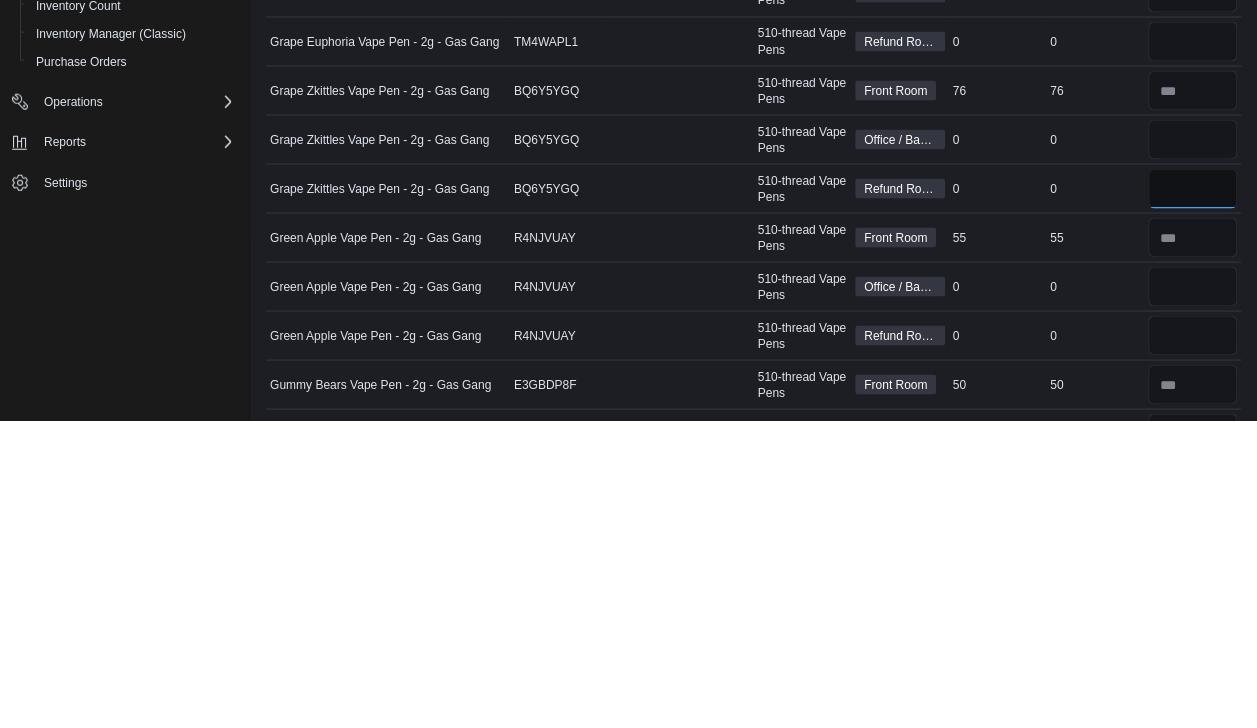 type on "*" 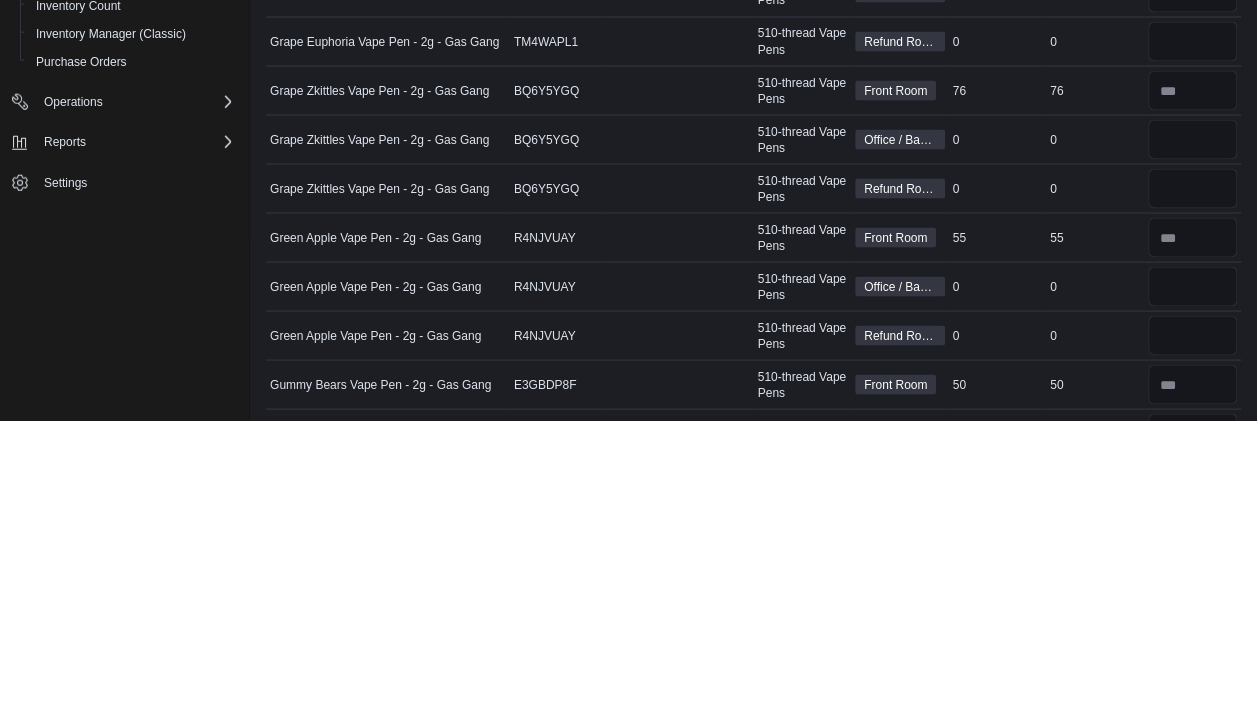 click on "Grape Zkittles Vape Pen - 2g - Gas Gang" at bounding box center (388, 447) 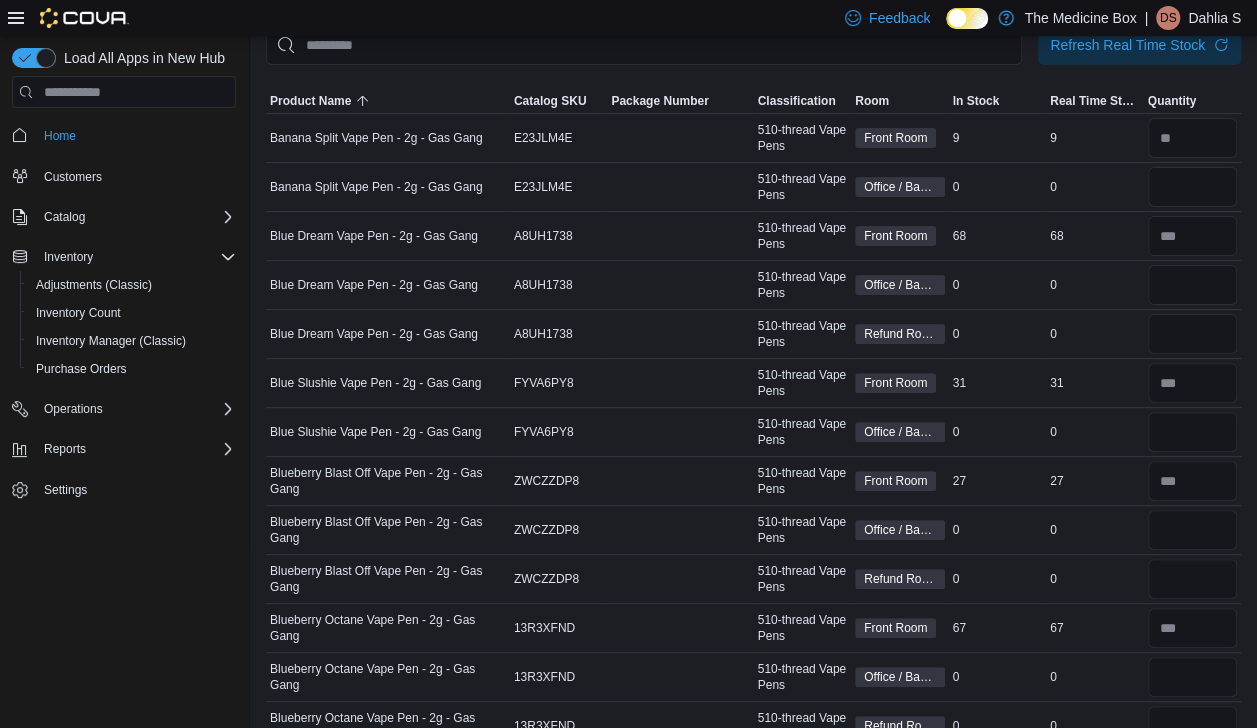scroll, scrollTop: 0, scrollLeft: 0, axis: both 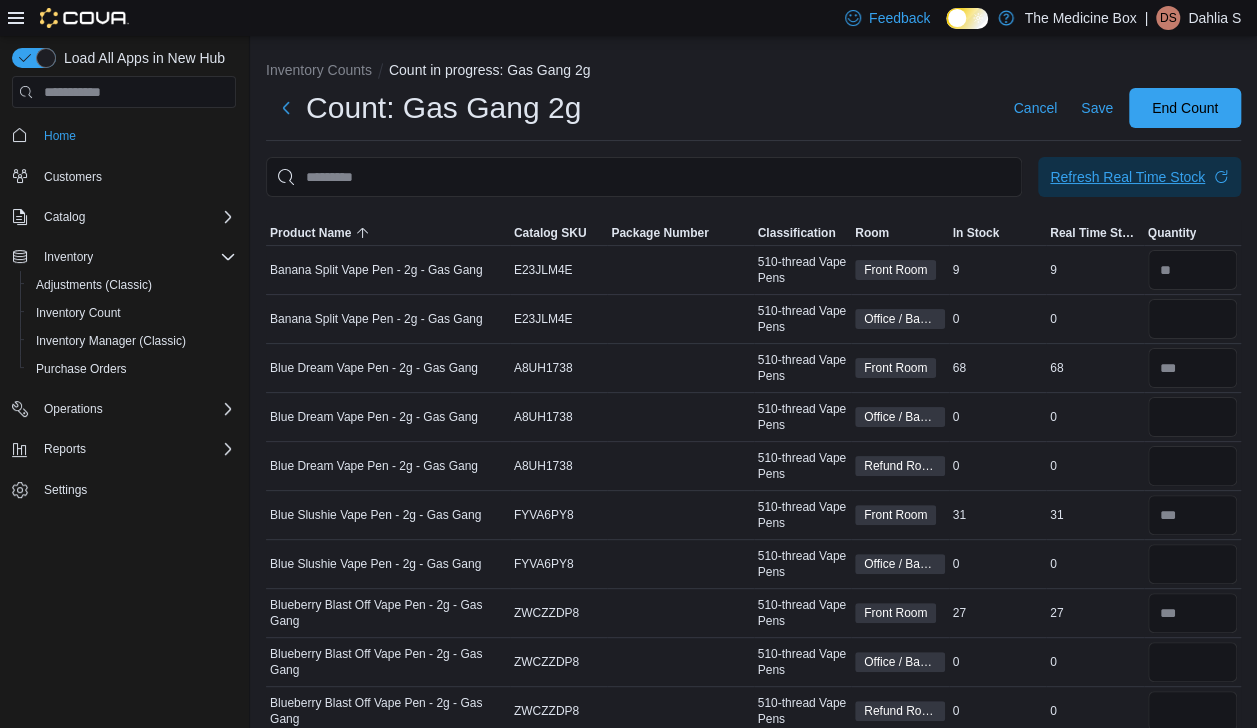 click on "Refresh Real Time Stock" at bounding box center (1127, 177) 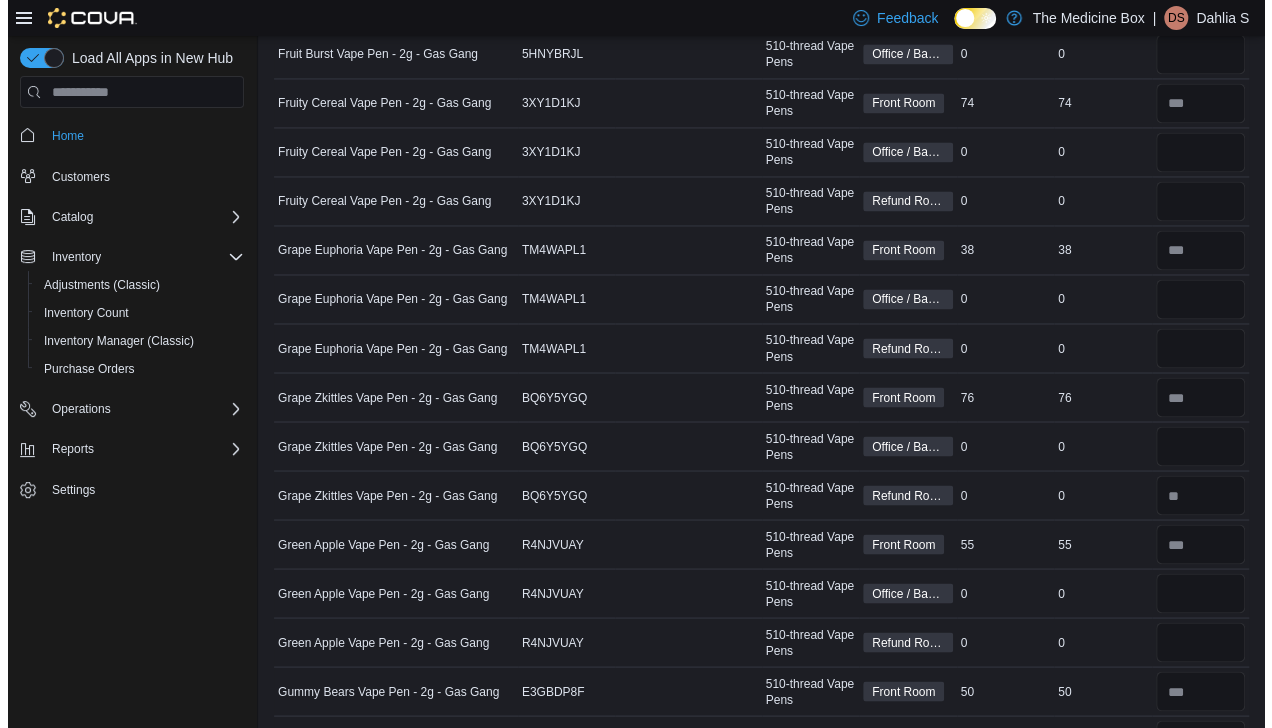 scroll, scrollTop: 0, scrollLeft: 0, axis: both 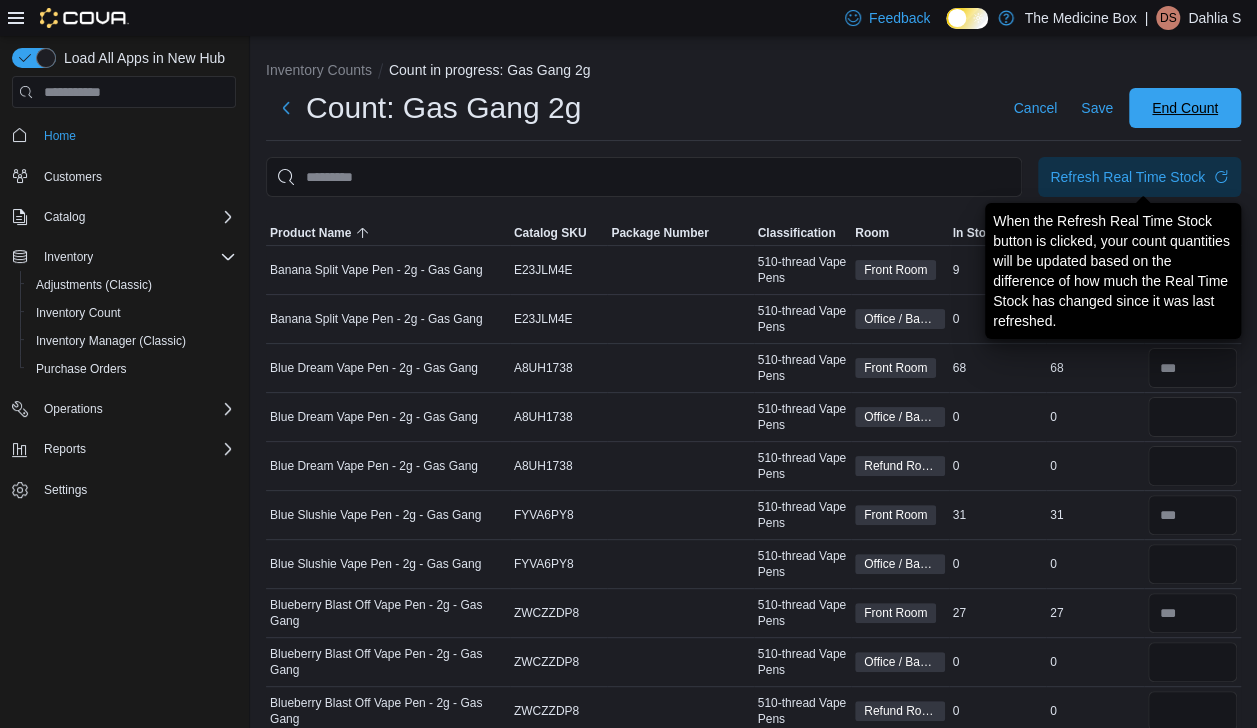 click on "End Count" at bounding box center [1185, 108] 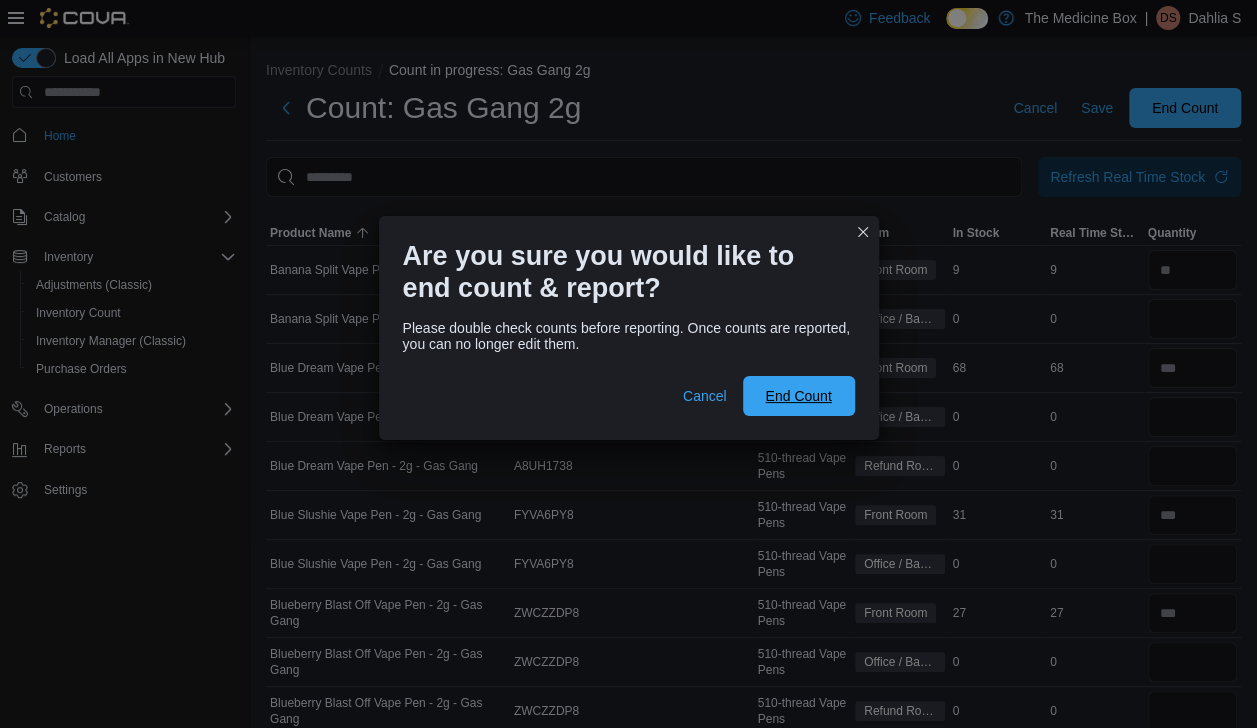 click on "End Count" at bounding box center (798, 396) 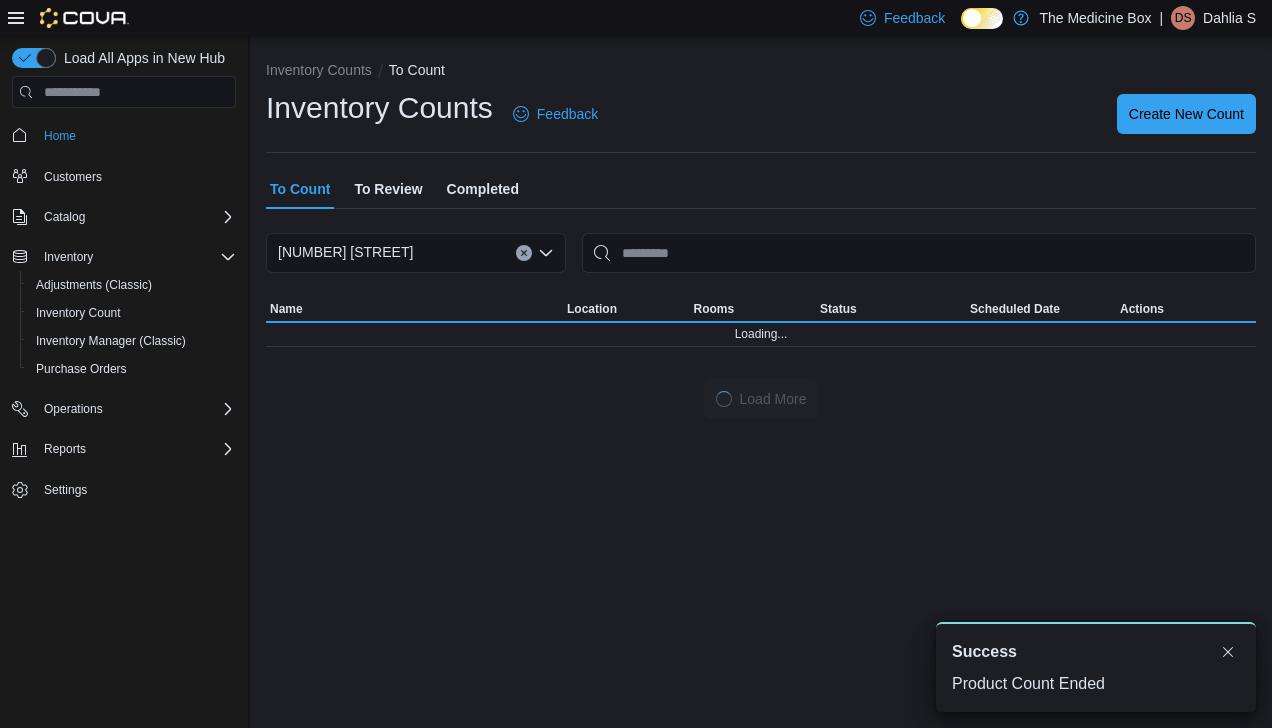 scroll, scrollTop: 0, scrollLeft: 0, axis: both 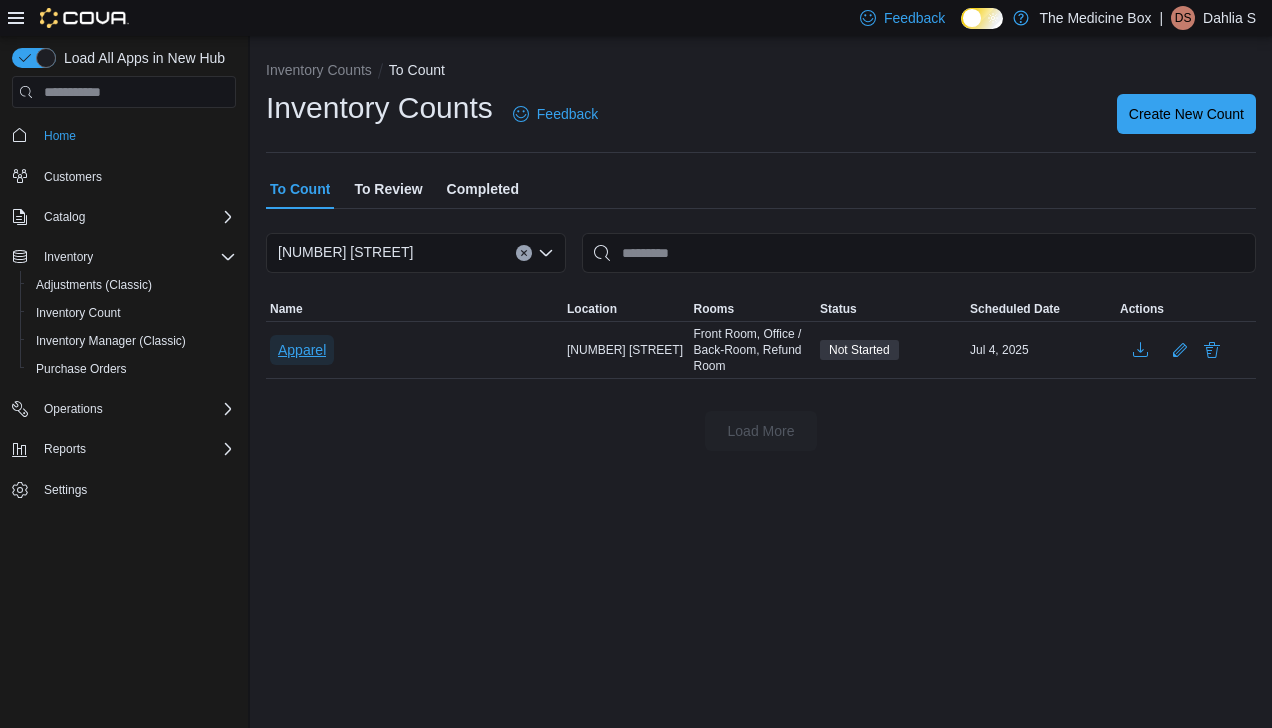 click on "Apparel" at bounding box center (302, 350) 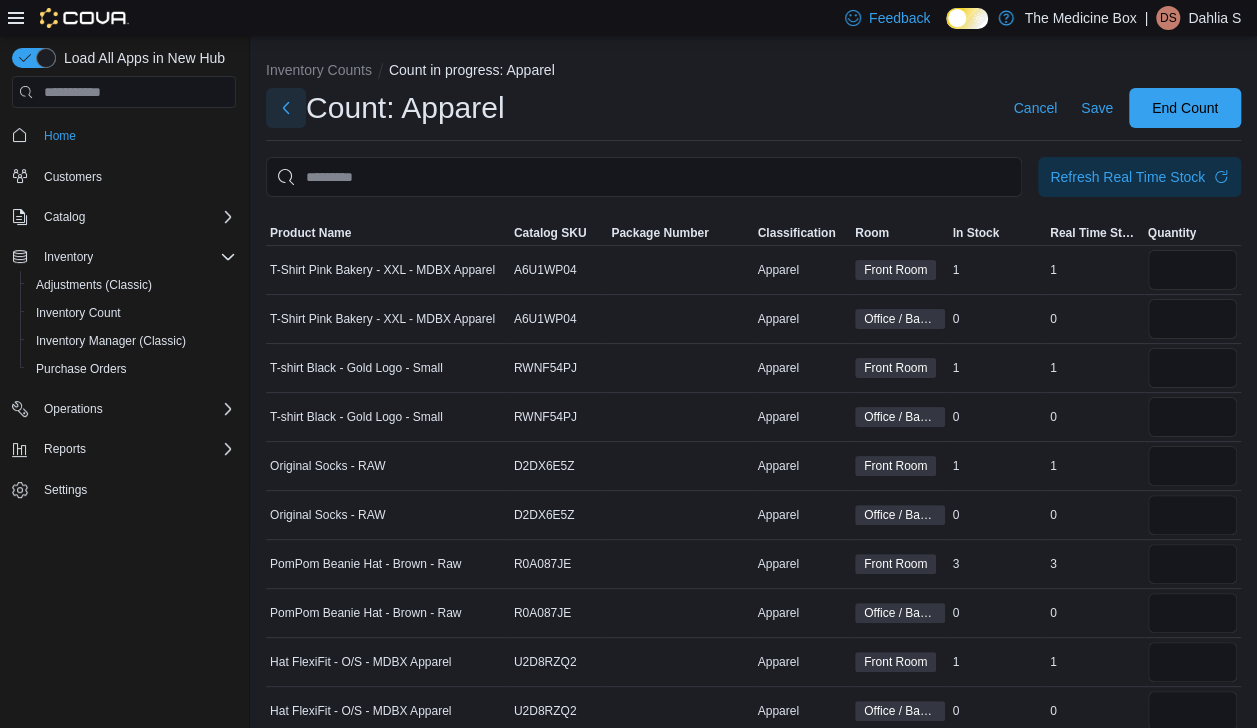 click at bounding box center [286, 108] 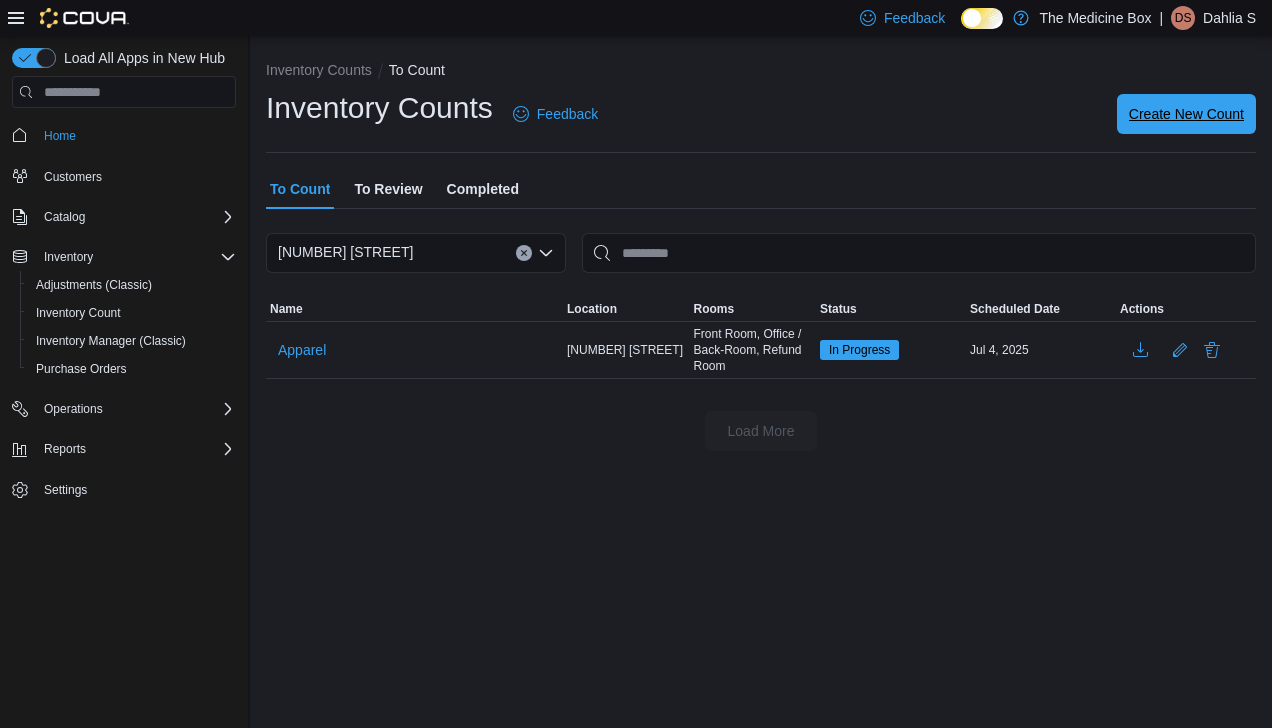 click on "Create New Count" at bounding box center [1186, 114] 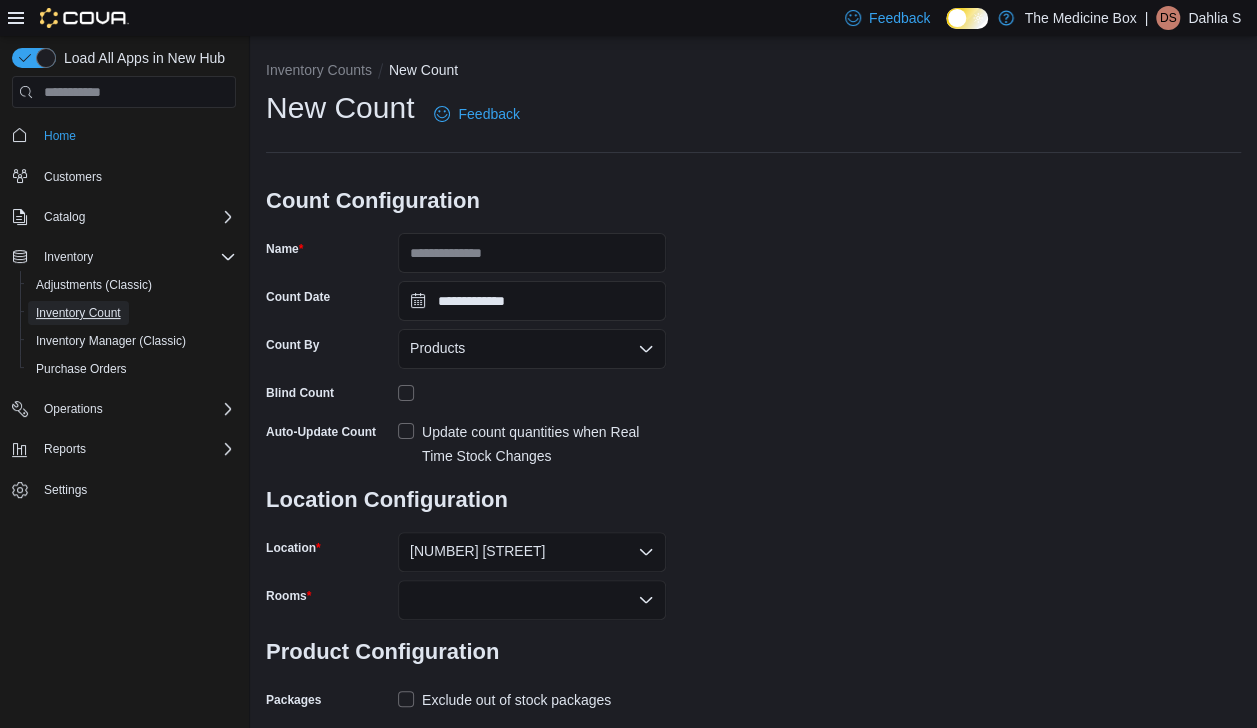 click on "Inventory Count" at bounding box center [78, 313] 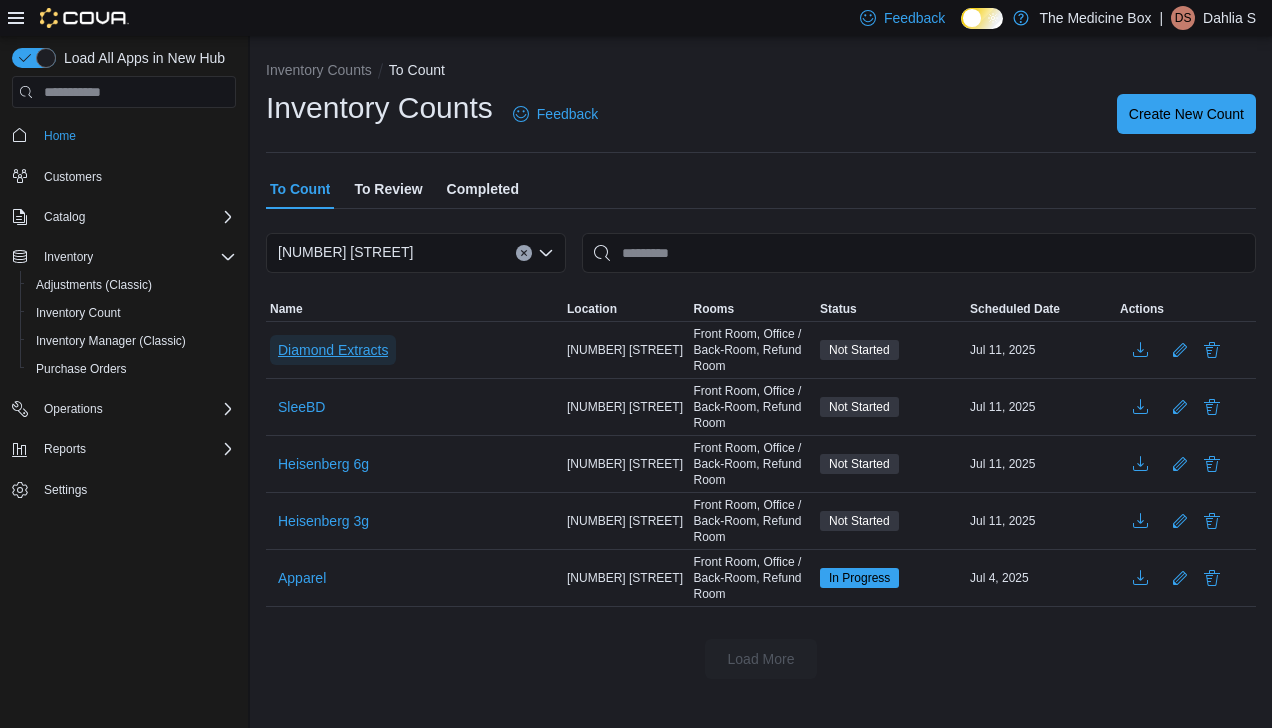 click on "Diamond Extracts" at bounding box center (333, 350) 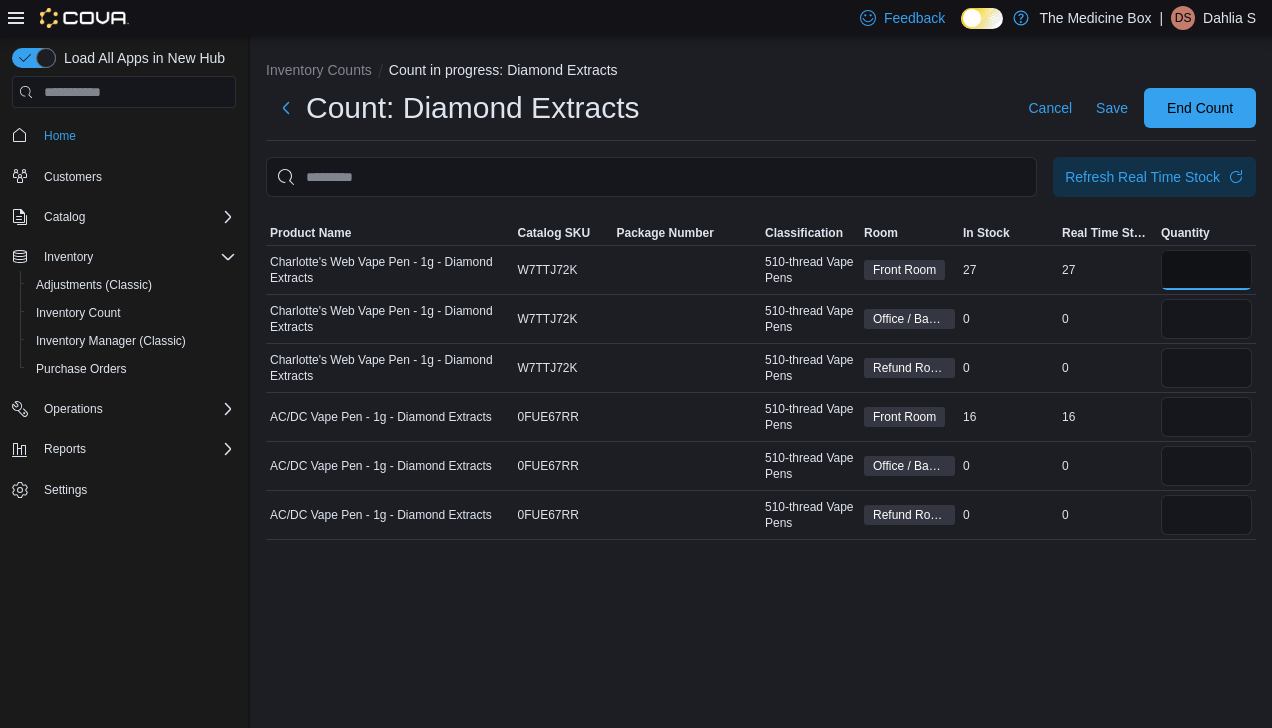 click at bounding box center (1206, 270) 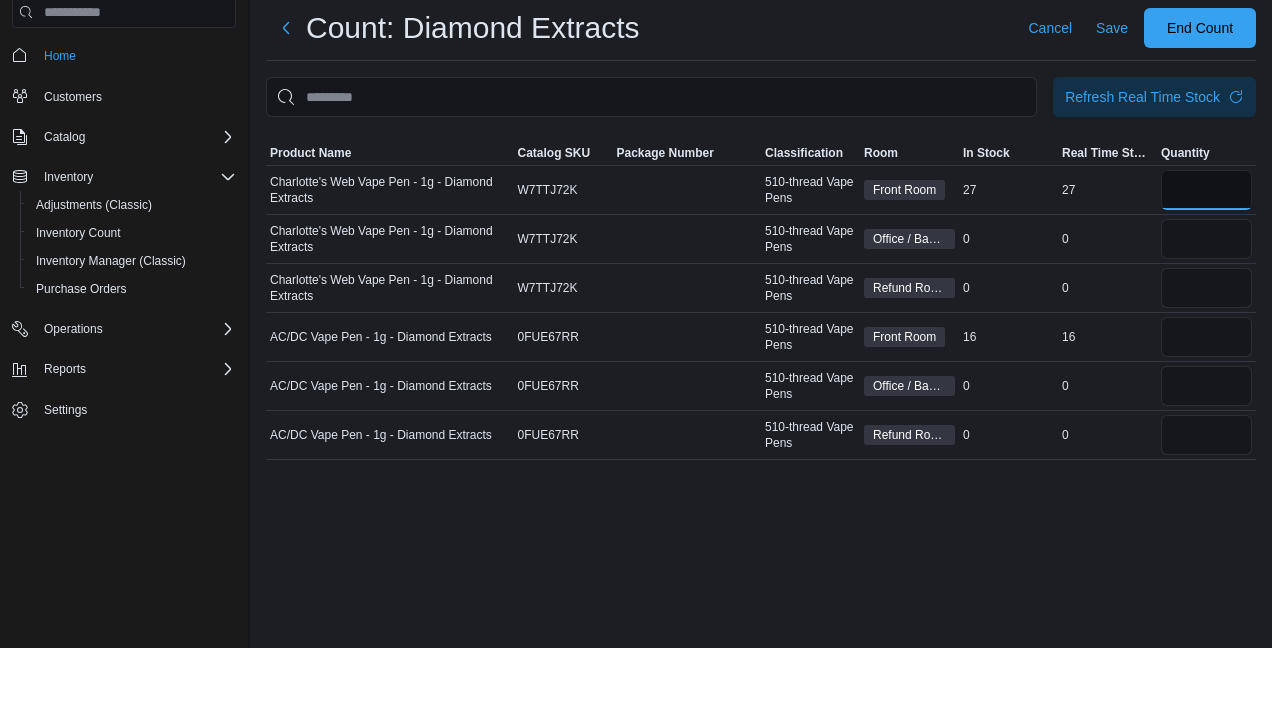 type on "**" 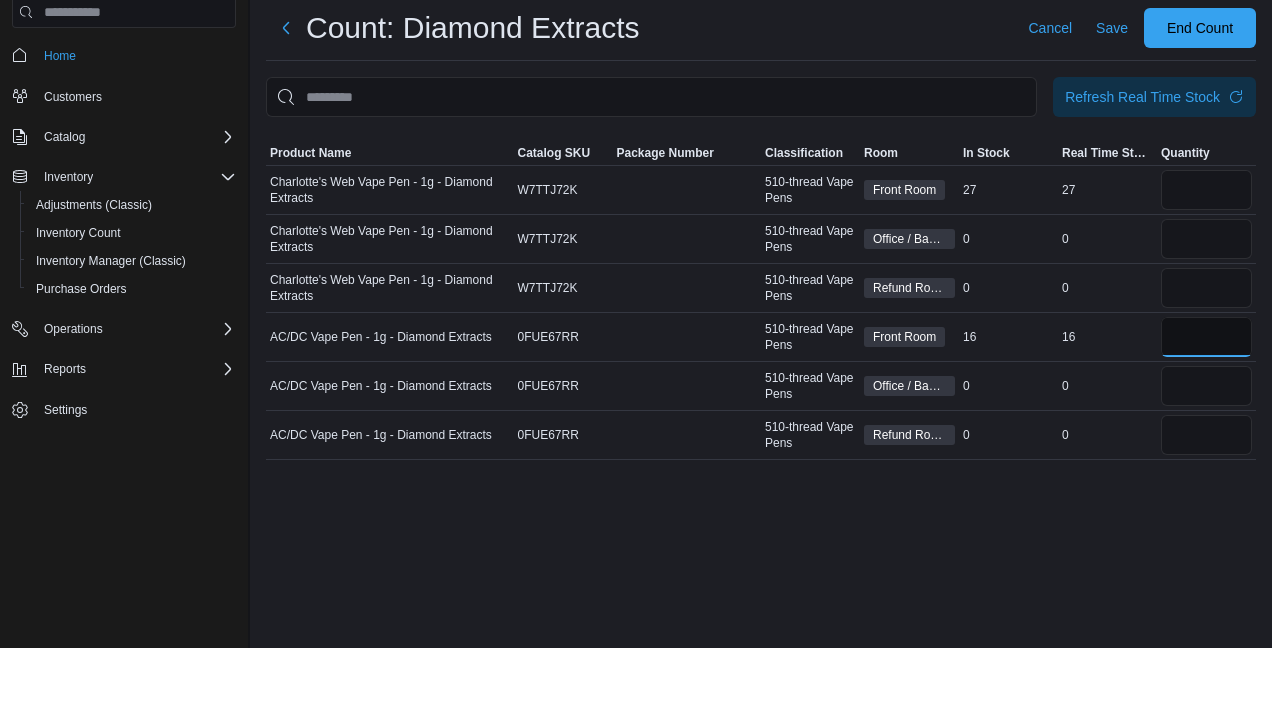click at bounding box center (1206, 417) 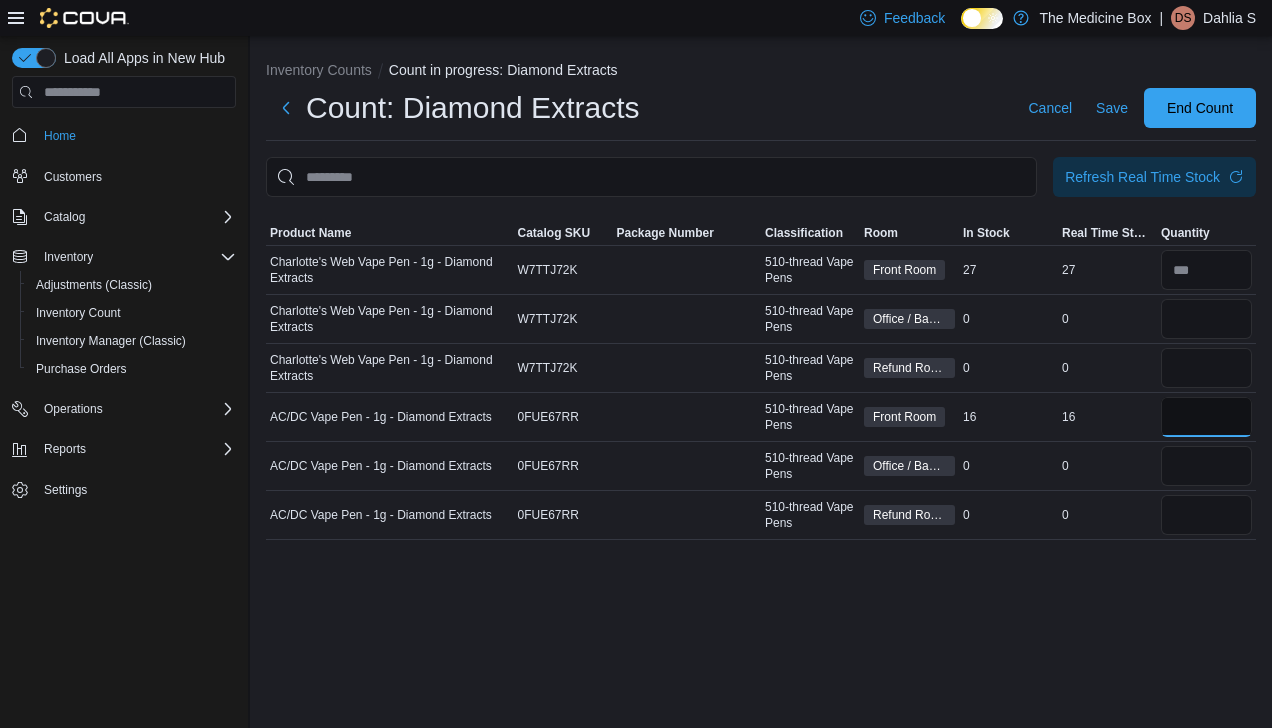 type on "**" 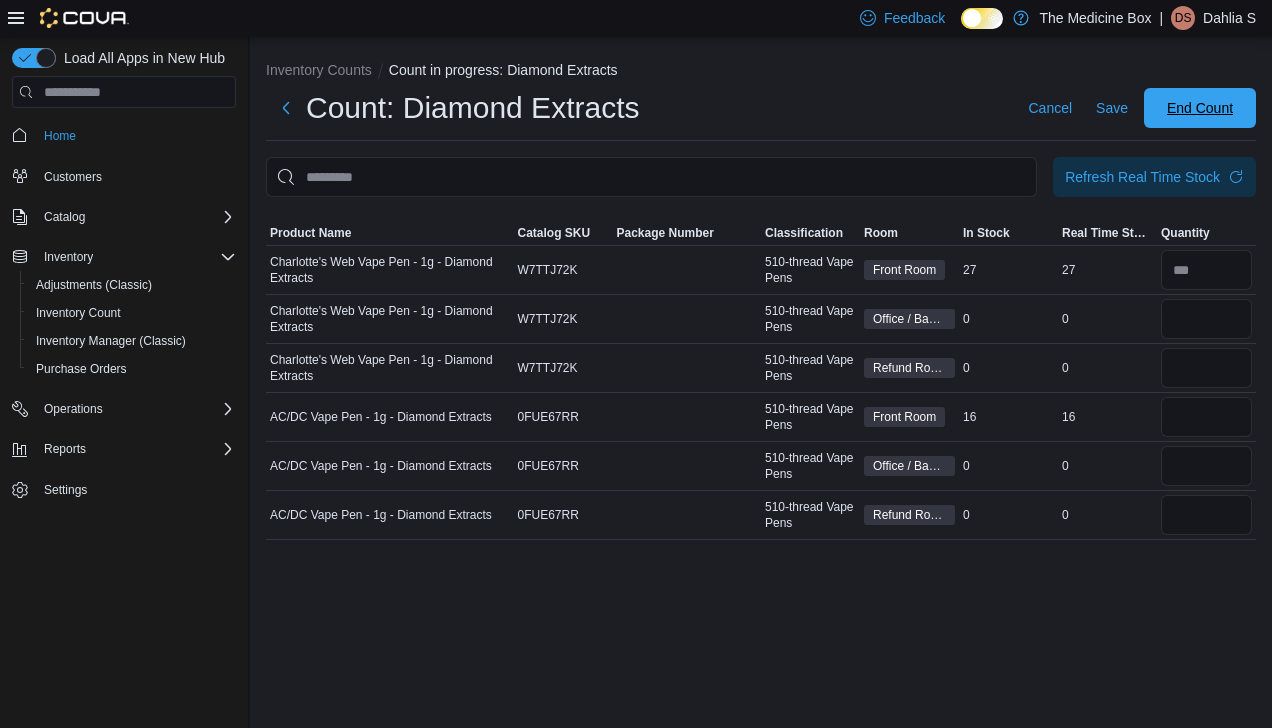 click on "End Count" at bounding box center (1200, 108) 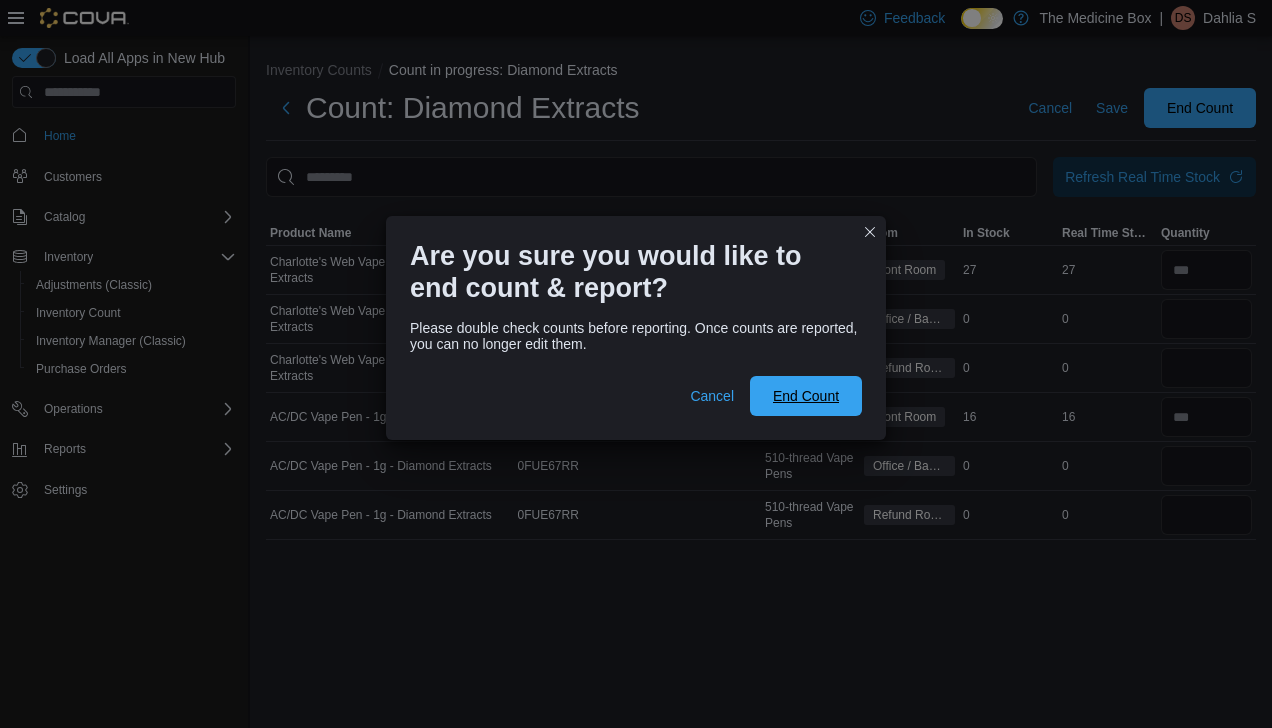 click on "End Count" at bounding box center [806, 396] 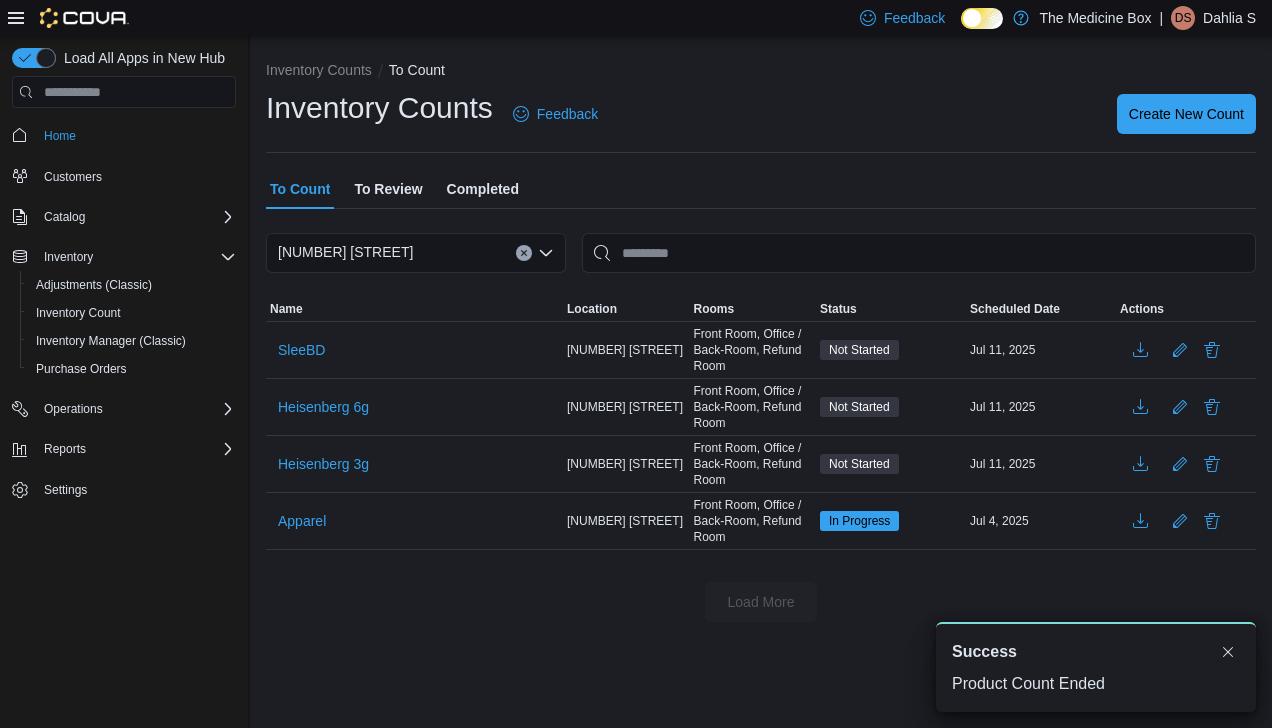 scroll, scrollTop: 0, scrollLeft: 0, axis: both 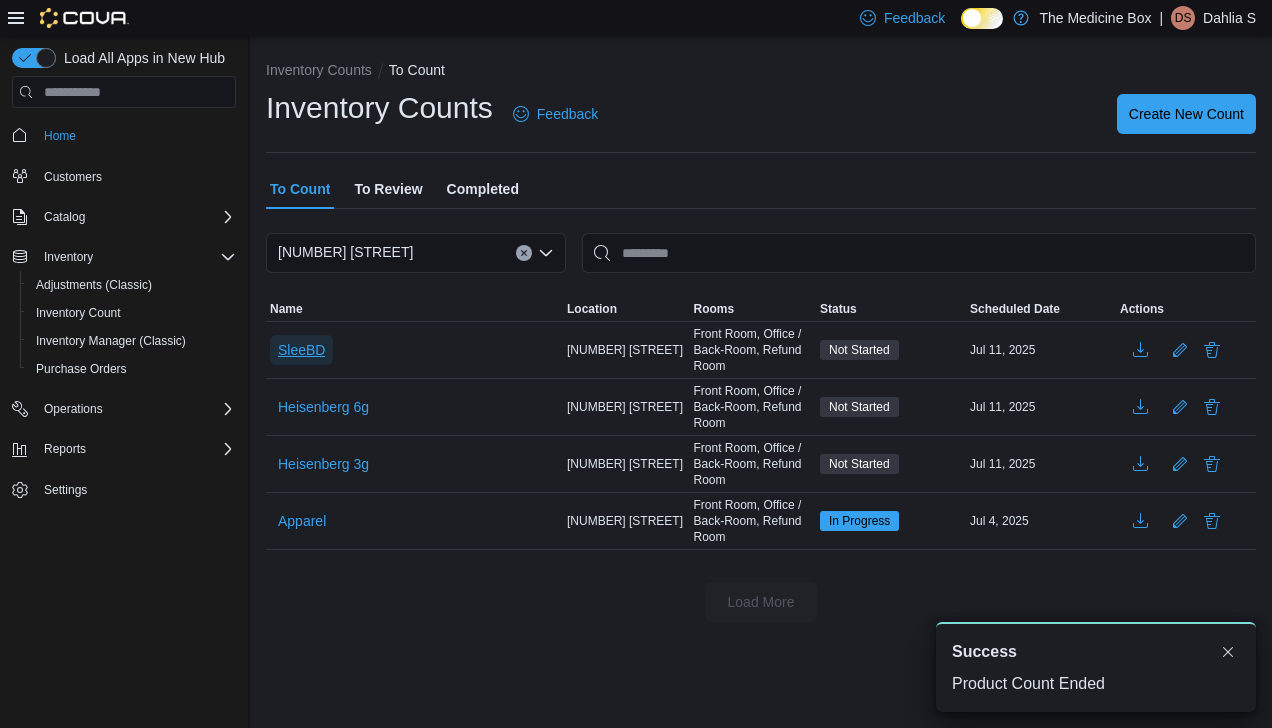 click on "SleeBD" at bounding box center (301, 350) 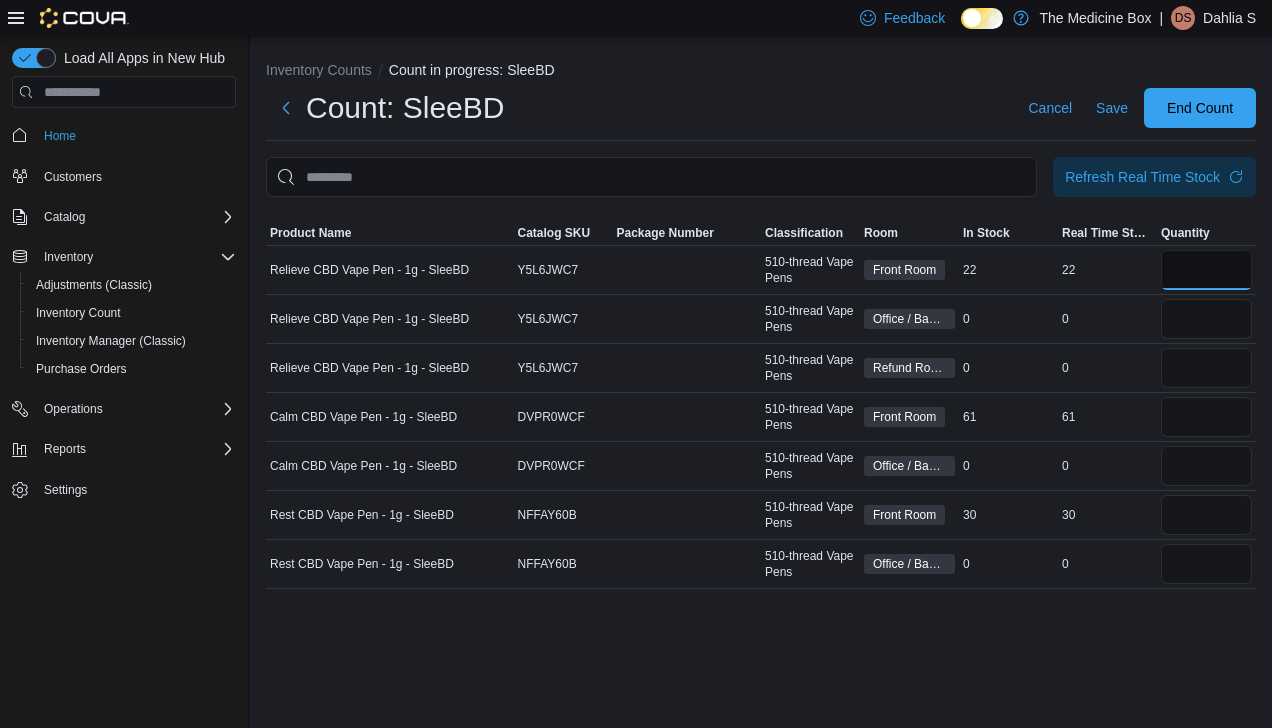 click at bounding box center (1206, 270) 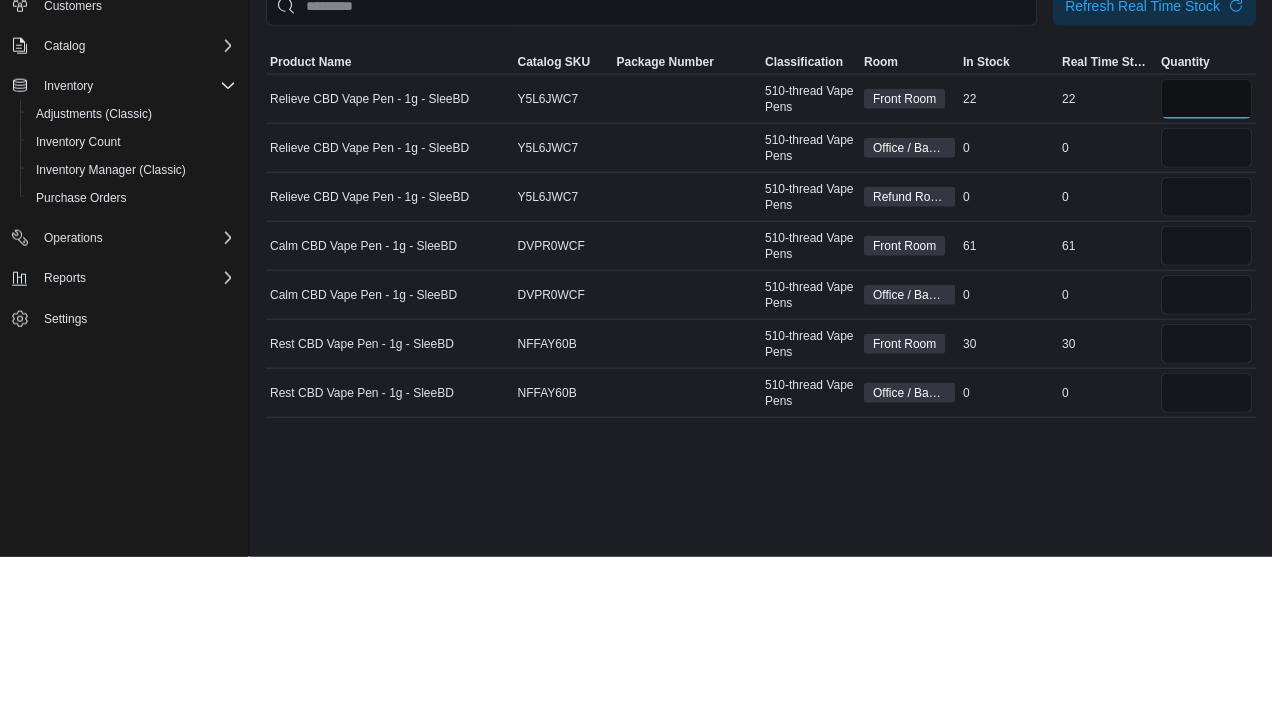 type on "**" 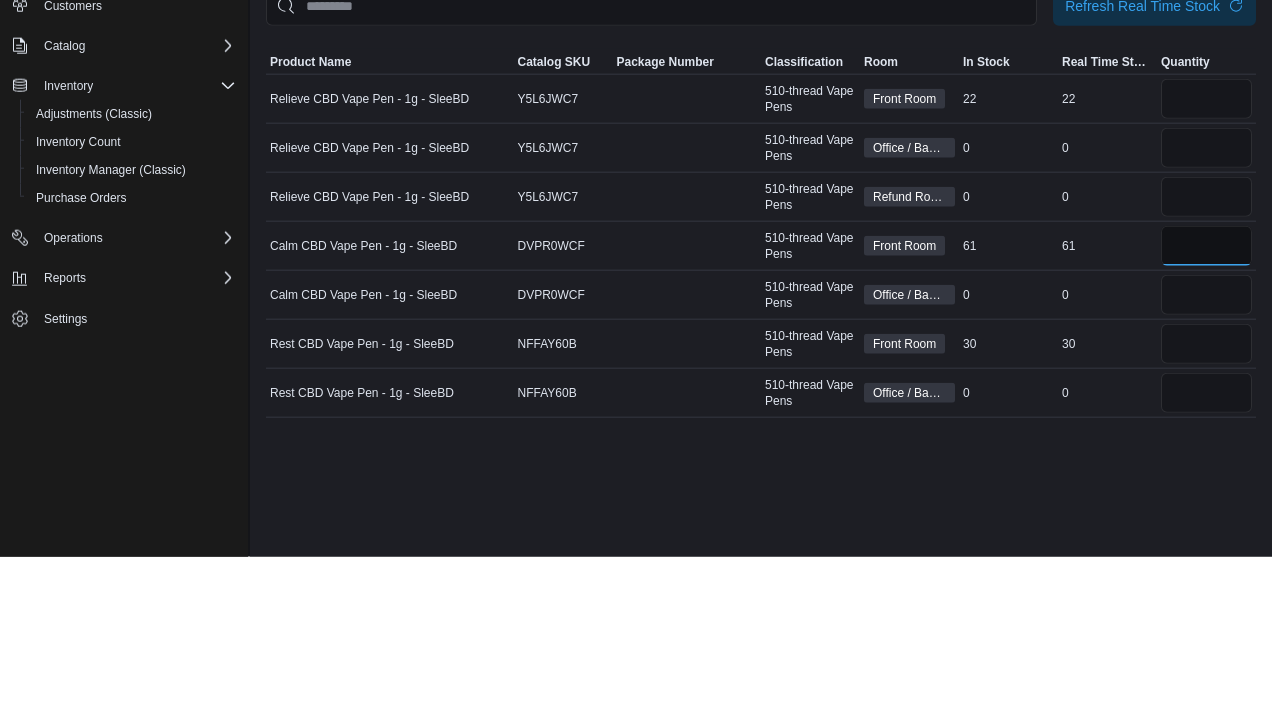 click at bounding box center [1206, 417] 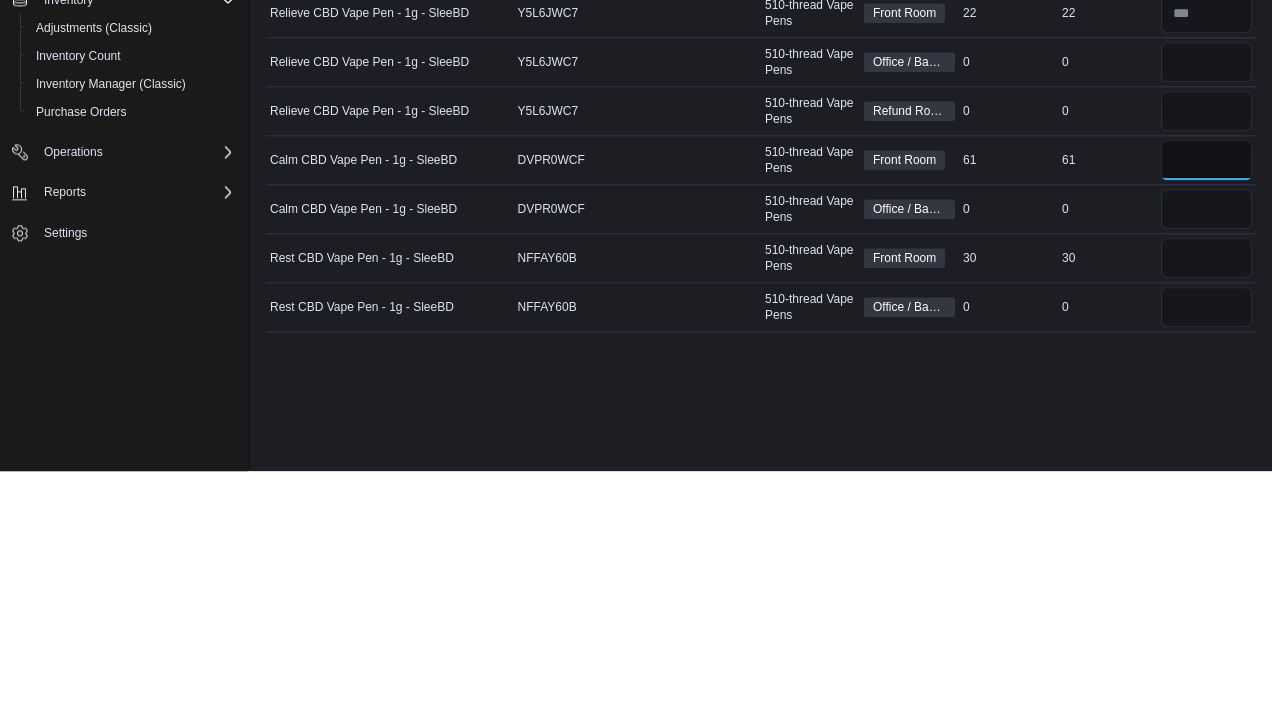 type on "**" 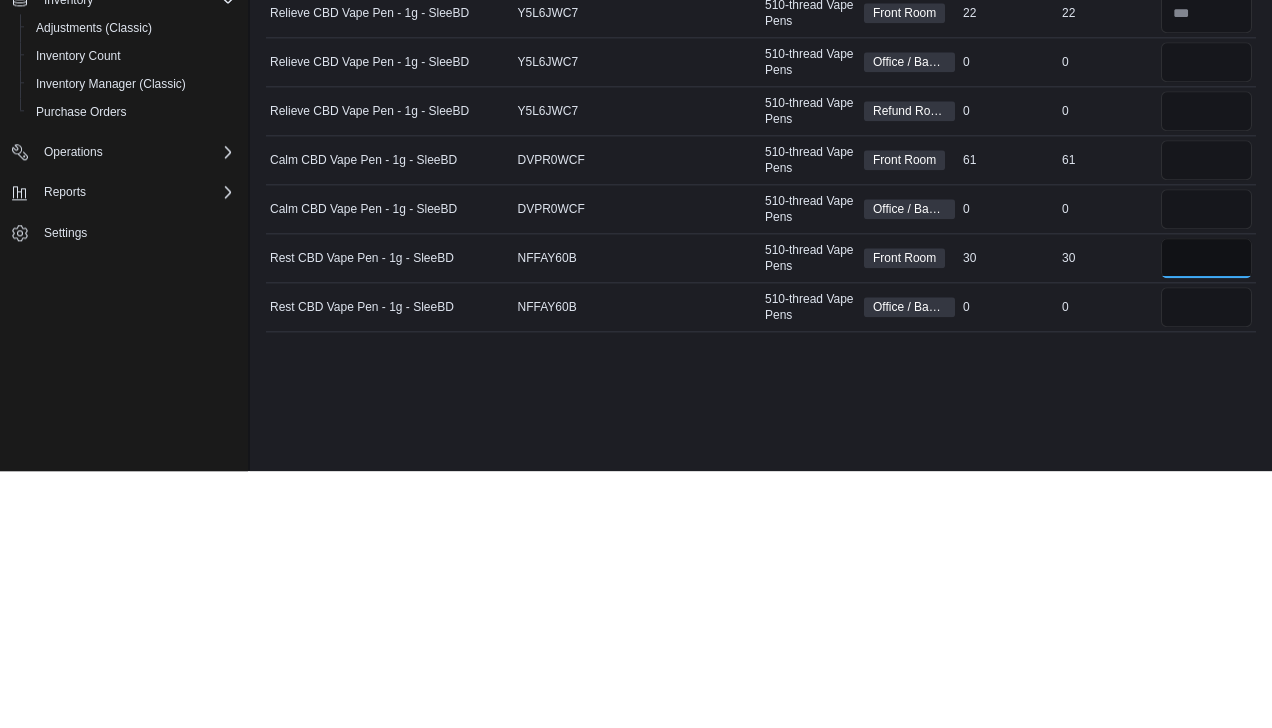click at bounding box center [1206, 515] 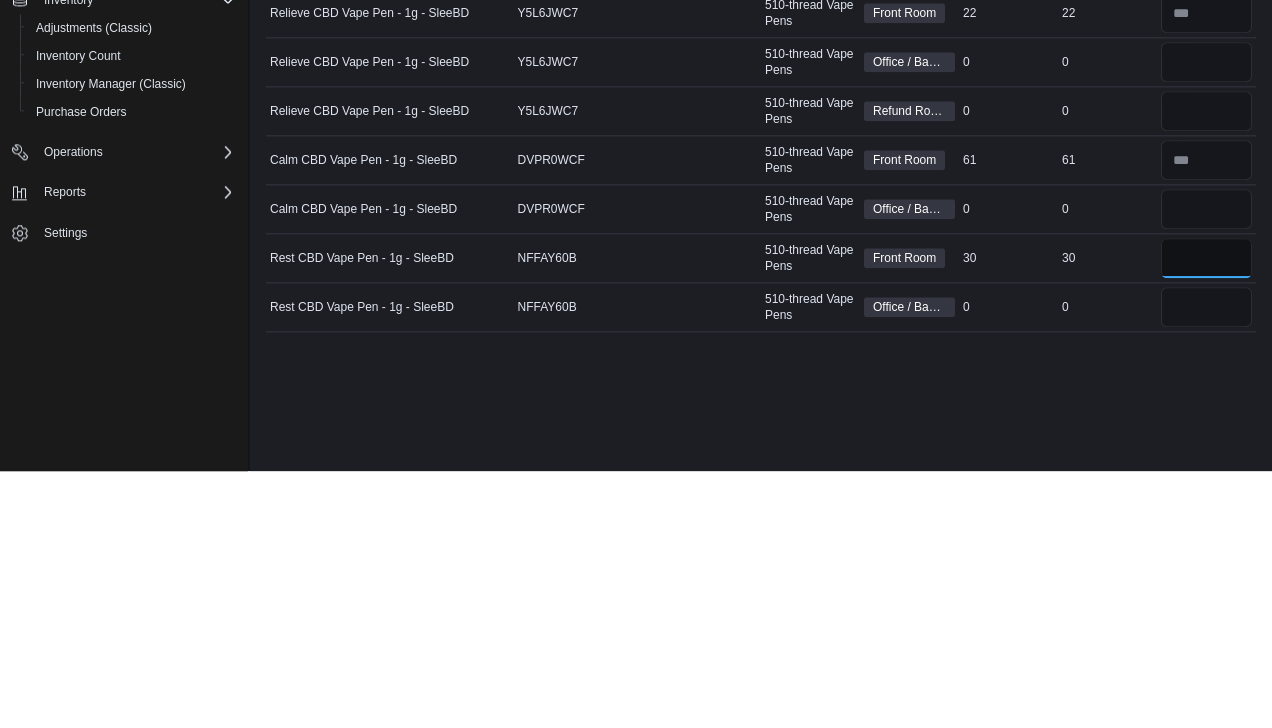 type on "**" 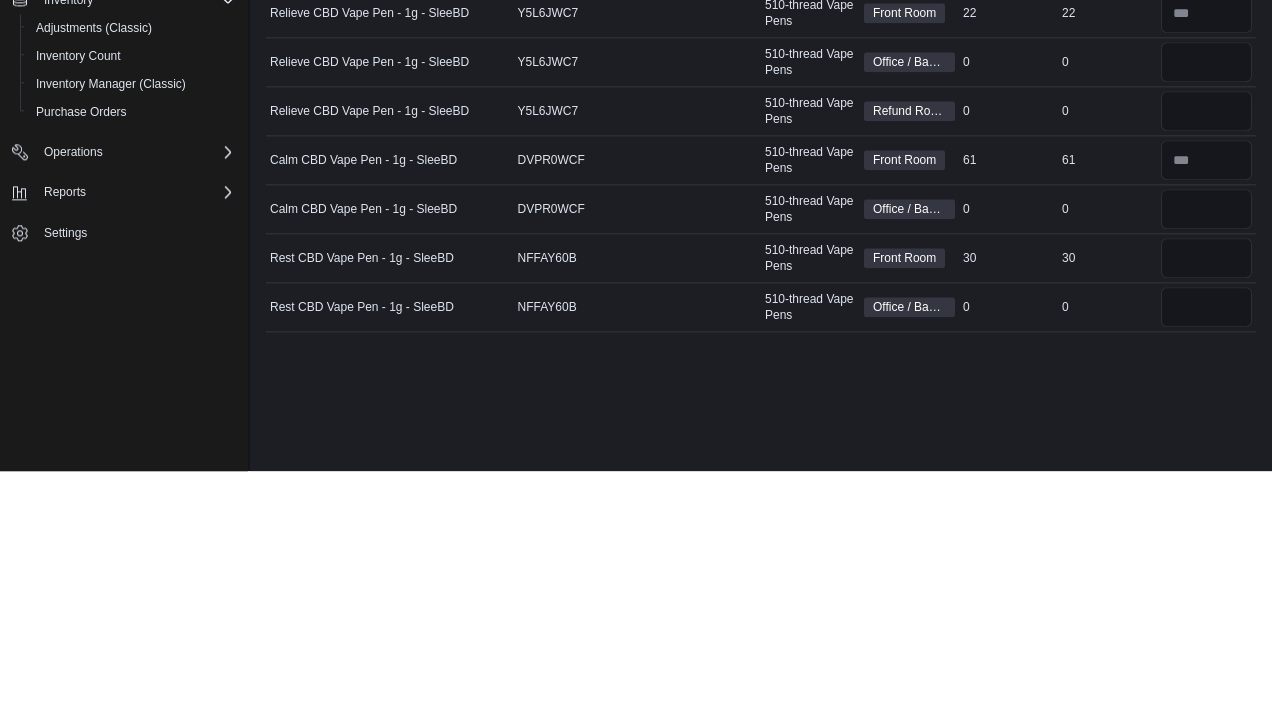 click on "510-thread Vape Pens" at bounding box center [810, 466] 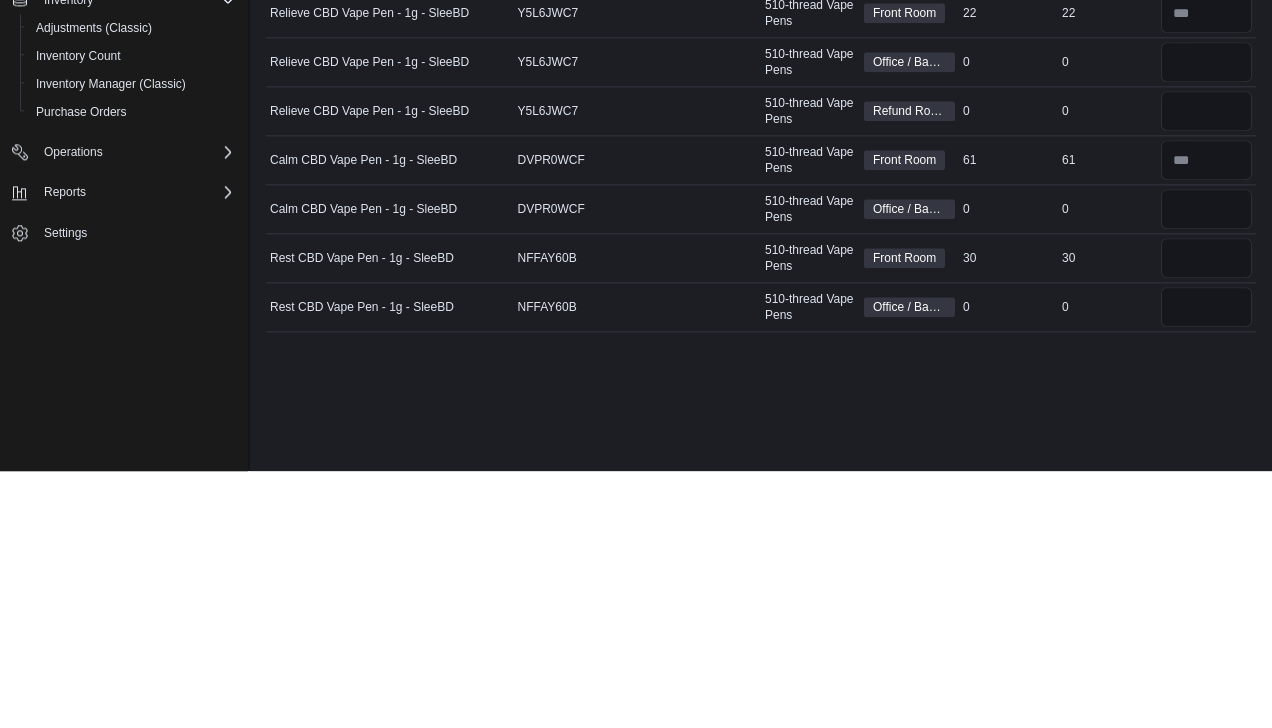 type 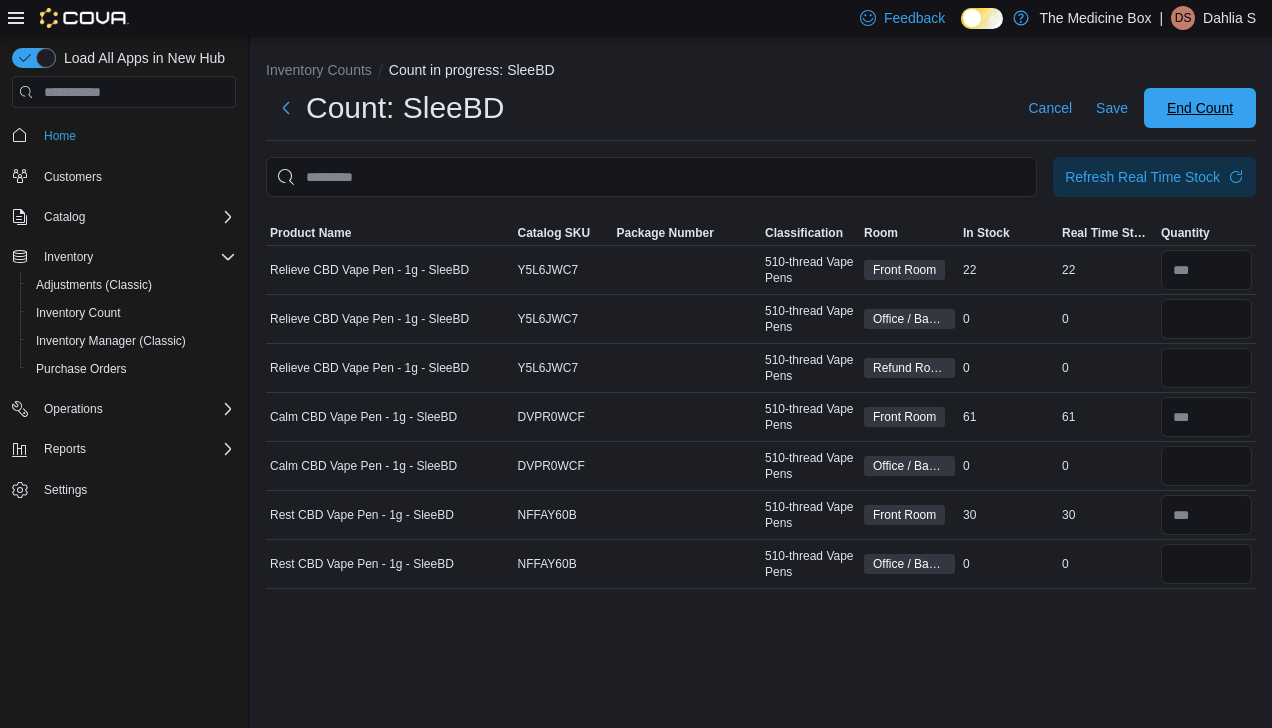 click on "End Count" at bounding box center (1200, 108) 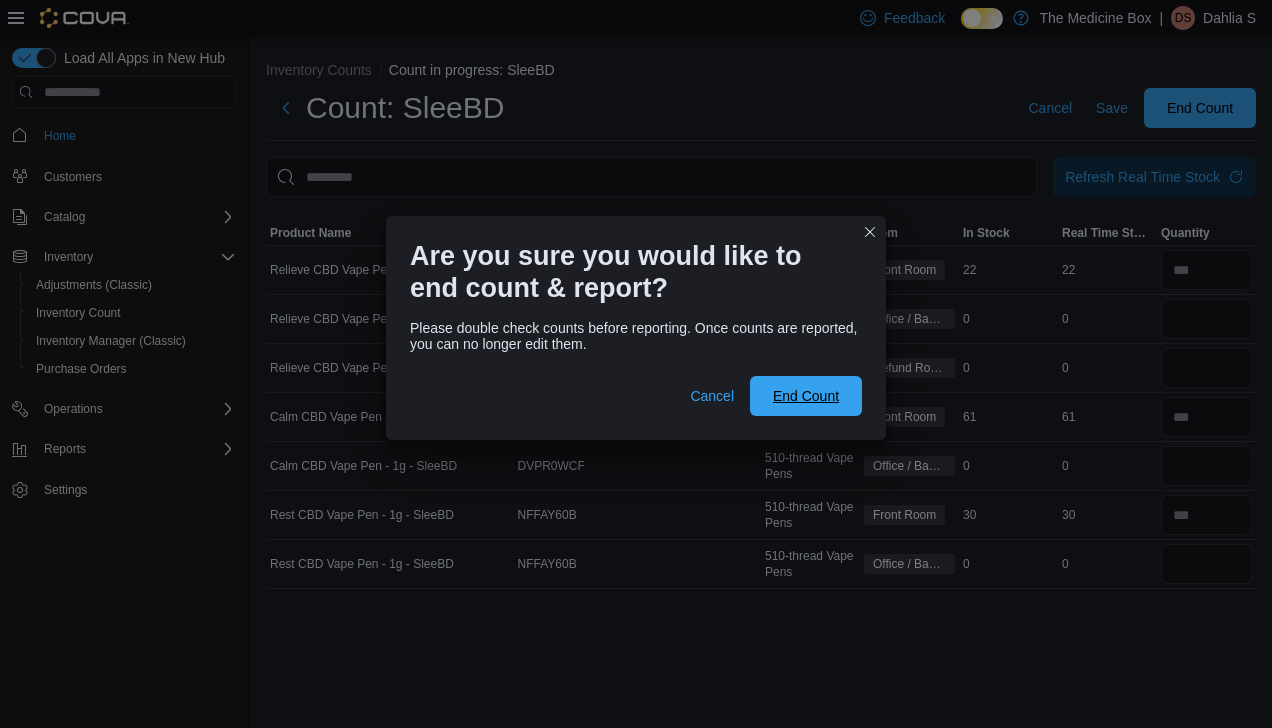 click on "End Count" at bounding box center (806, 396) 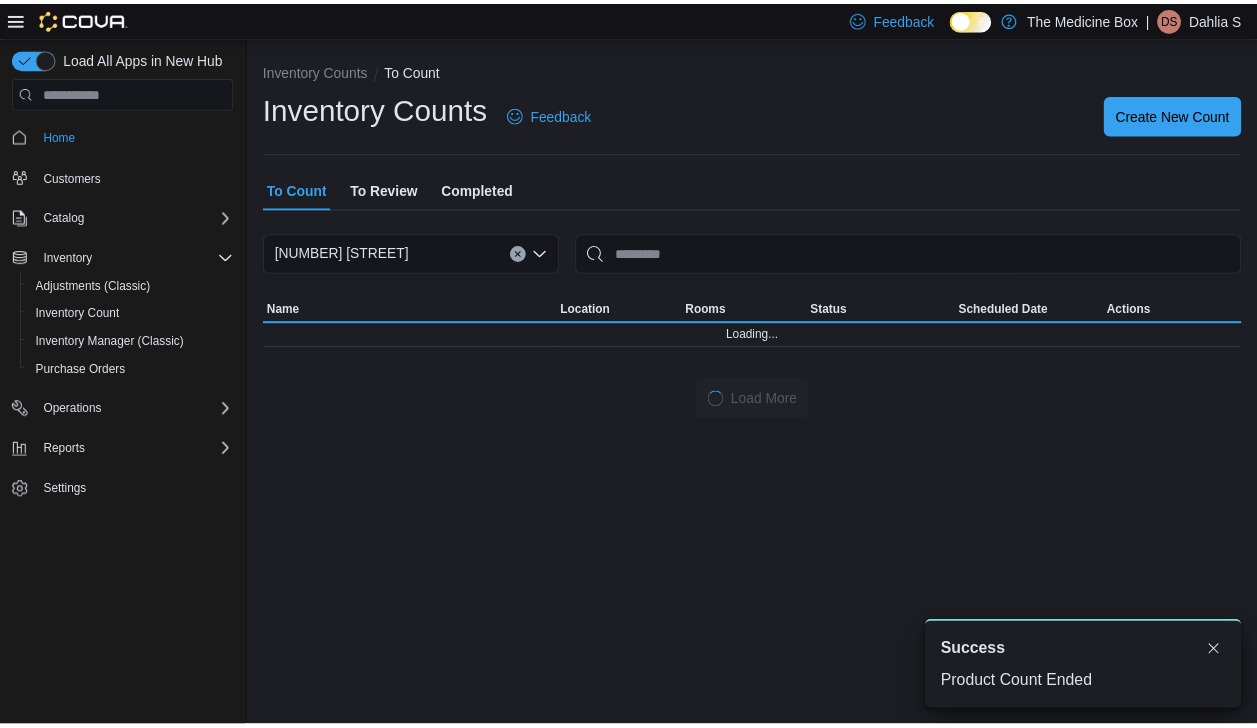 scroll, scrollTop: 0, scrollLeft: 0, axis: both 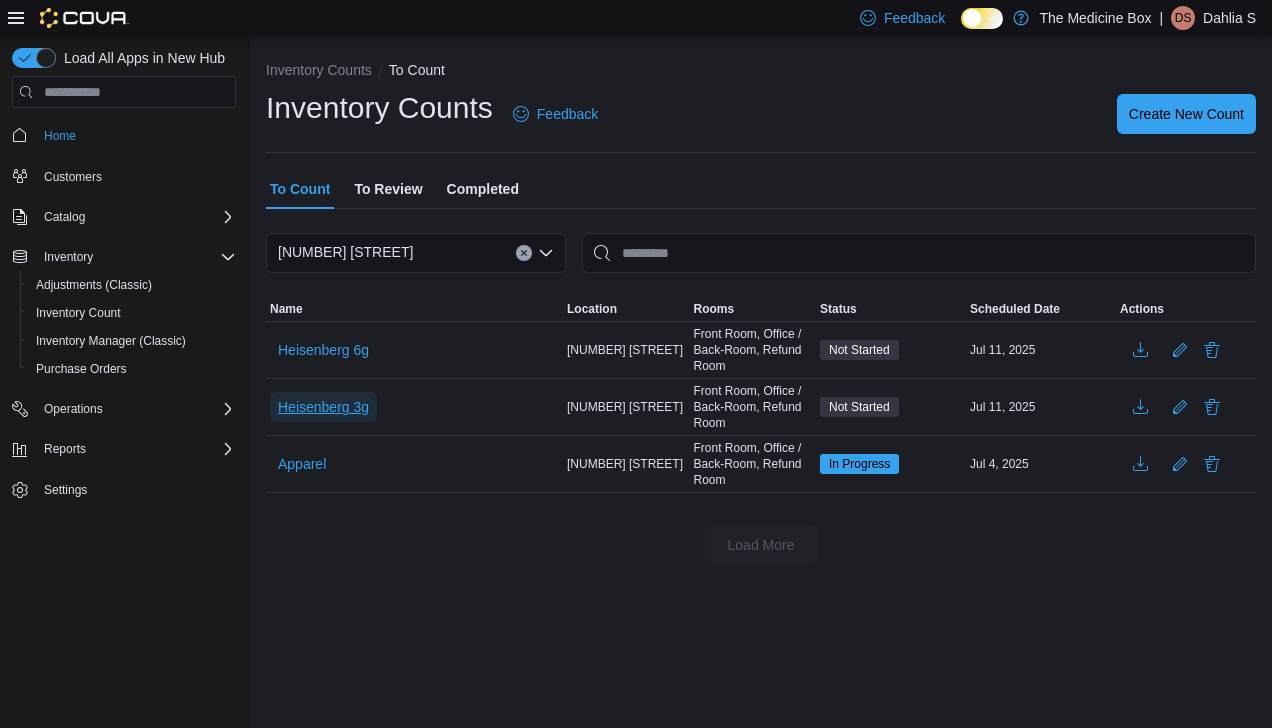 click on "Heisenberg 3g" at bounding box center [323, 407] 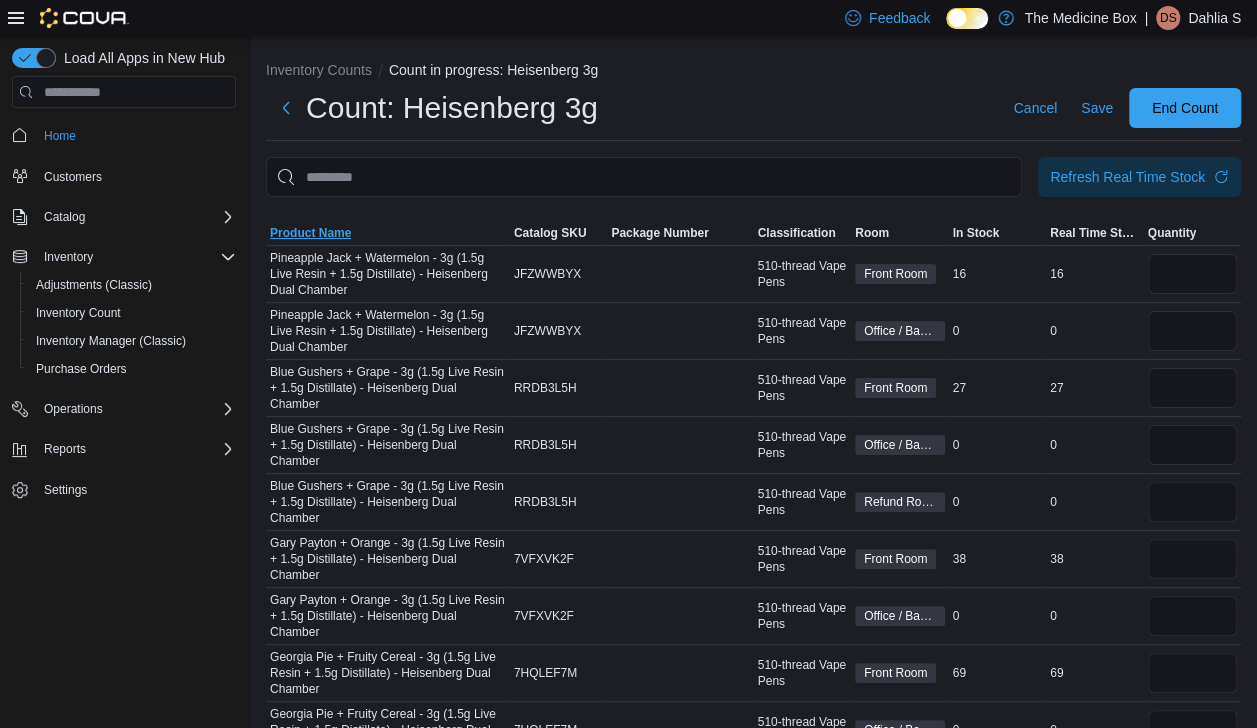 click on "Product Name" at bounding box center [310, 233] 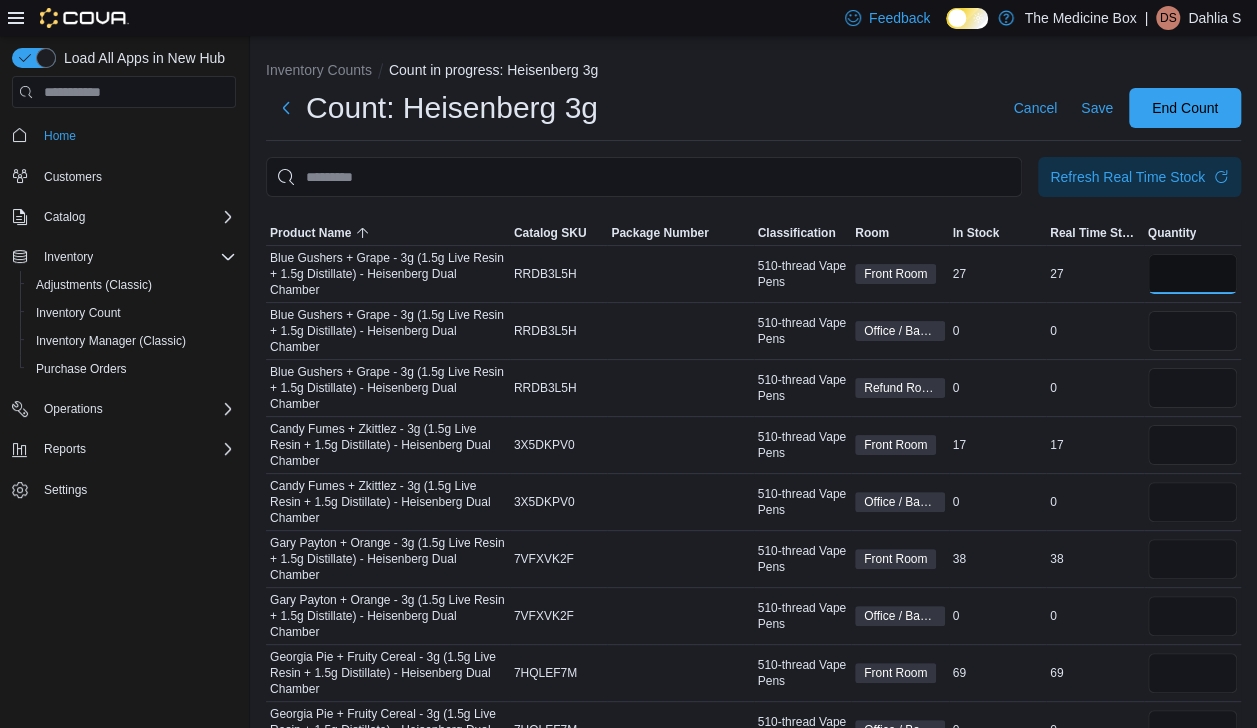 click at bounding box center (1193, 274) 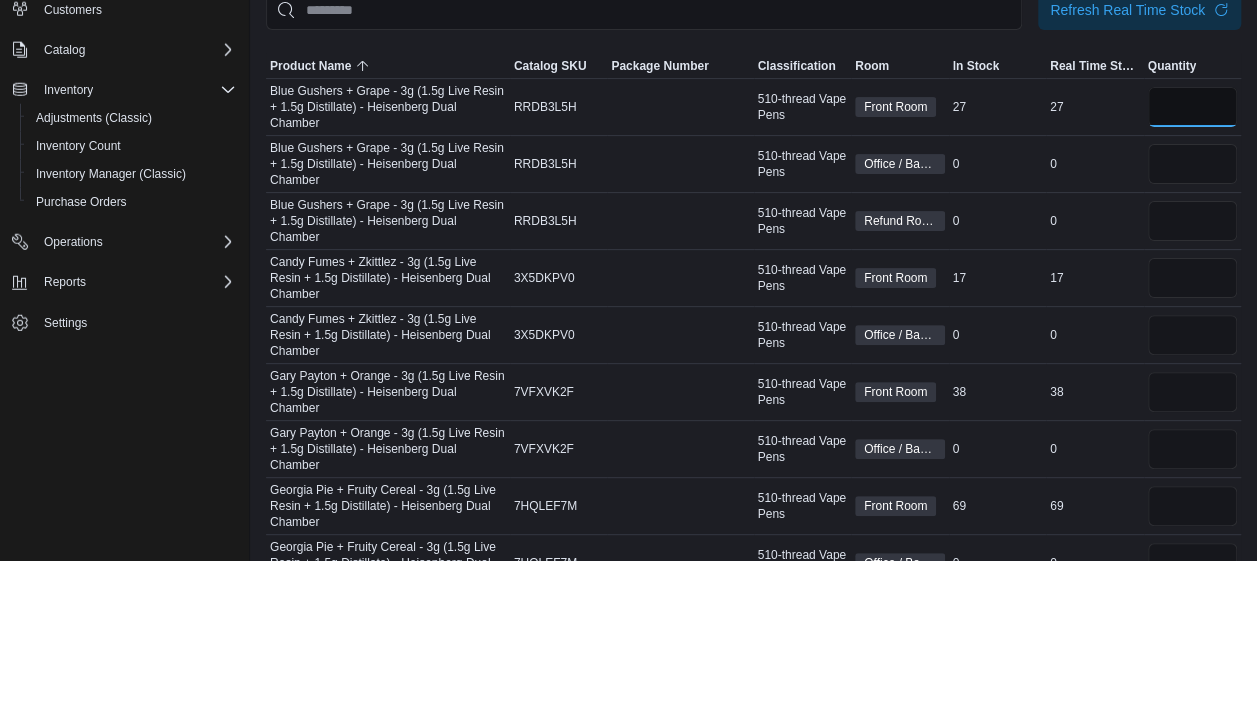 type on "**" 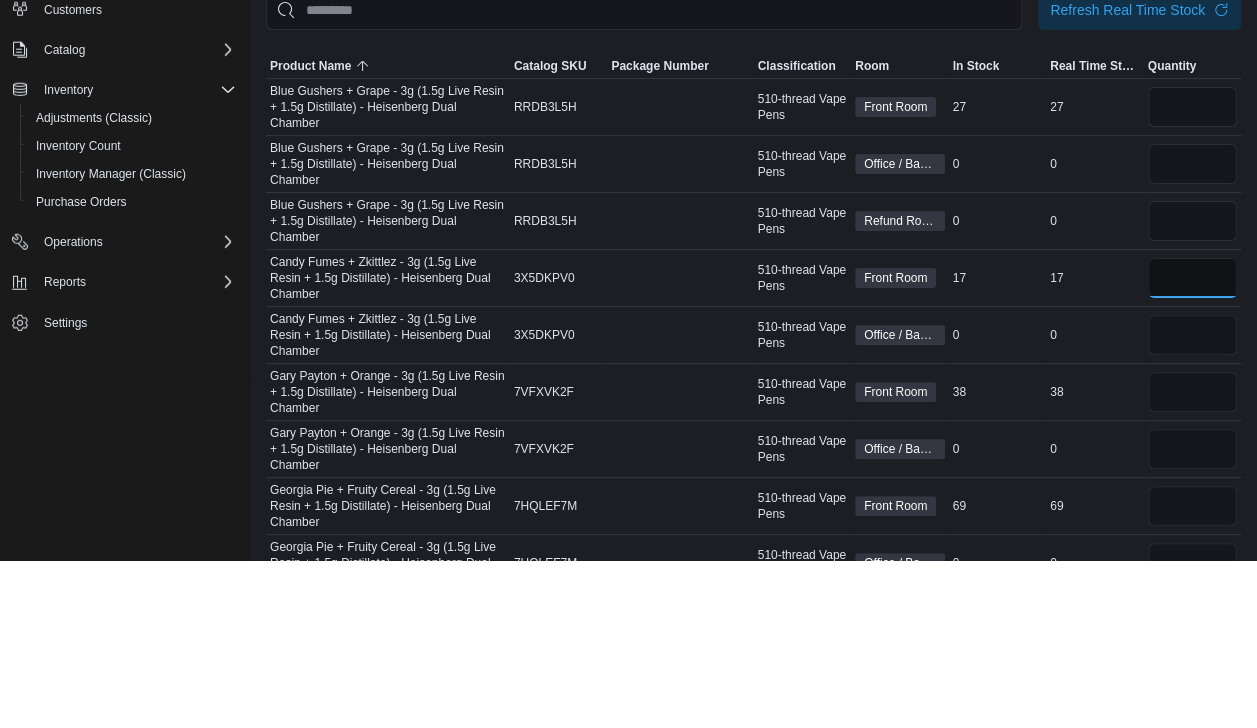click at bounding box center [1193, 445] 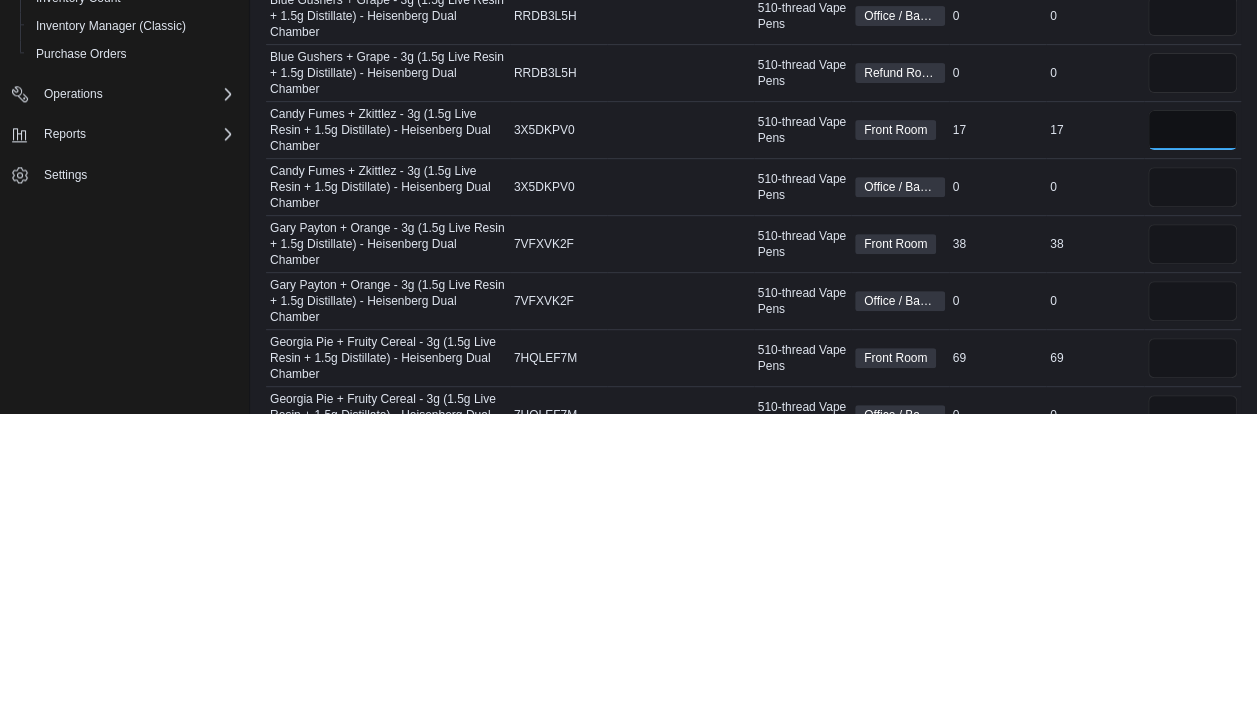 type on "*" 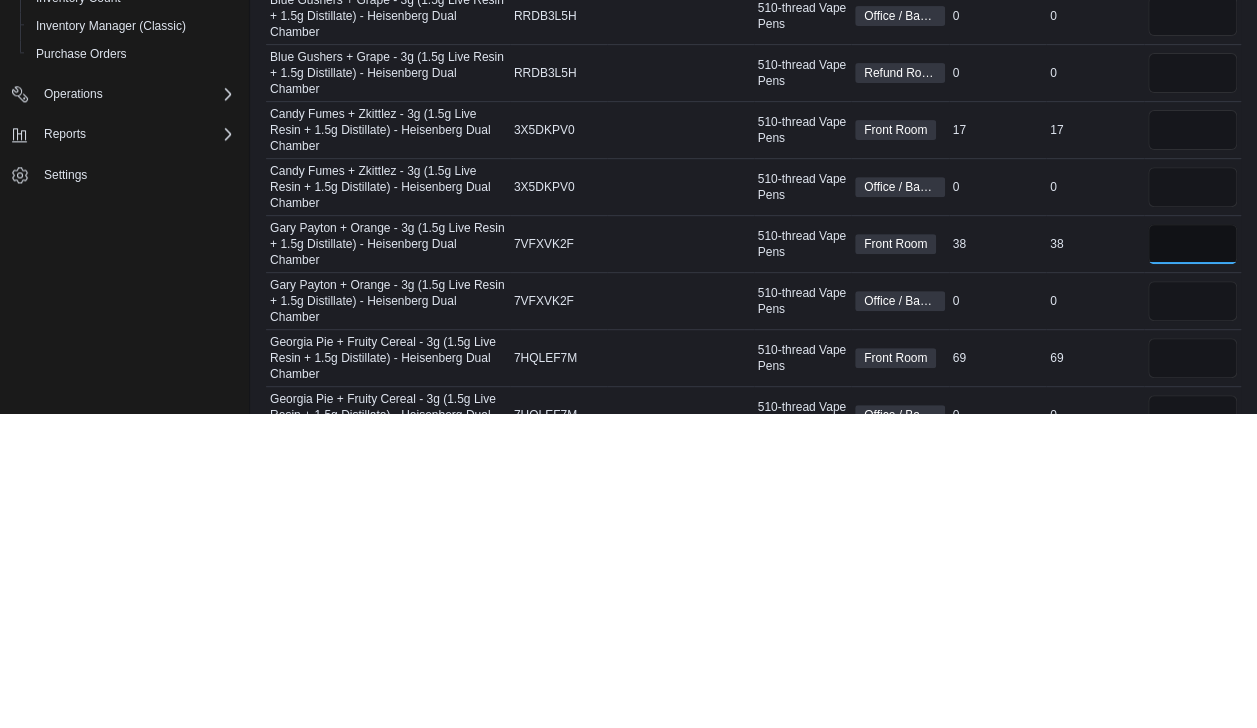 click at bounding box center (1193, 559) 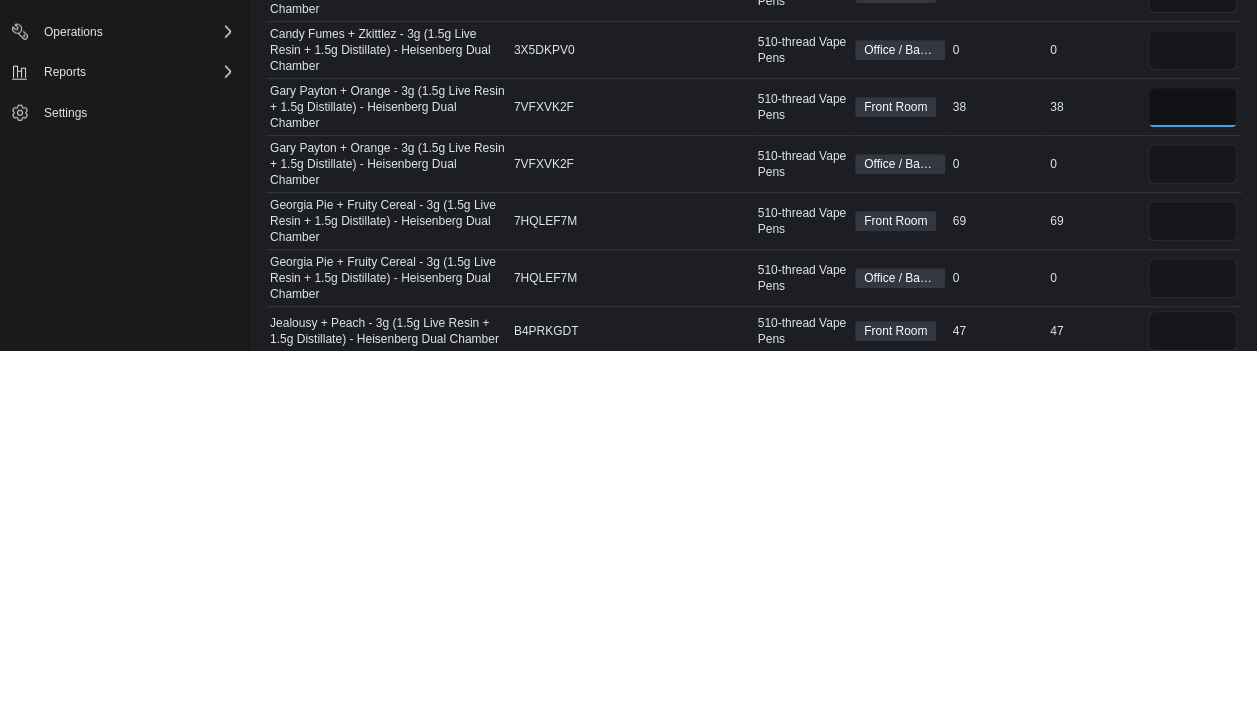 scroll, scrollTop: 84, scrollLeft: 0, axis: vertical 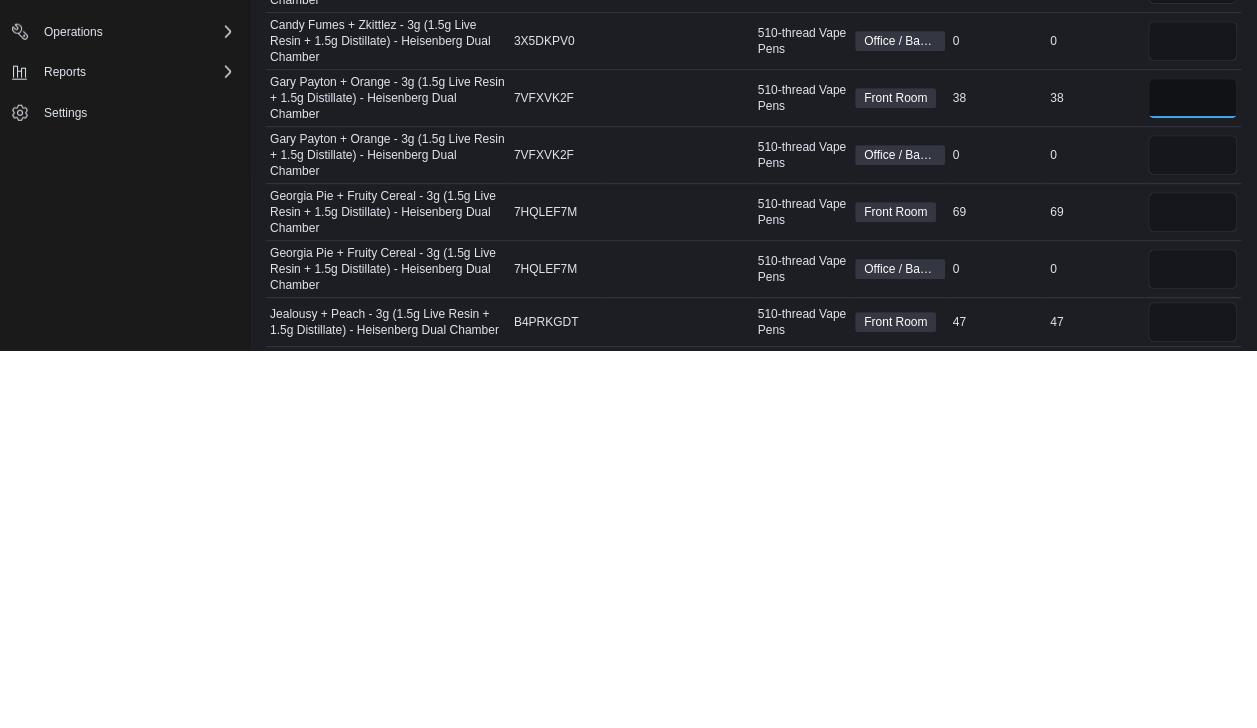 type on "**" 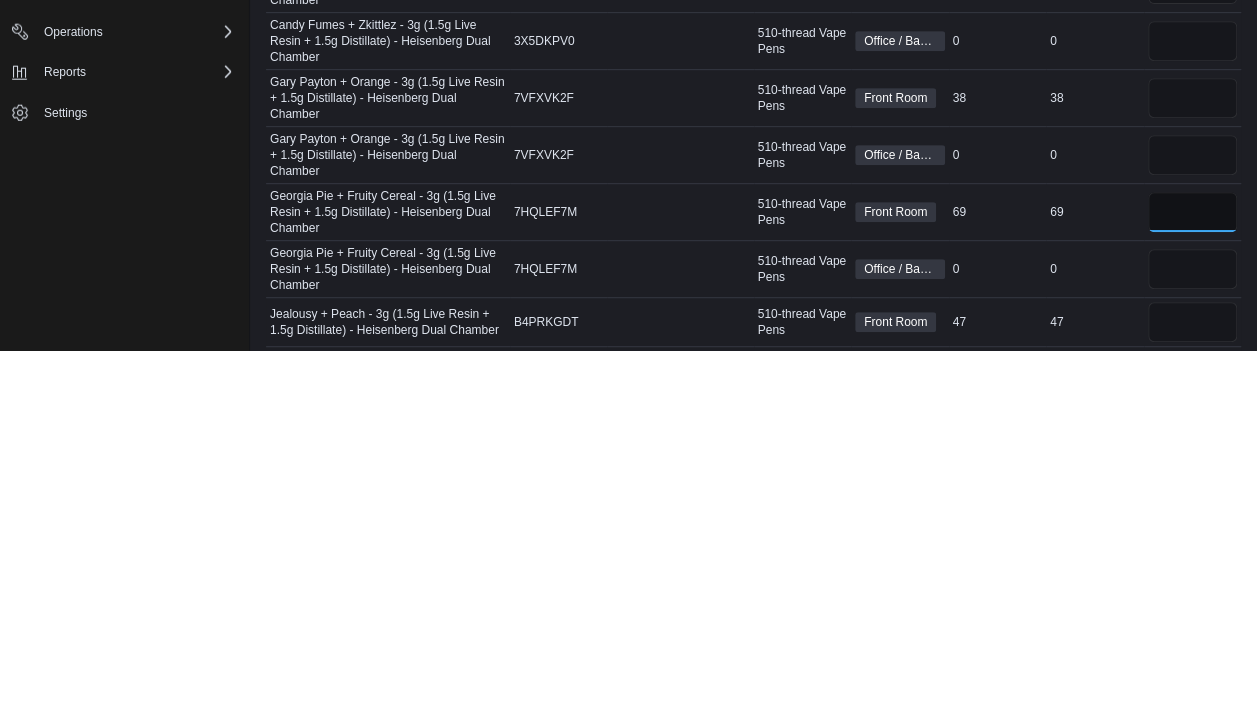 click at bounding box center [1193, 589] 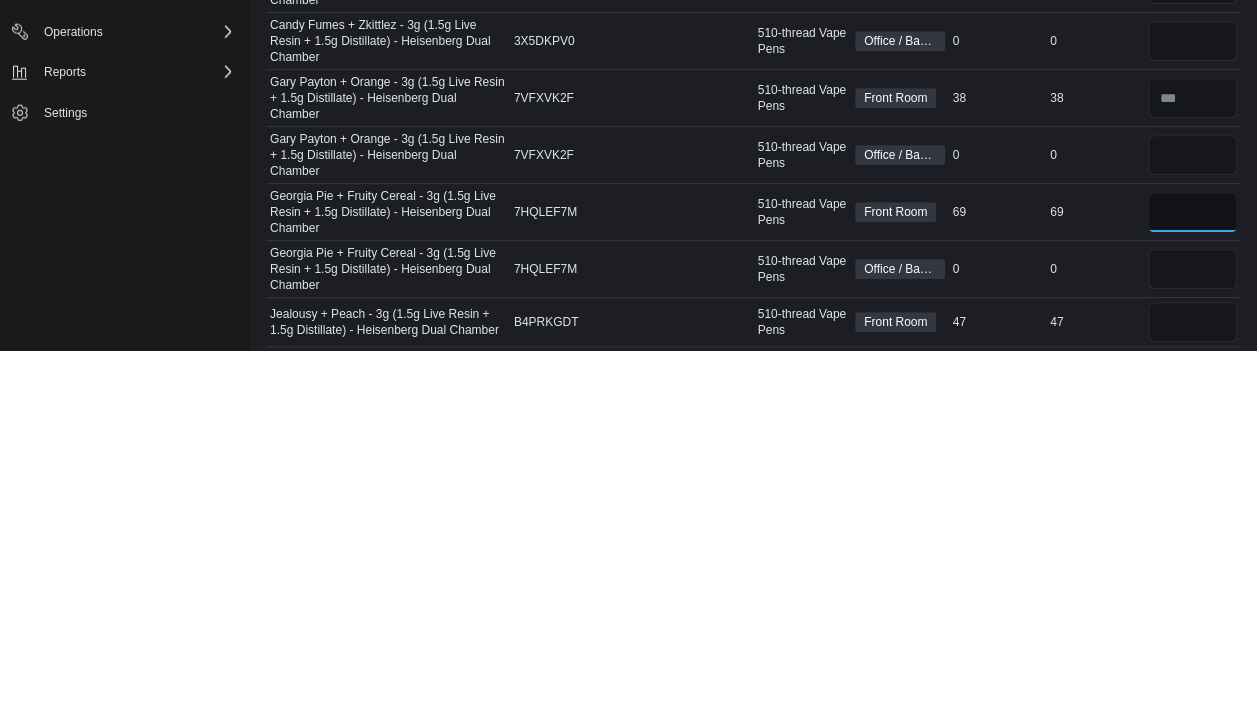 type on "**" 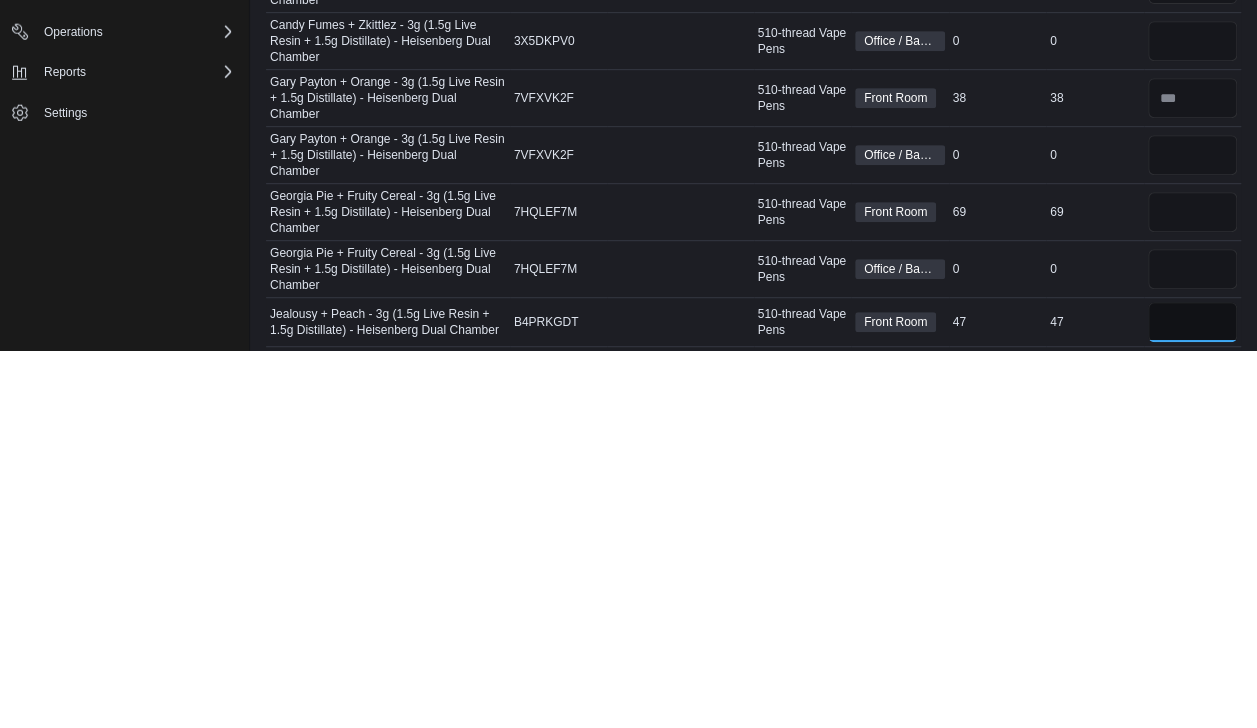 click at bounding box center [1193, 699] 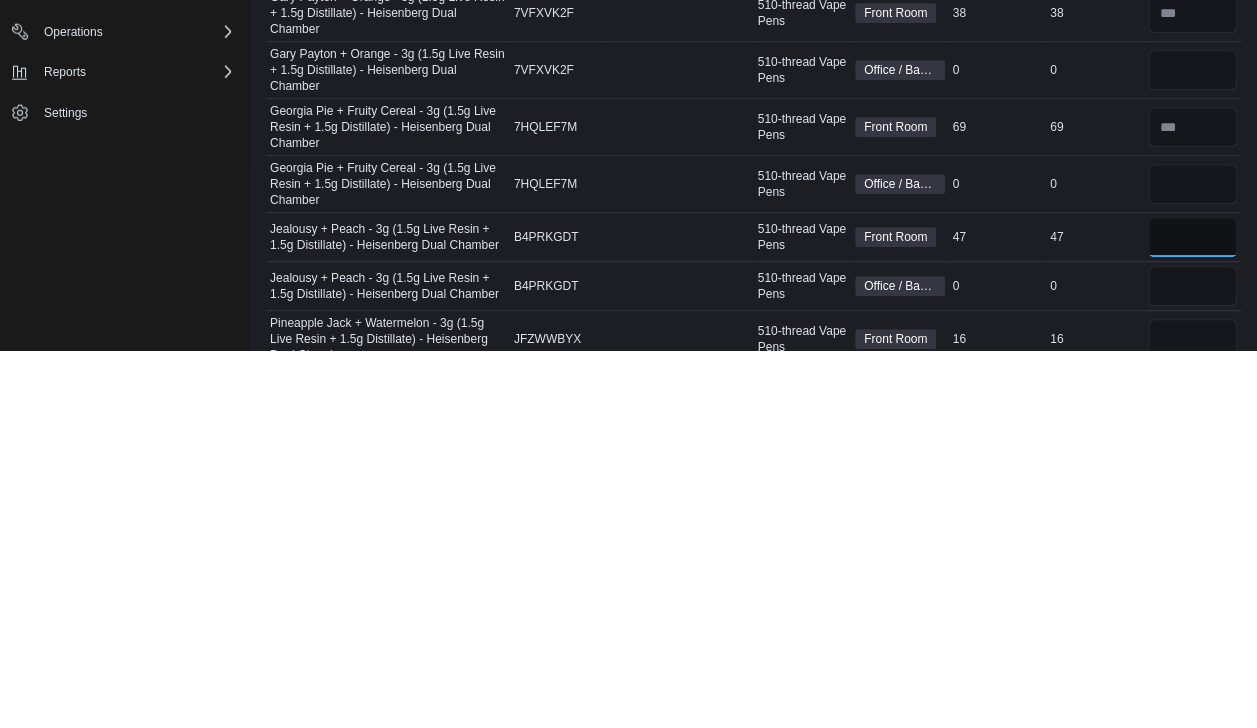 scroll, scrollTop: 236, scrollLeft: 0, axis: vertical 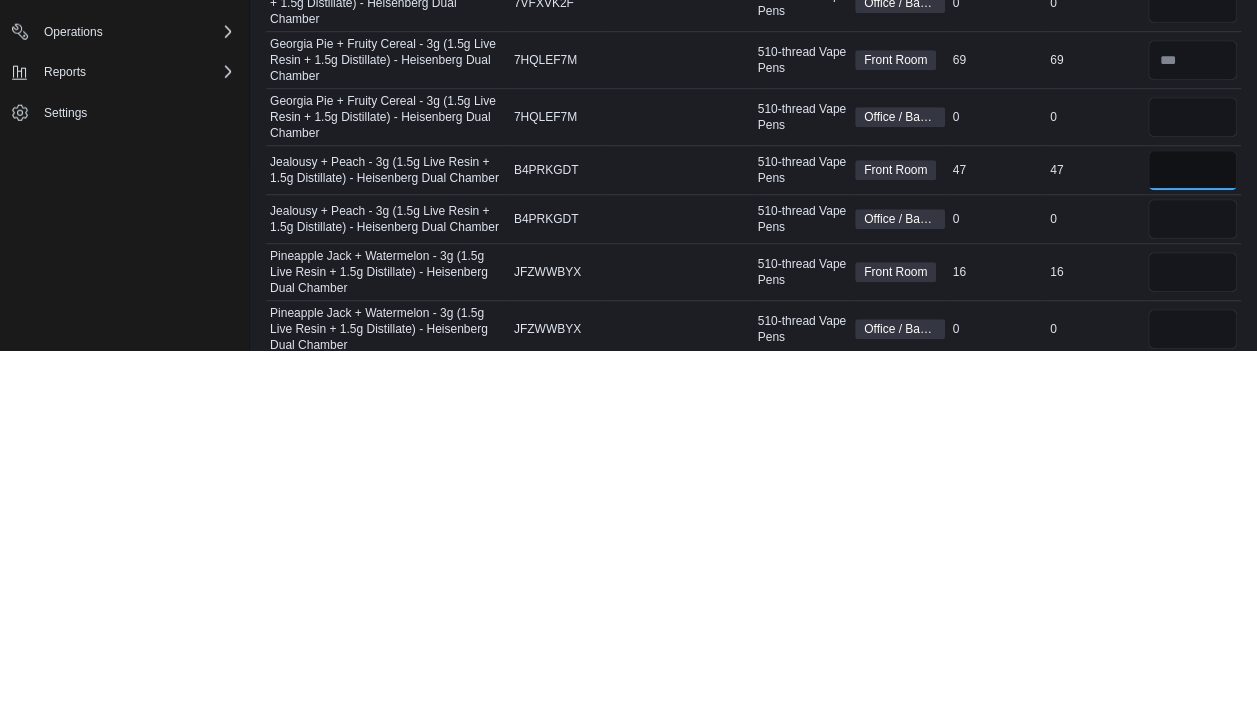 type on "**" 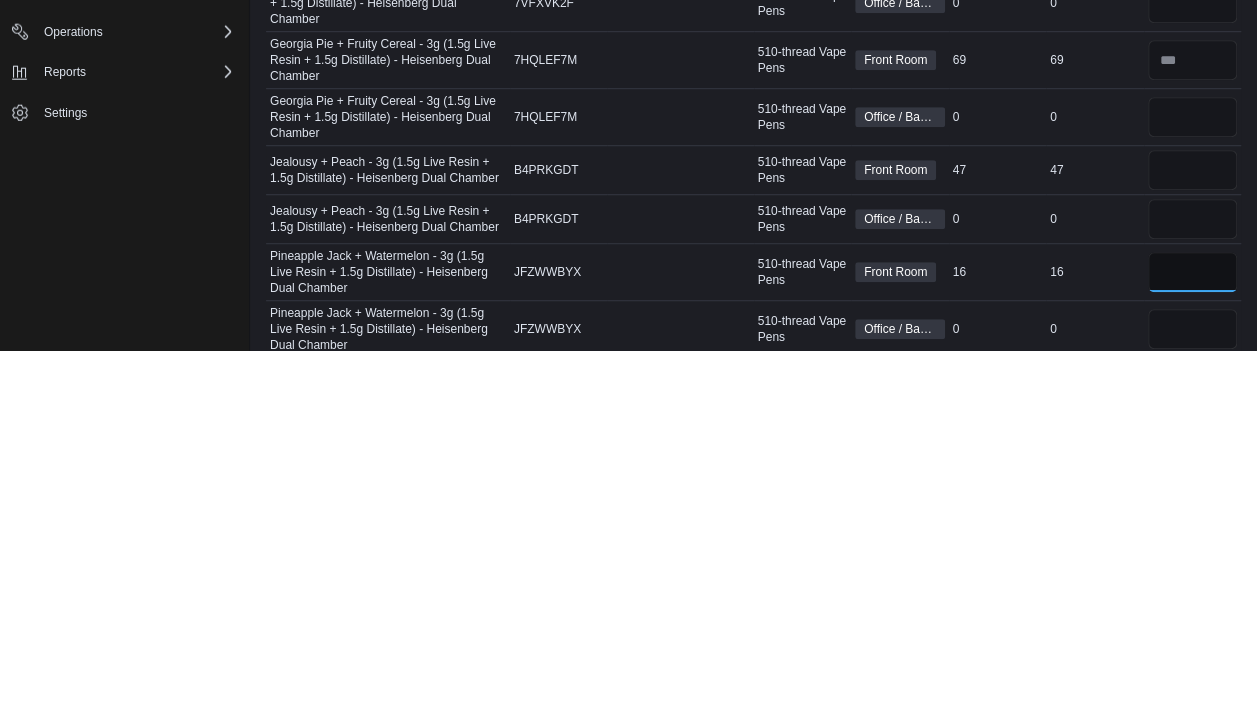 click at bounding box center (1193, 649) 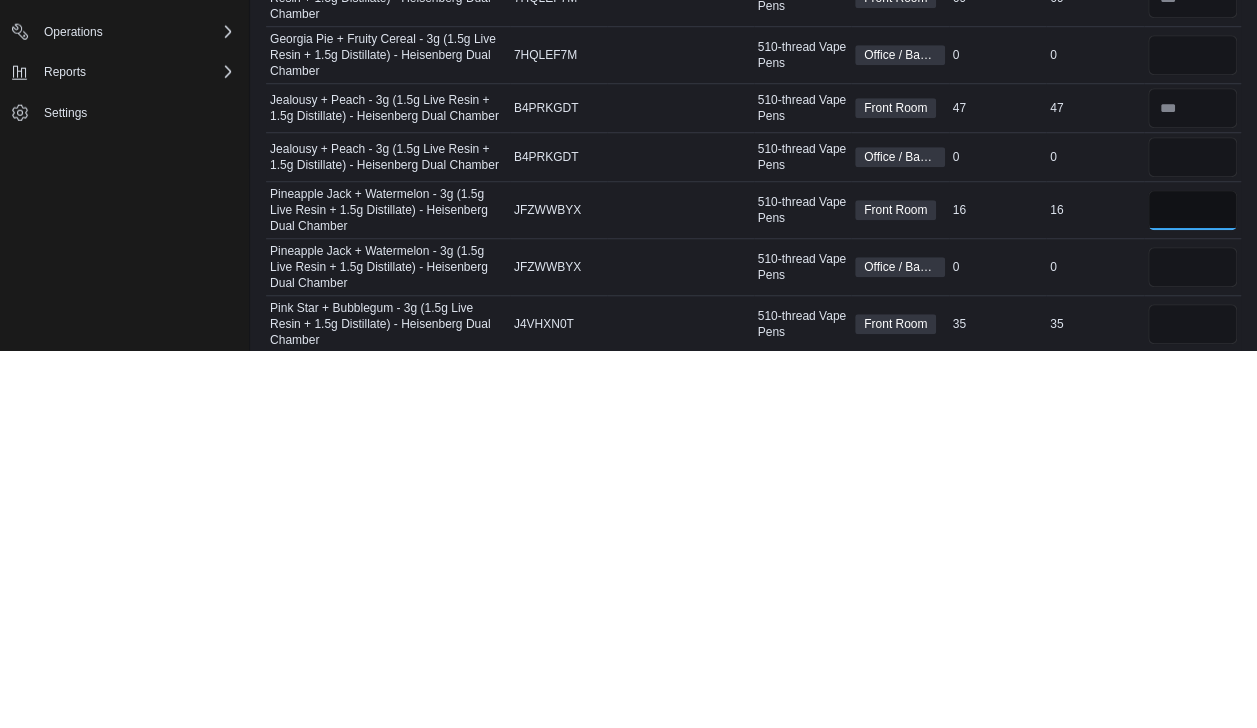 scroll, scrollTop: 365, scrollLeft: 0, axis: vertical 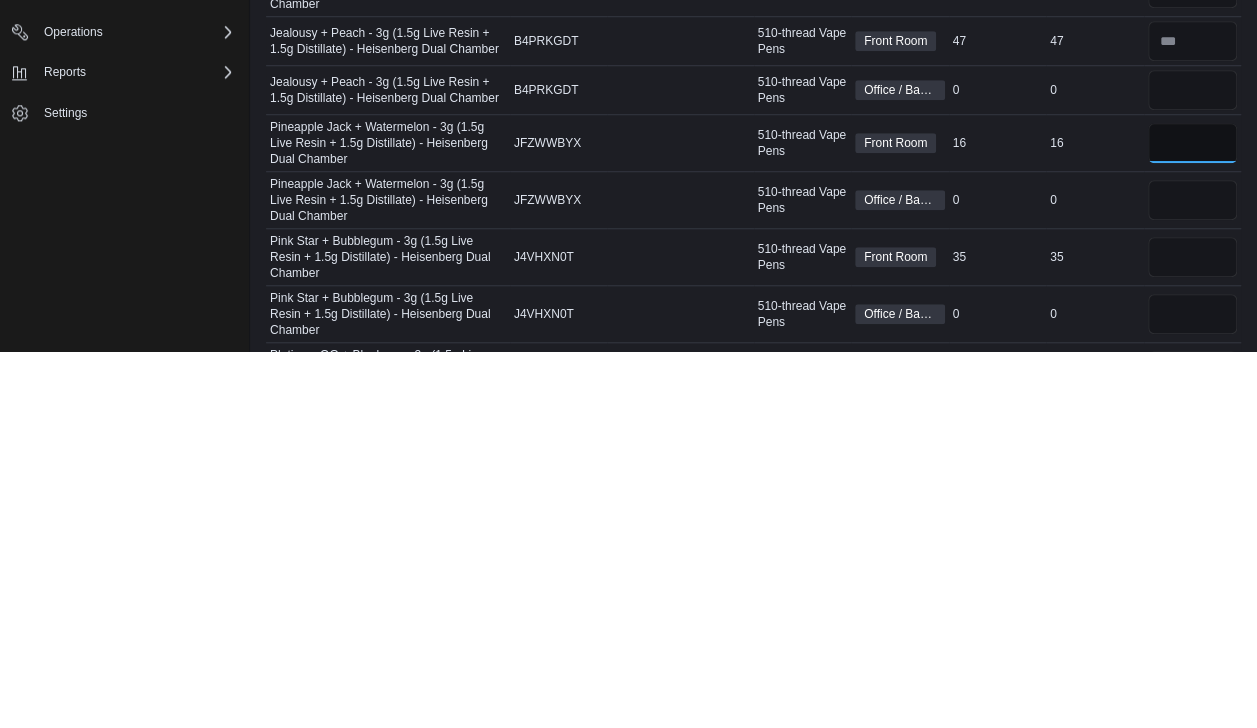 type on "**" 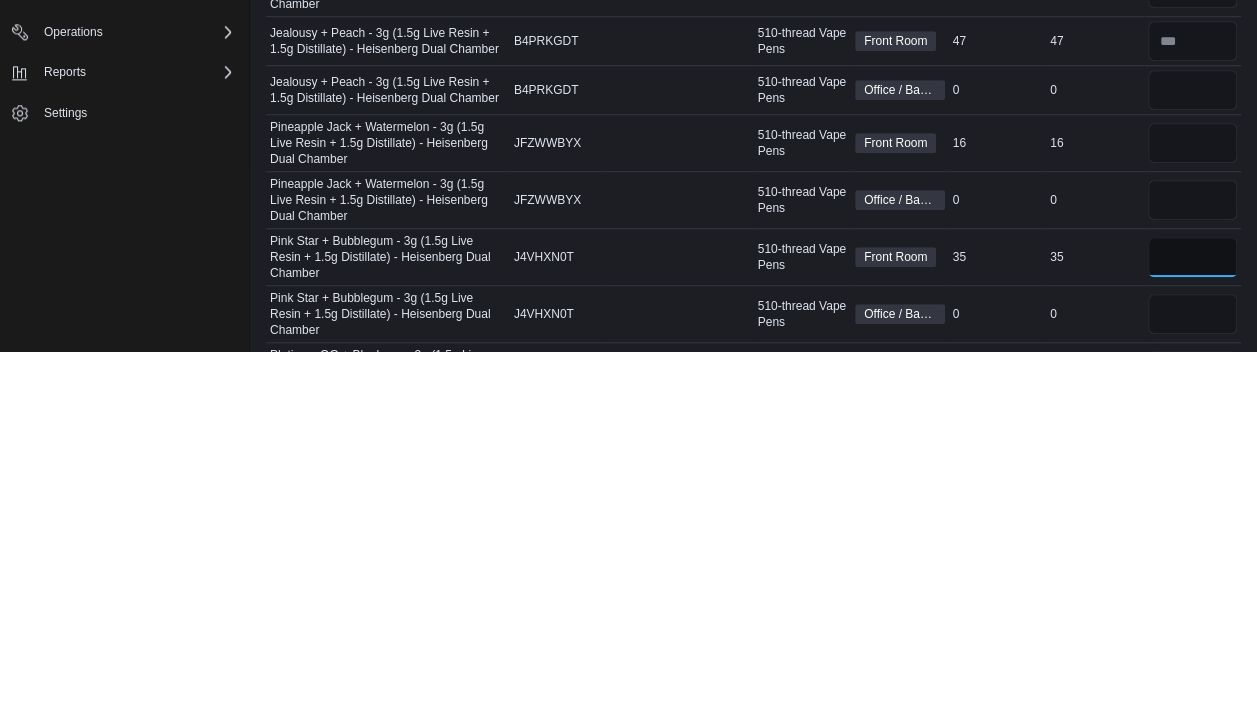 click at bounding box center [1193, 634] 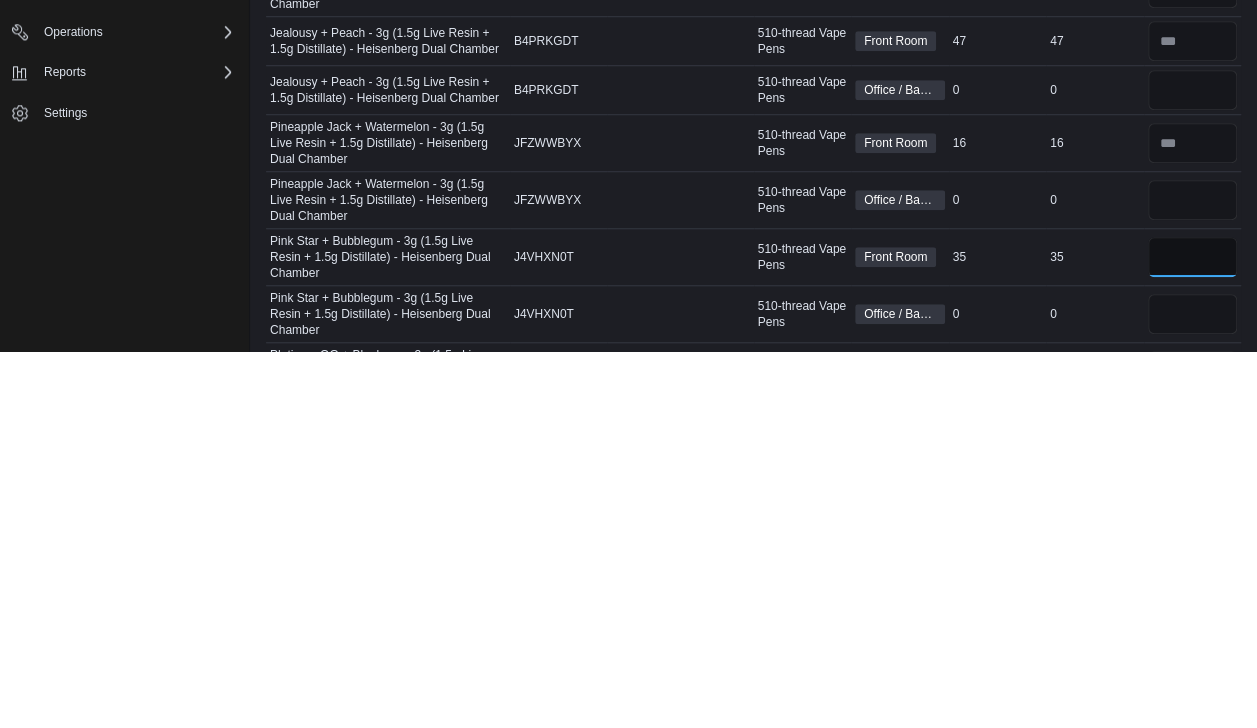 type on "**" 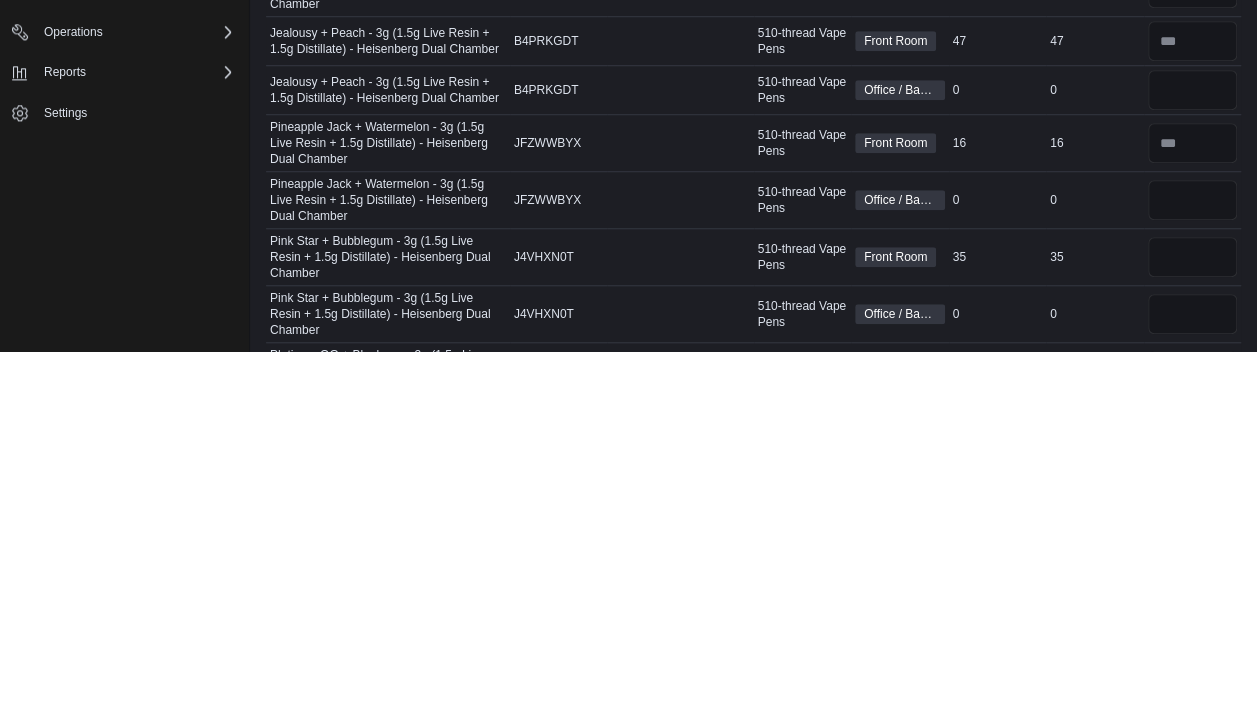 click at bounding box center [1193, 748] 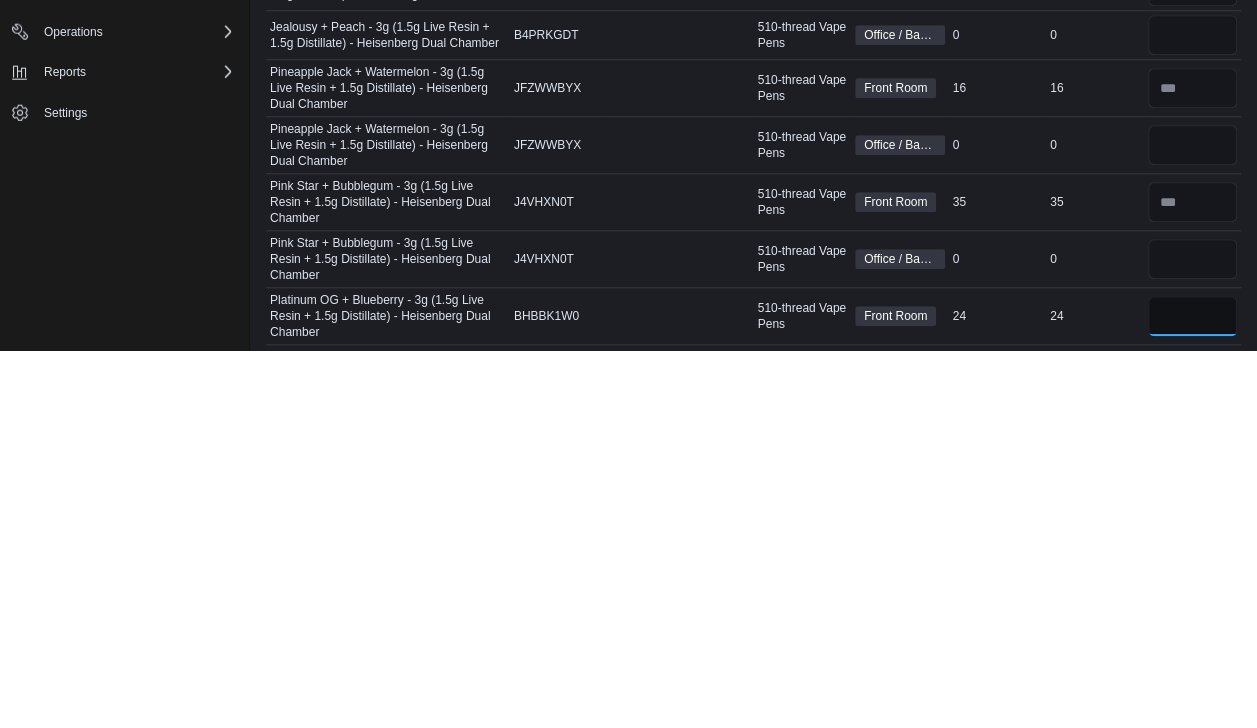 scroll, scrollTop: 495, scrollLeft: 0, axis: vertical 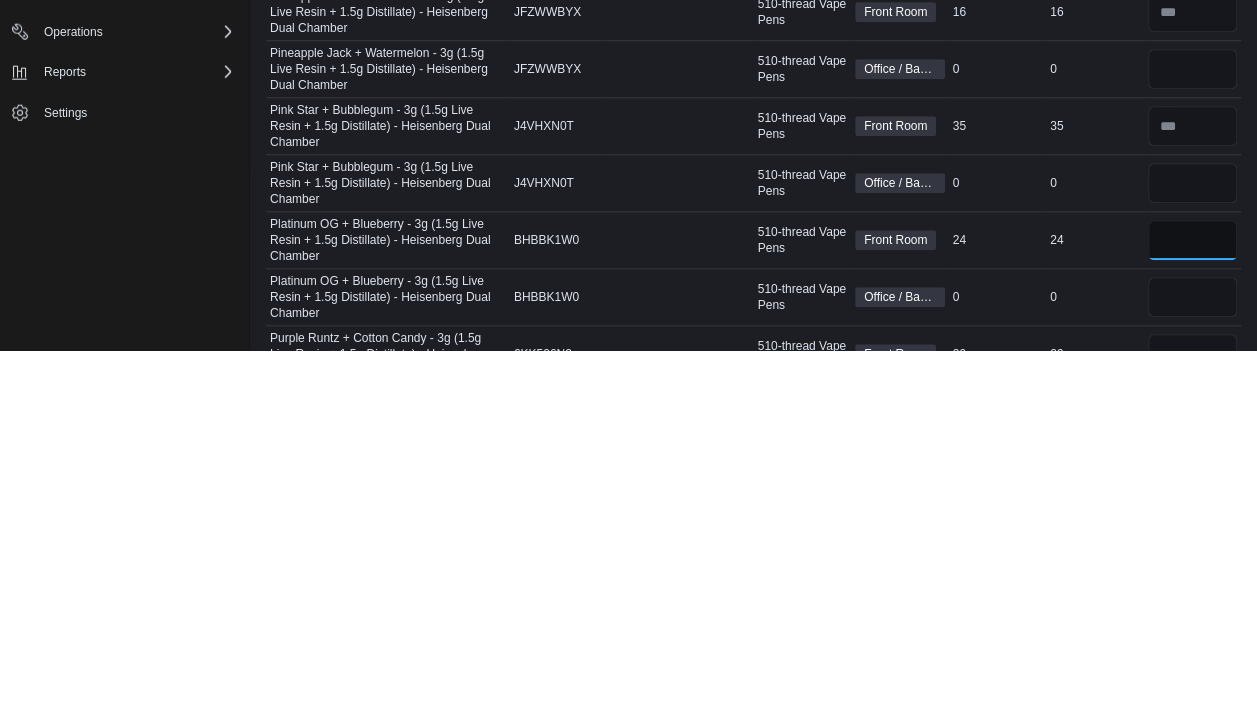 type on "**" 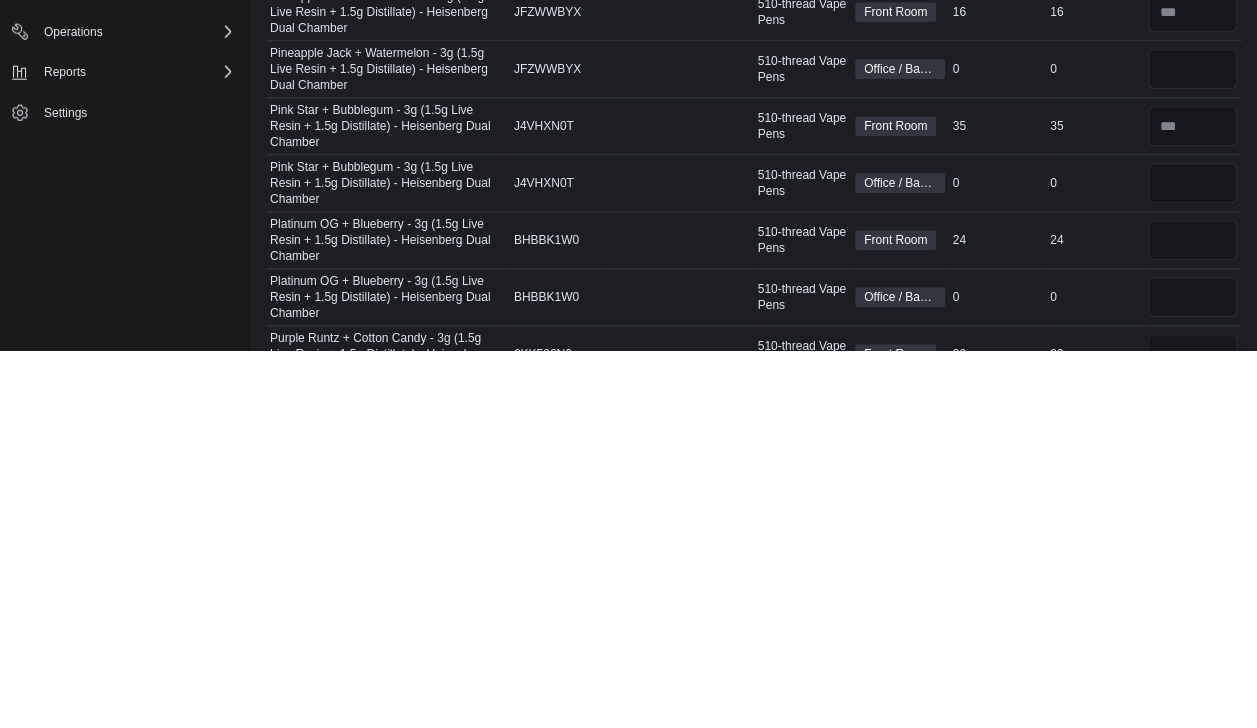 click at bounding box center (1193, 675) 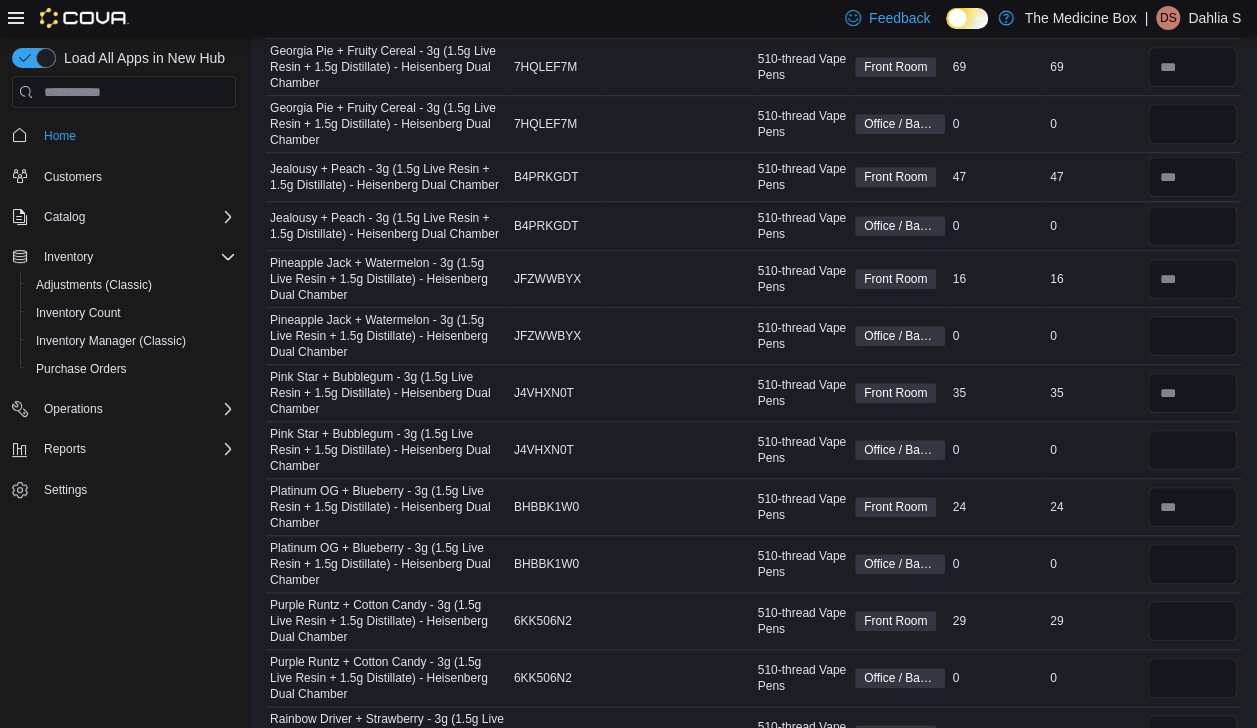 scroll, scrollTop: 652, scrollLeft: 0, axis: vertical 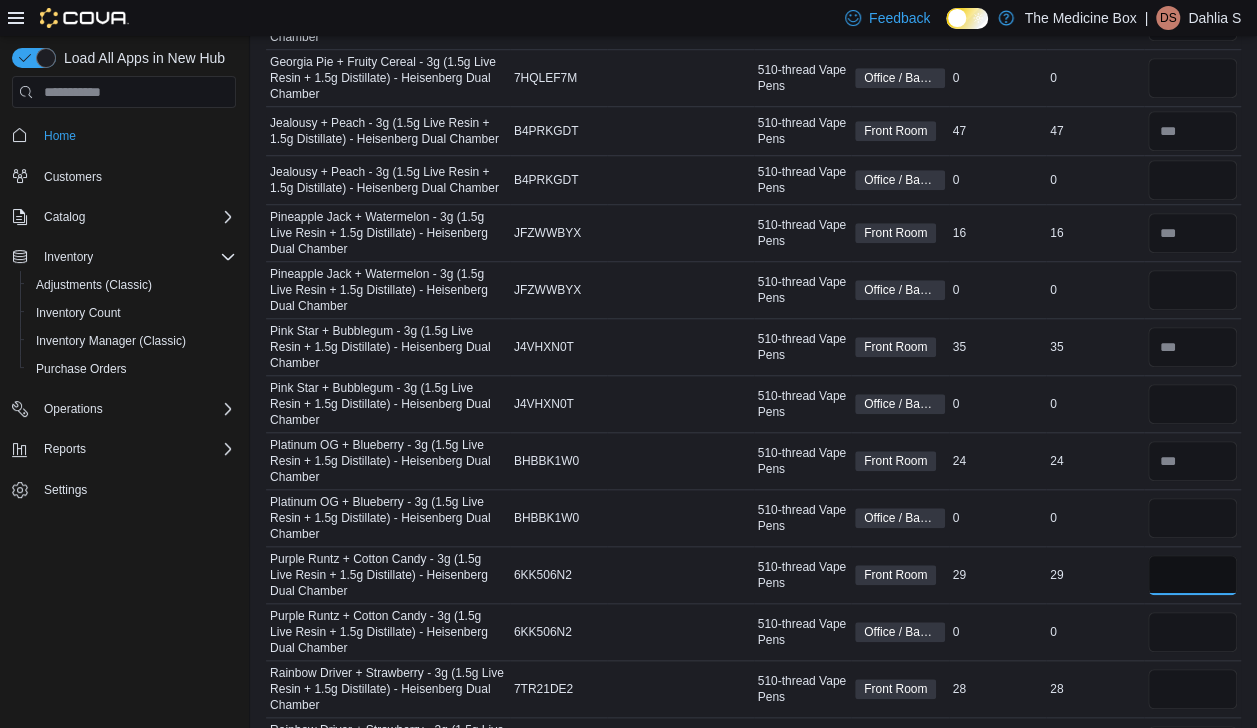 click at bounding box center (1193, 575) 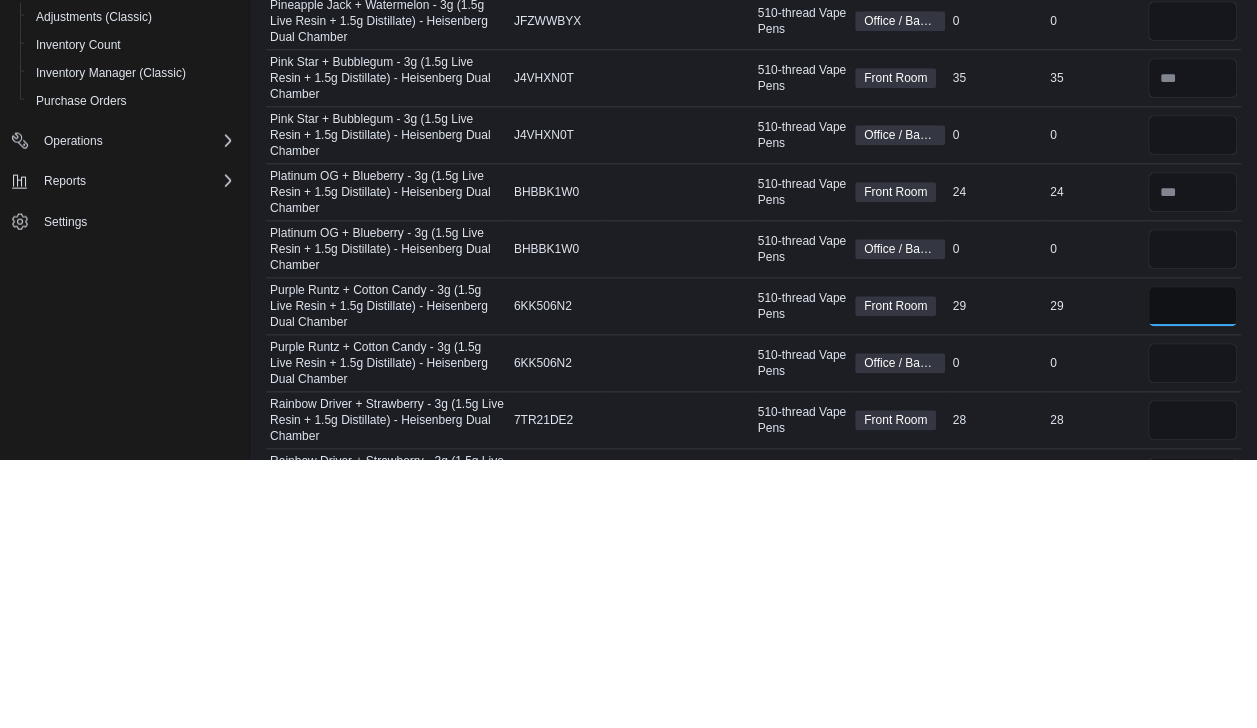 scroll, scrollTop: 651, scrollLeft: 0, axis: vertical 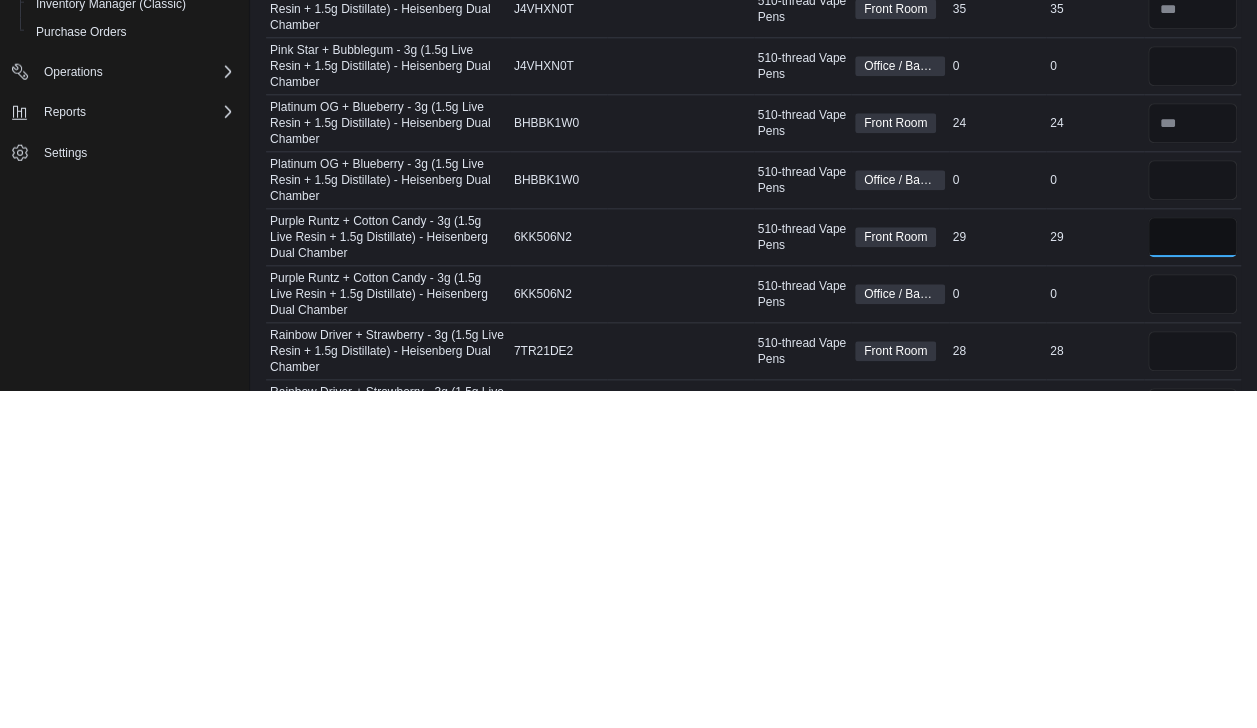 type on "**" 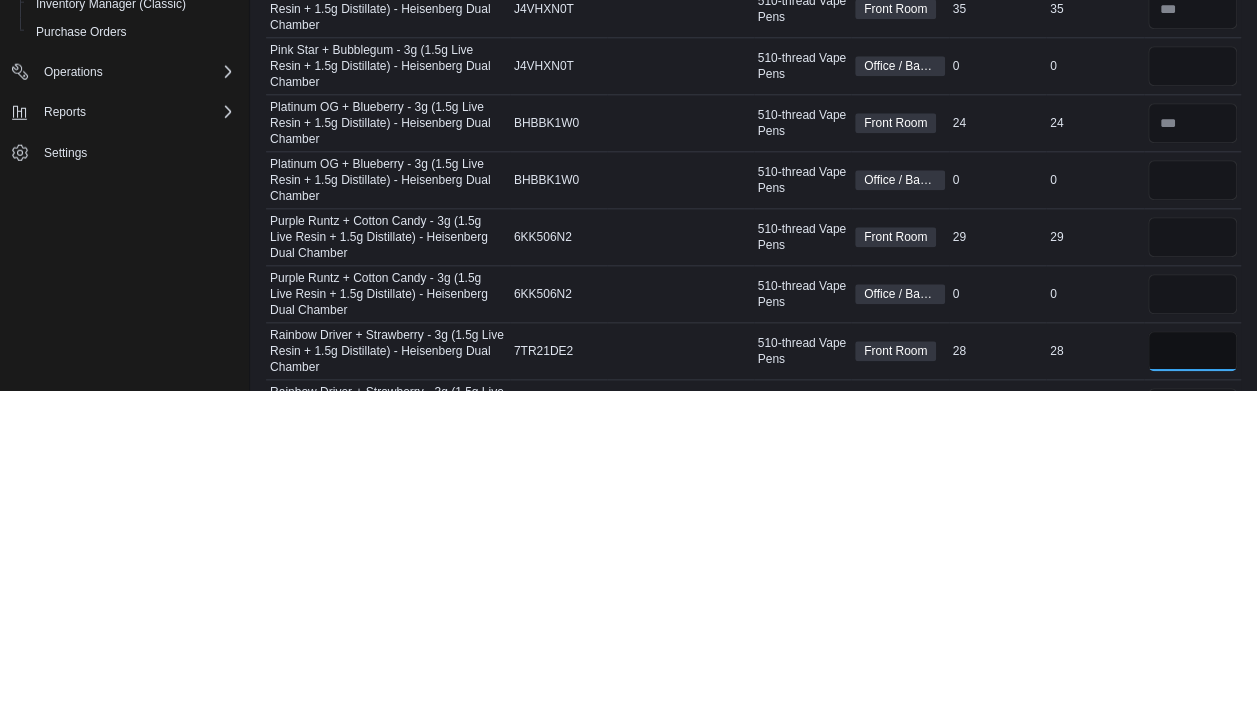 click at bounding box center (1193, 689) 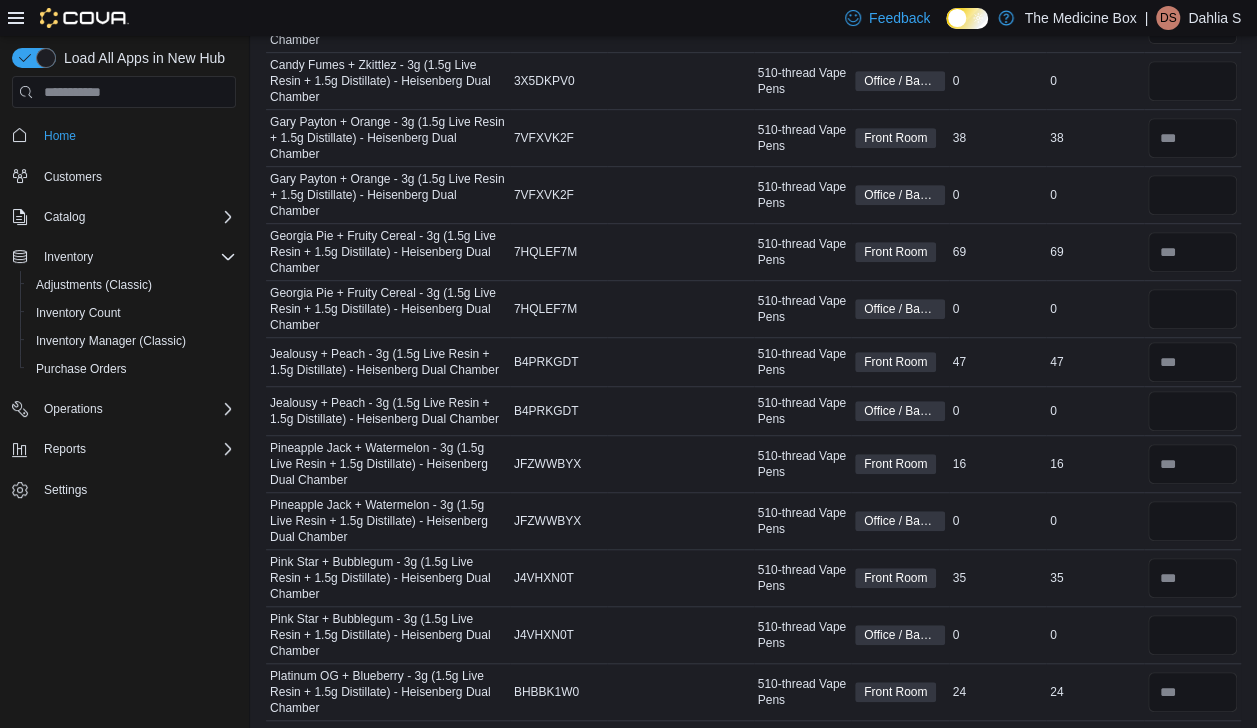 scroll, scrollTop: 436, scrollLeft: 0, axis: vertical 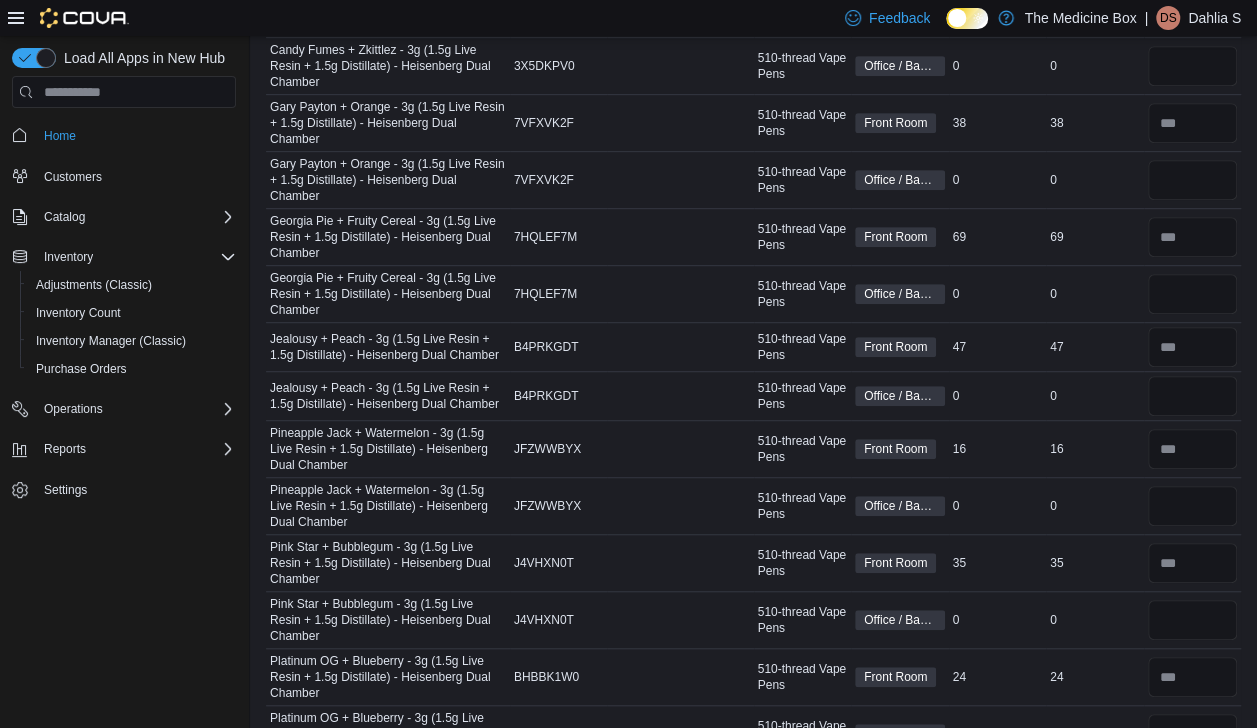 type on "**" 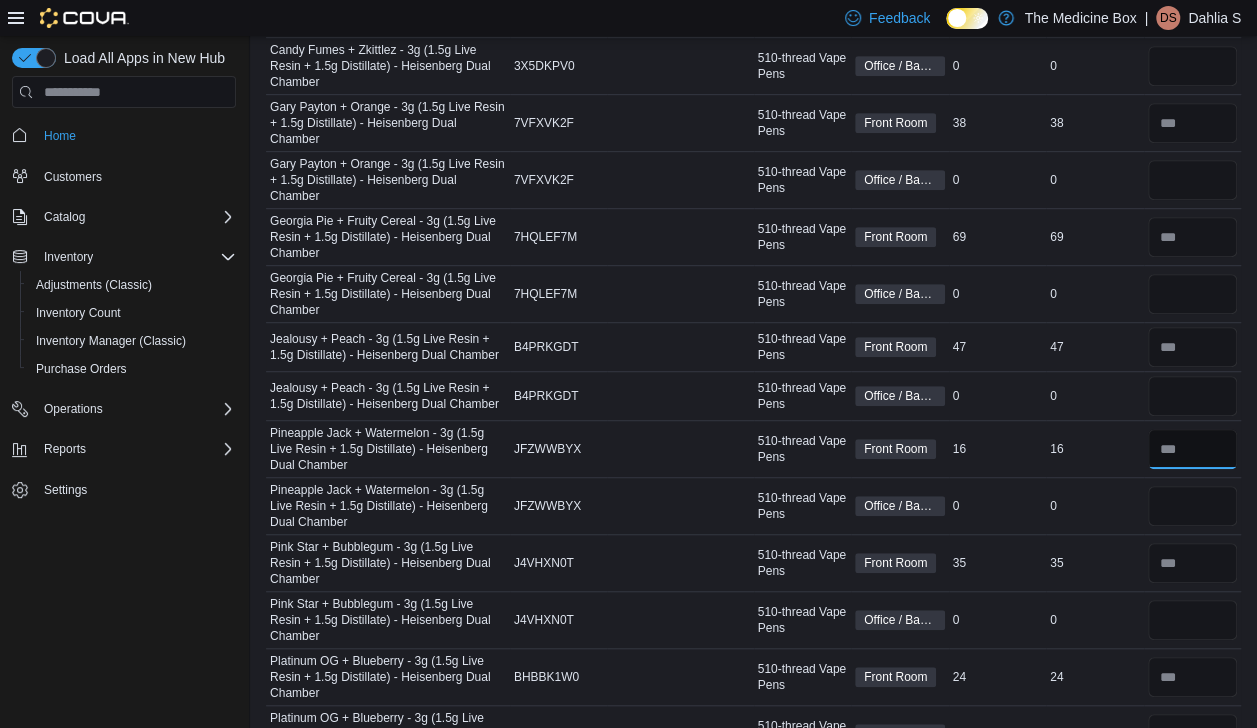 click at bounding box center [1193, 449] 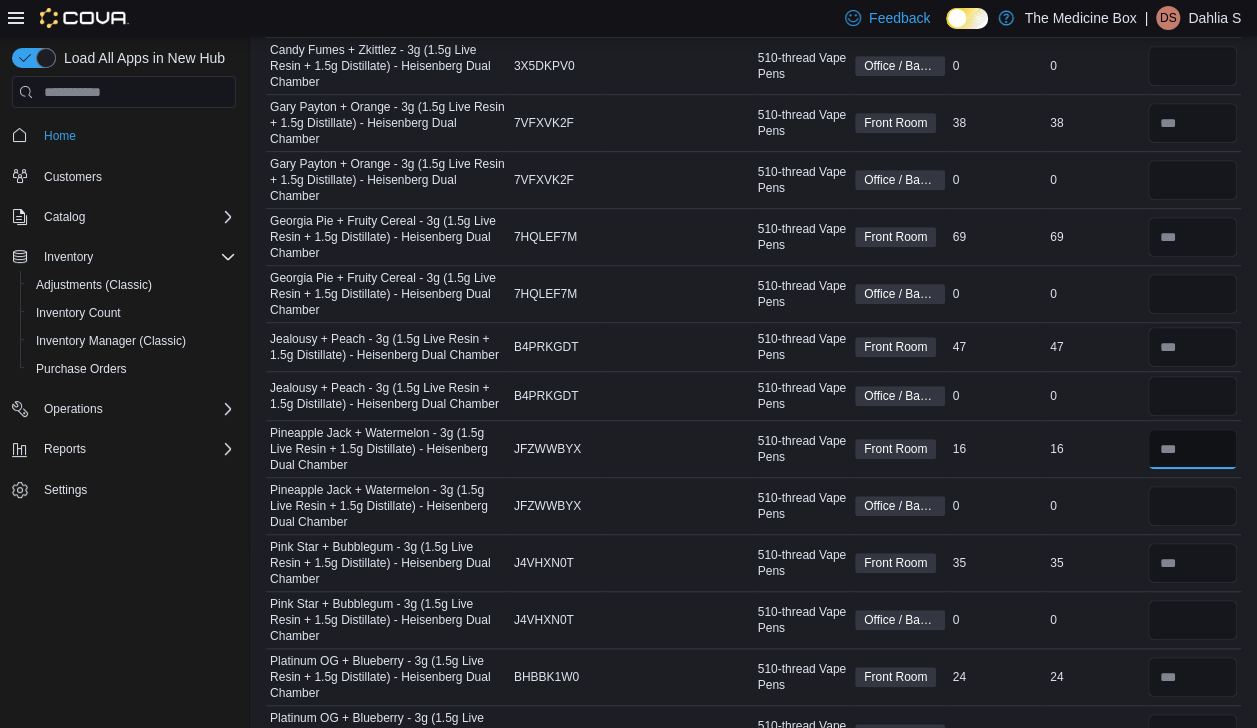 type 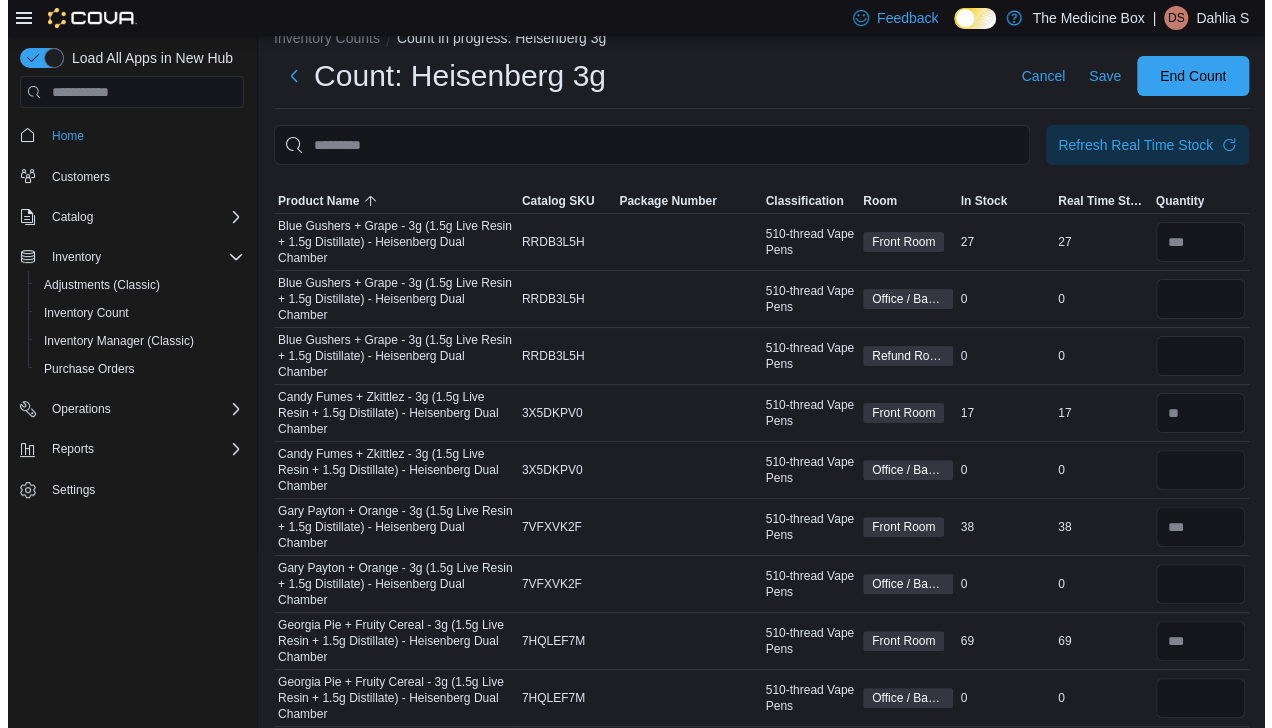 scroll, scrollTop: 0, scrollLeft: 0, axis: both 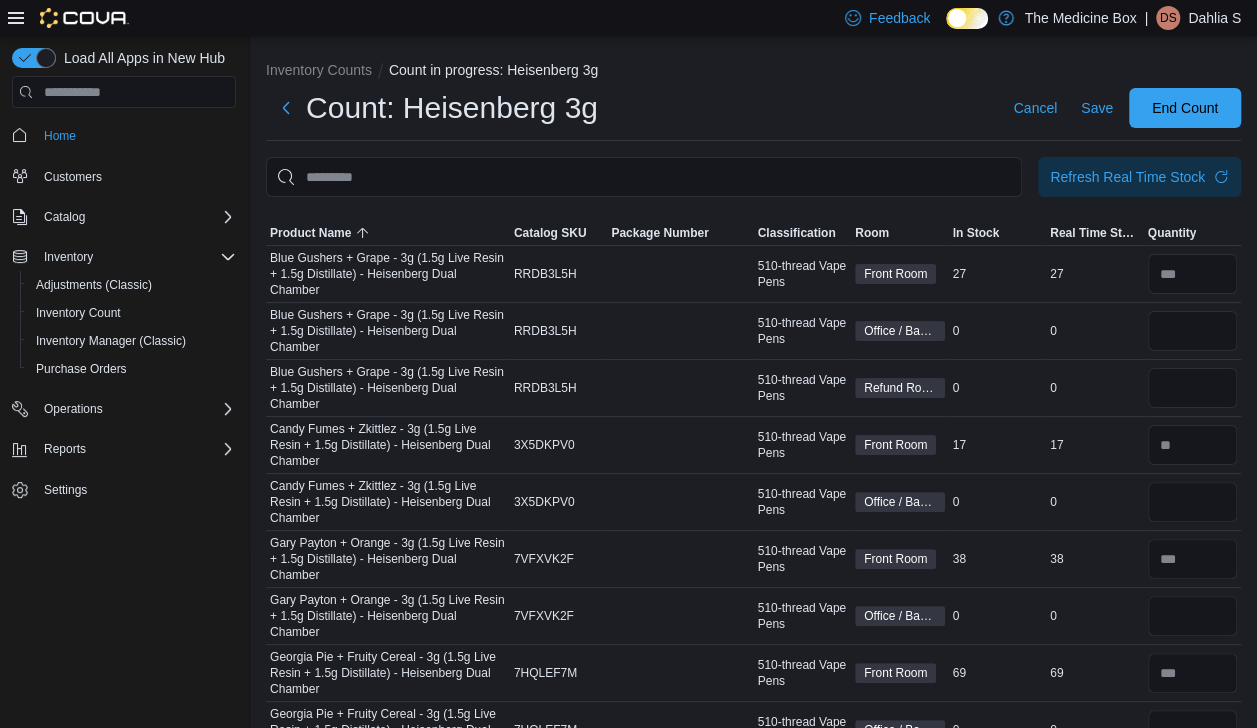 type on "**" 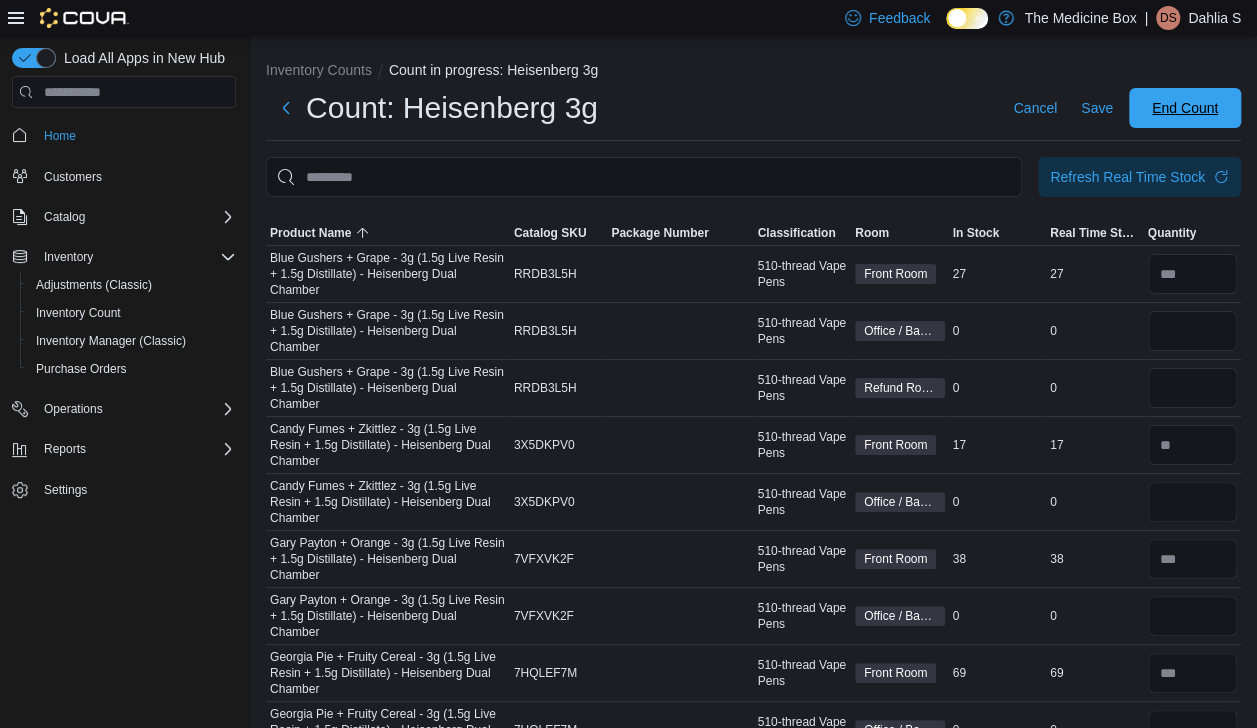 click on "End Count" at bounding box center [1185, 108] 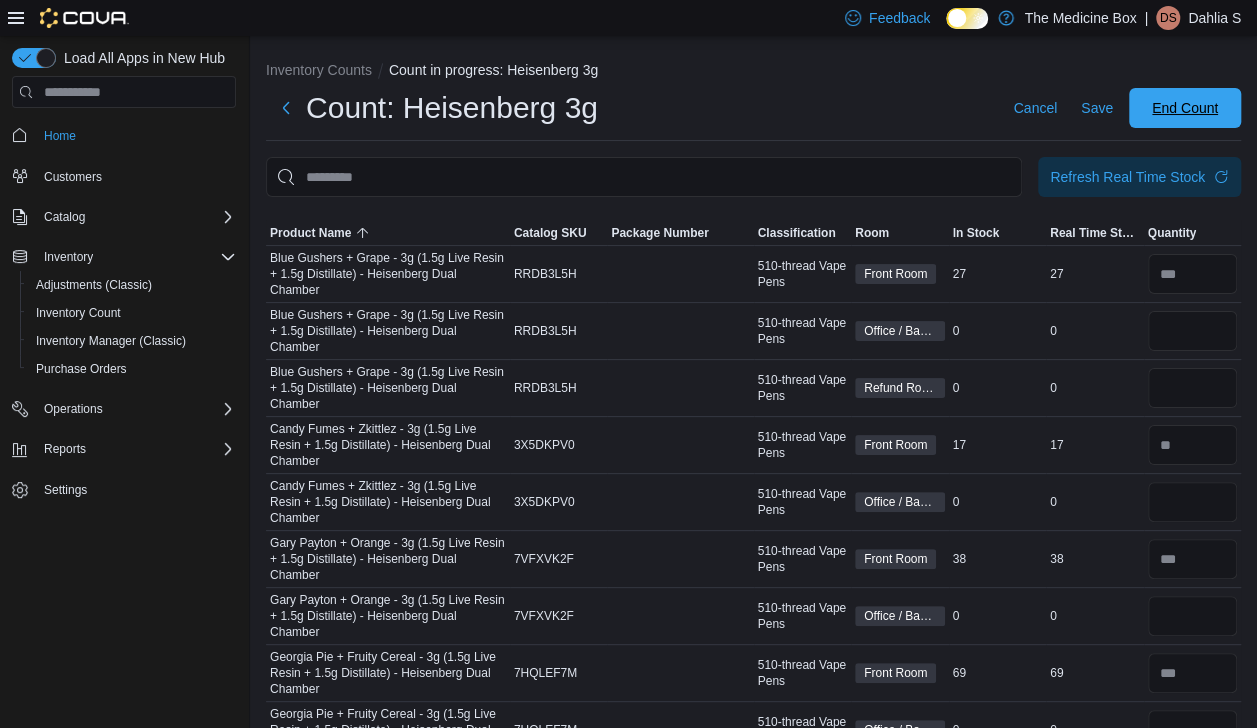 type 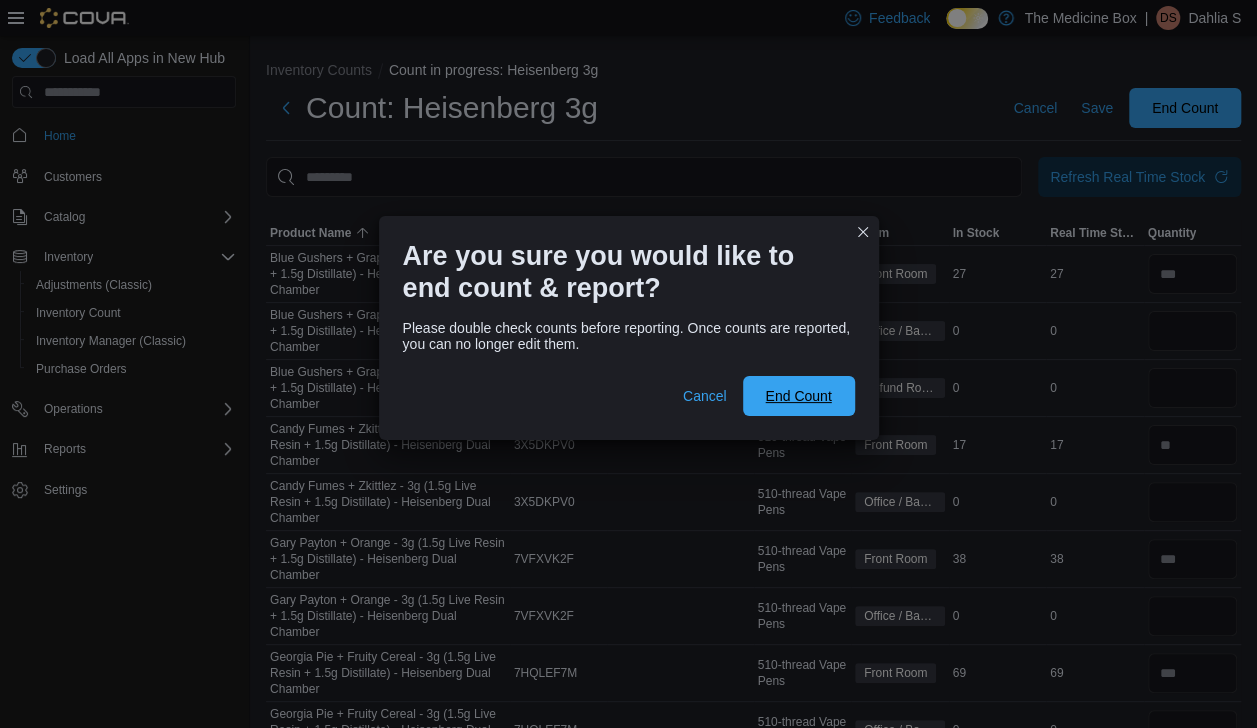click on "End Count" at bounding box center [798, 396] 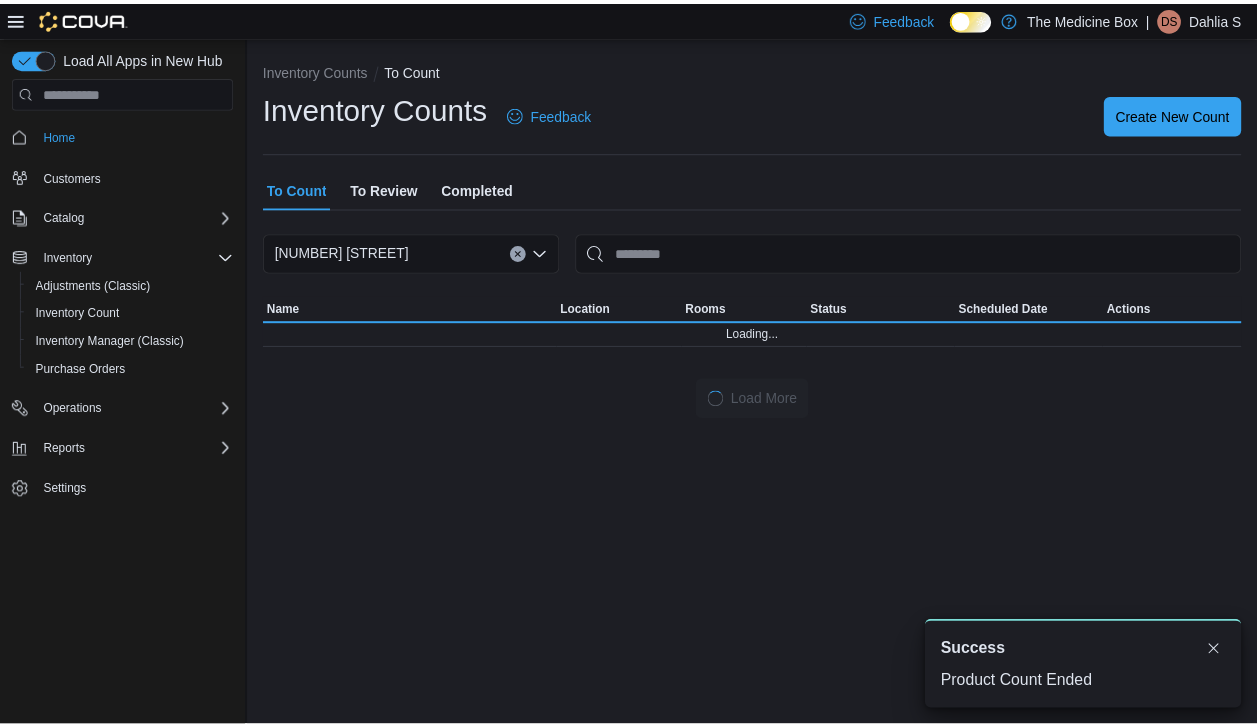 scroll, scrollTop: 0, scrollLeft: 0, axis: both 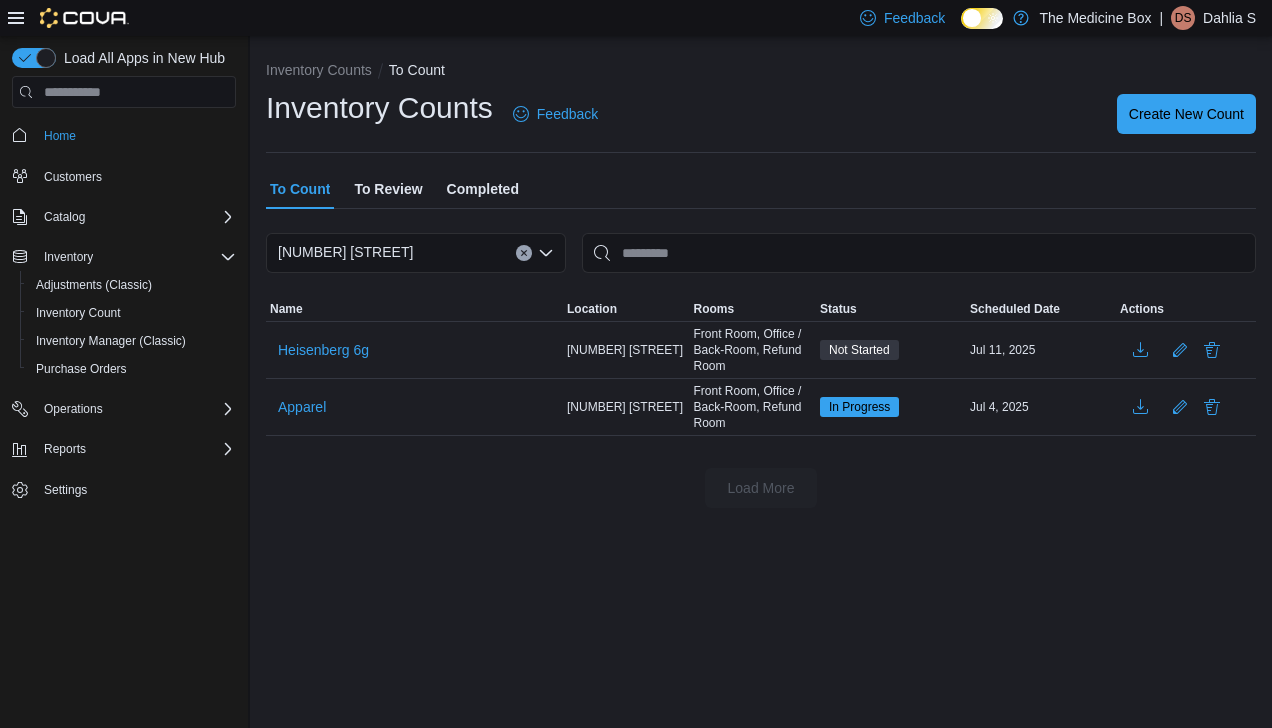 click on "Heisenberg 6g" at bounding box center (323, 350) 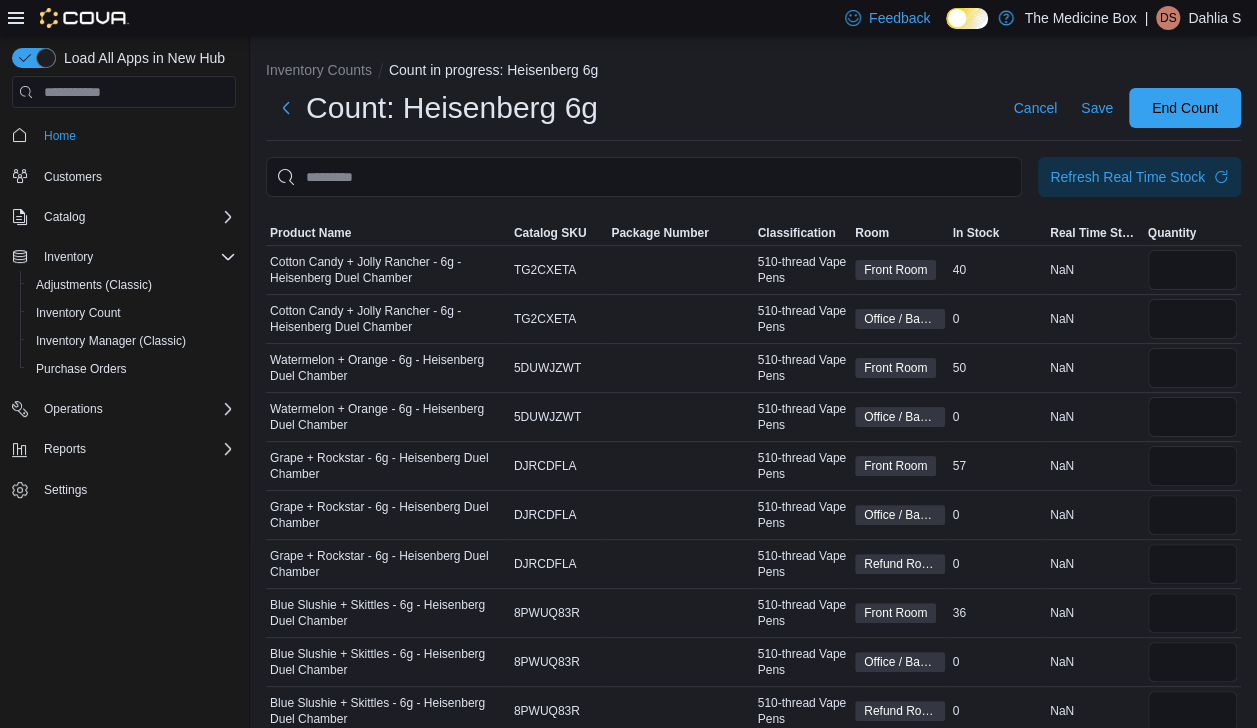 click on "Cotton Candy + Jolly Rancher - 6g - Heisenberg Duel Chamber" at bounding box center [388, 270] 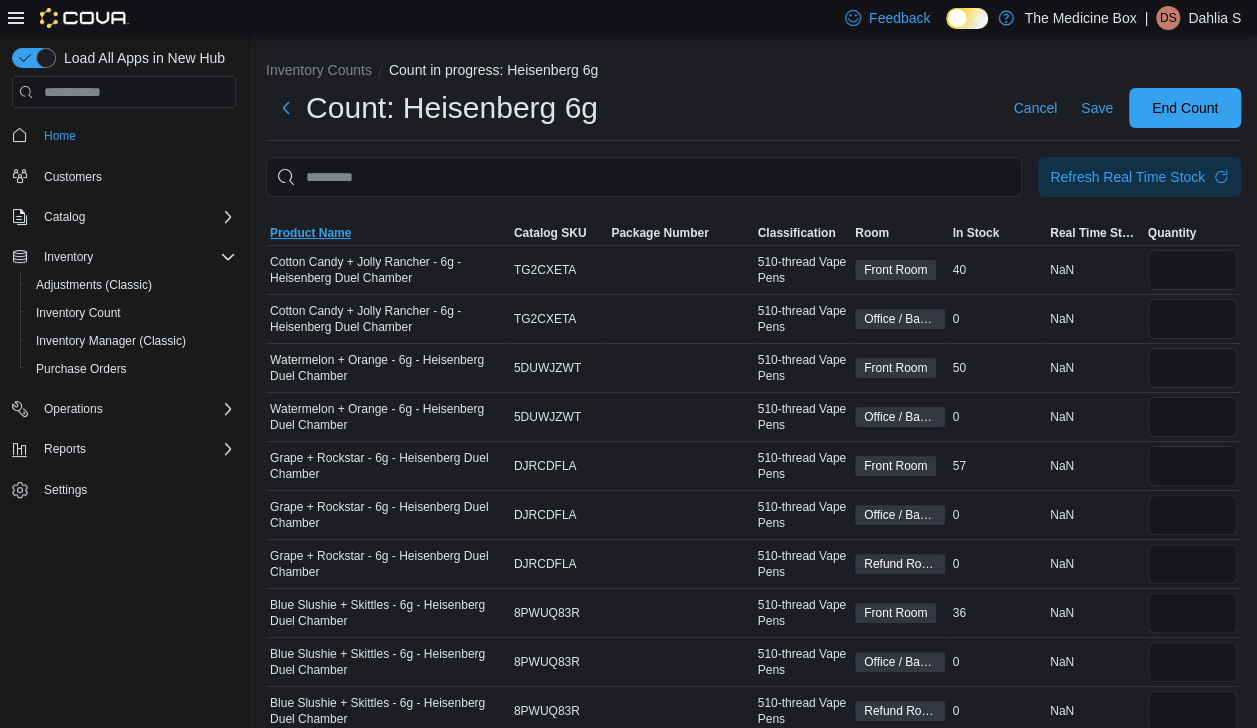 click on "Product Name" at bounding box center (310, 233) 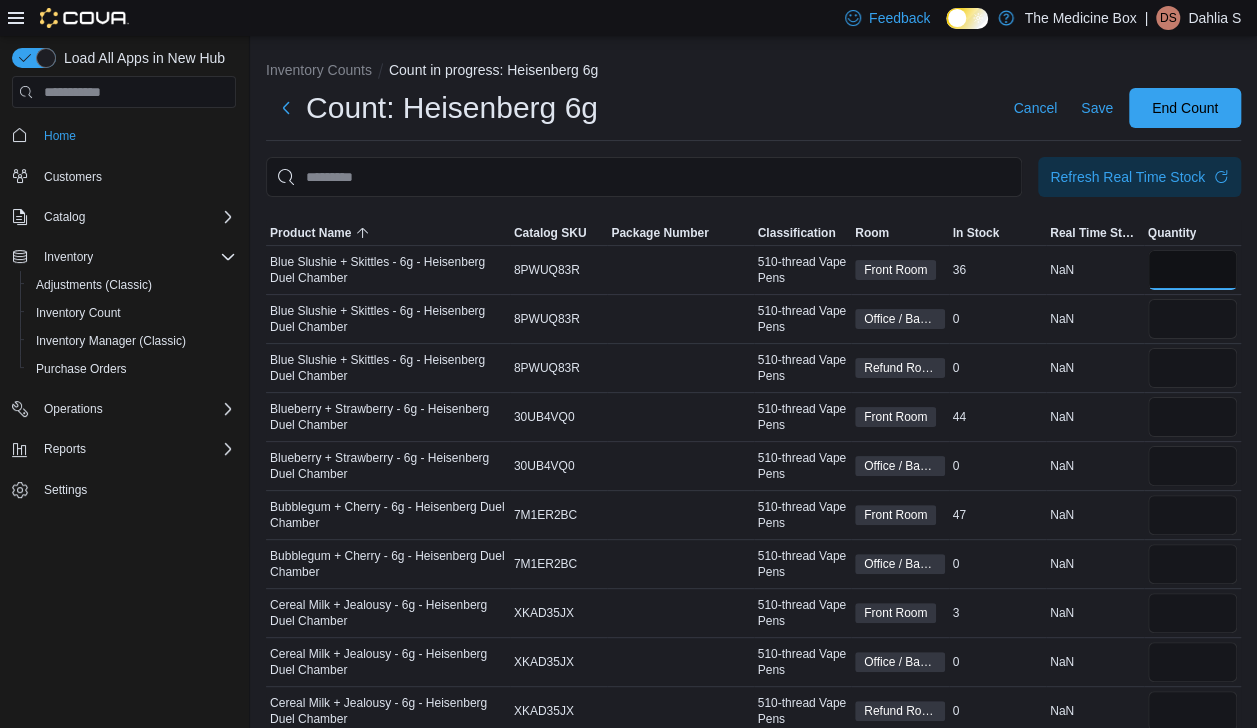 click at bounding box center [1193, 270] 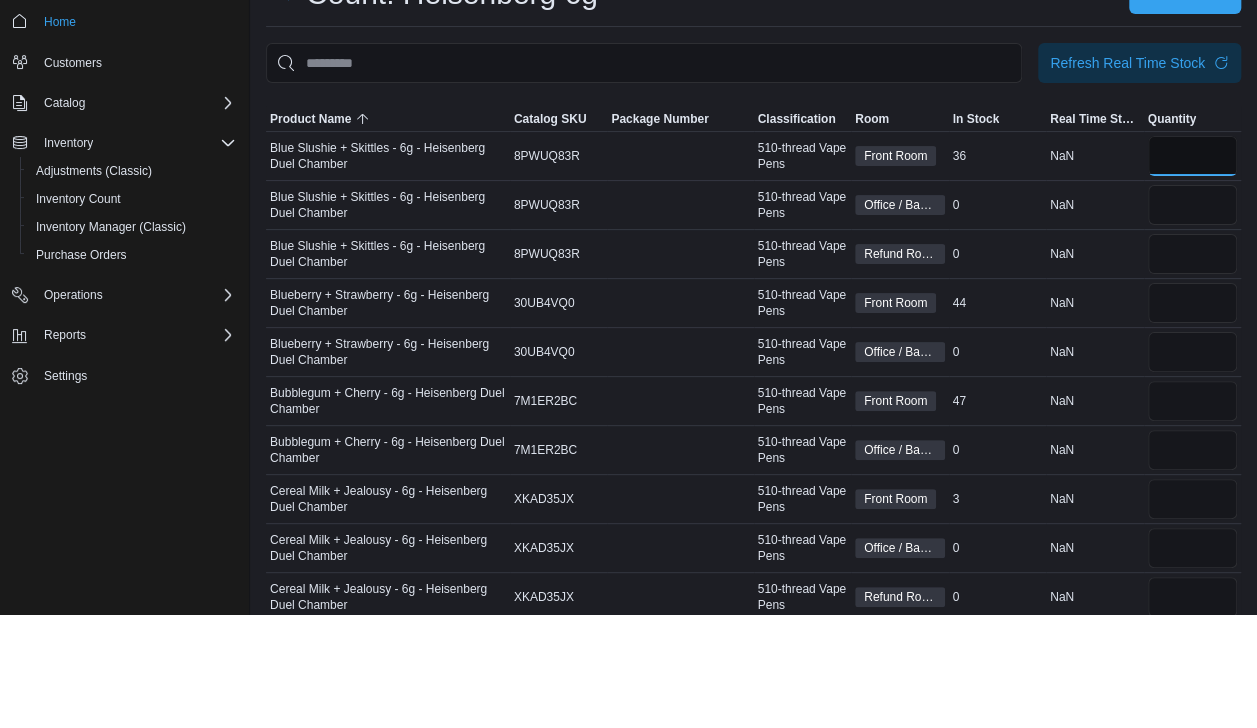 type on "**" 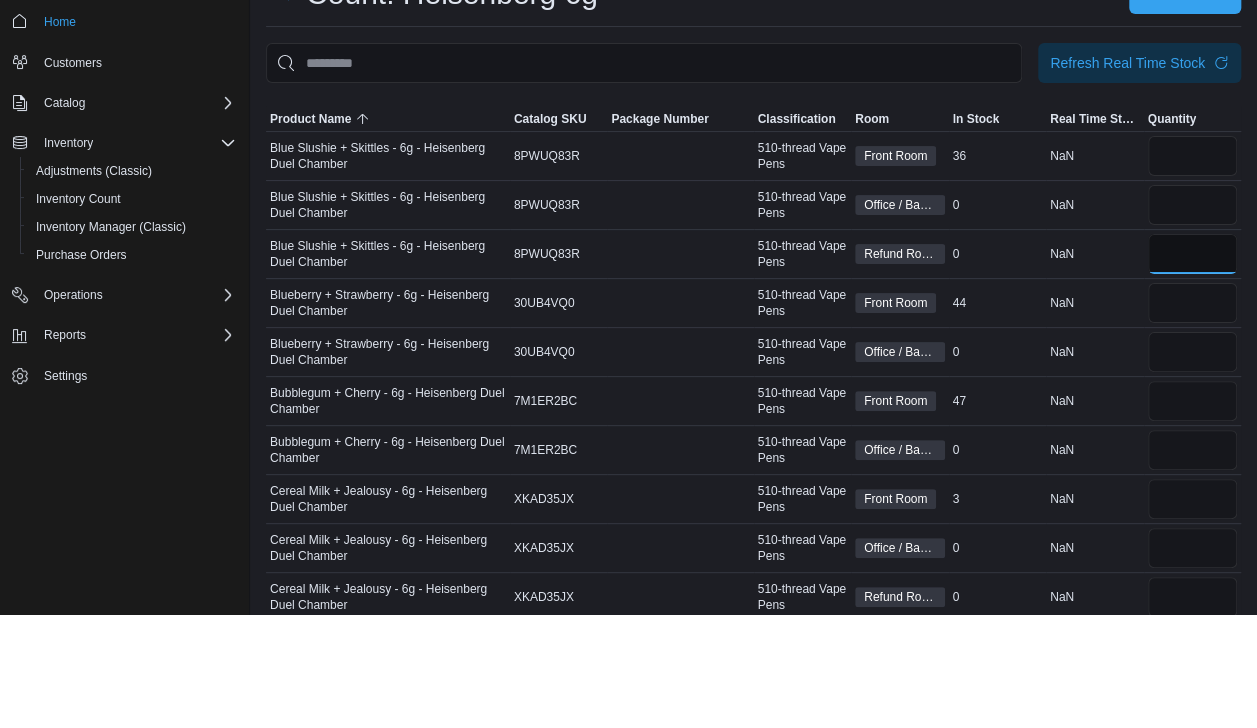 click at bounding box center [1193, 368] 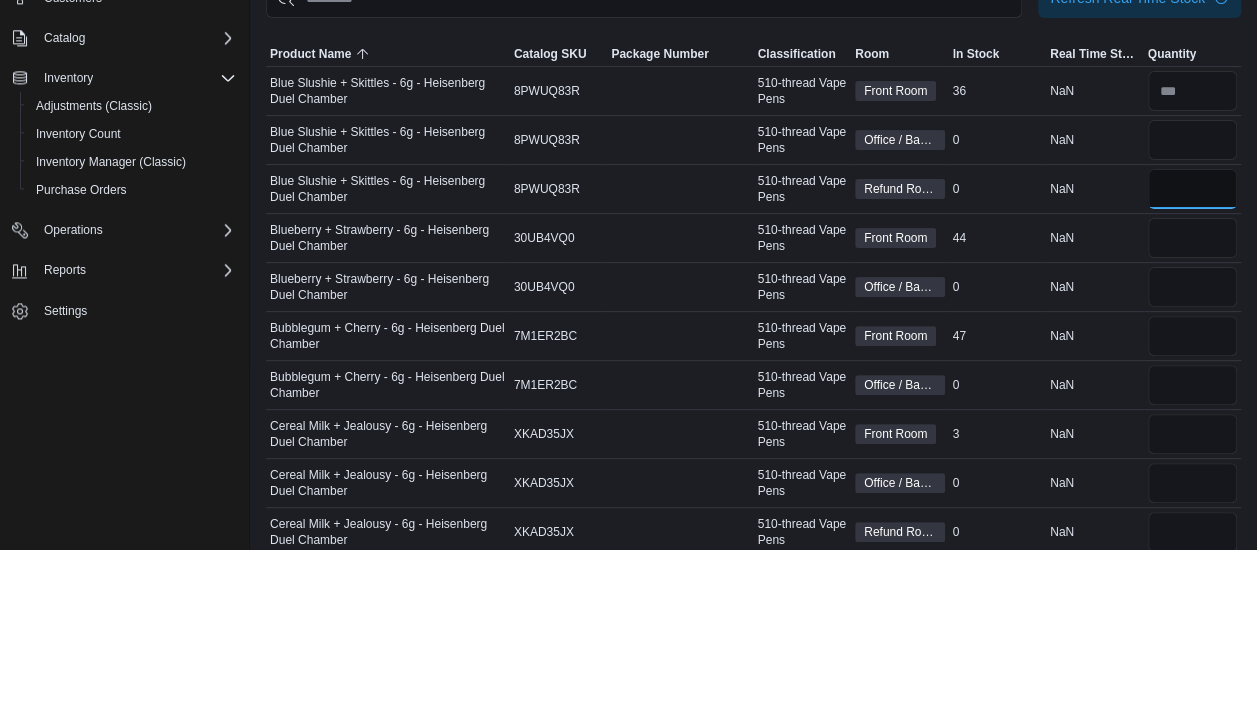 type 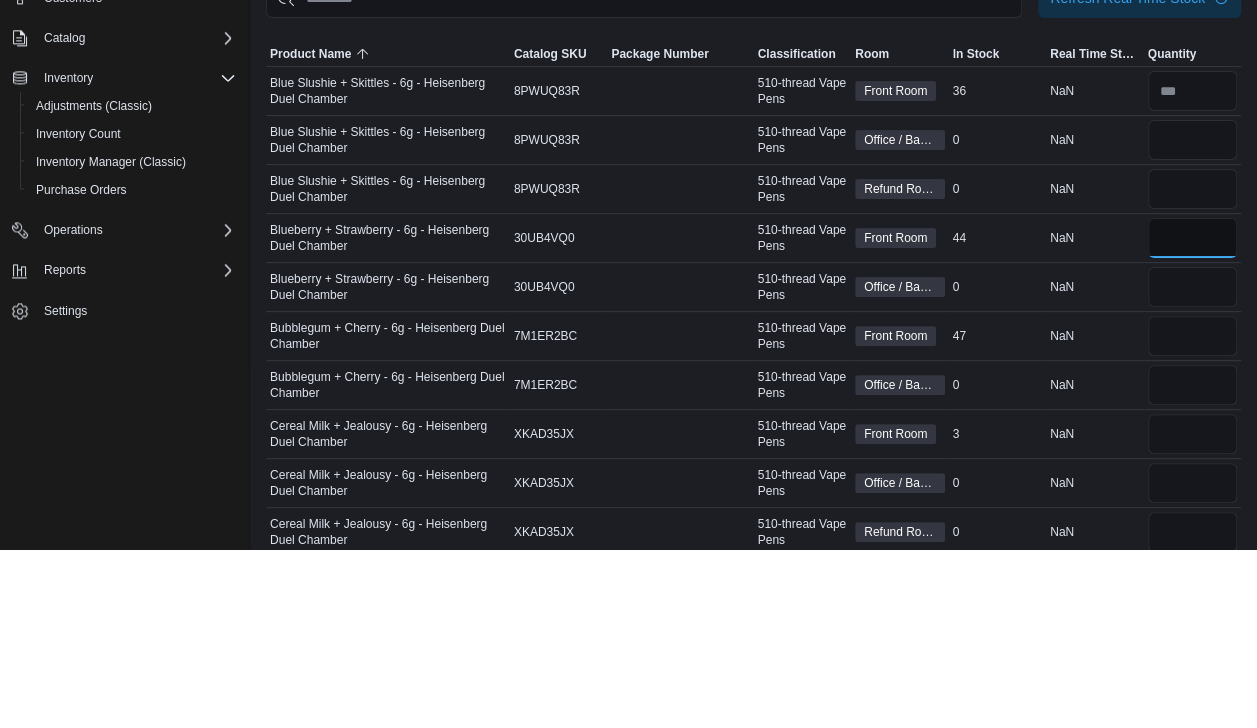 click at bounding box center [1193, 417] 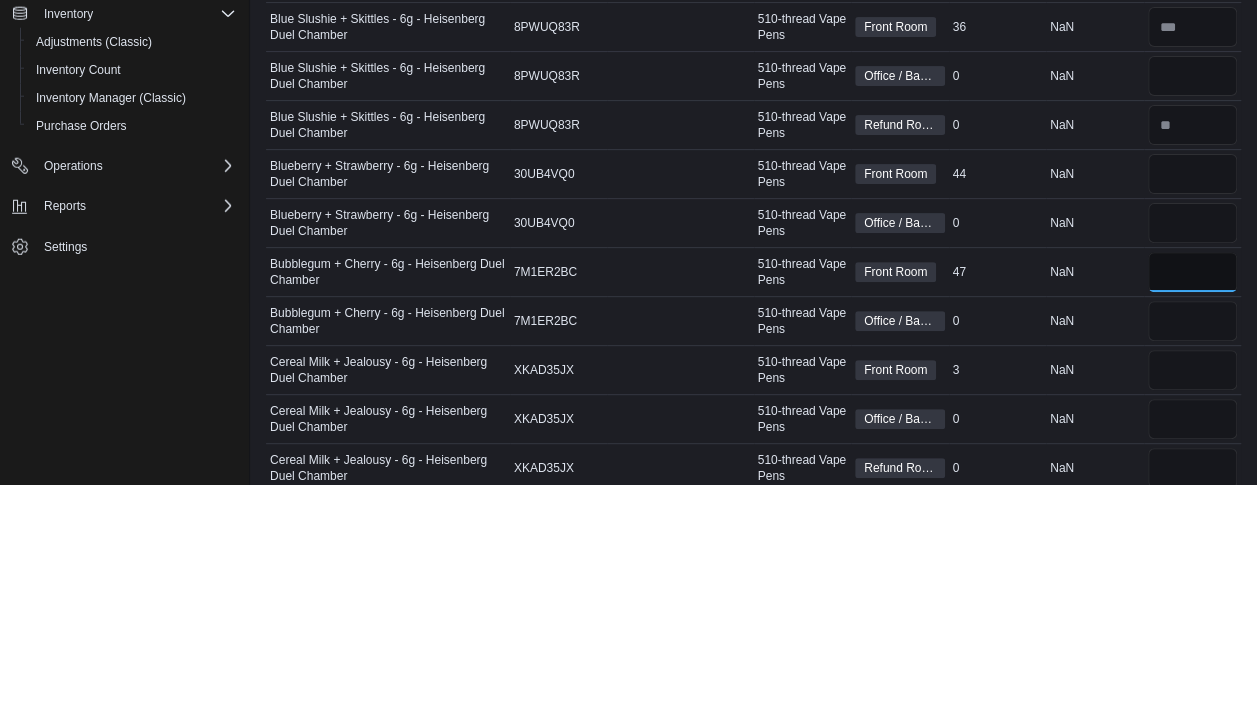 click at bounding box center [1193, 515] 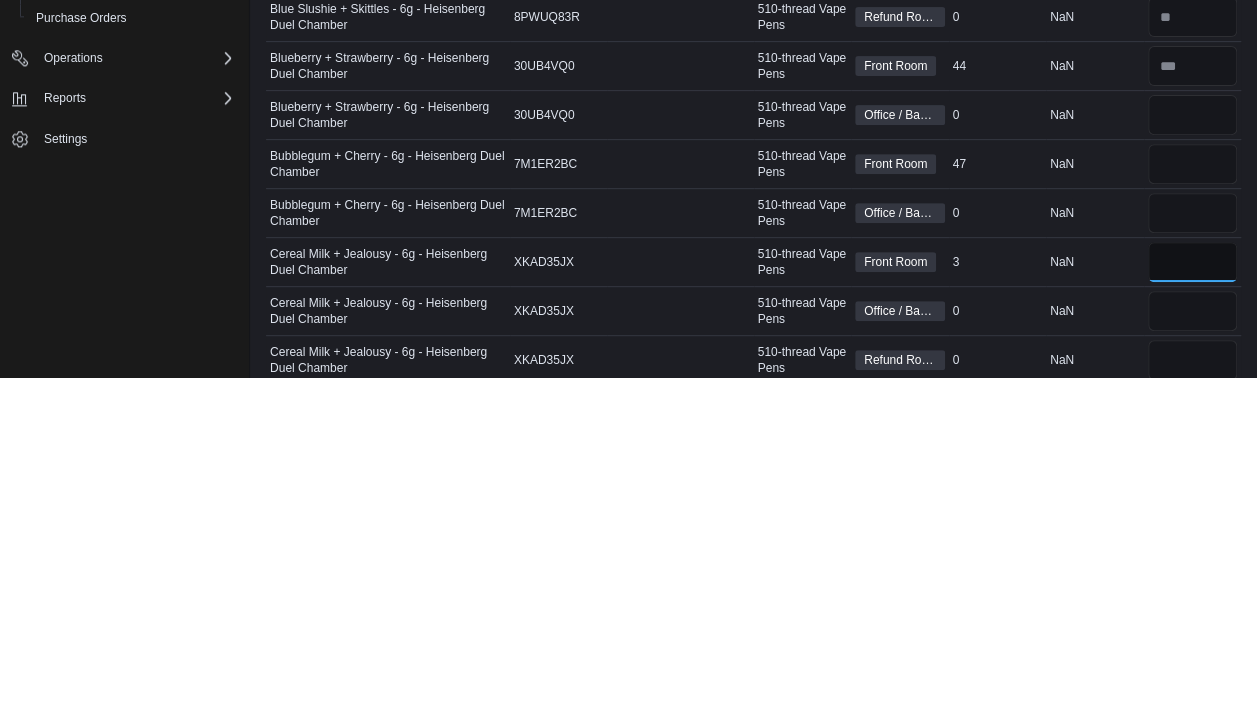 click at bounding box center (1193, 613) 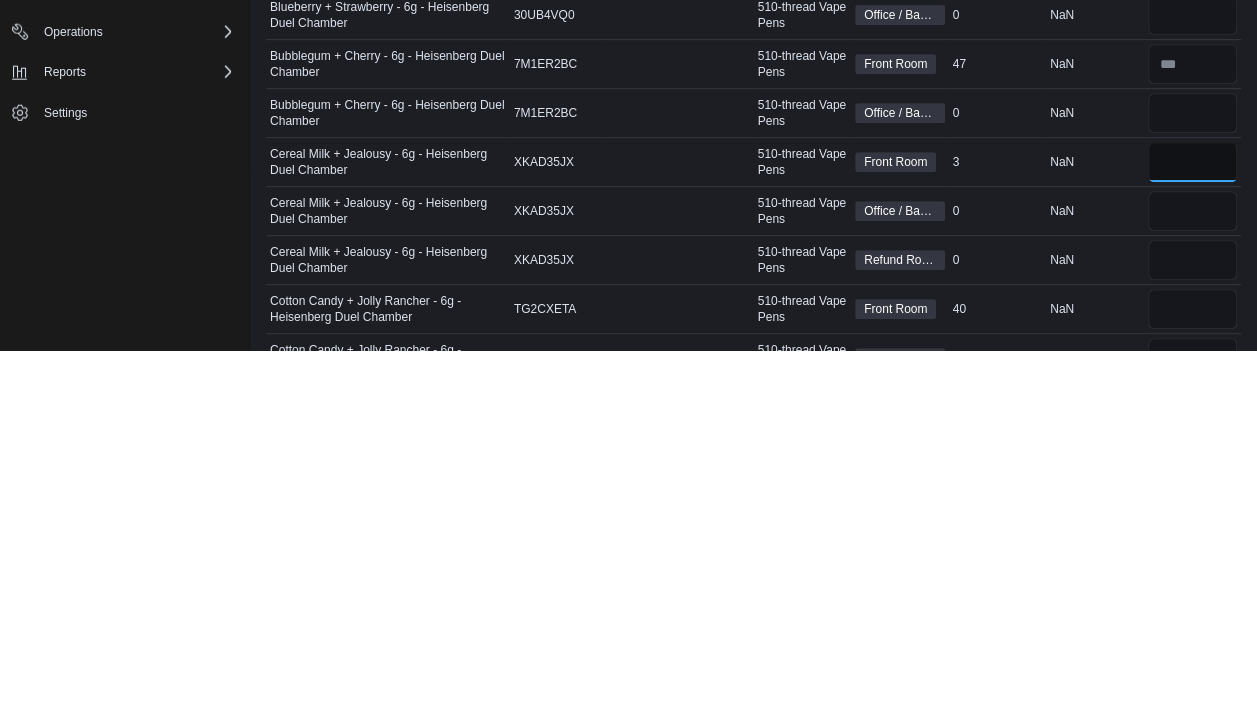 scroll, scrollTop: 78, scrollLeft: 0, axis: vertical 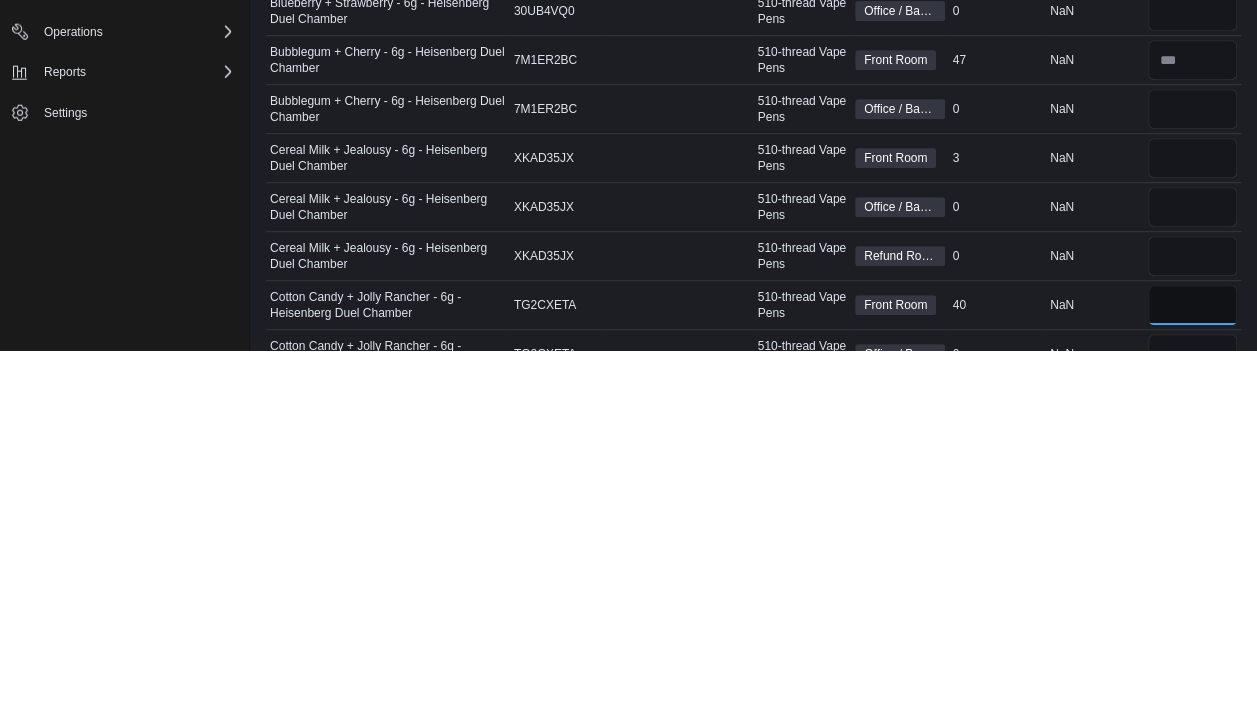 click at bounding box center (1193, 682) 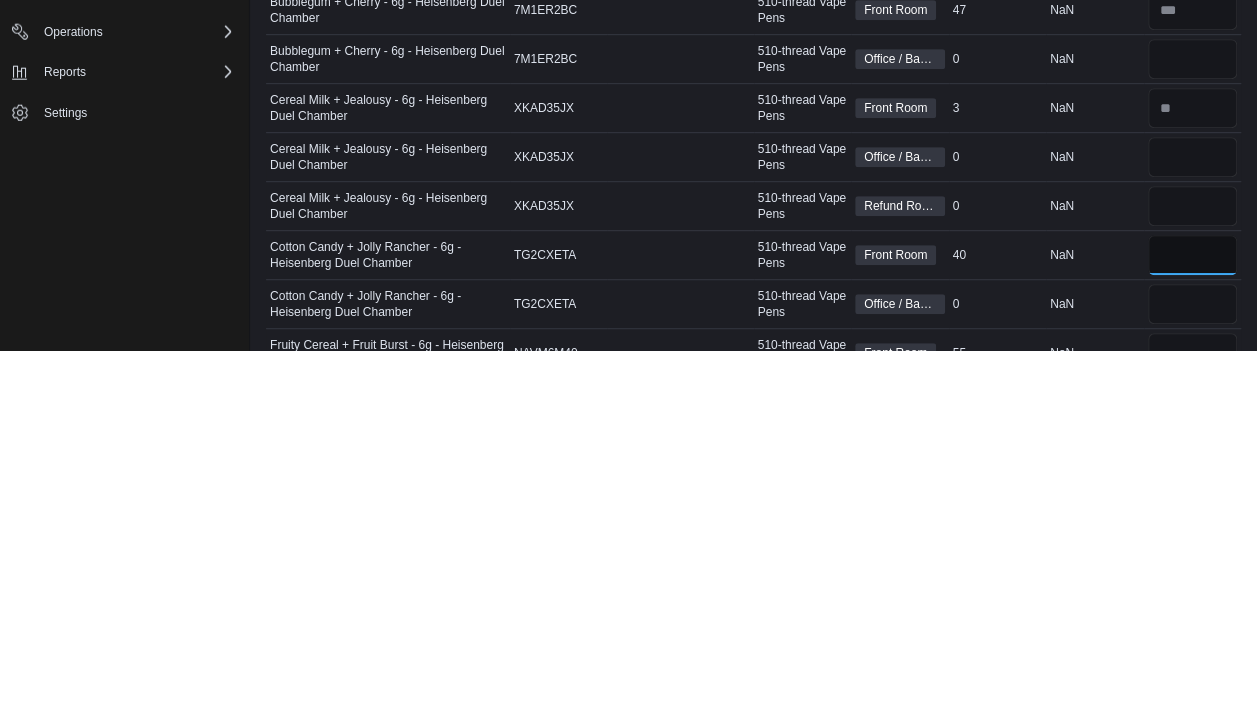 scroll, scrollTop: 210, scrollLeft: 0, axis: vertical 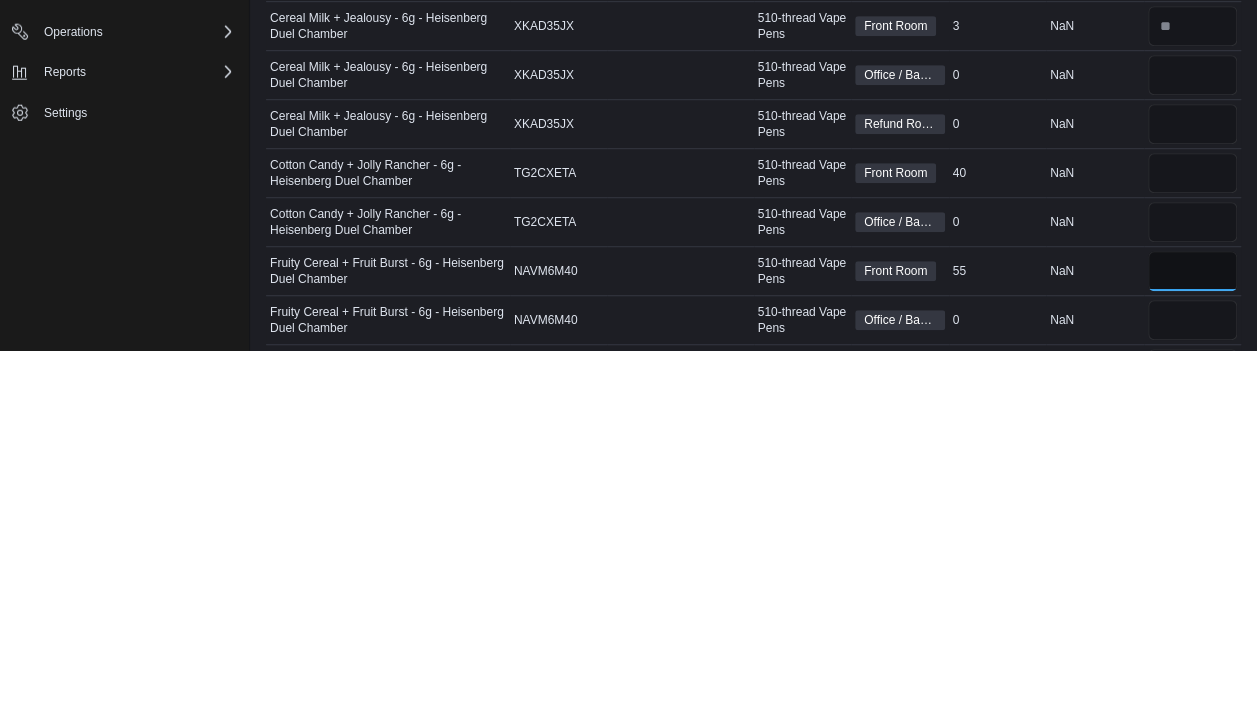 click at bounding box center [1193, 648] 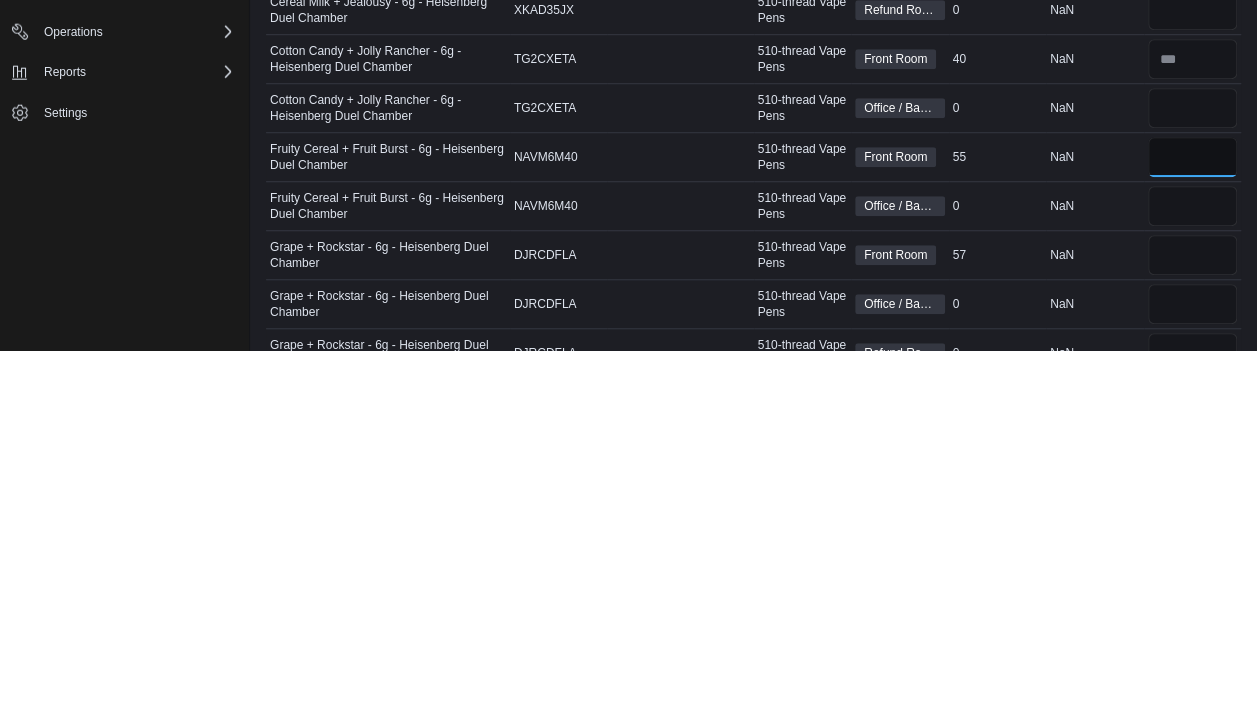 scroll, scrollTop: 346, scrollLeft: 0, axis: vertical 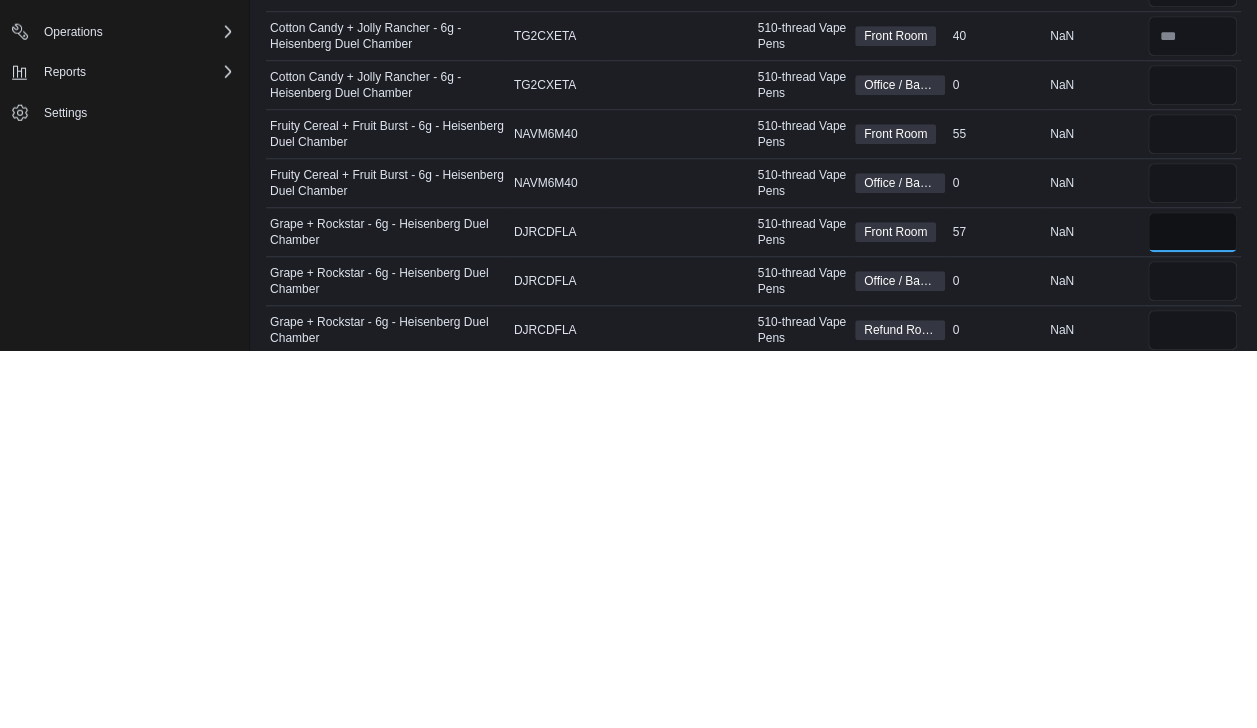click at bounding box center (1193, 610) 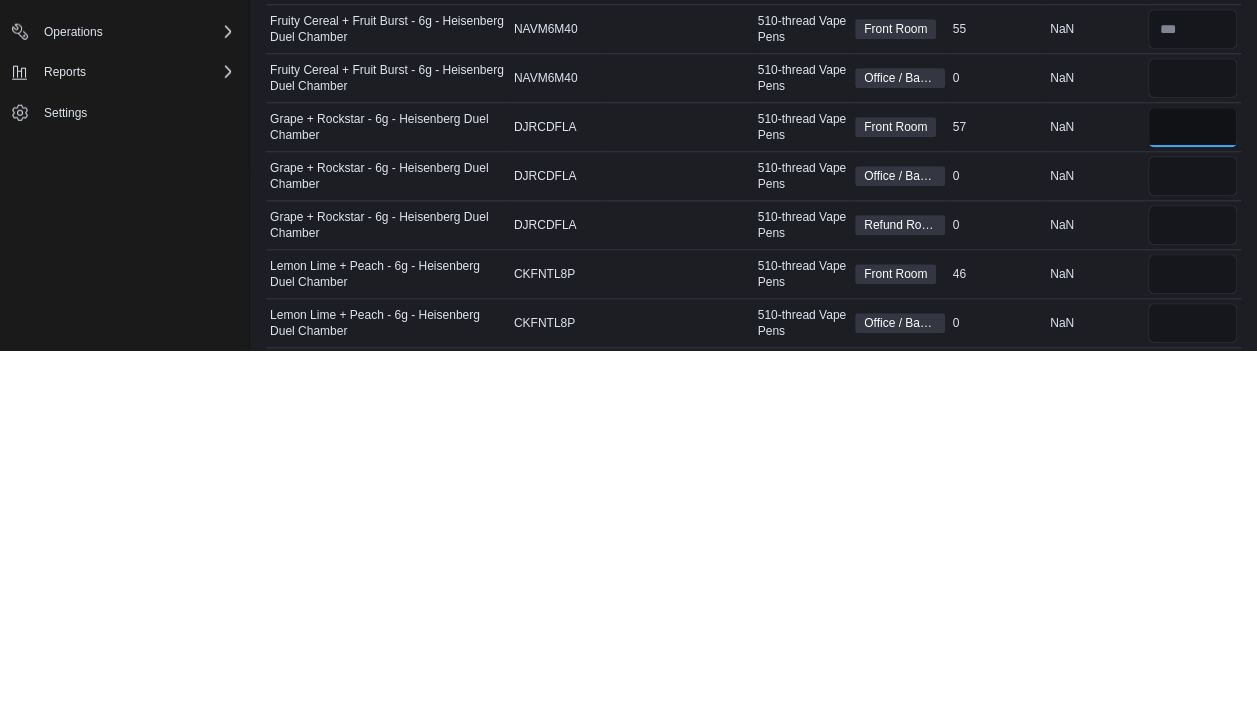 scroll, scrollTop: 453, scrollLeft: 0, axis: vertical 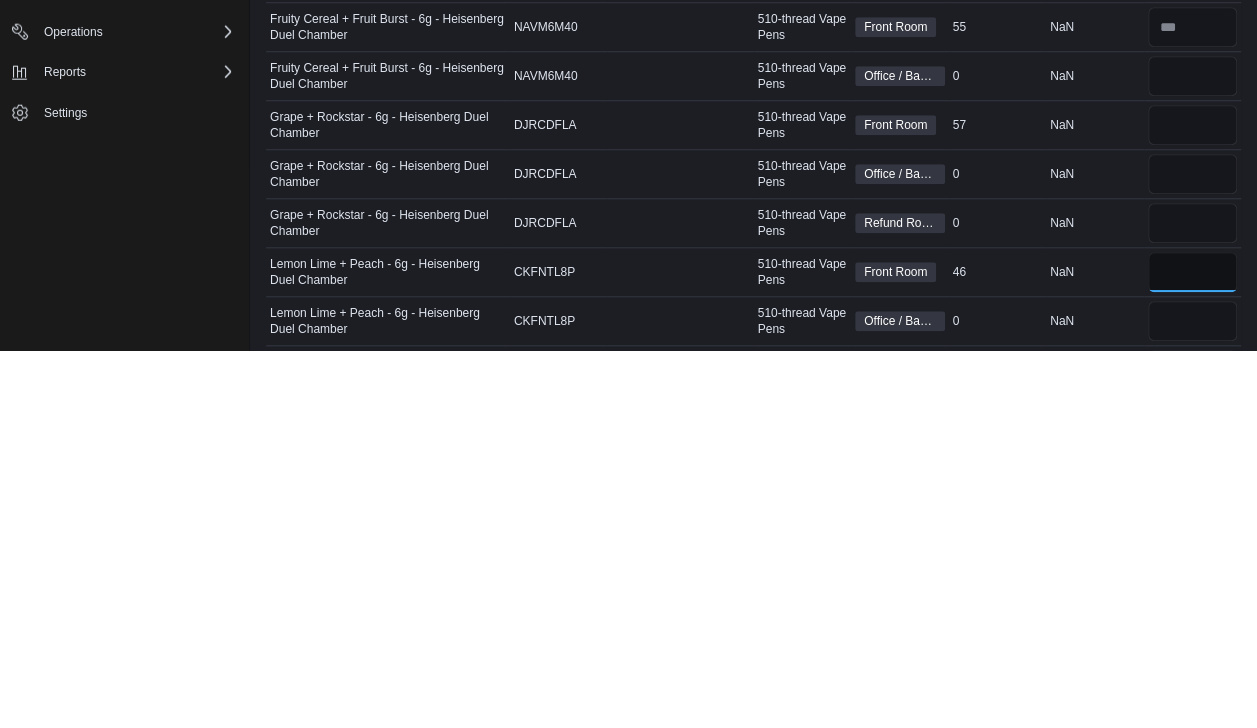 click at bounding box center (1193, 650) 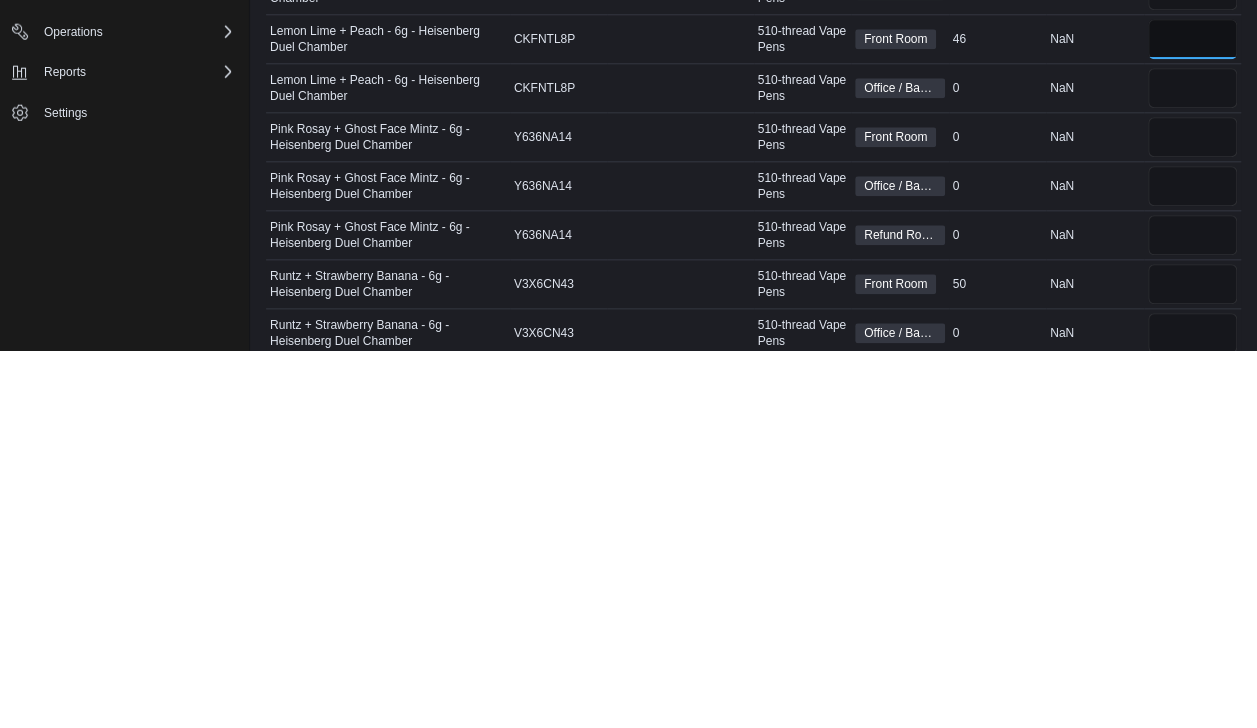 scroll, scrollTop: 687, scrollLeft: 0, axis: vertical 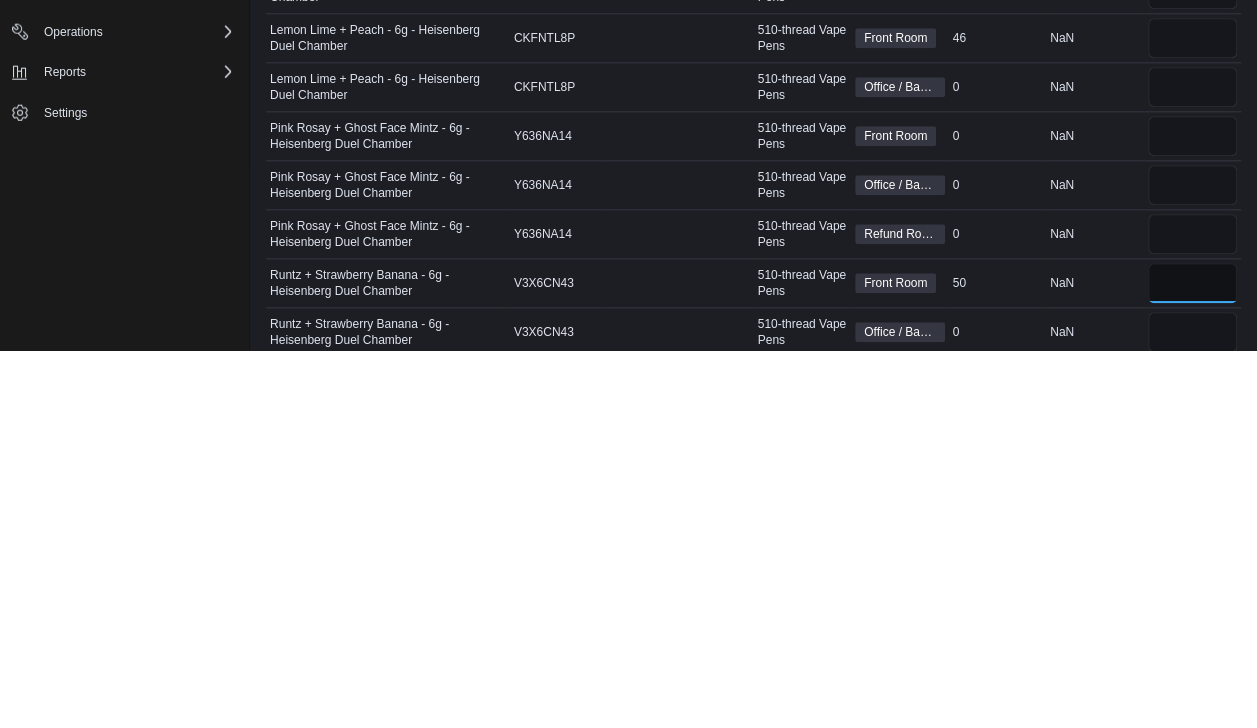 click at bounding box center [1193, 661] 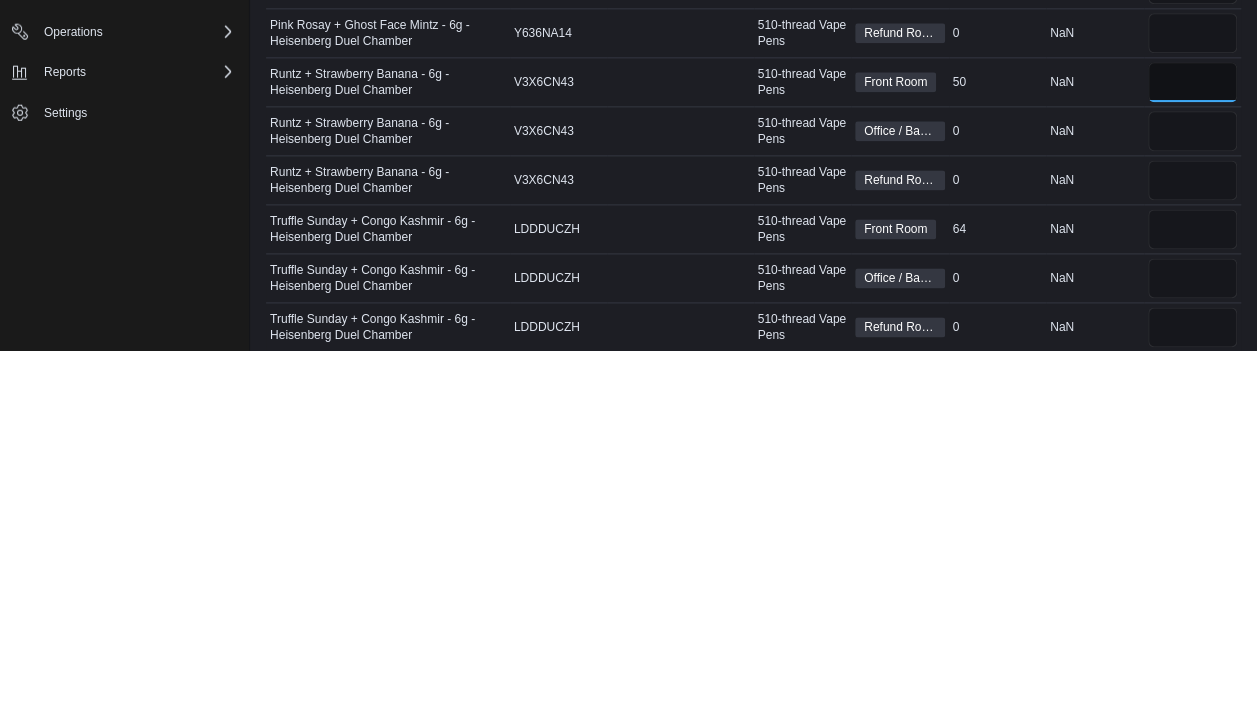 scroll, scrollTop: 925, scrollLeft: 0, axis: vertical 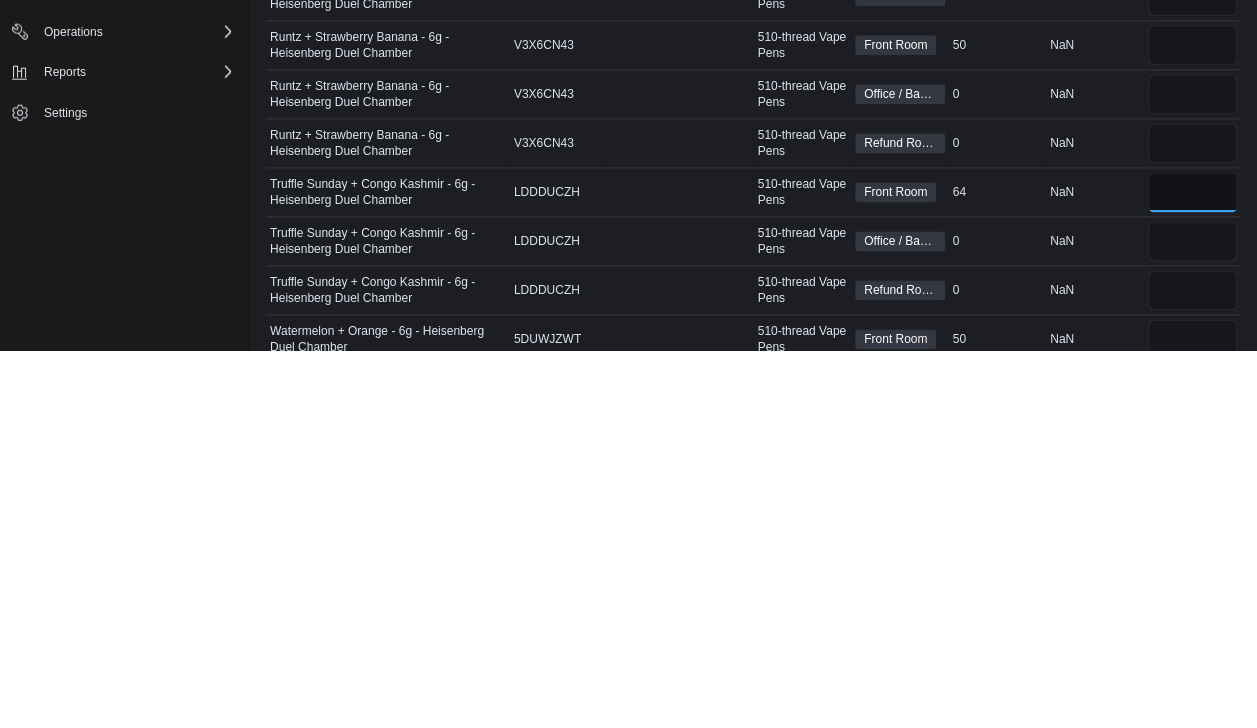 click at bounding box center [1193, 570] 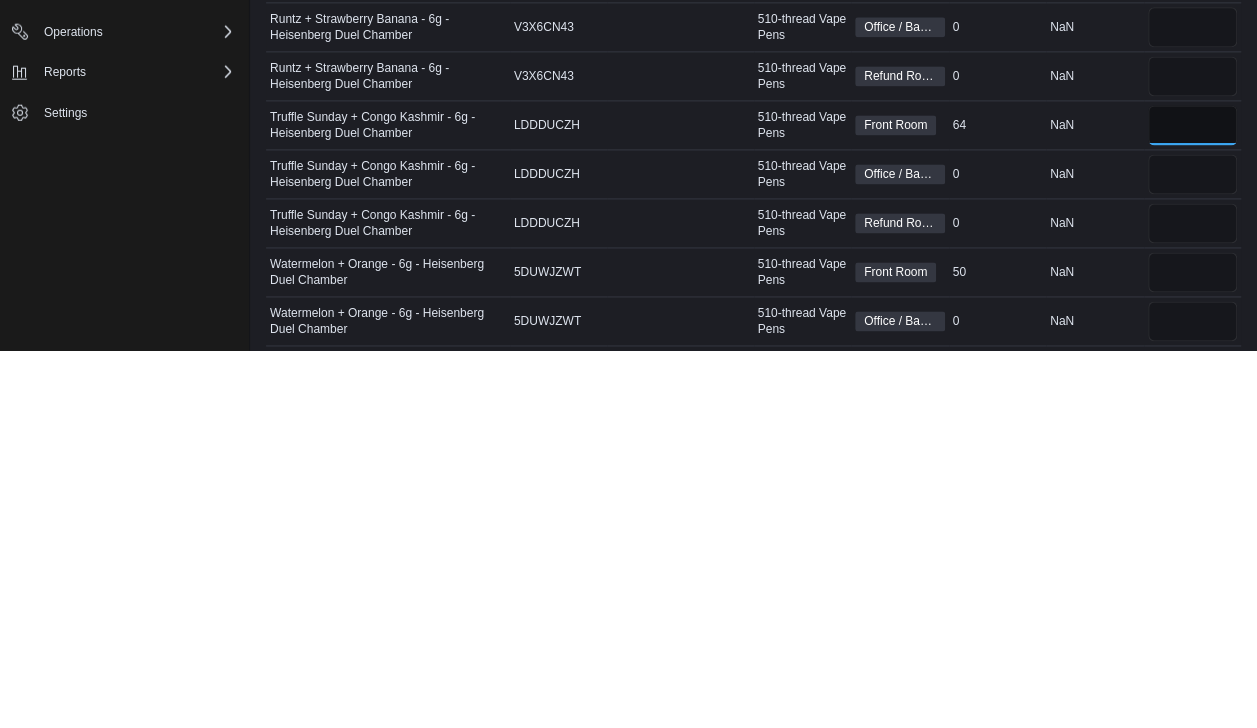 scroll, scrollTop: 994, scrollLeft: 0, axis: vertical 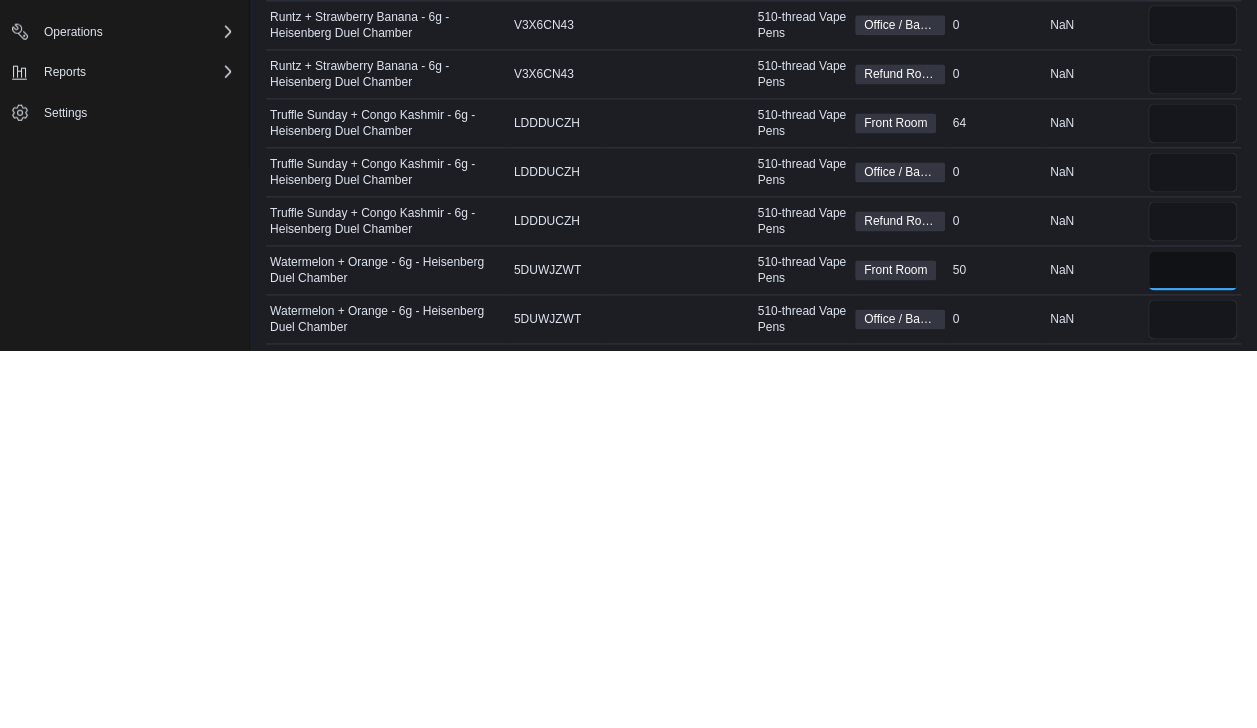 click at bounding box center (1193, 648) 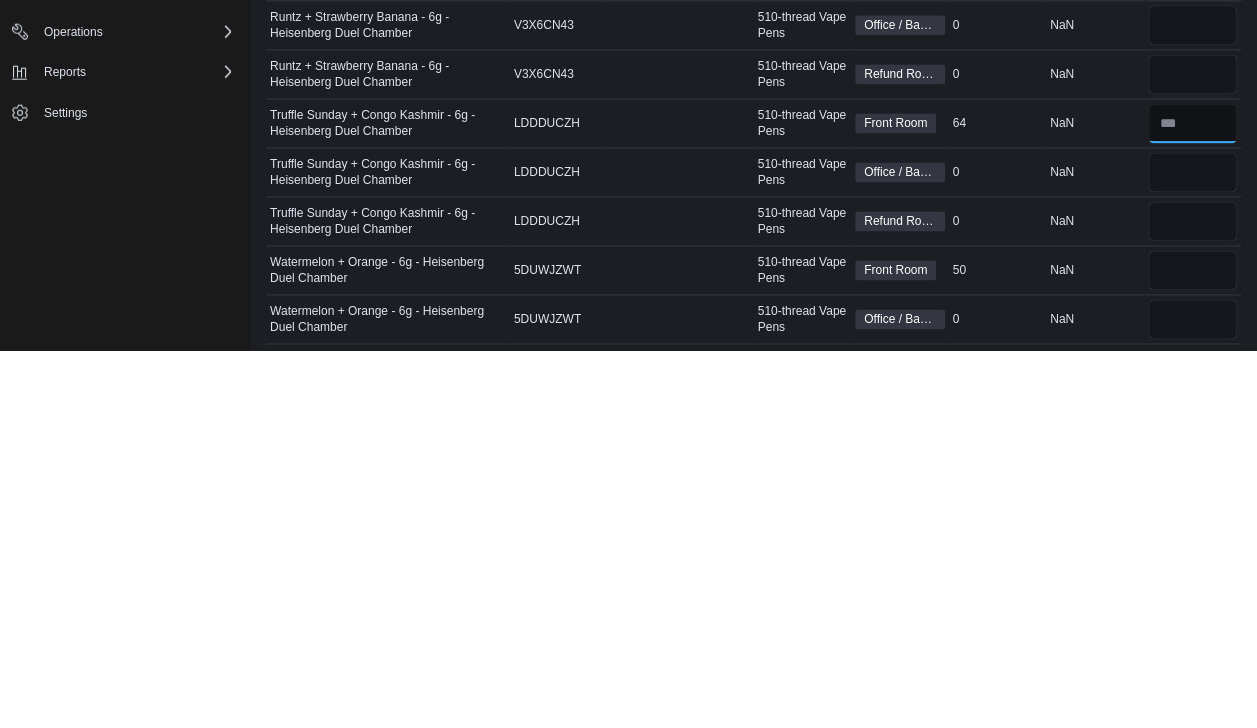 click at bounding box center [1193, 501] 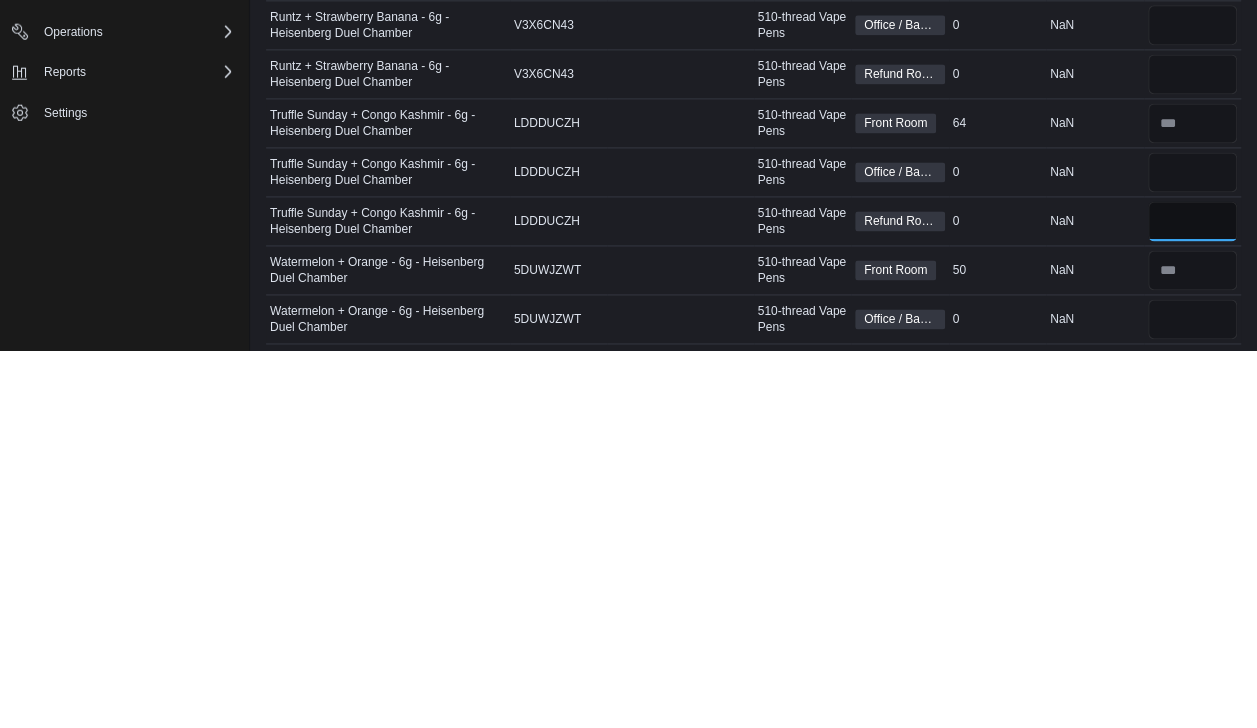 click at bounding box center (1193, 599) 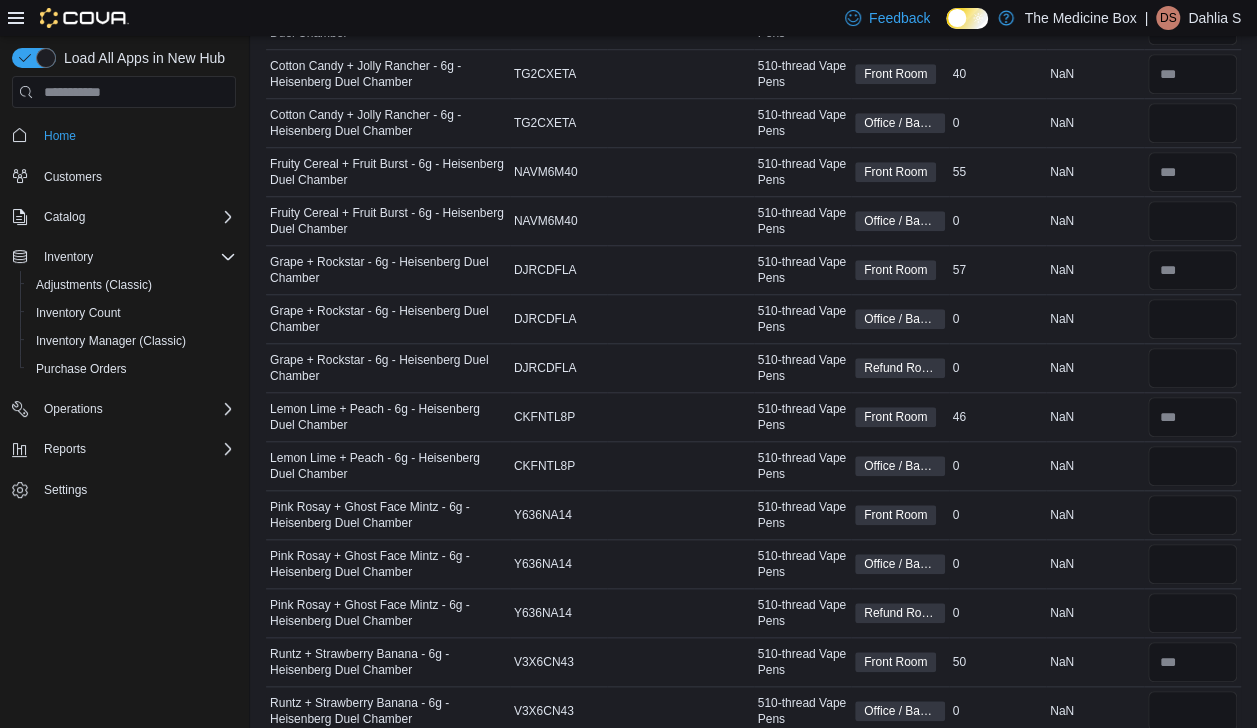scroll, scrollTop: 683, scrollLeft: 0, axis: vertical 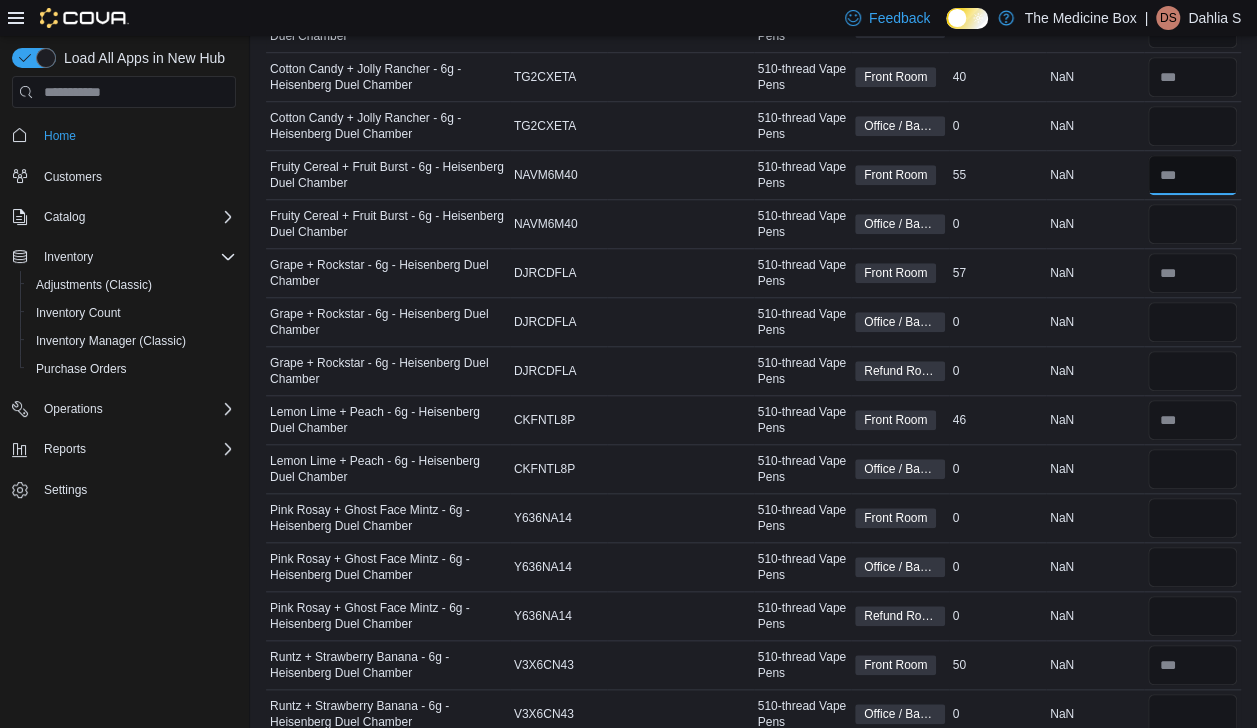 click at bounding box center [1193, 175] 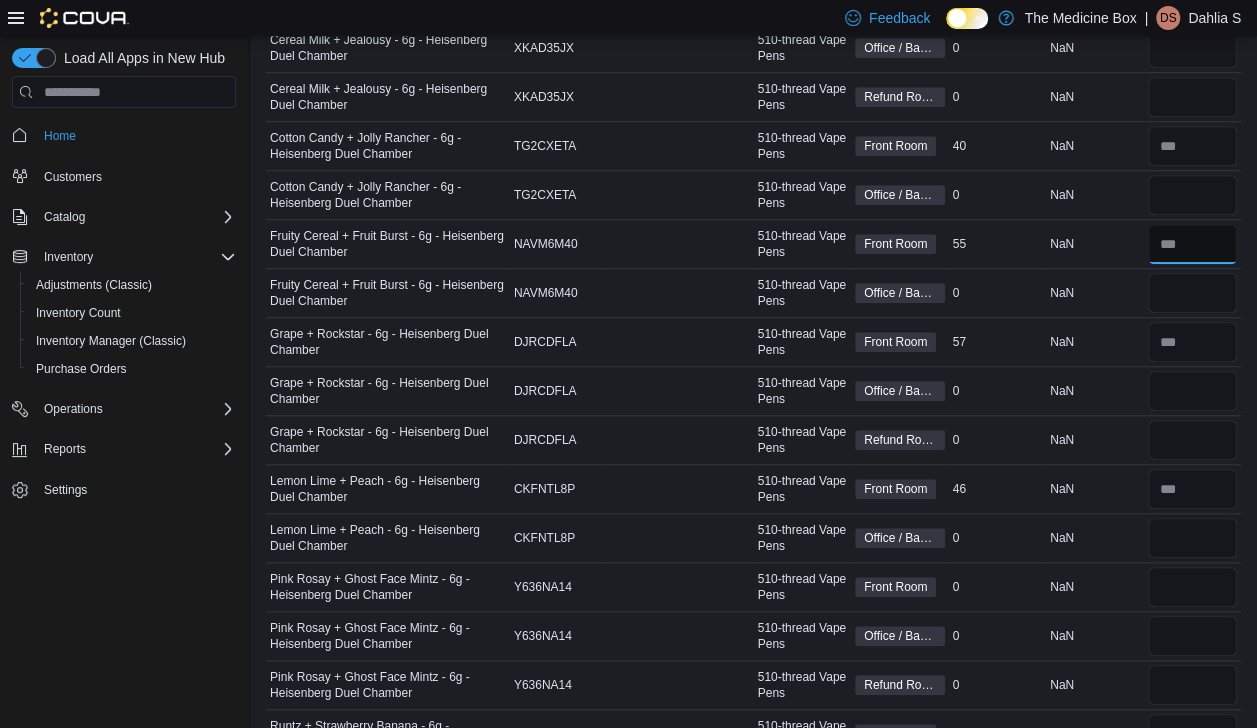 scroll, scrollTop: 608, scrollLeft: 0, axis: vertical 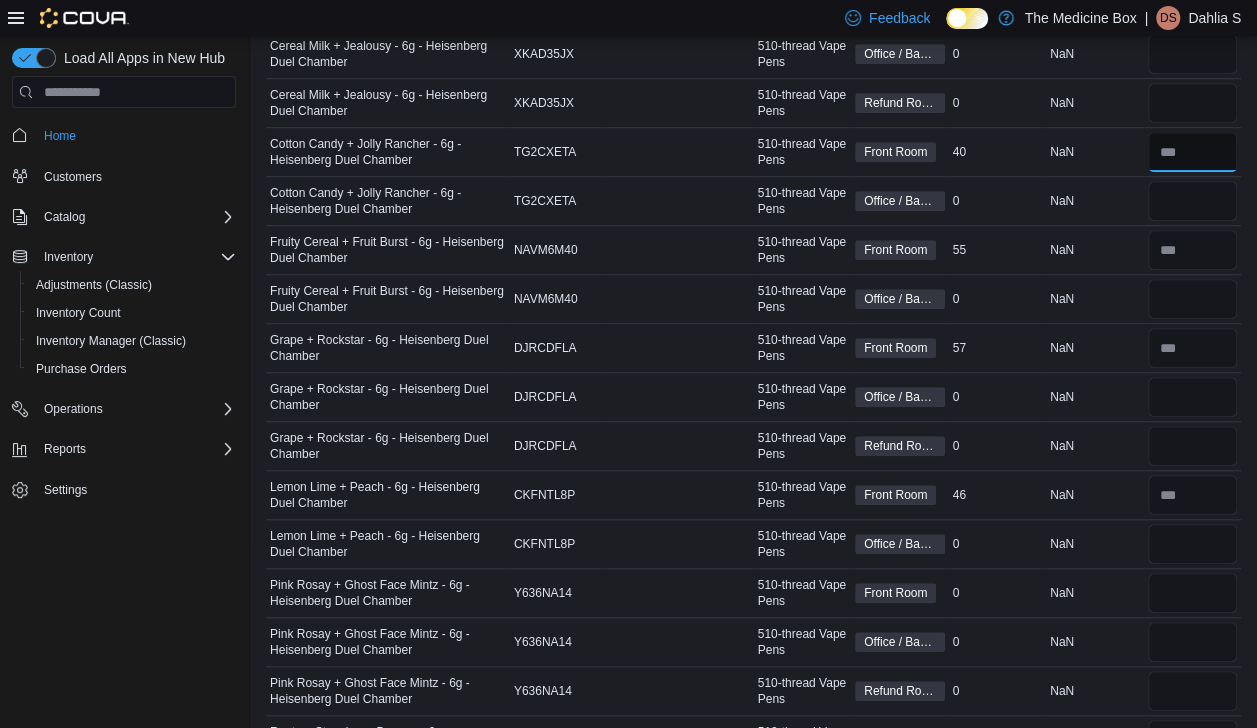 click at bounding box center [1193, 152] 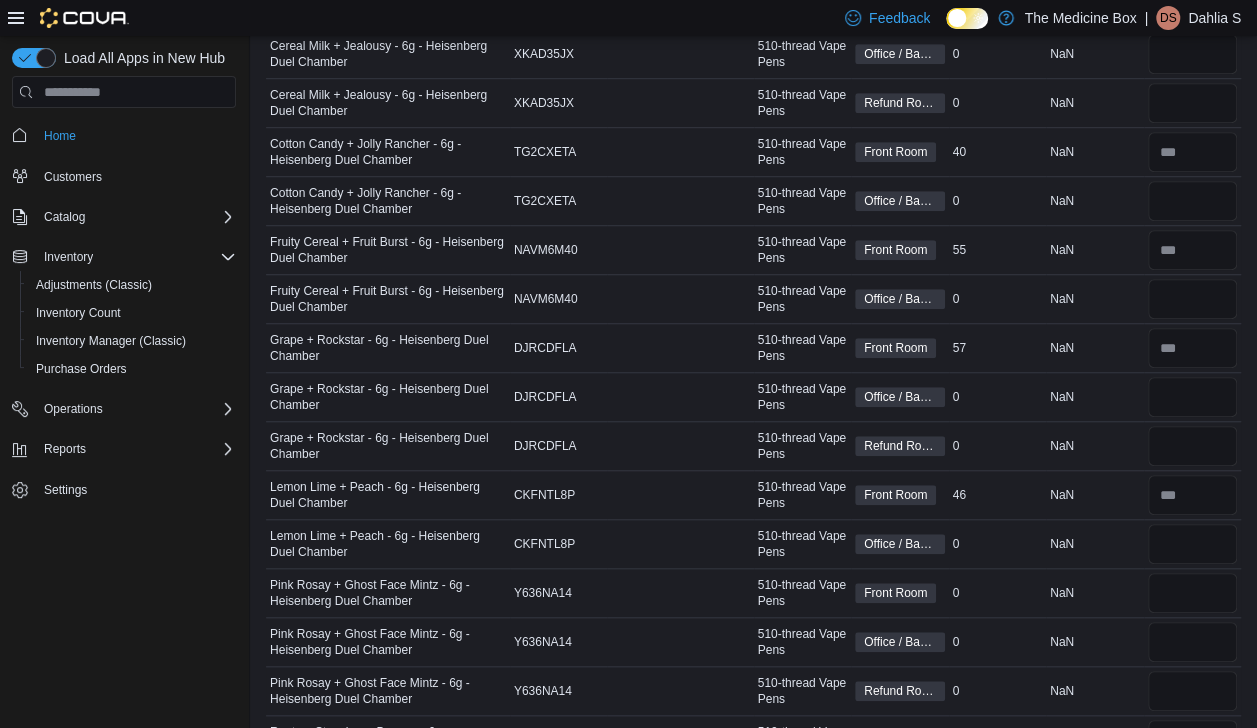 click on "Package Number" at bounding box center (680, 201) 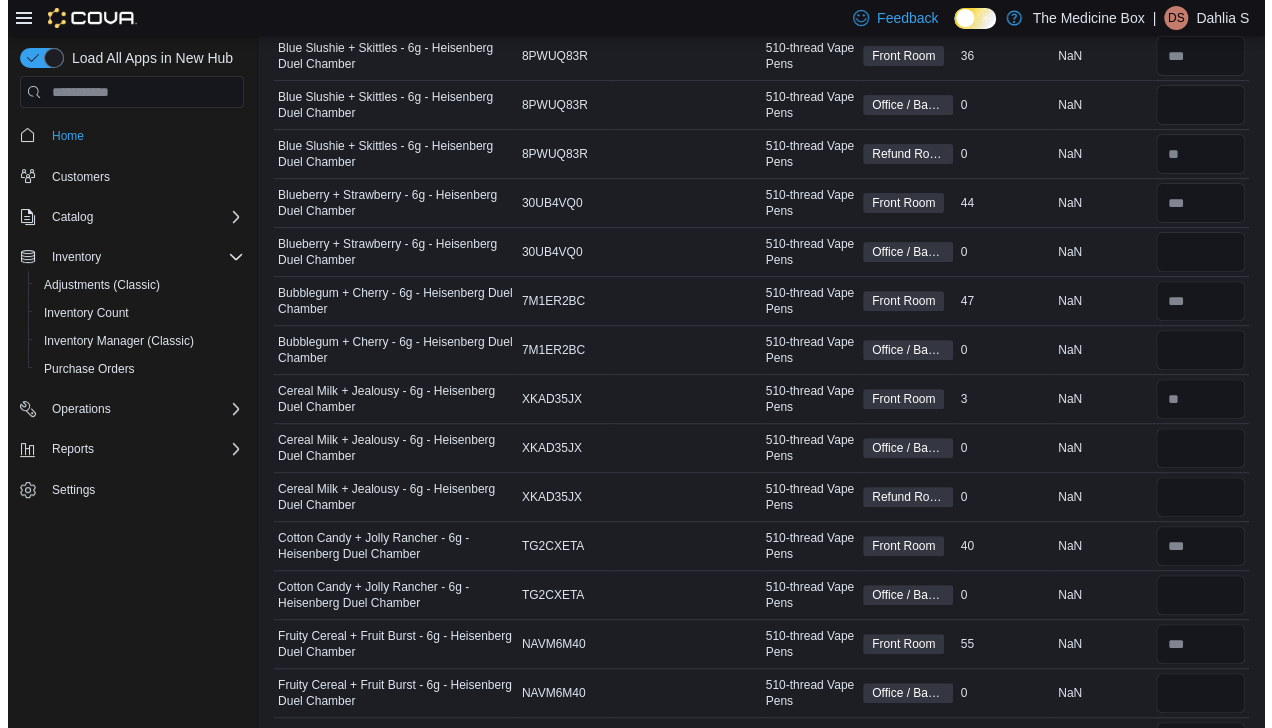 scroll, scrollTop: 0, scrollLeft: 0, axis: both 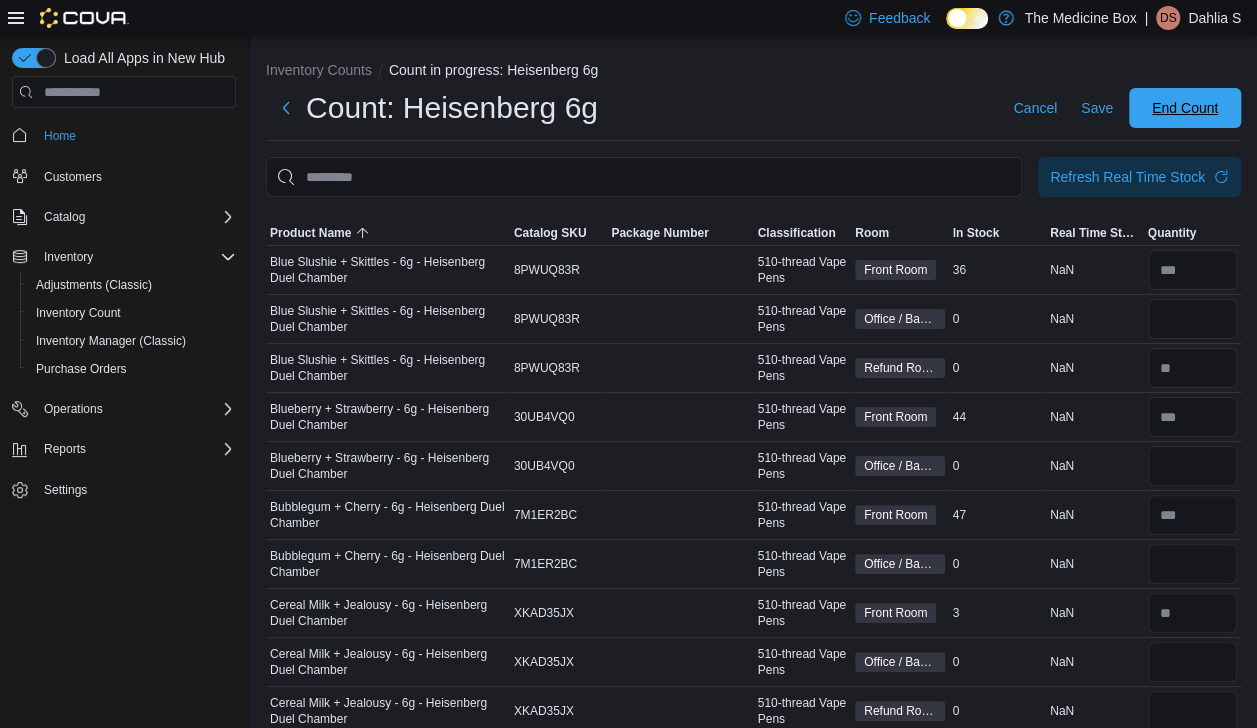 click on "End Count" at bounding box center [1185, 108] 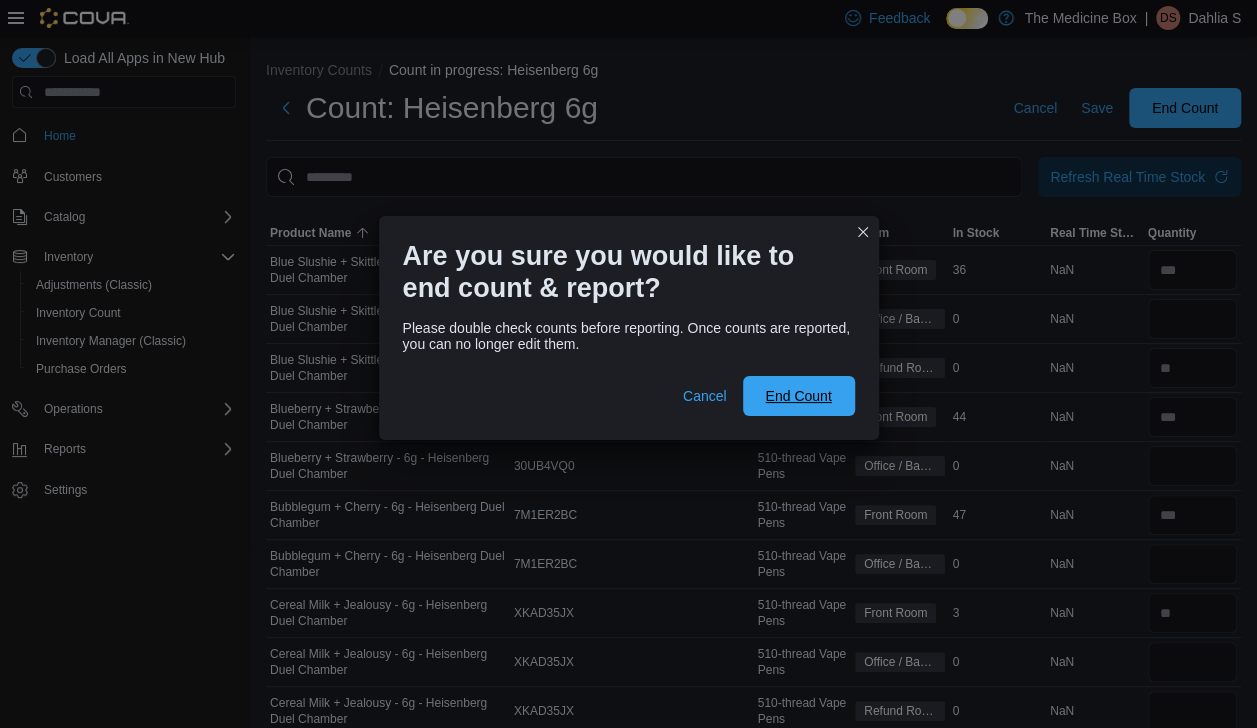 click on "End Count" at bounding box center [799, 396] 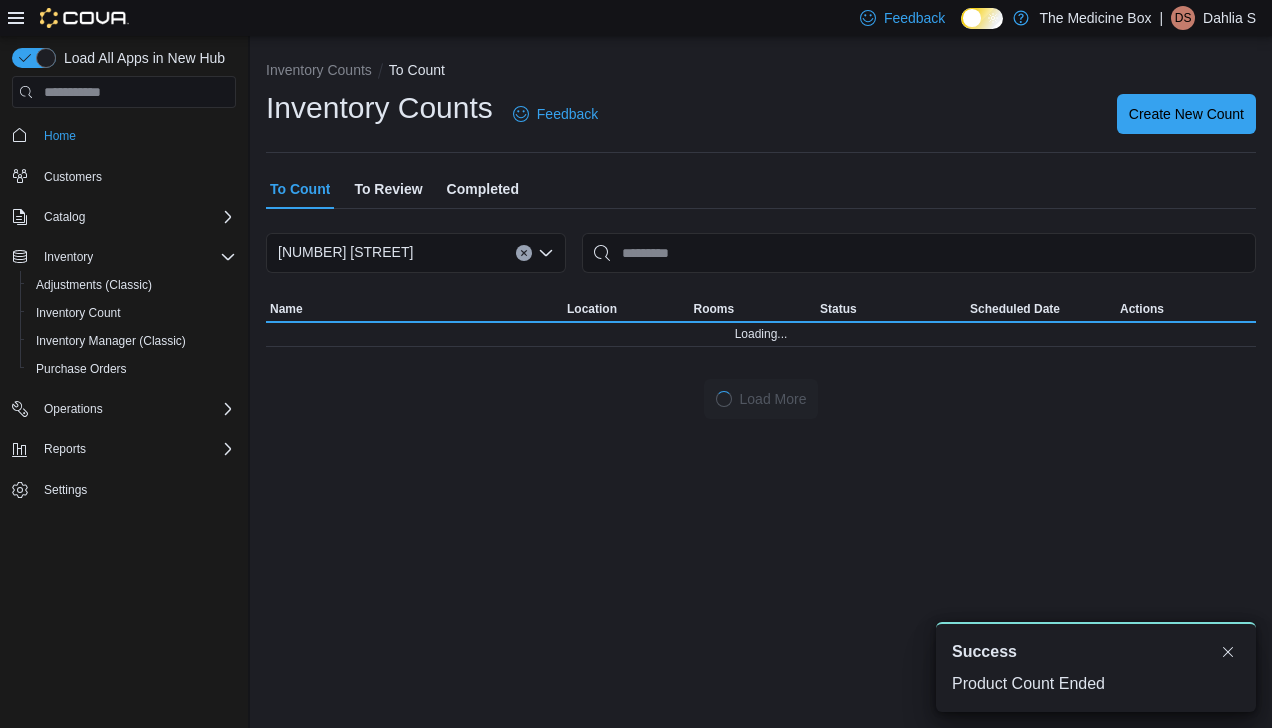 scroll, scrollTop: 0, scrollLeft: 0, axis: both 